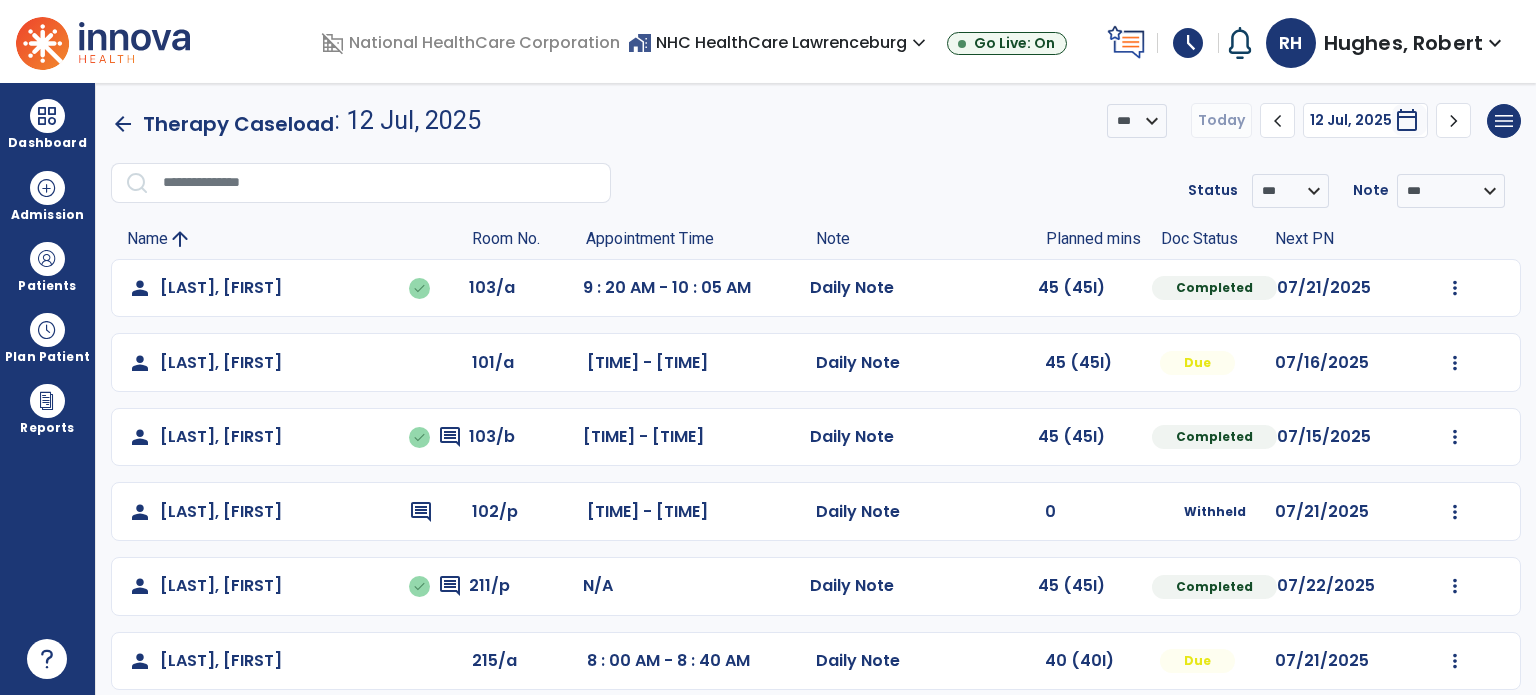 scroll, scrollTop: 0, scrollLeft: 0, axis: both 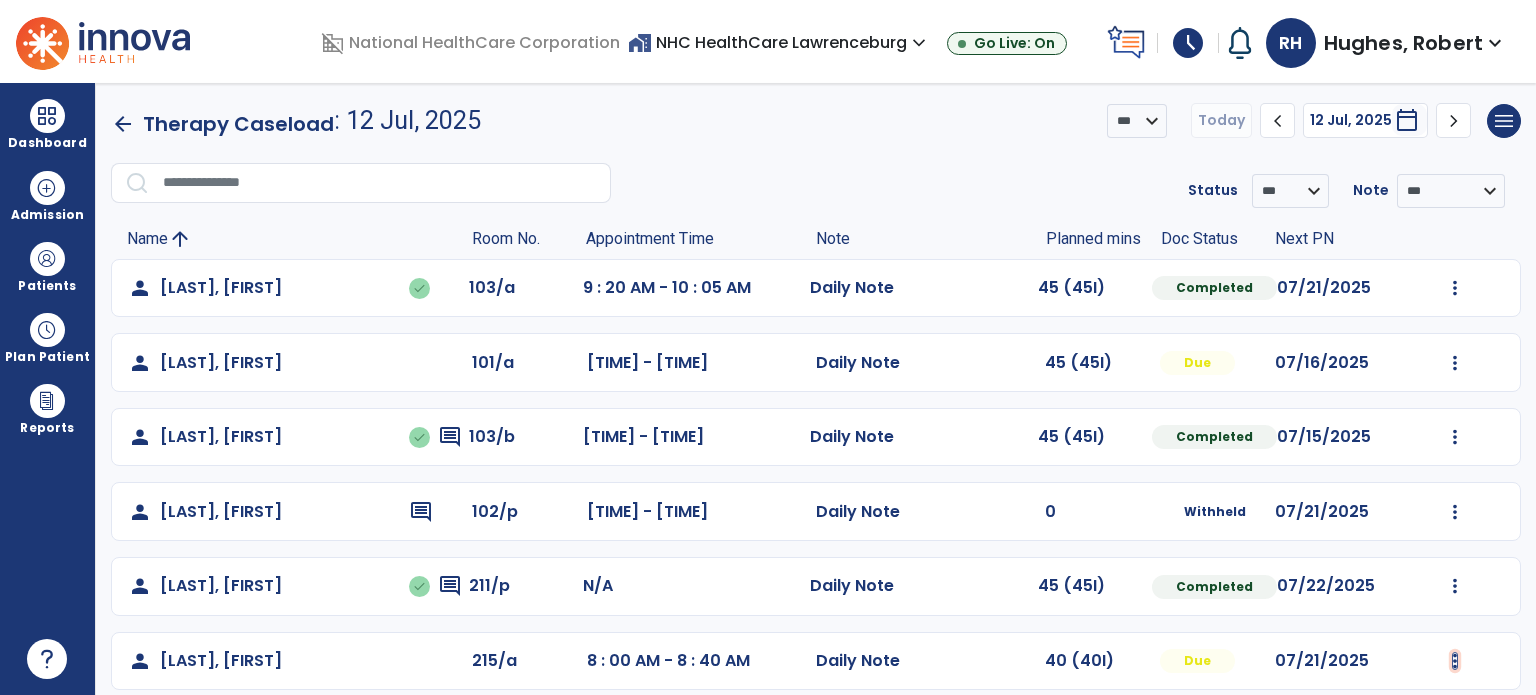click at bounding box center (1455, 288) 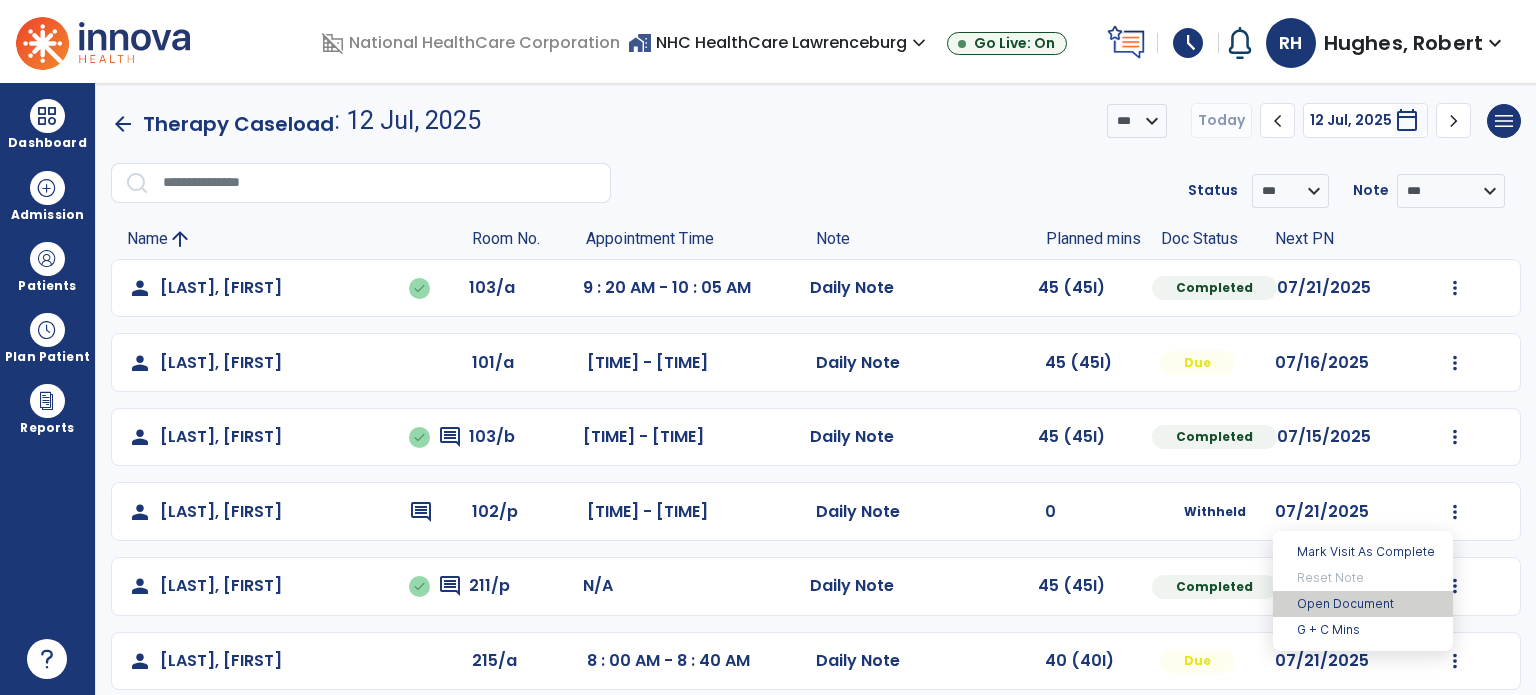 click on "Open Document" at bounding box center [1363, 604] 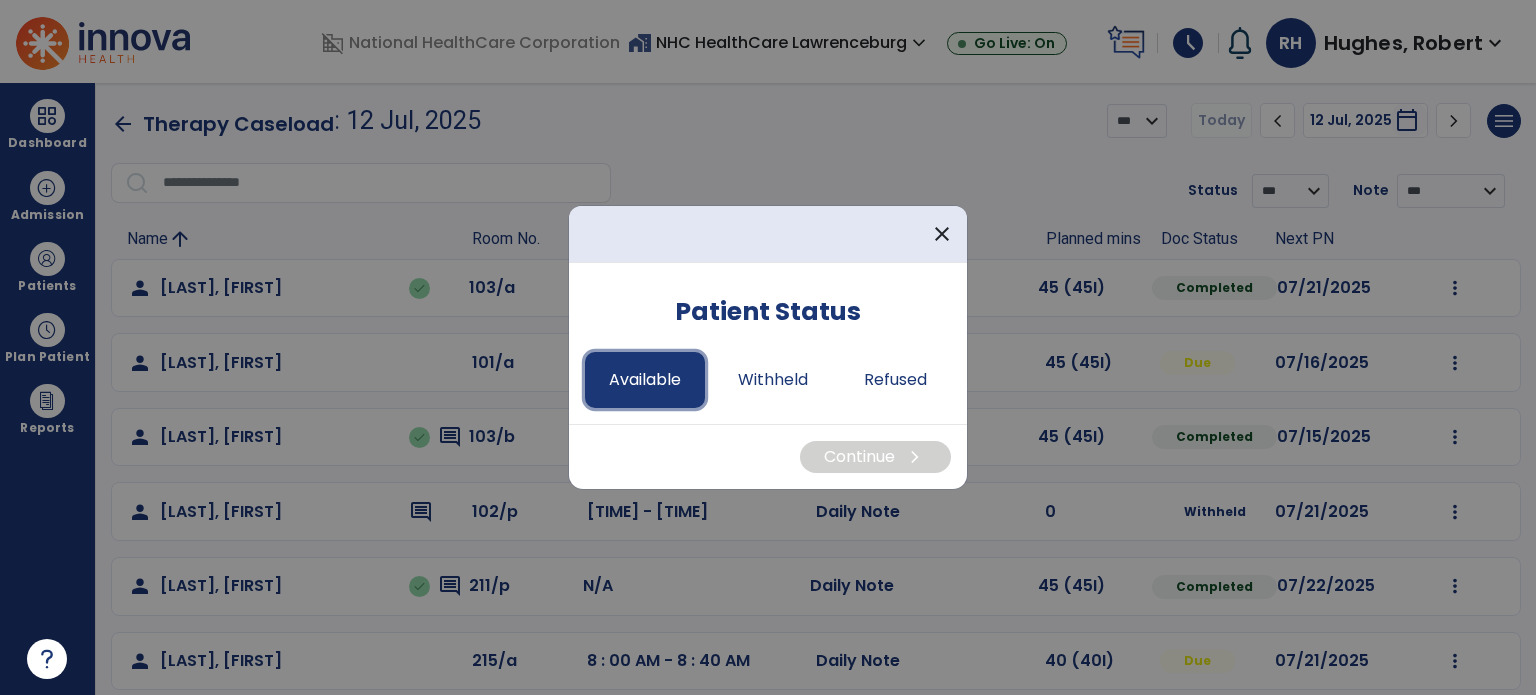 click on "Available" at bounding box center (645, 380) 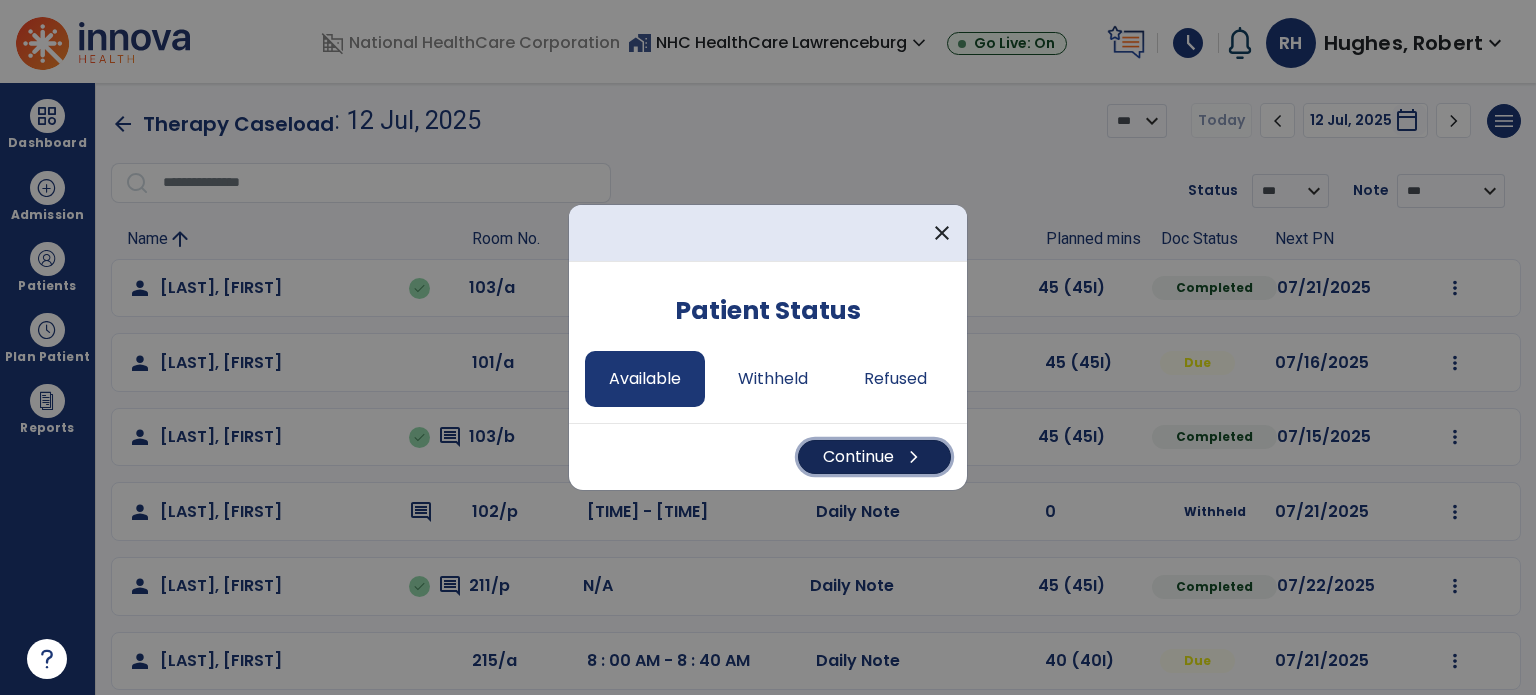 click on "Continue   chevron_right" at bounding box center [874, 457] 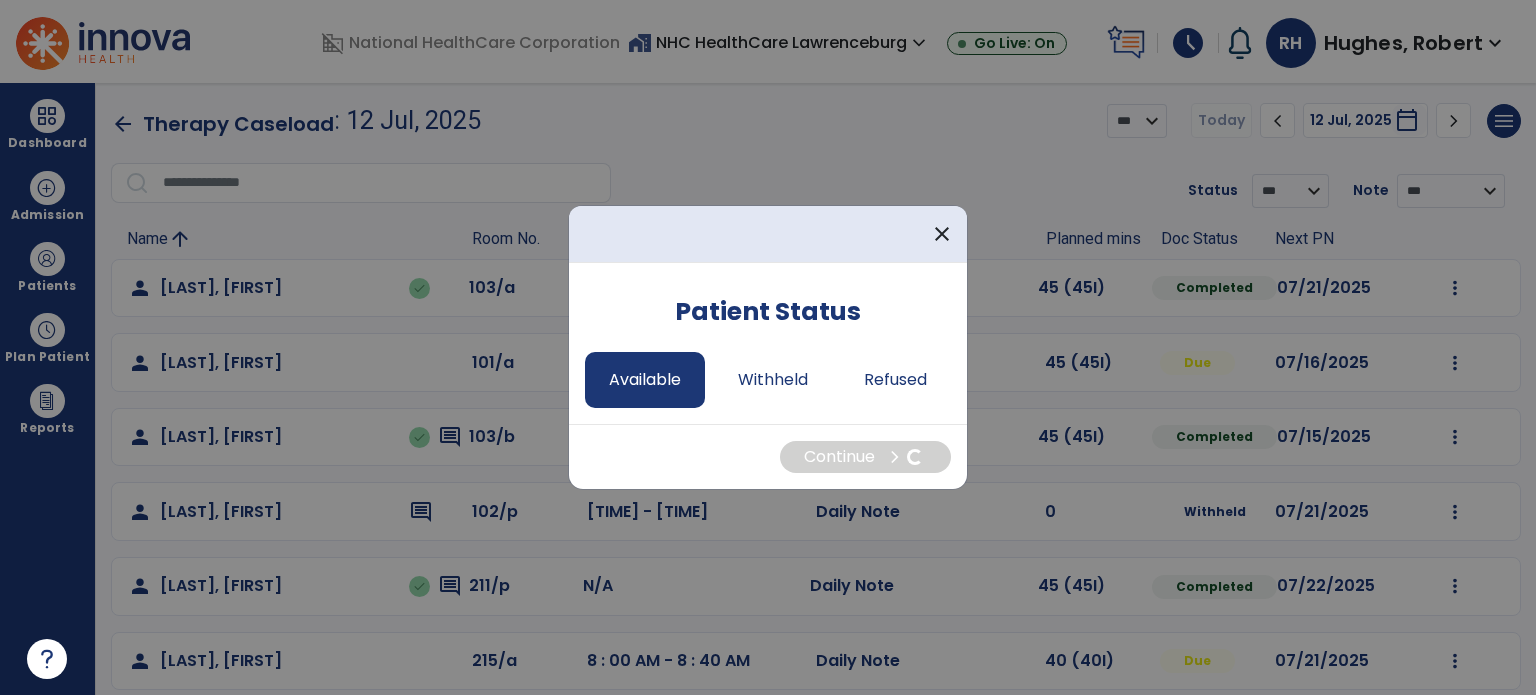 select on "*" 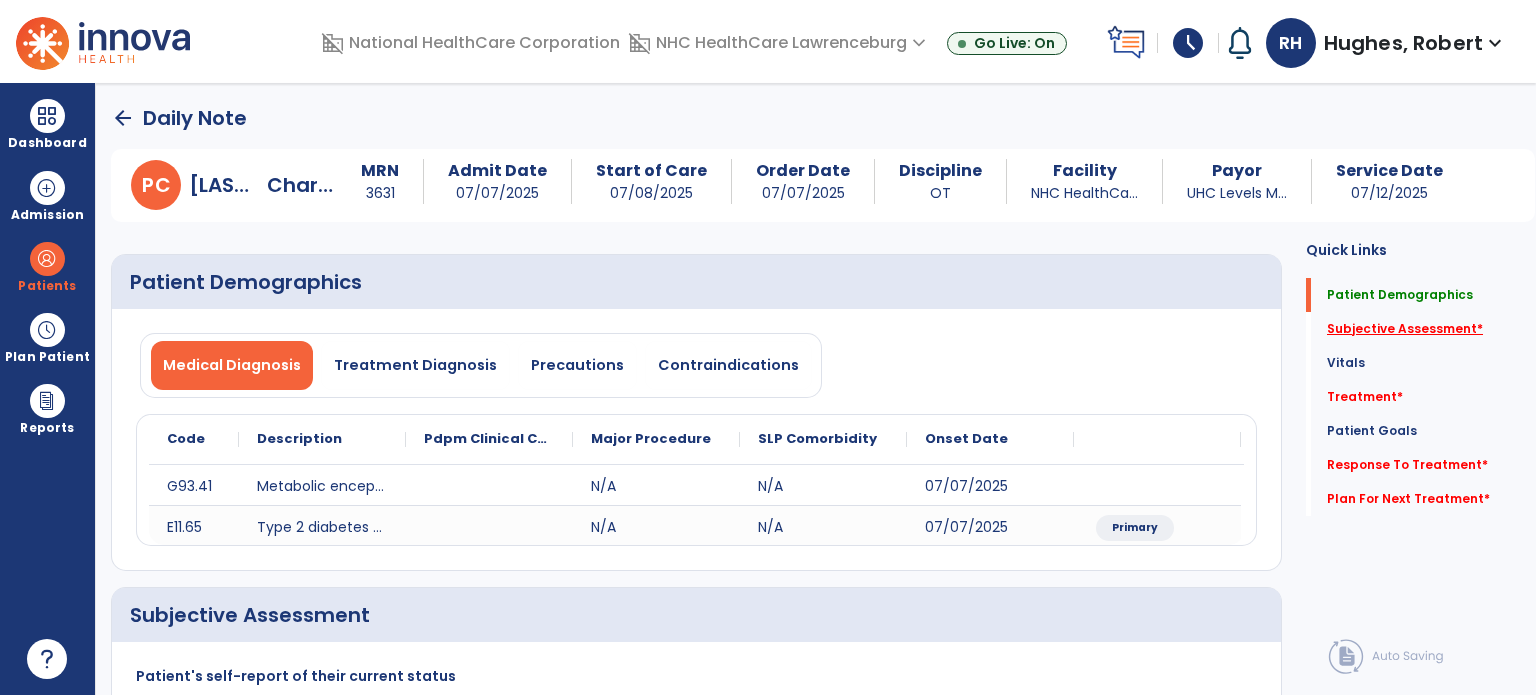click on "Subjective Assessment   *" 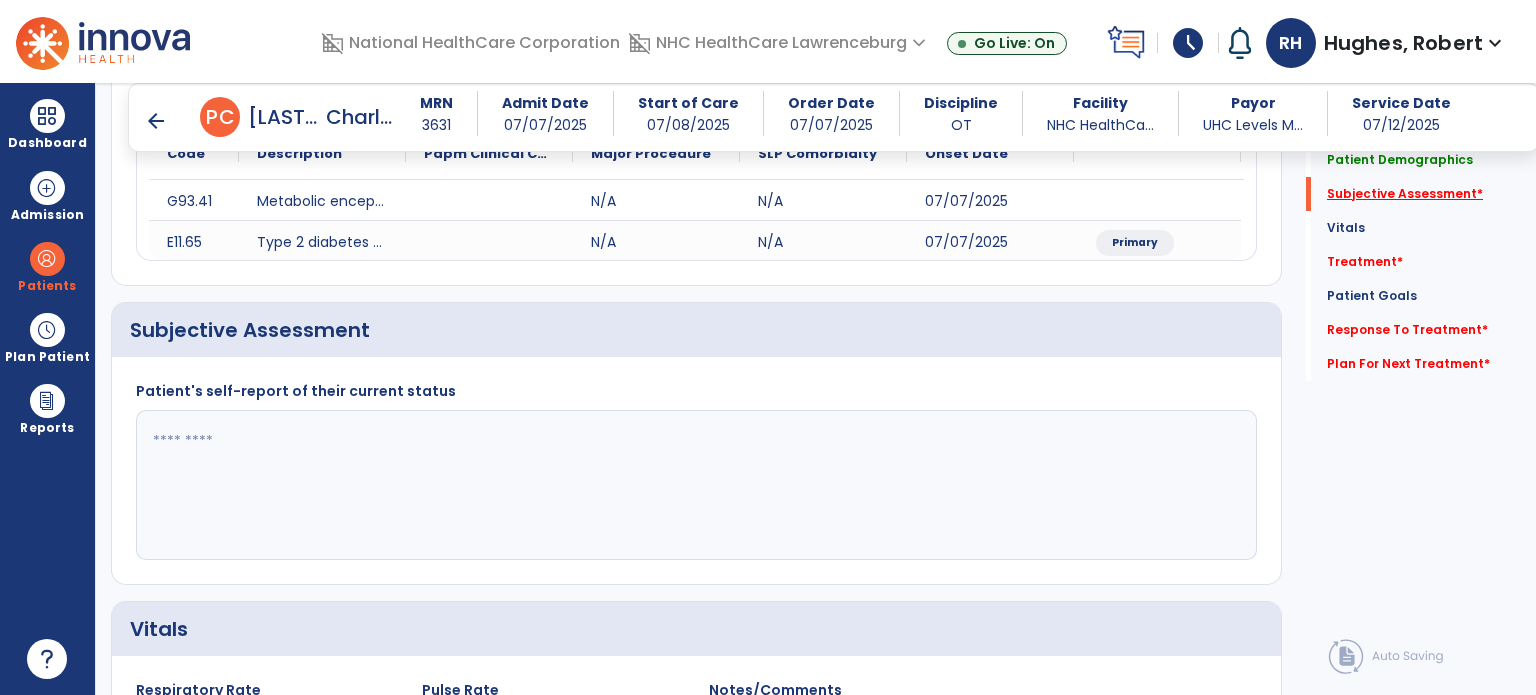 scroll, scrollTop: 338, scrollLeft: 0, axis: vertical 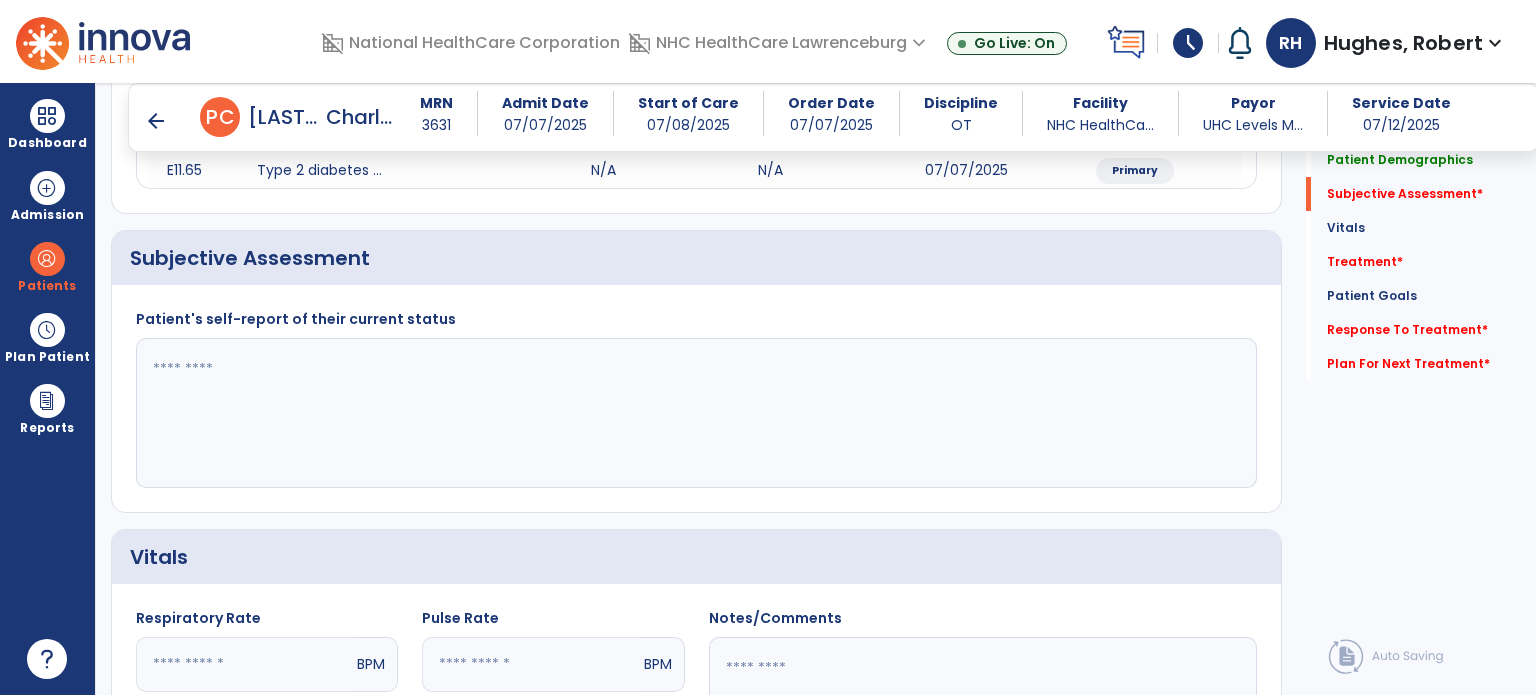 click 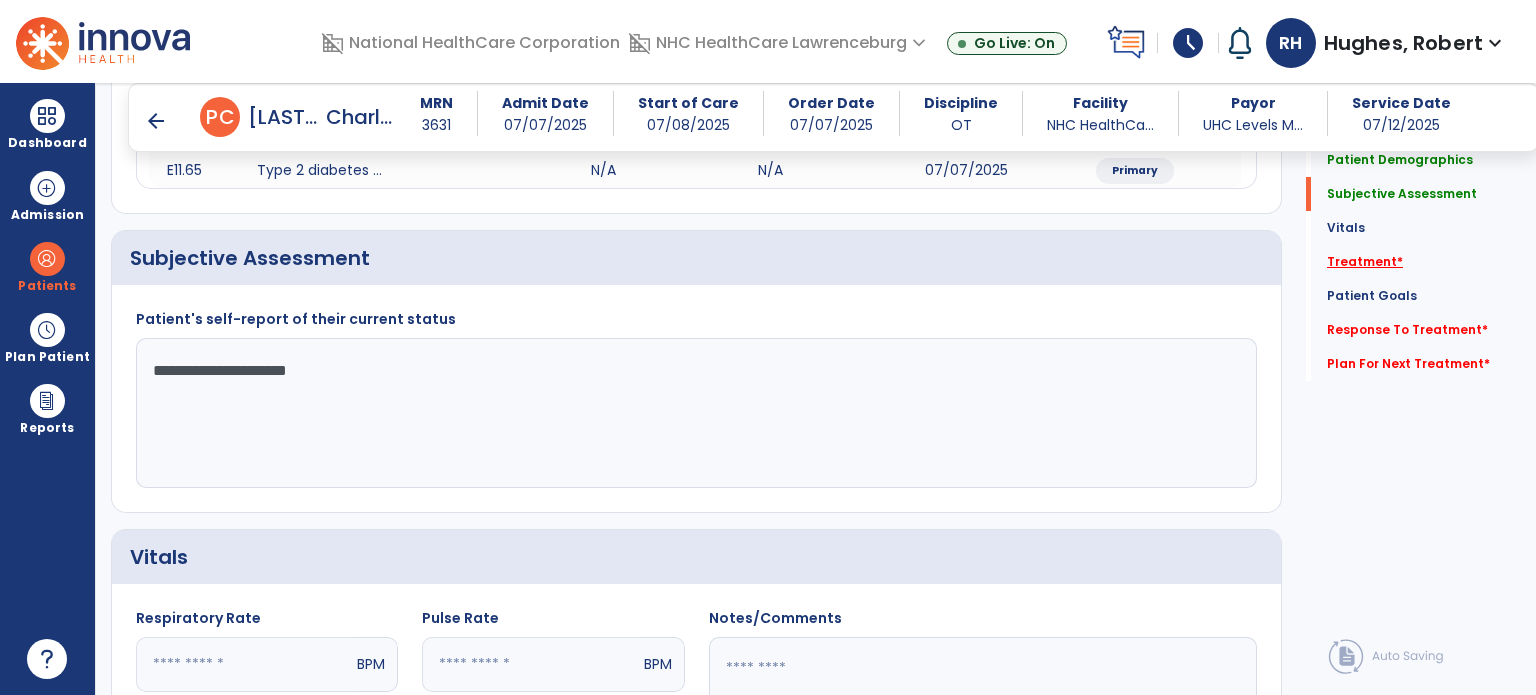 type on "**********" 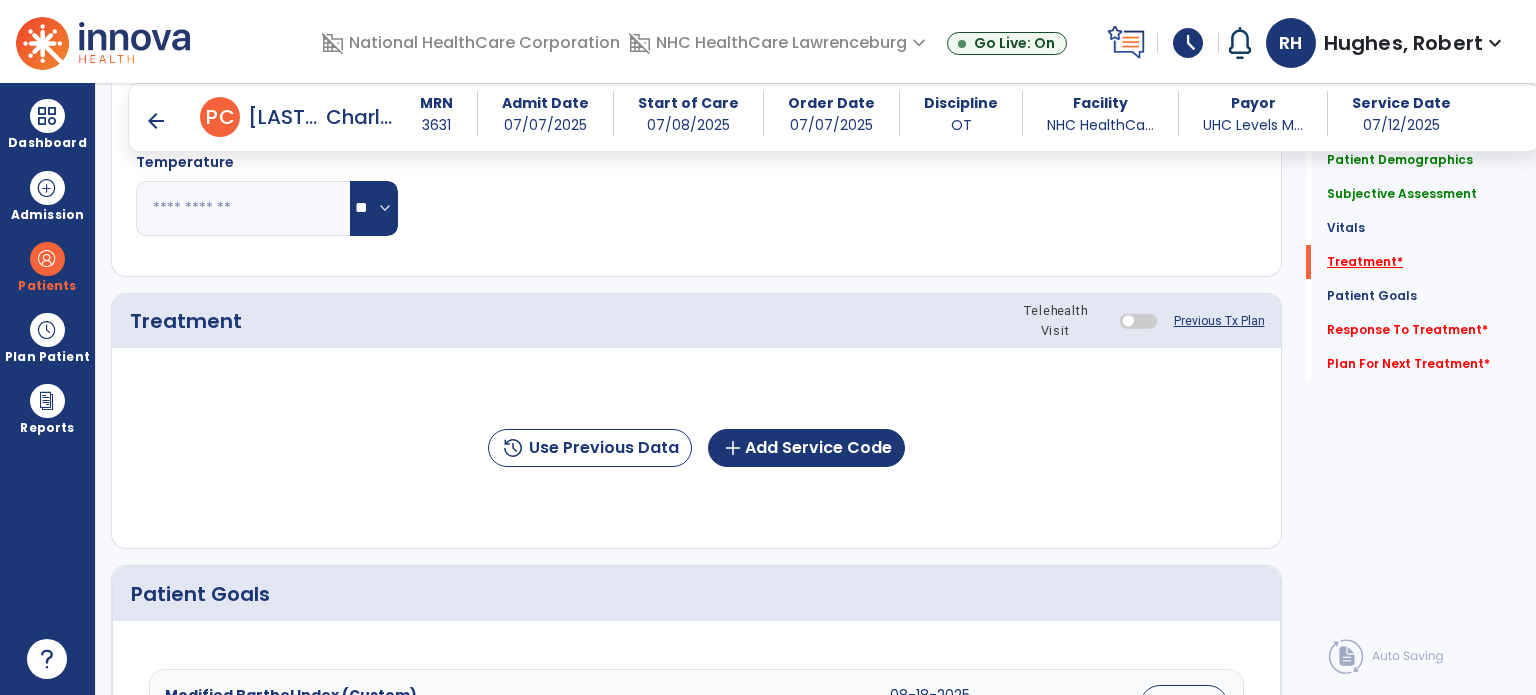 scroll, scrollTop: 1027, scrollLeft: 0, axis: vertical 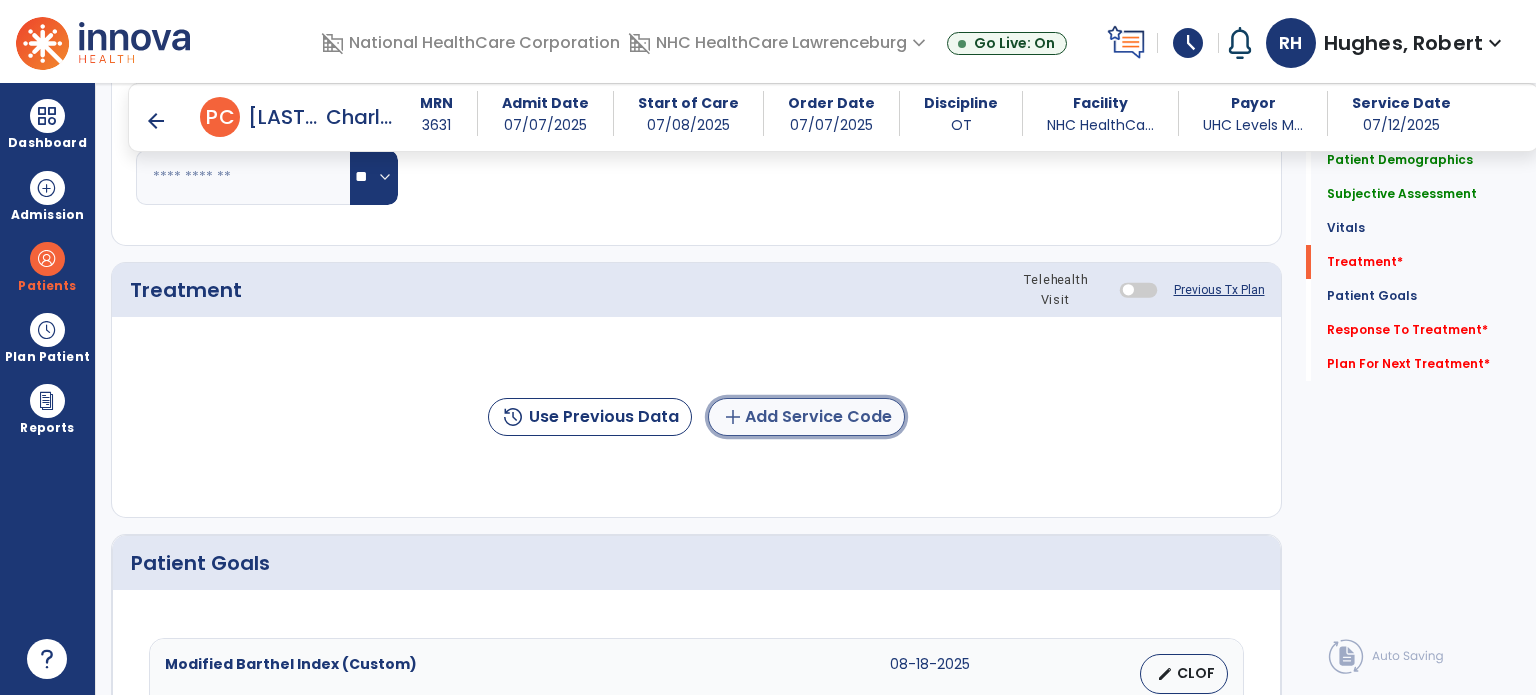 click on "add  Add Service Code" 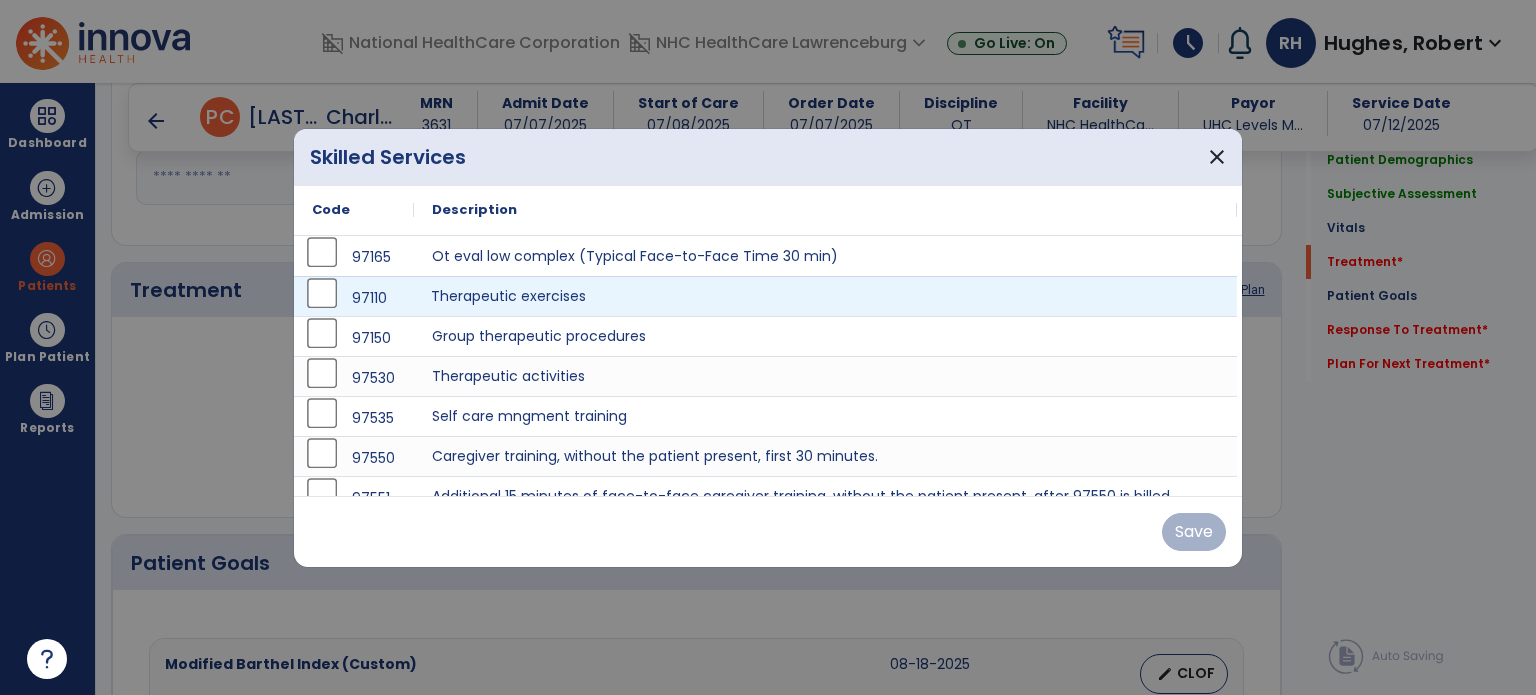 click on "Therapeutic exercises" at bounding box center [825, 296] 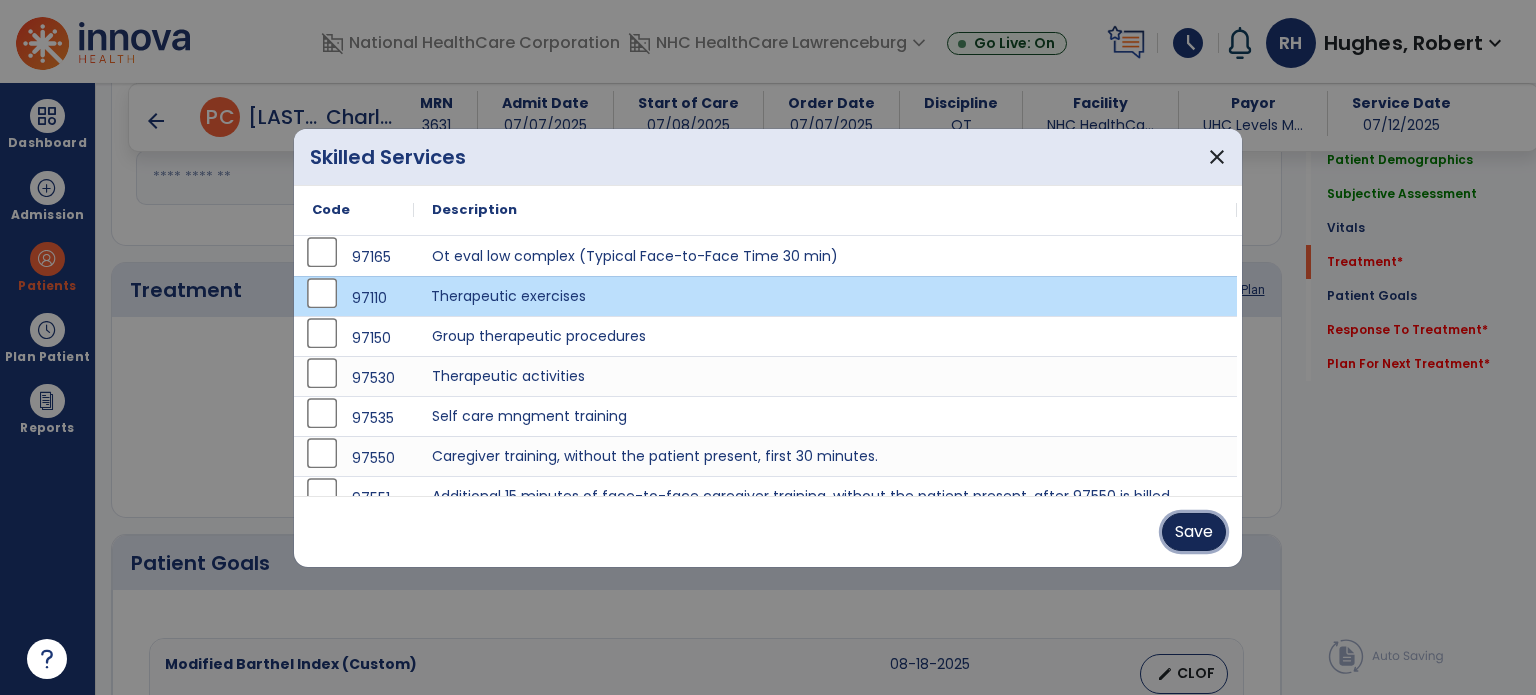 click on "Save" at bounding box center (1194, 532) 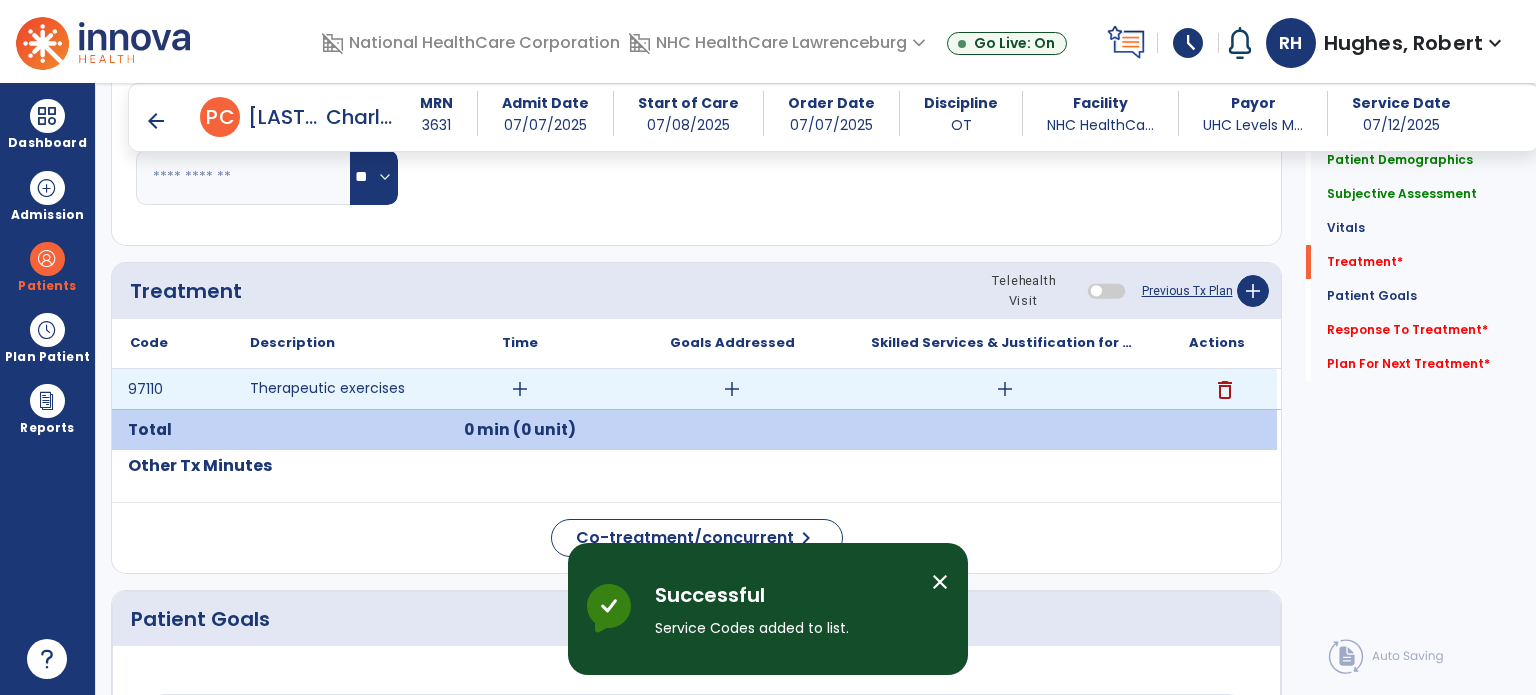 click on "add" at bounding box center [520, 389] 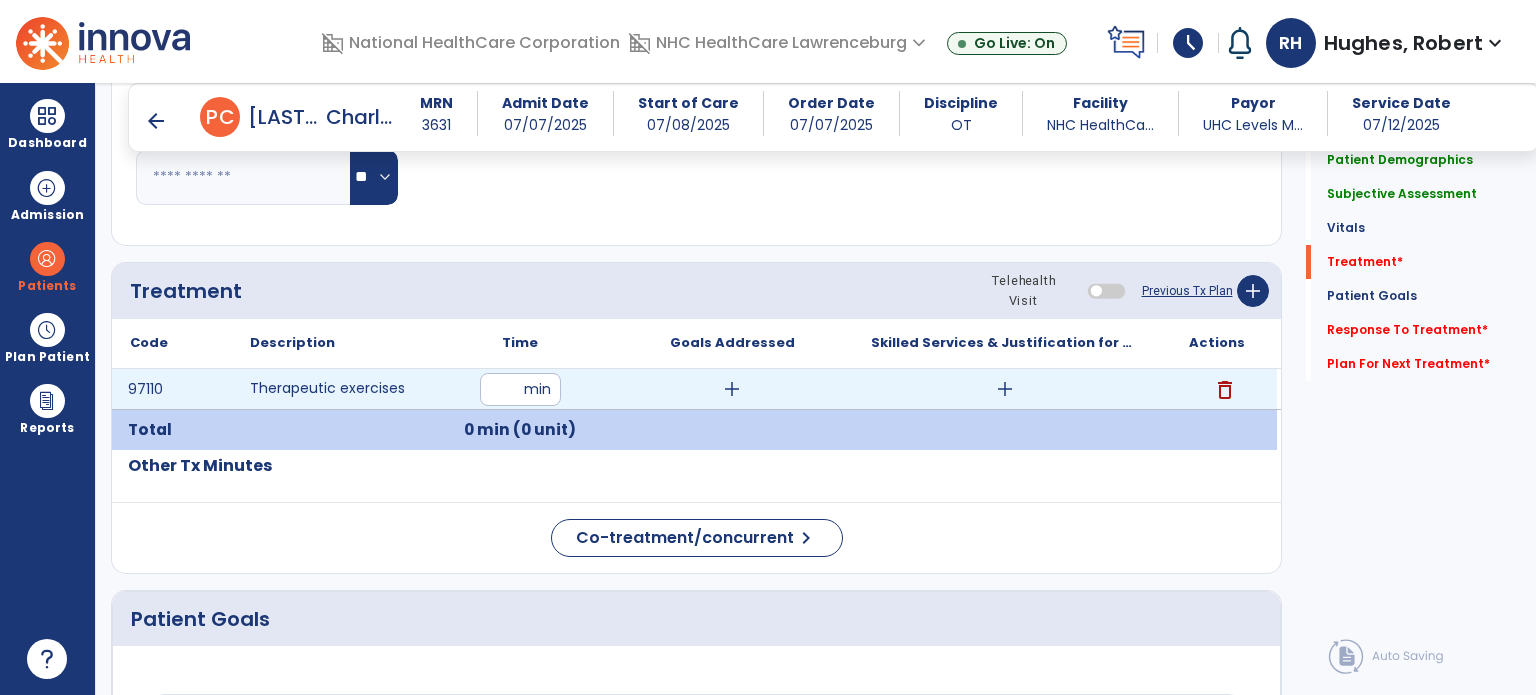 type on "**" 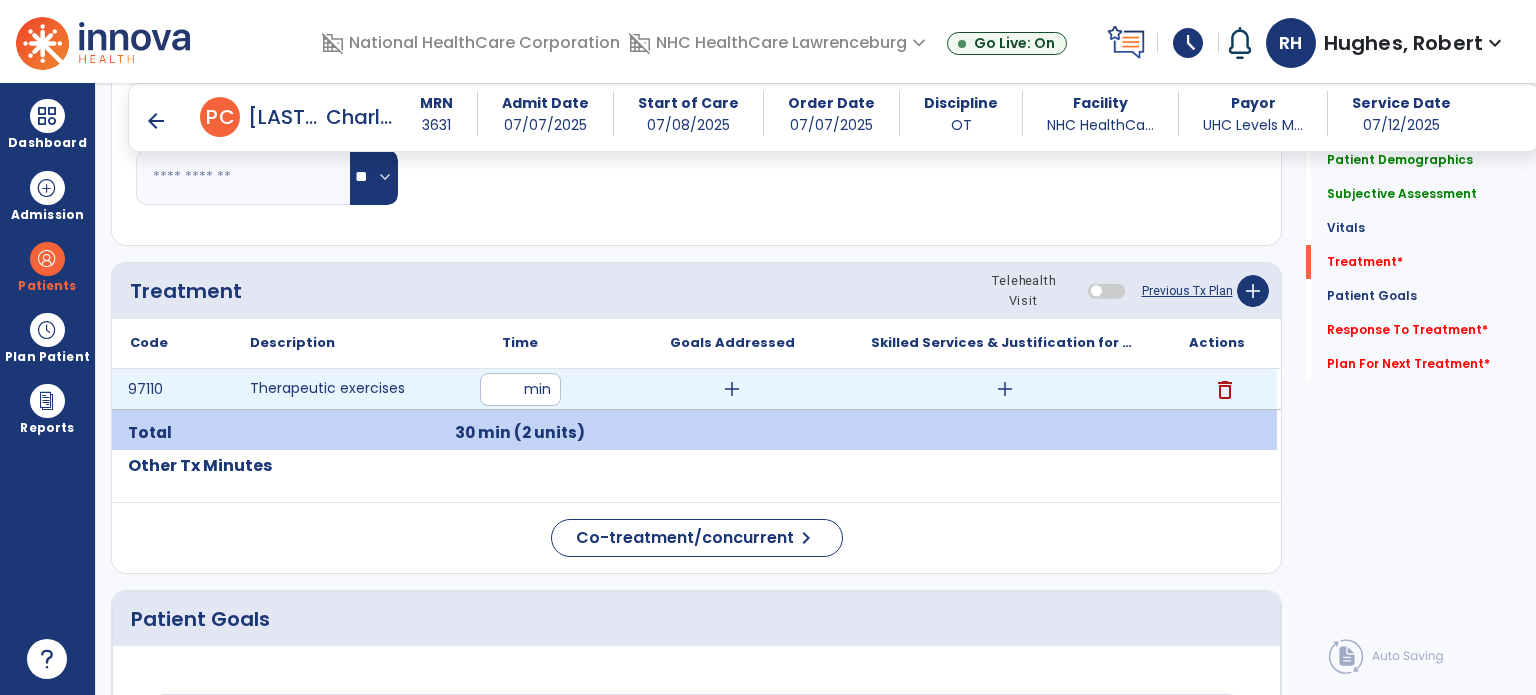 click on "add" at bounding box center [1005, 389] 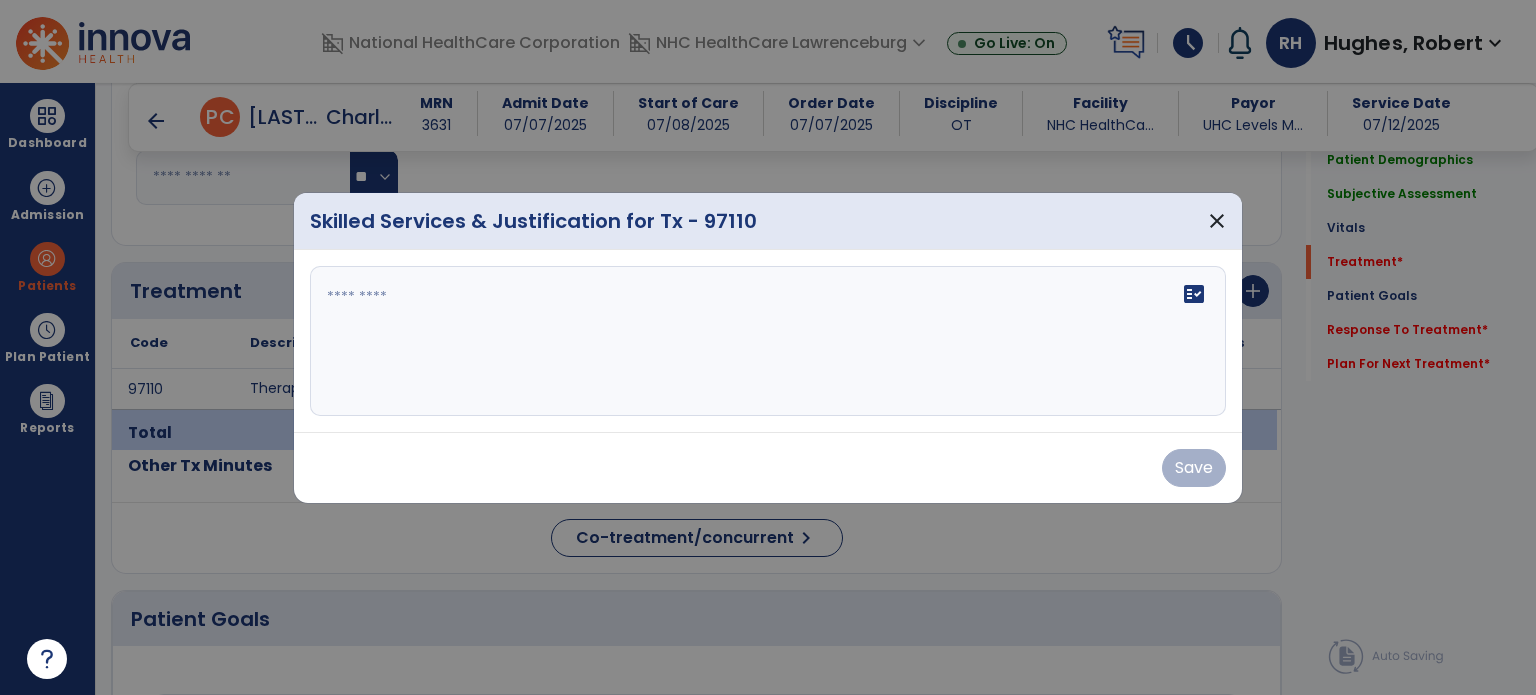 click on "fact_check" at bounding box center [768, 341] 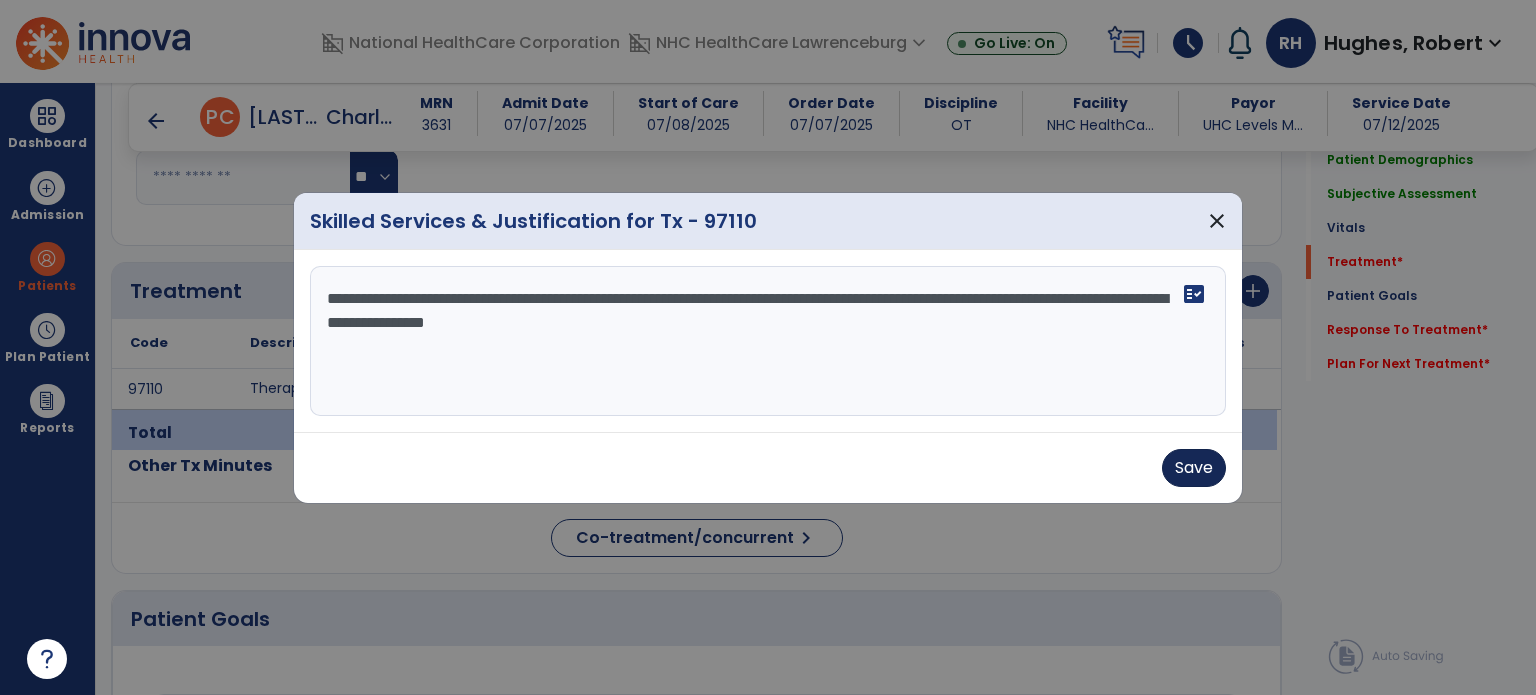type on "**********" 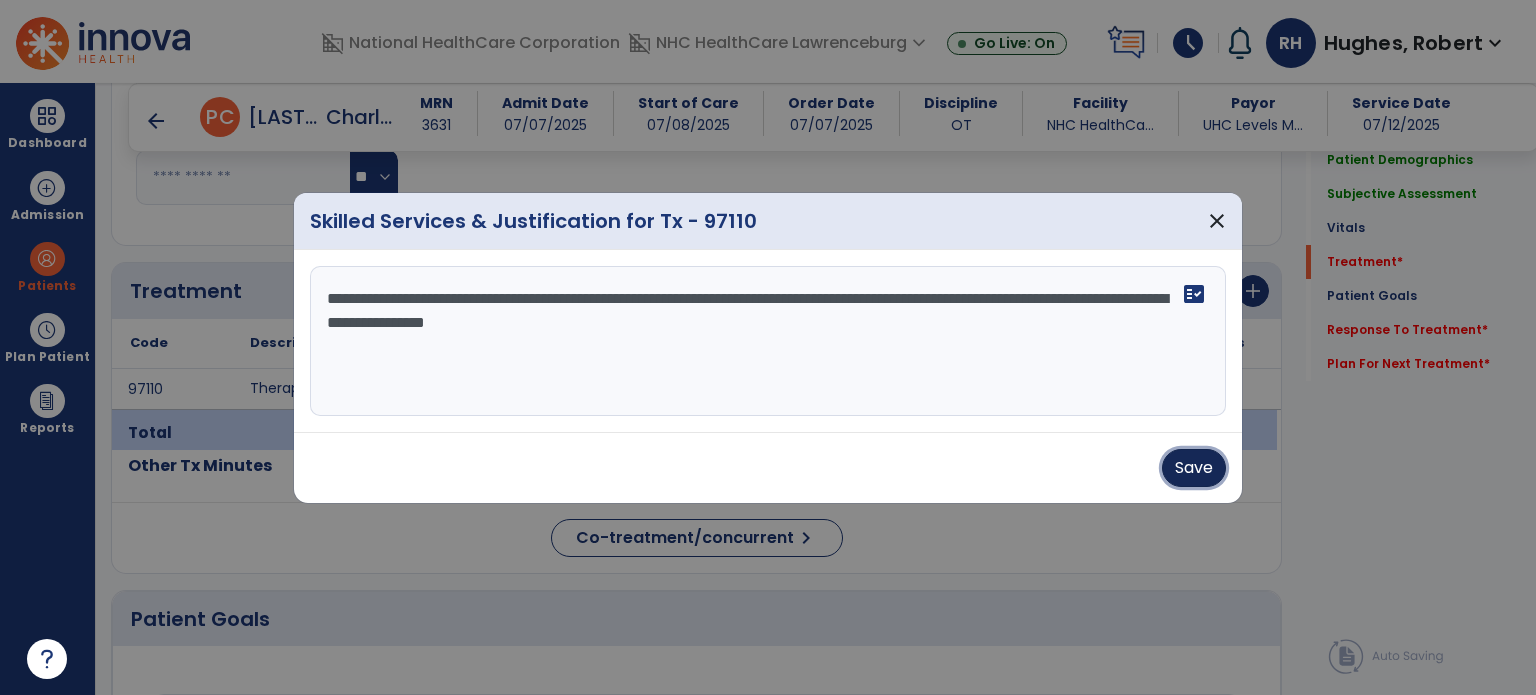 click on "Save" at bounding box center (1194, 468) 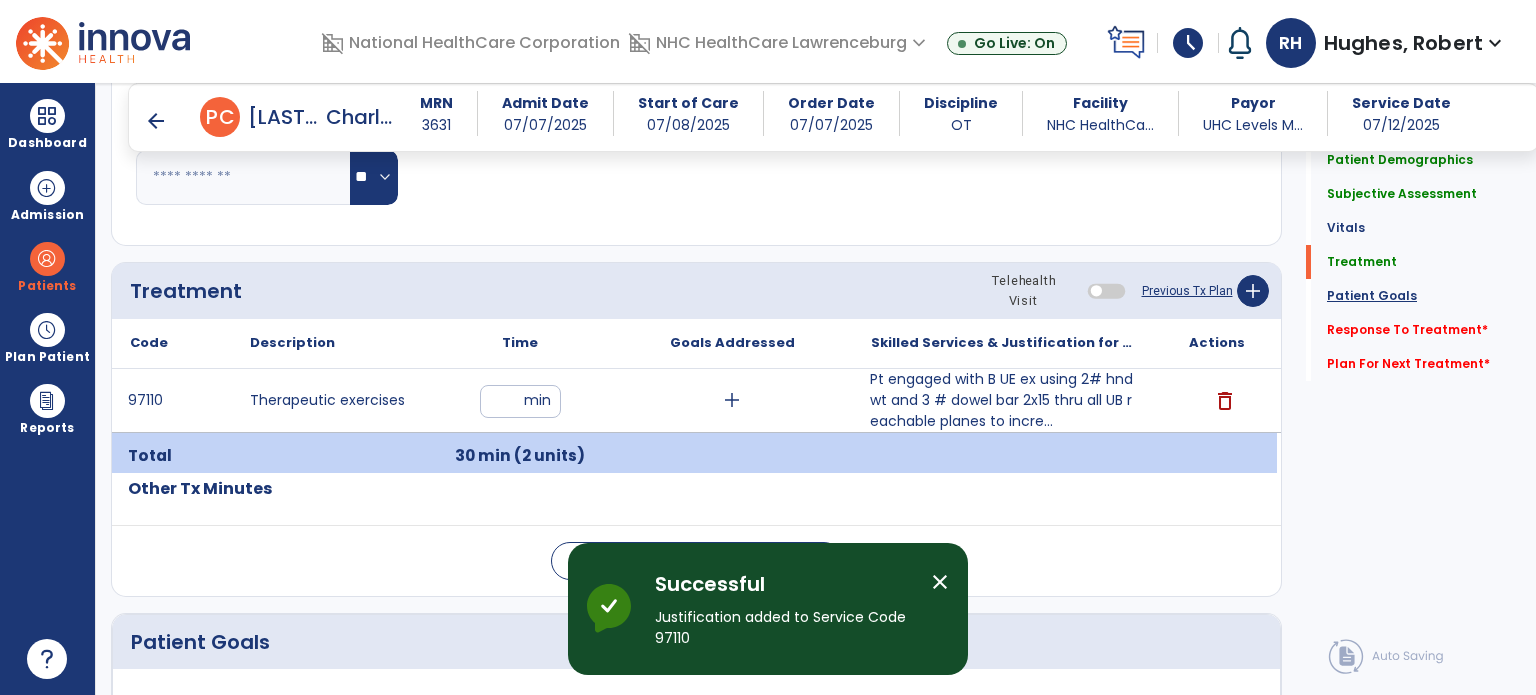click on "Patient Goals" 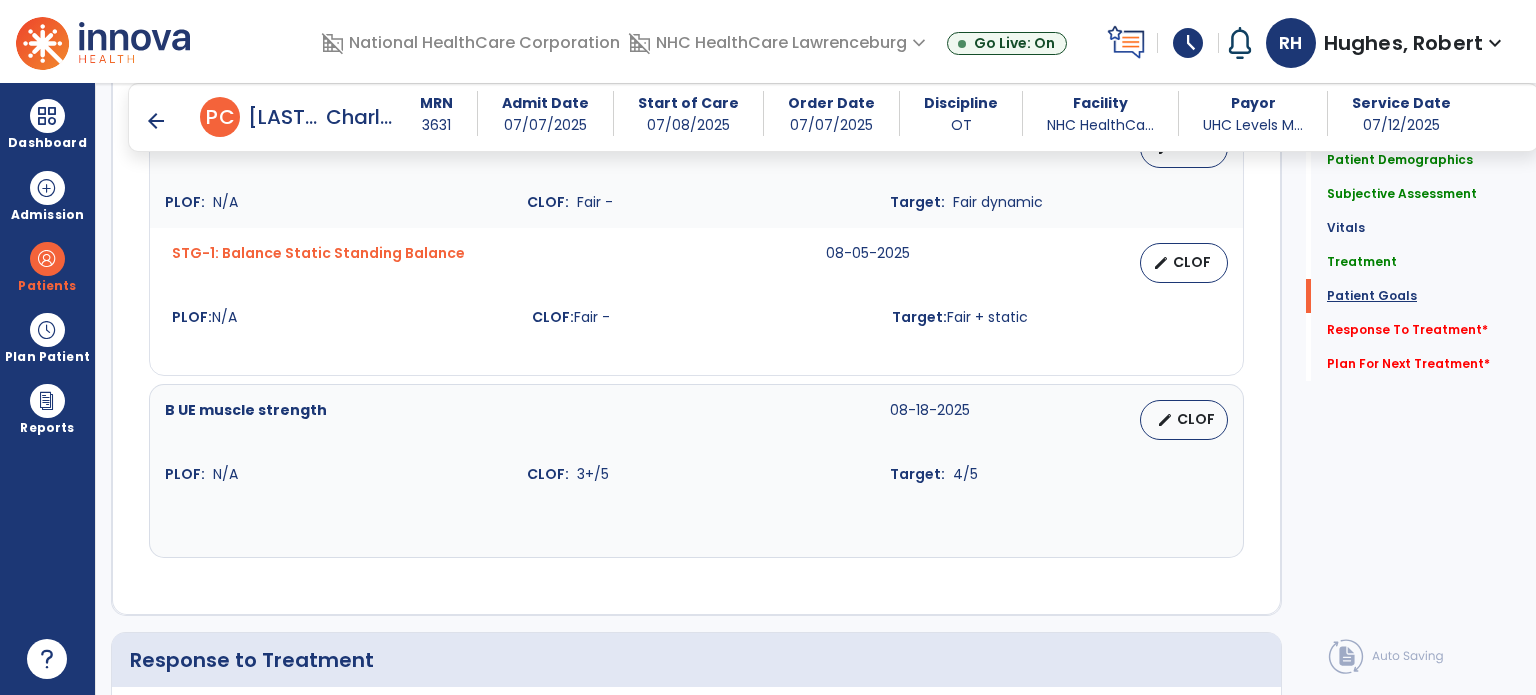 scroll, scrollTop: 2159, scrollLeft: 0, axis: vertical 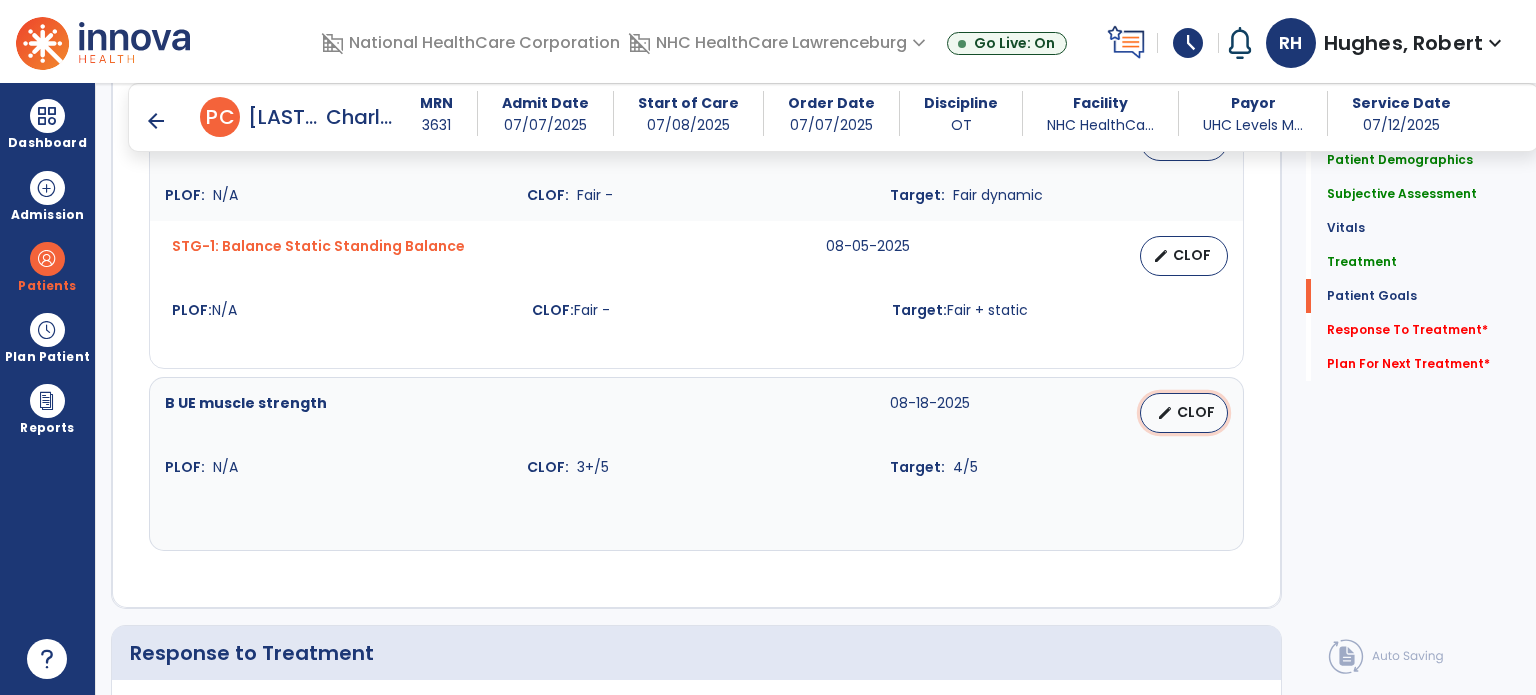 click on "CLOF" at bounding box center (1196, 412) 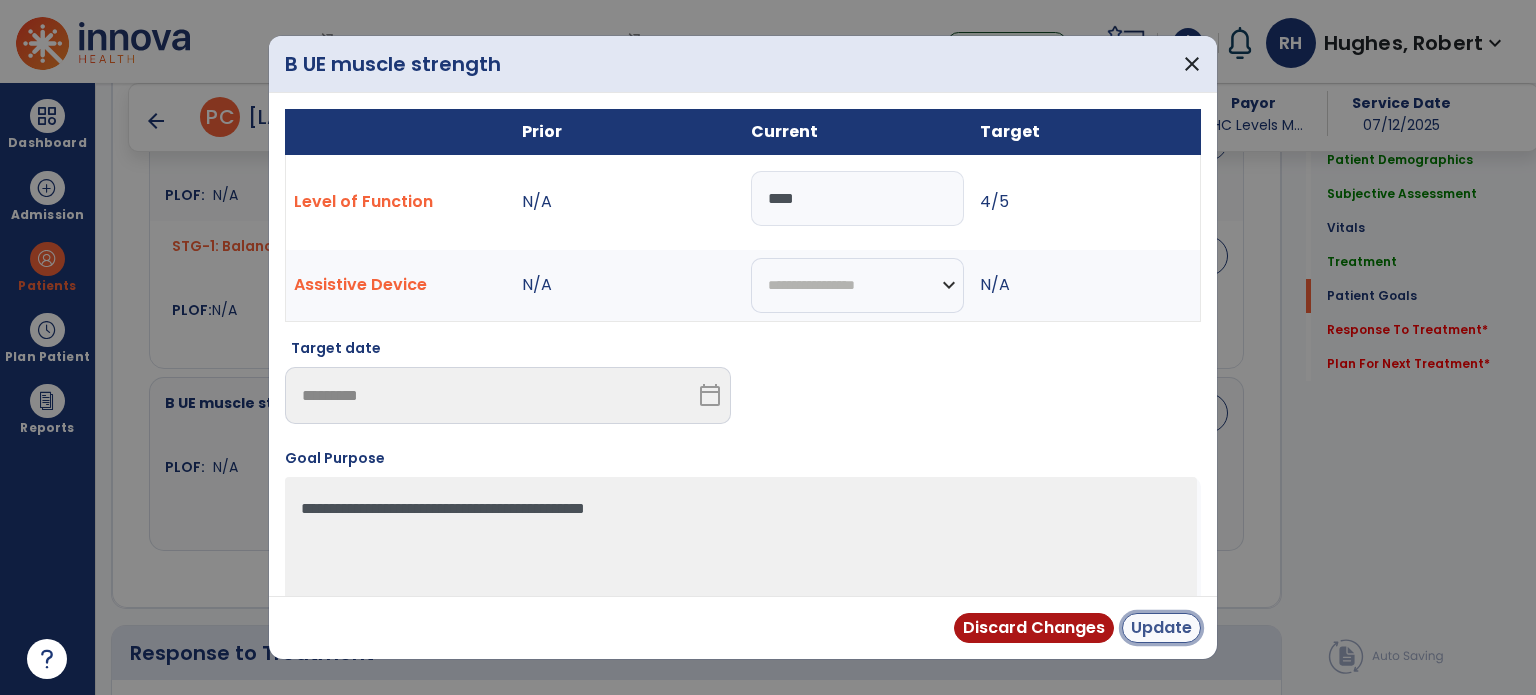 click on "Update" at bounding box center (1161, 628) 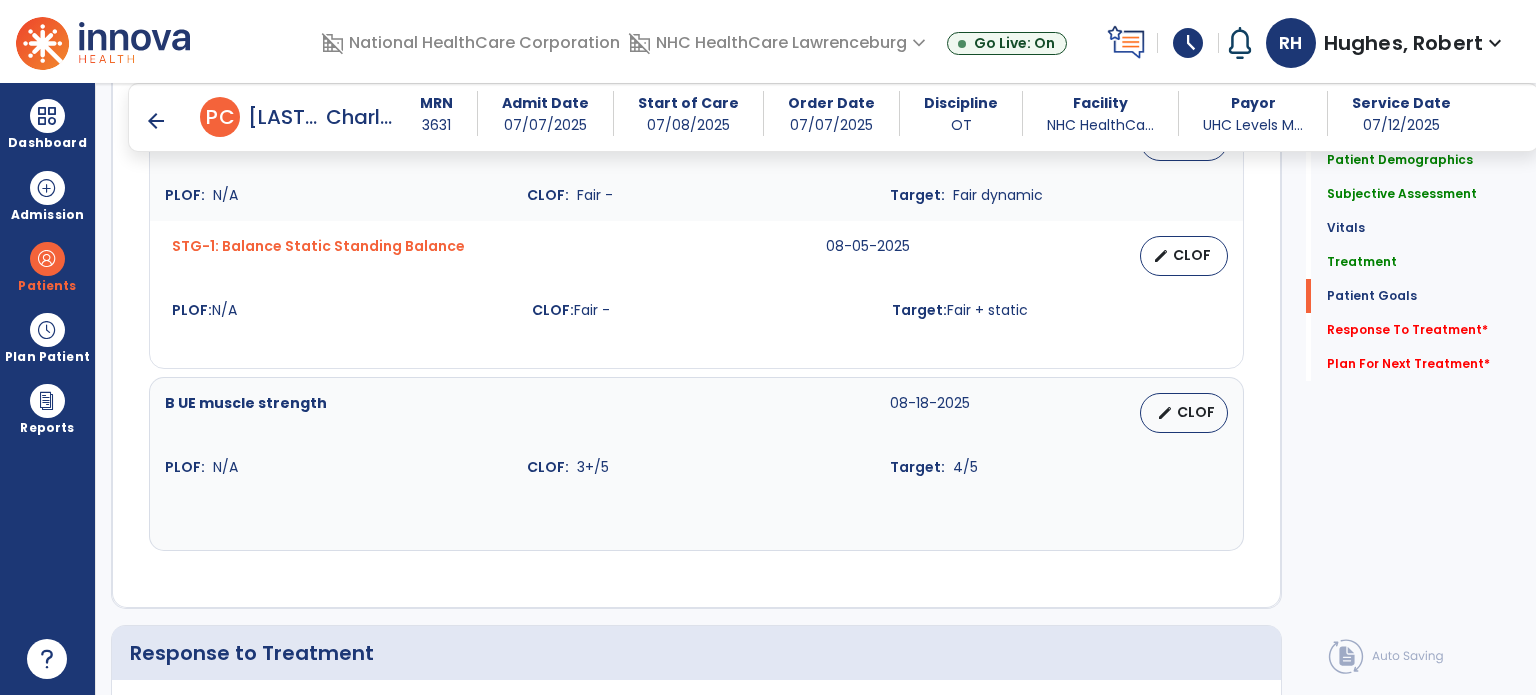 scroll, scrollTop: 2159, scrollLeft: 0, axis: vertical 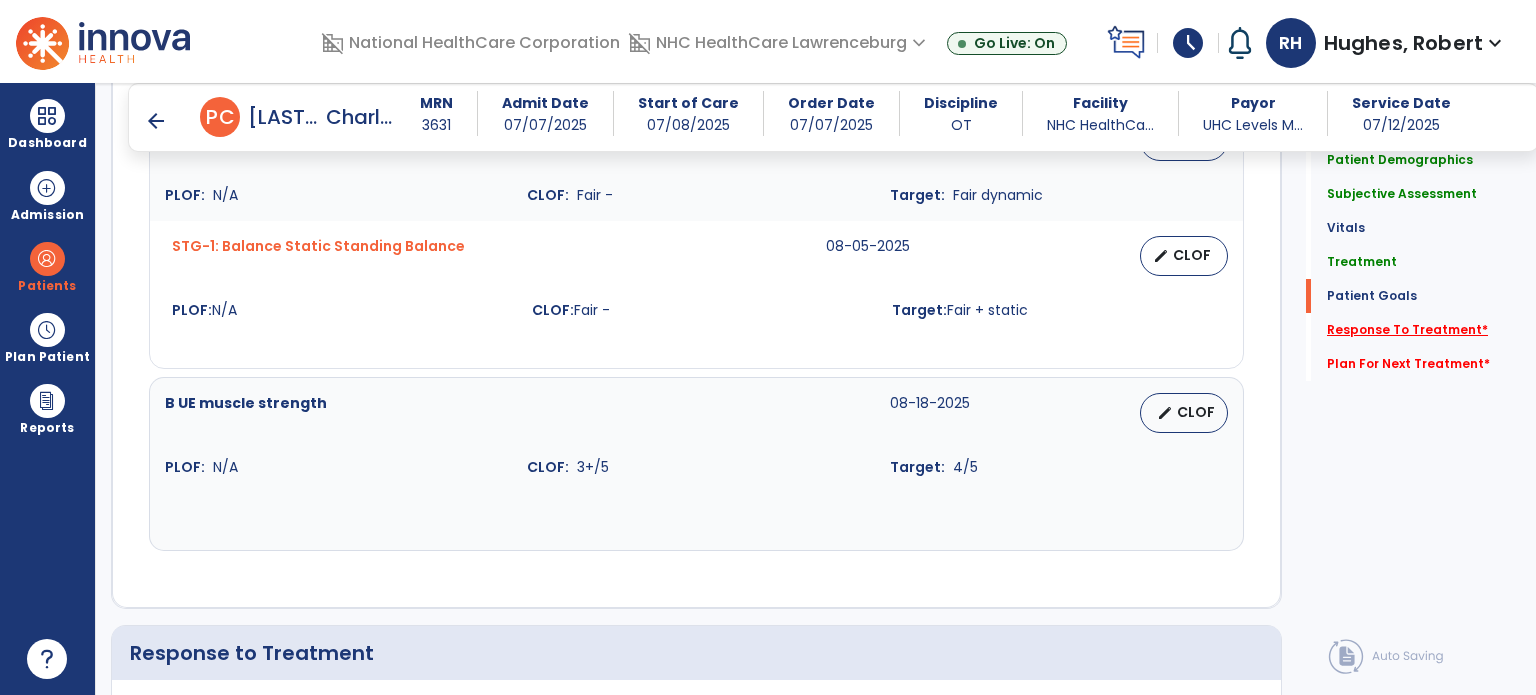 click on "Response To Treatment   *" 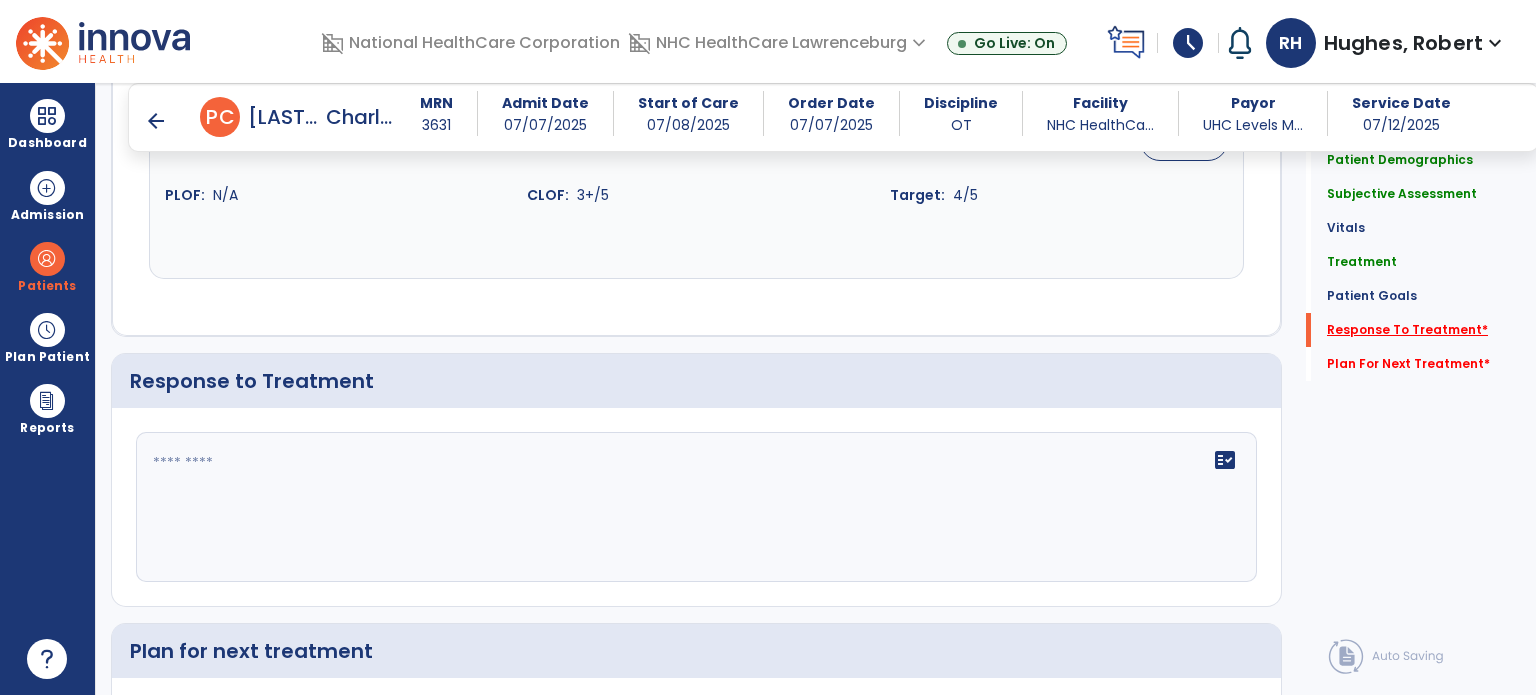 scroll, scrollTop: 2517, scrollLeft: 0, axis: vertical 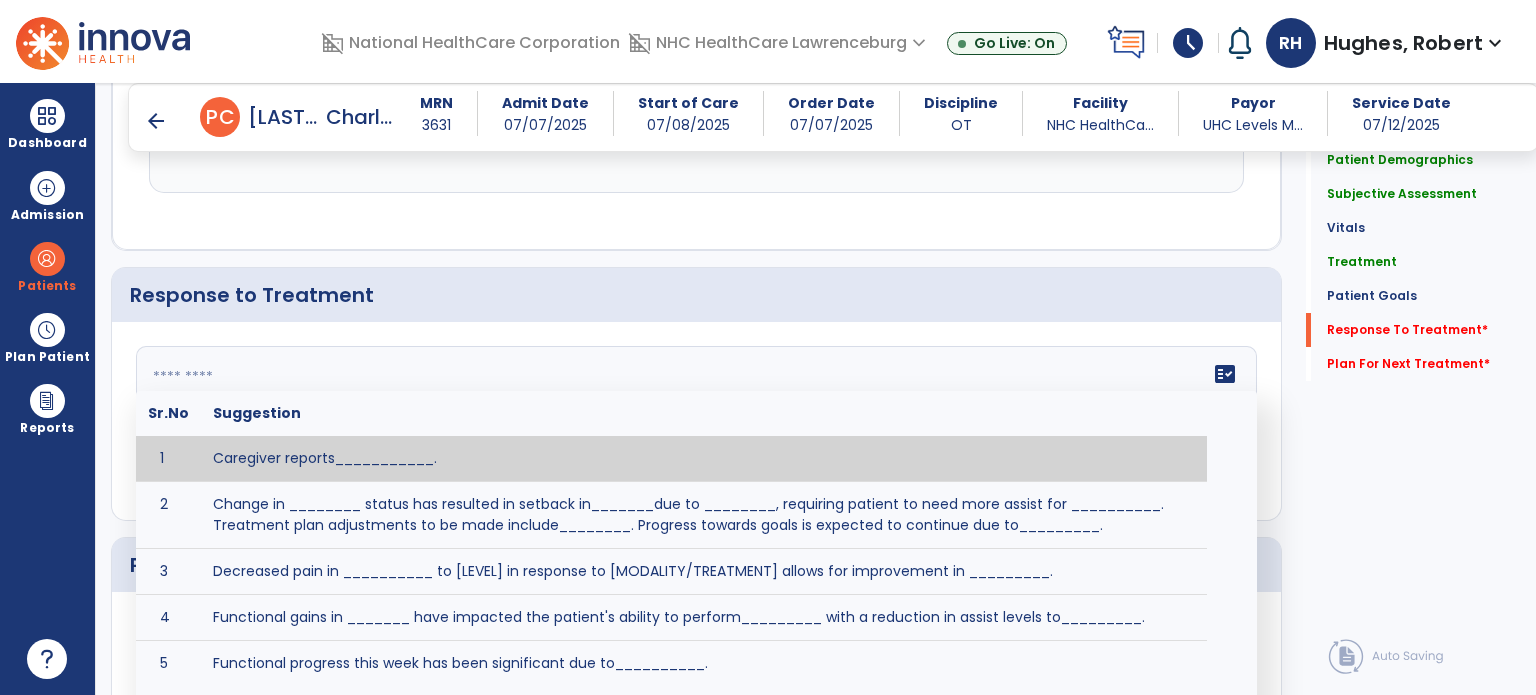 click on "fact_check  Sr.No Suggestion 1 Caregiver reports___________. 2 Change in ________ status has resulted in setback in_______due to ________, requiring patient to need more assist for __________.   Treatment plan adjustments to be made include________.  Progress towards goals is expected to continue due to_________. 3 Decreased pain in __________ to [LEVEL] in response to [MODALITY/TREATMENT] allows for improvement in _________. 4 Functional gains in _______ have impacted the patient's ability to perform_________ with a reduction in assist levels to_________. 5 Functional progress this week has been significant due to__________. 6 Gains in ________ have improved the patient's ability to perform ______with decreased levels of assist to___________. 7 Improvement in ________allows patient to tolerate higher levels of challenges in_________. 8 Pain in [AREA] has decreased to [LEVEL] in response to [TREATMENT/MODALITY], allowing fore ease in completing__________. 9 10 11 12 13 14 15 16 17 18 19 20 21" 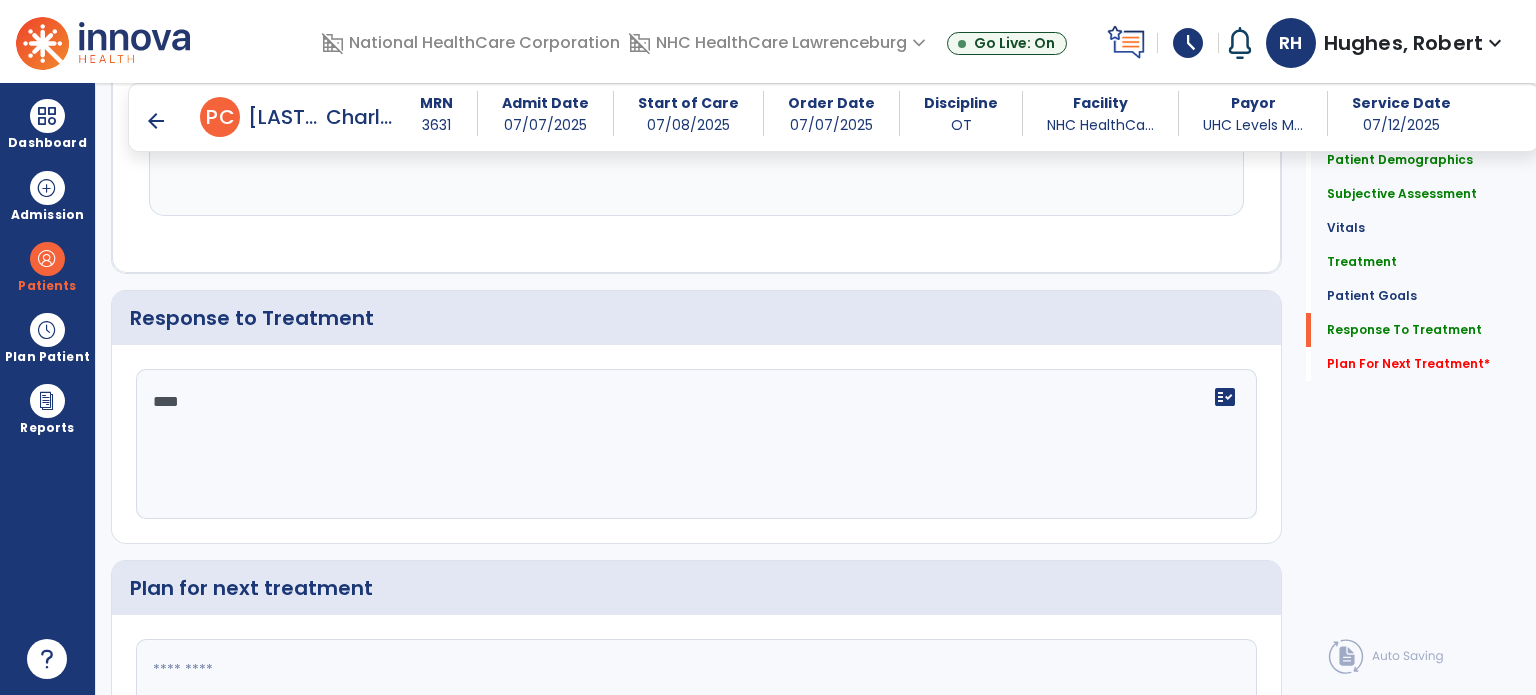 scroll, scrollTop: 2517, scrollLeft: 0, axis: vertical 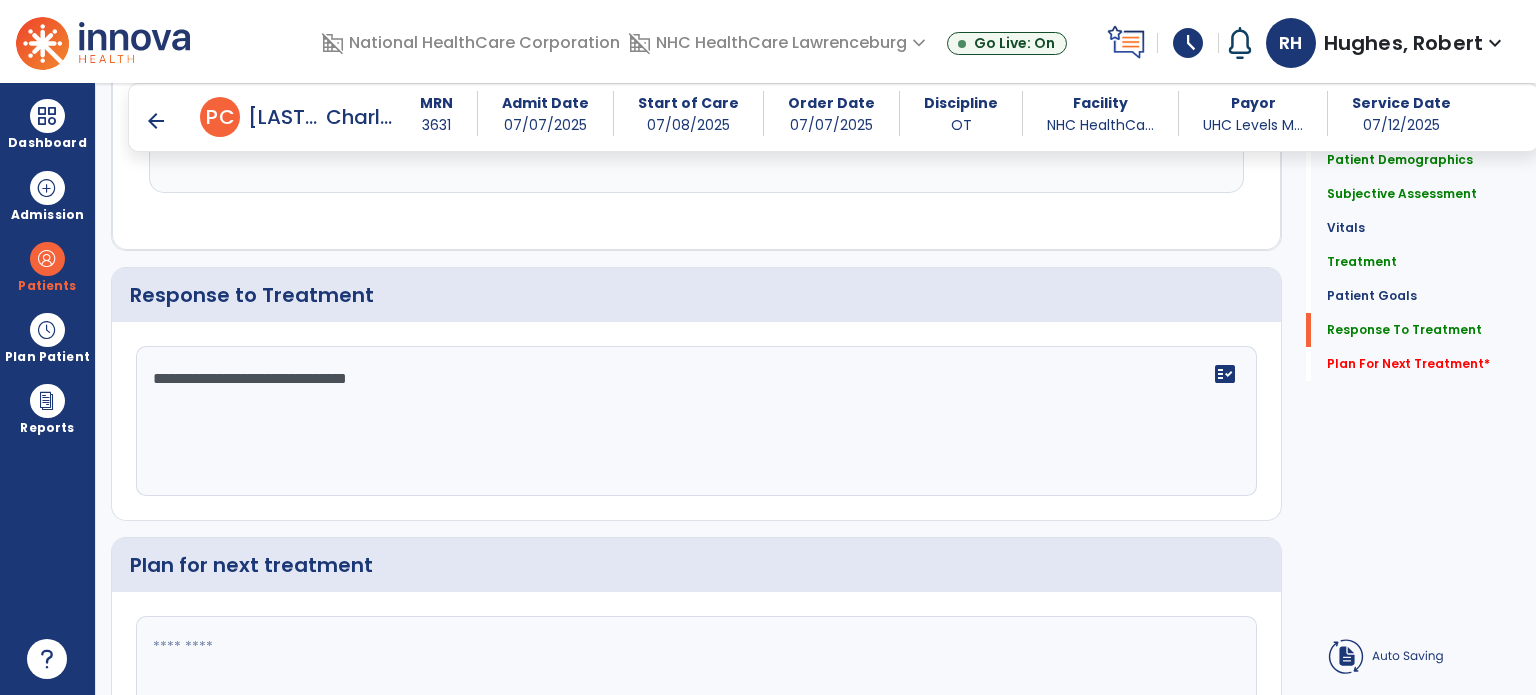 type on "**********" 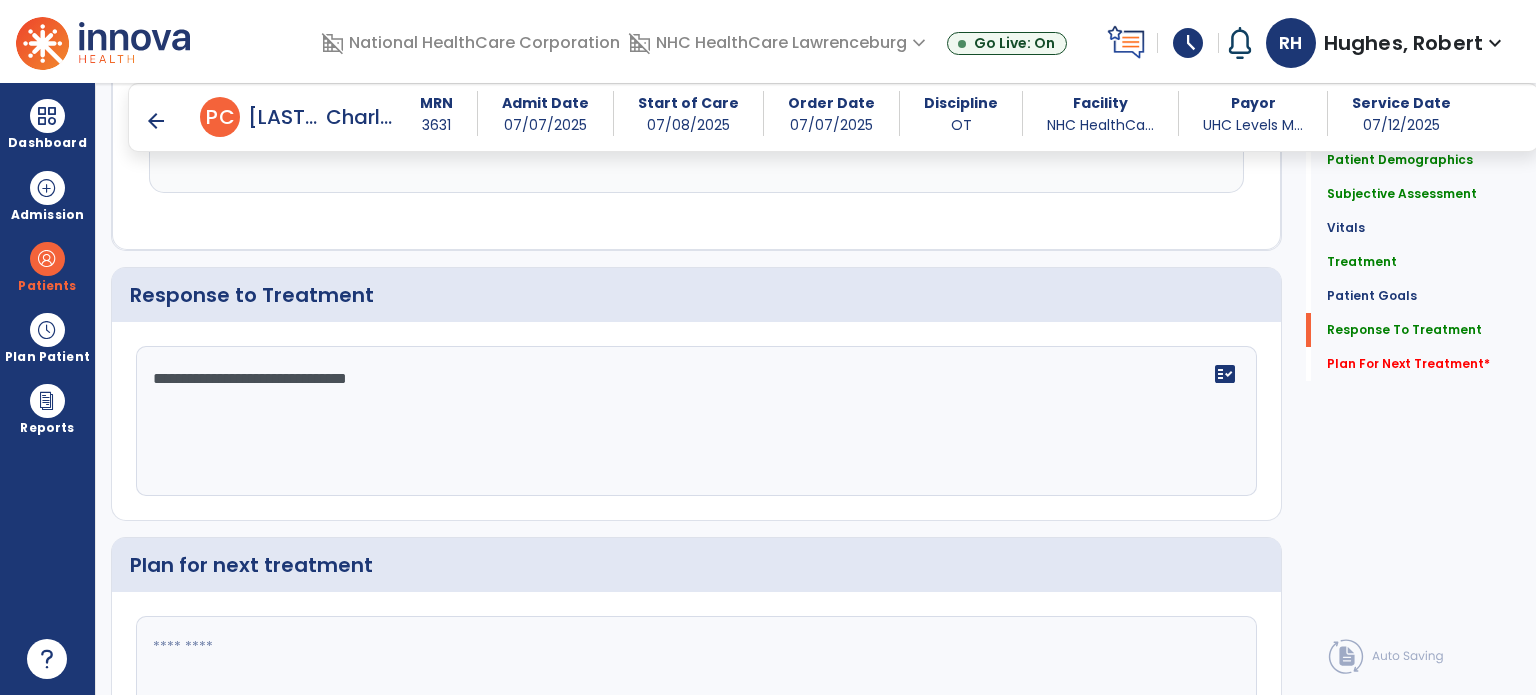 click 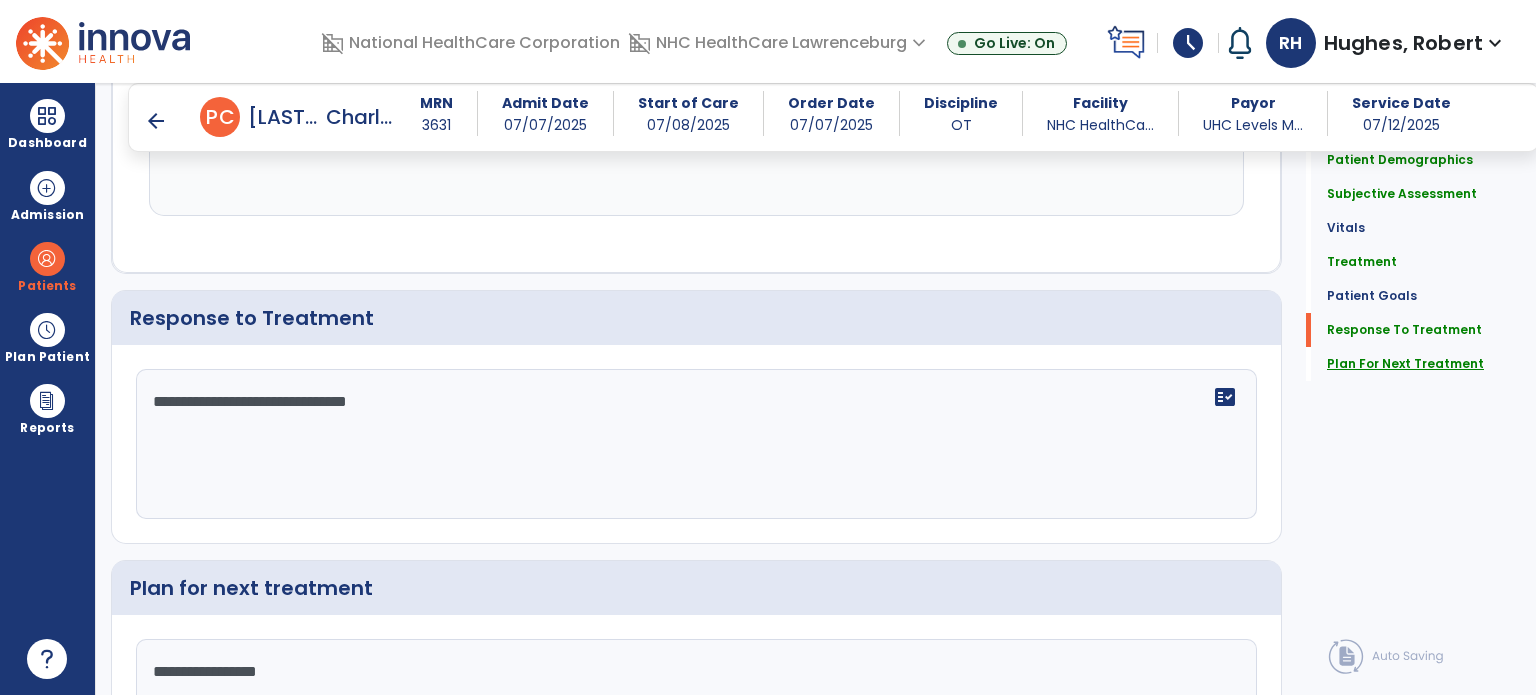 scroll, scrollTop: 2517, scrollLeft: 0, axis: vertical 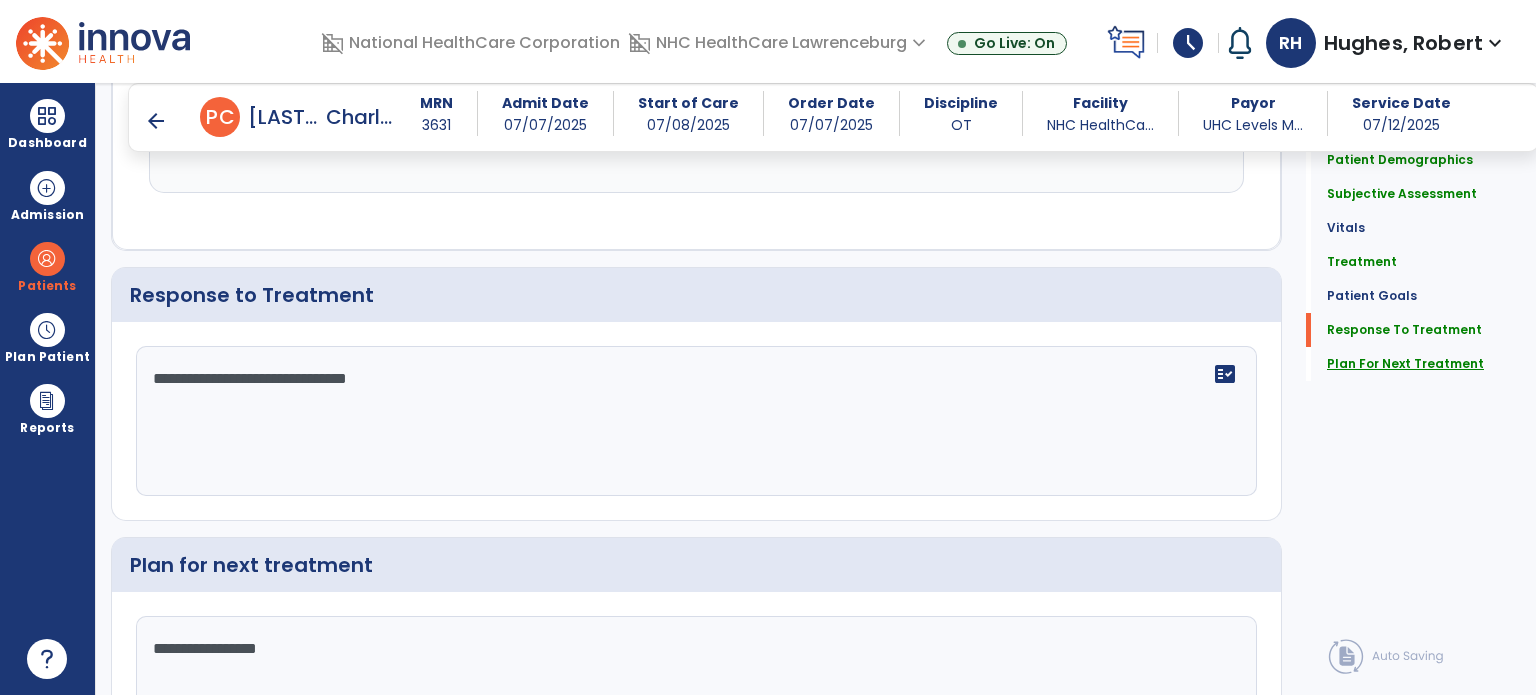type on "**********" 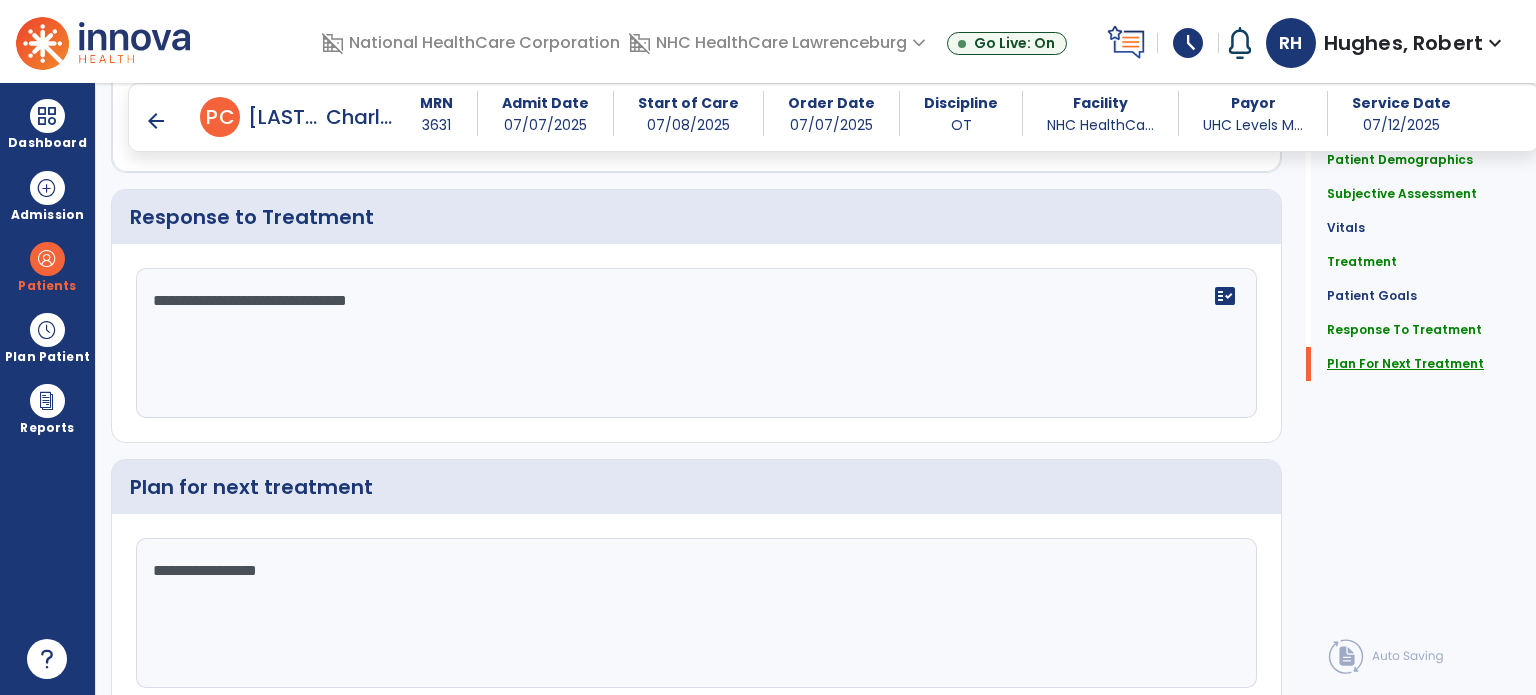 scroll, scrollTop: 2672, scrollLeft: 0, axis: vertical 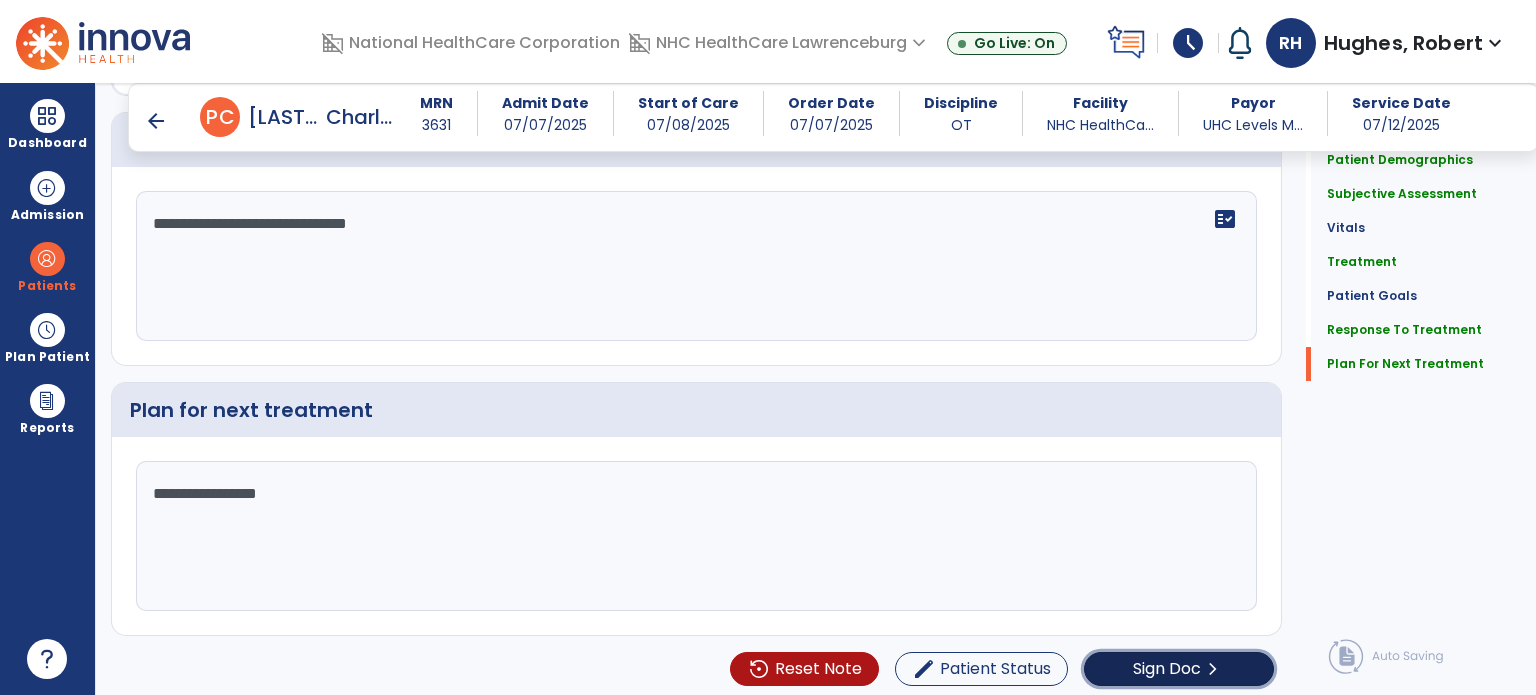 click on "Sign Doc  chevron_right" 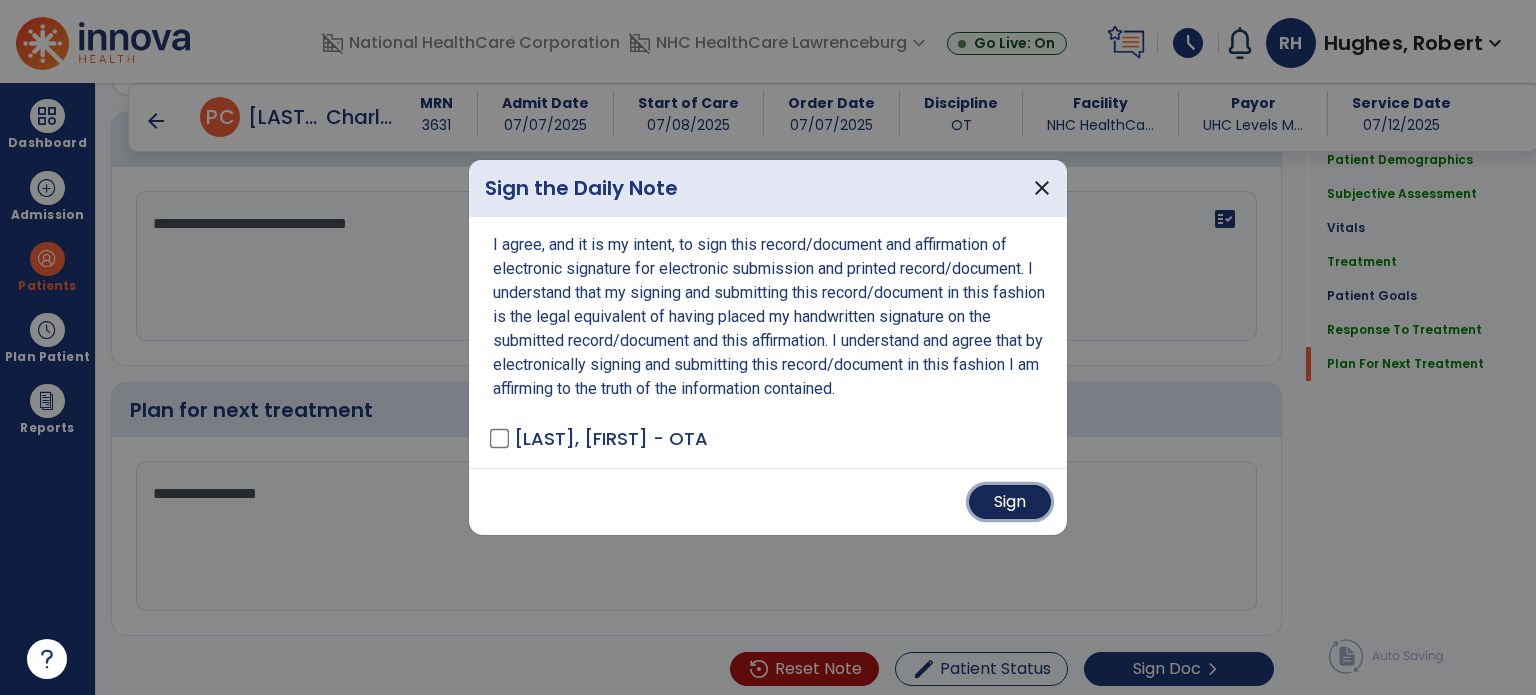 click on "Sign" at bounding box center [1010, 502] 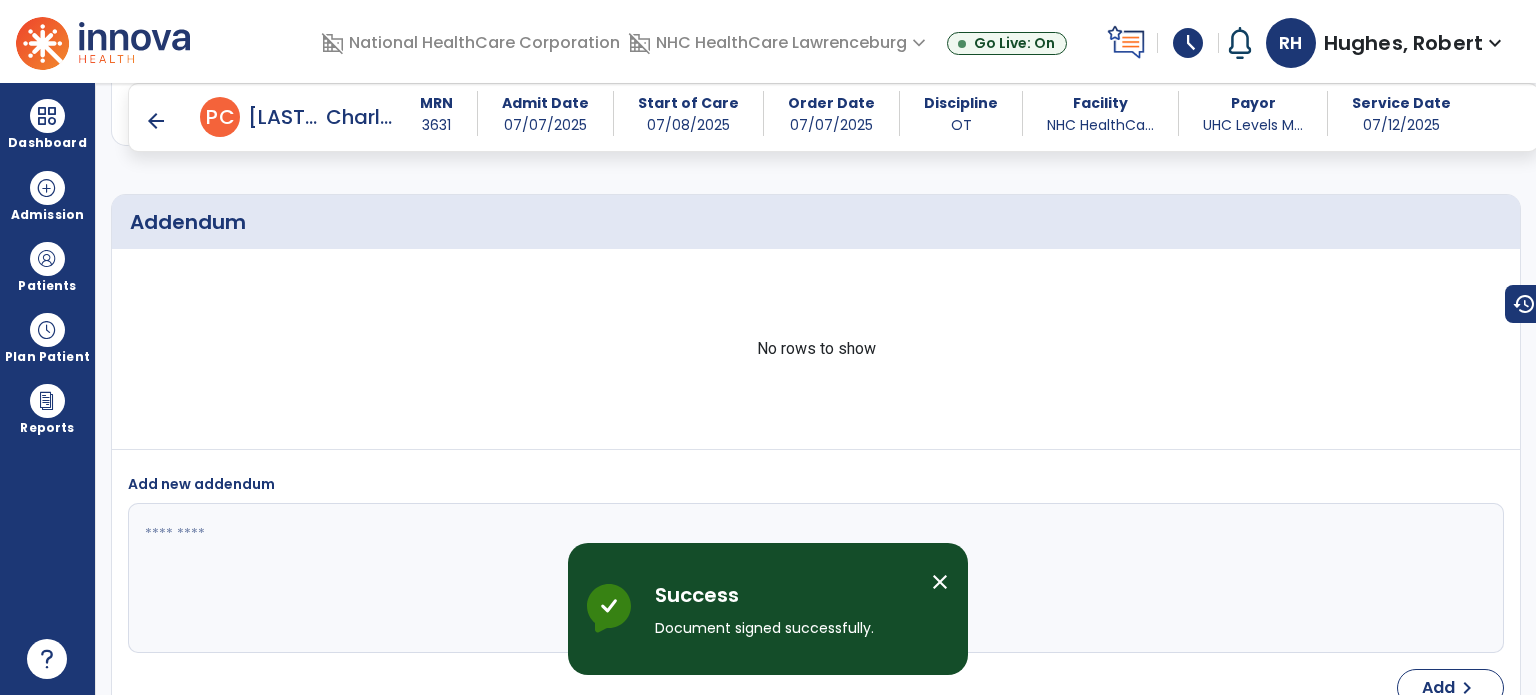 scroll, scrollTop: 3550, scrollLeft: 0, axis: vertical 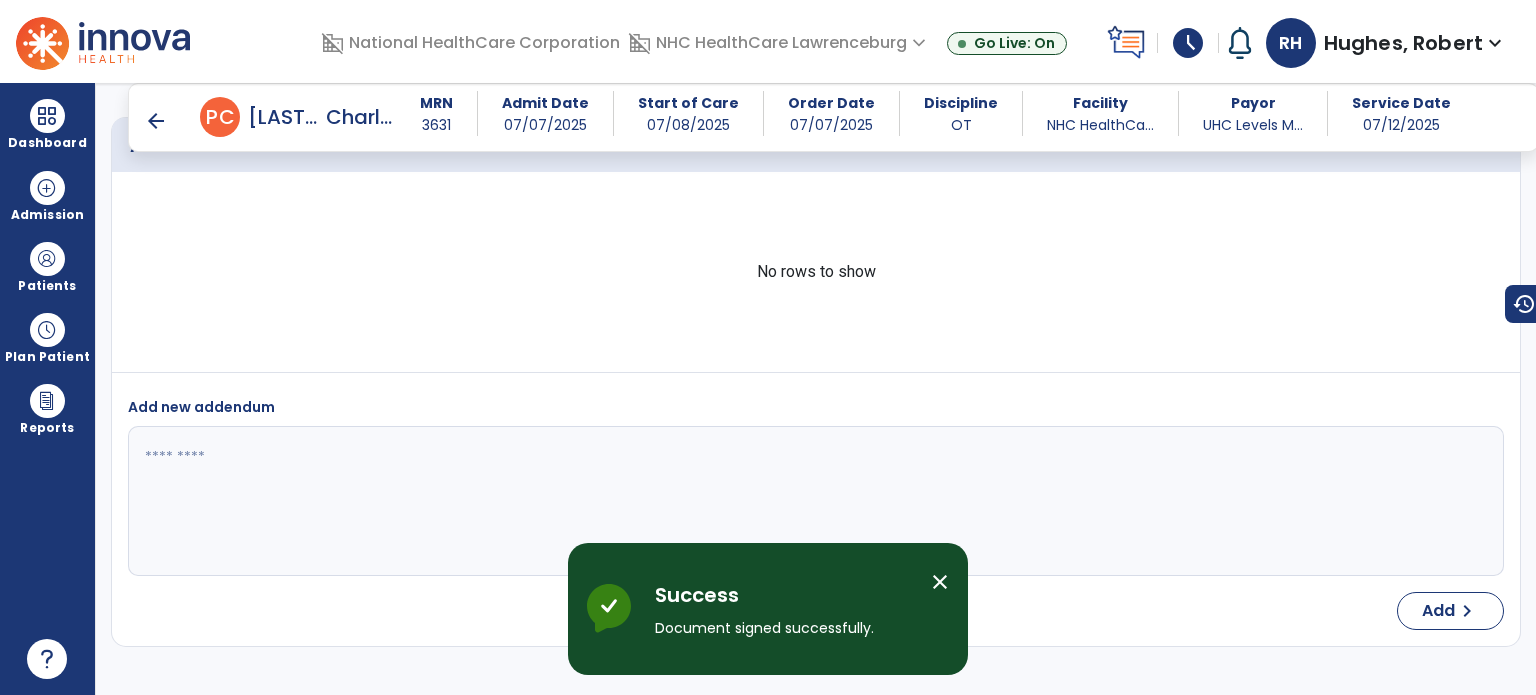 click on "arrow_back" at bounding box center [156, 121] 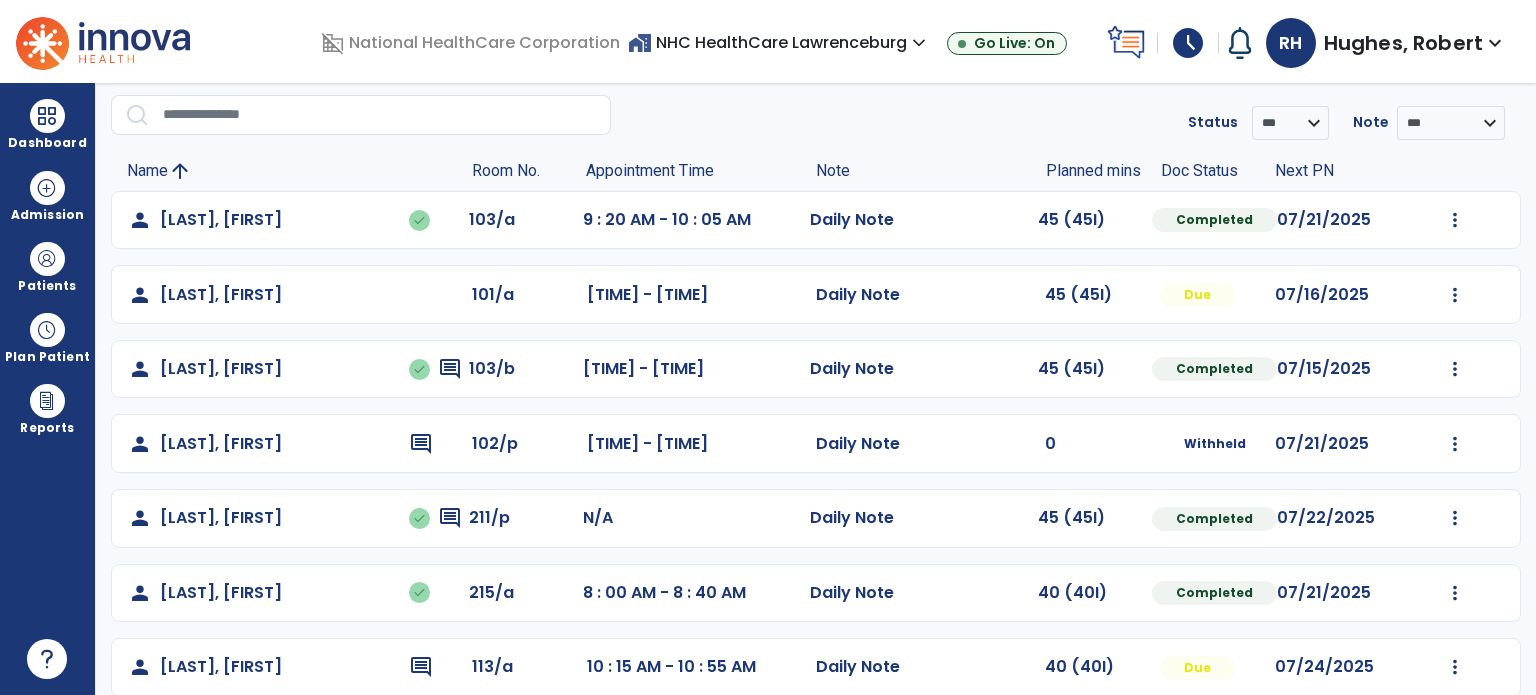 scroll, scrollTop: 0, scrollLeft: 0, axis: both 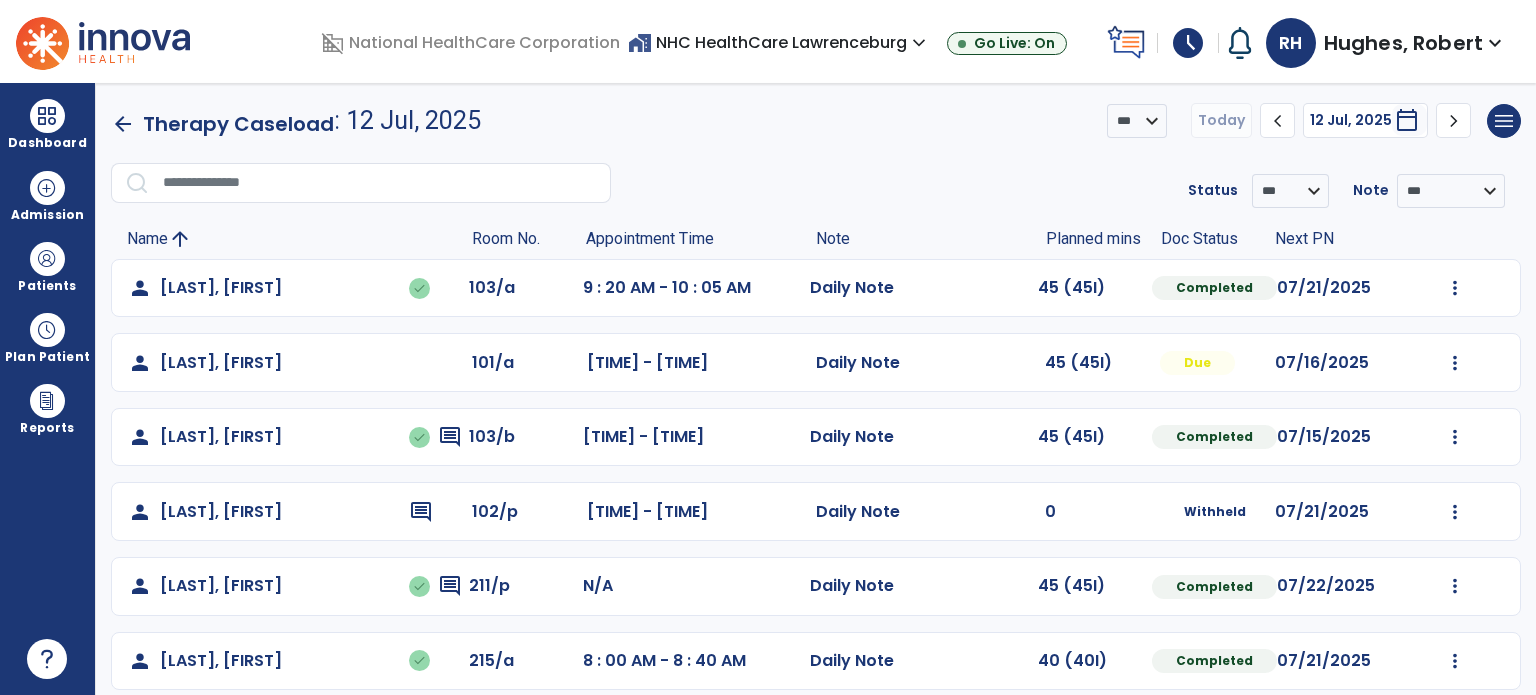 click on "expand_more" at bounding box center (919, 43) 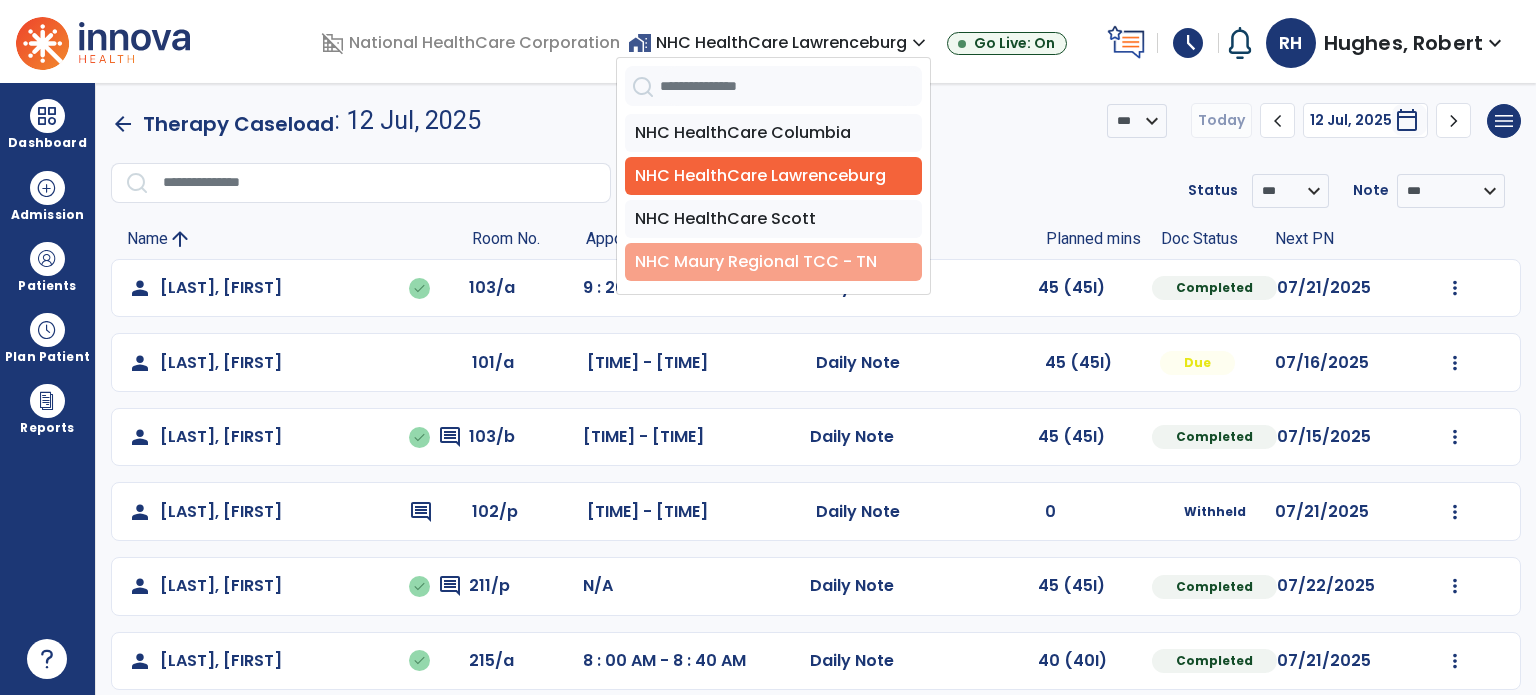 click on "NHC Maury Regional TCC - TN" at bounding box center (773, 262) 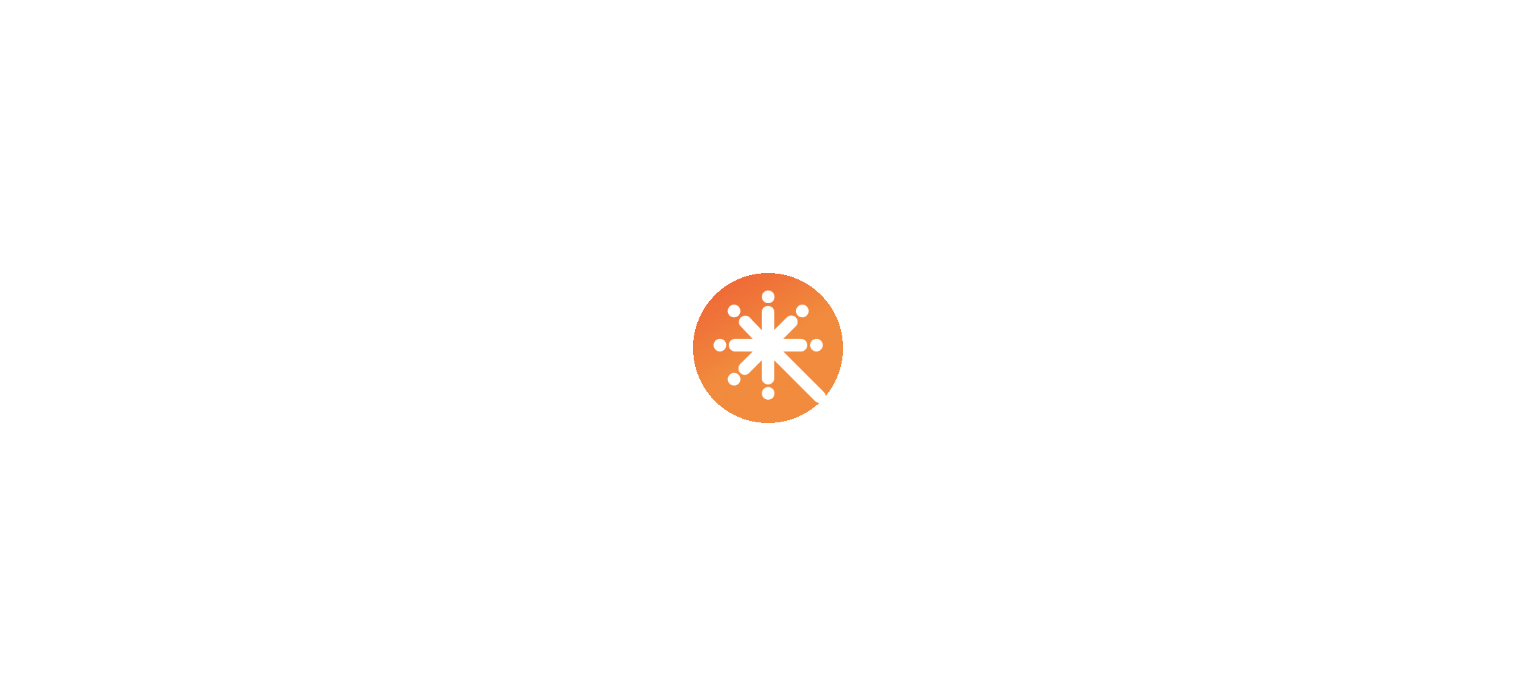 scroll, scrollTop: 0, scrollLeft: 0, axis: both 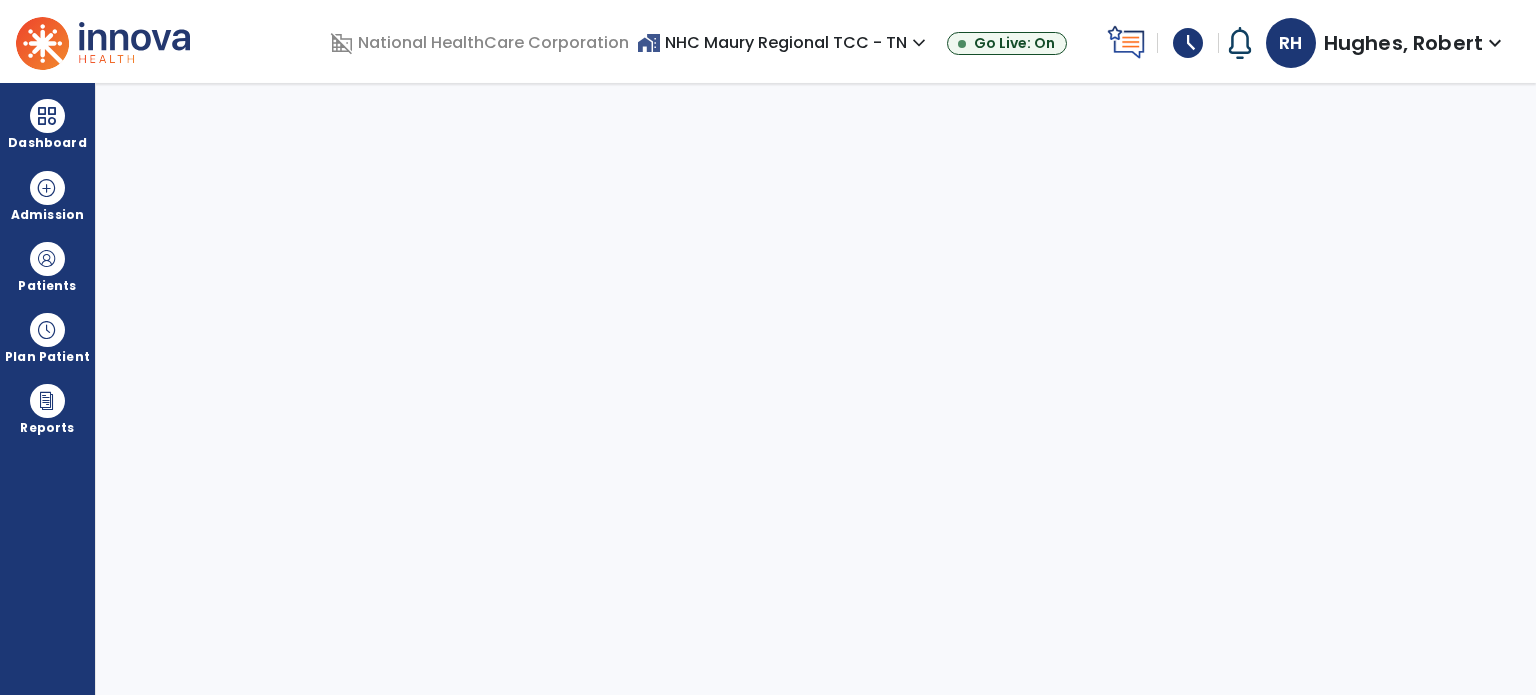 select on "****" 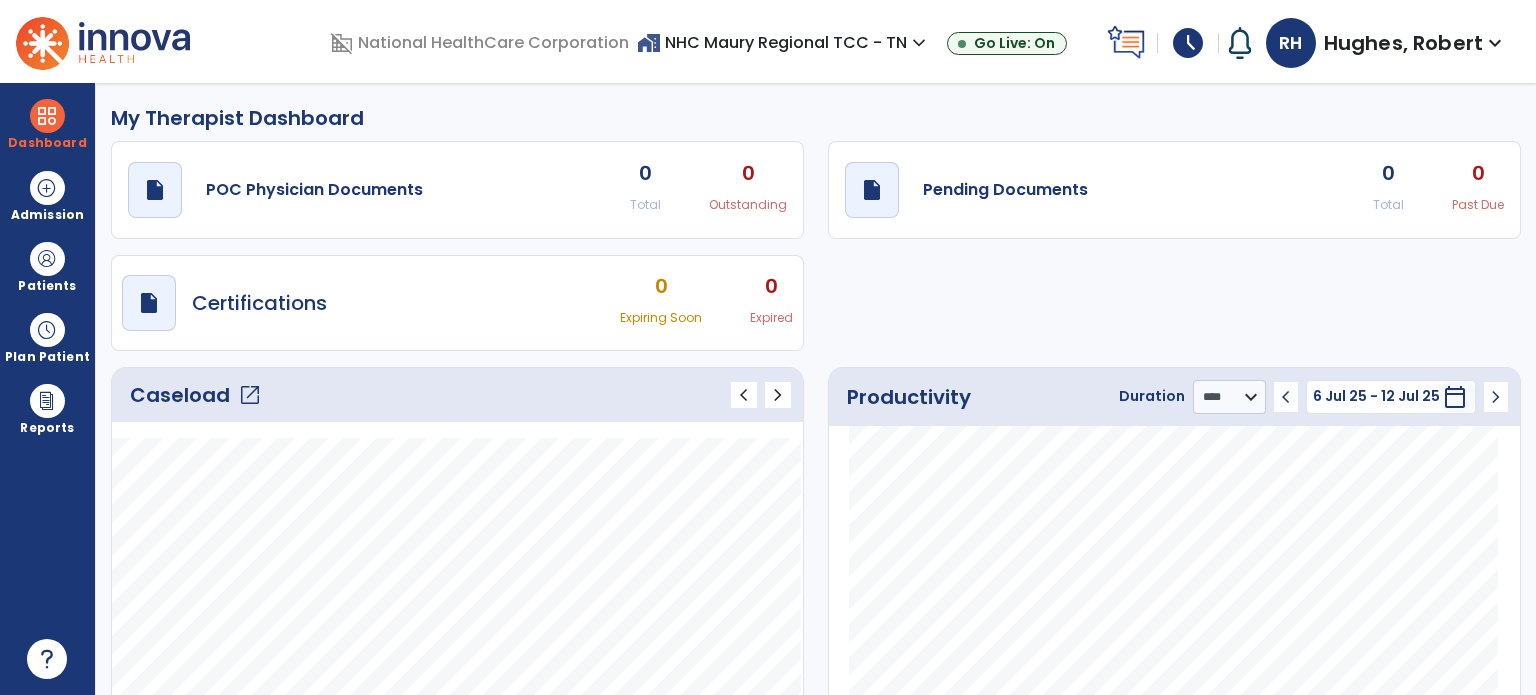 click on "open_in_new" 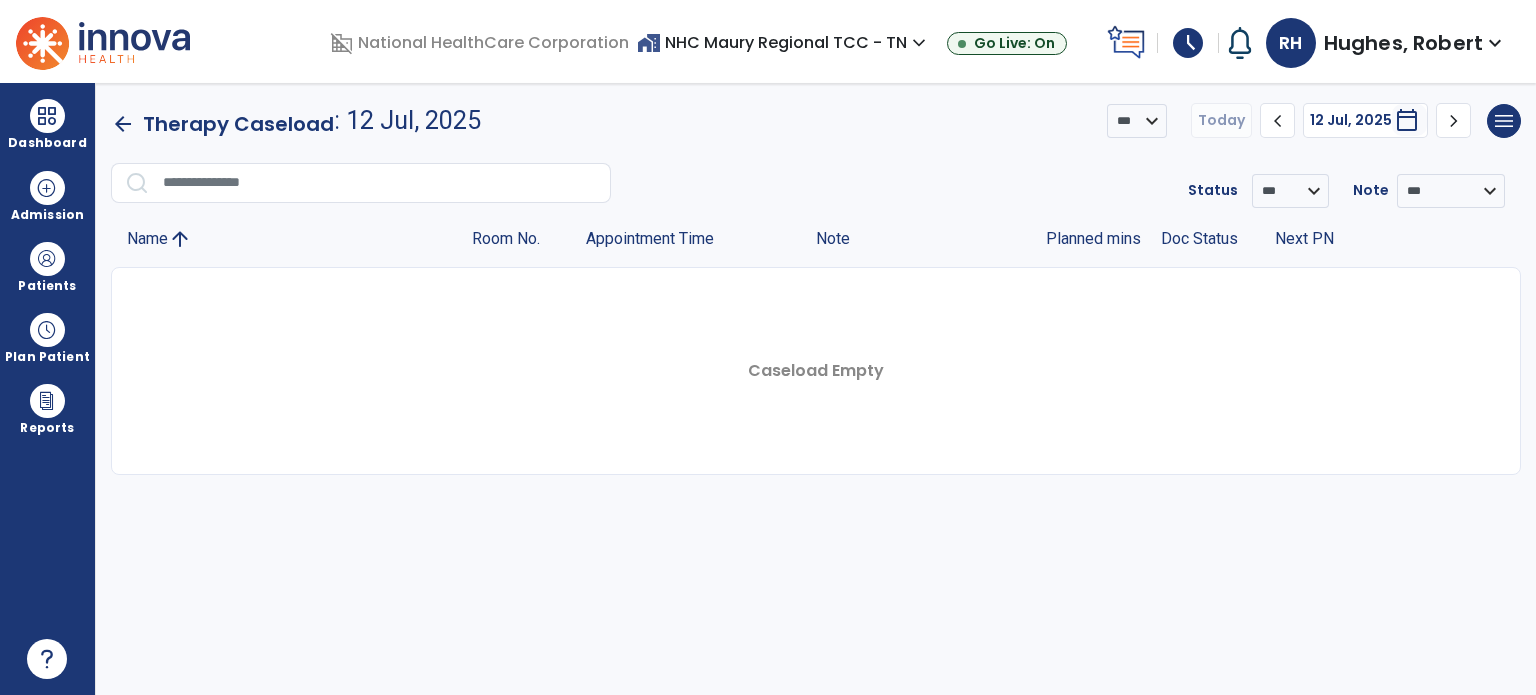 click on "chevron_right" 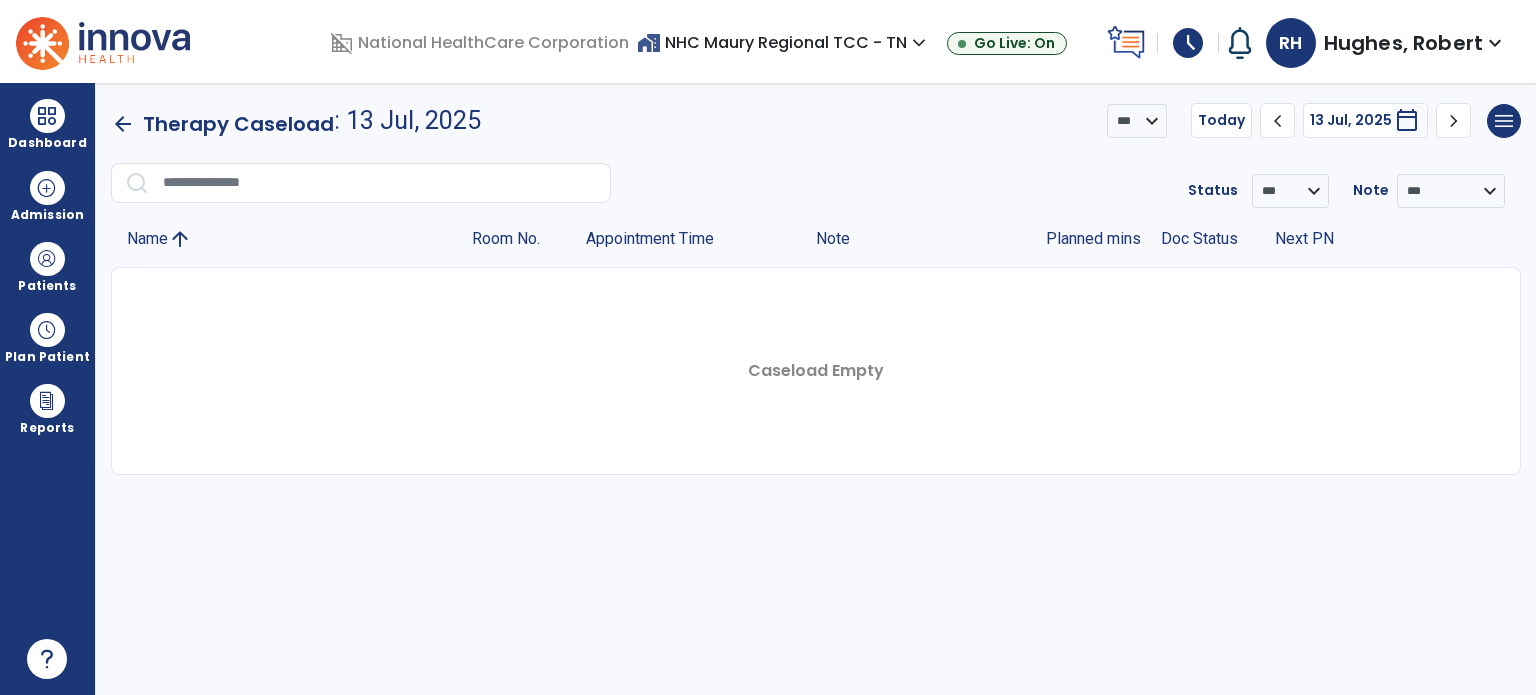 click on "expand_more" at bounding box center (919, 43) 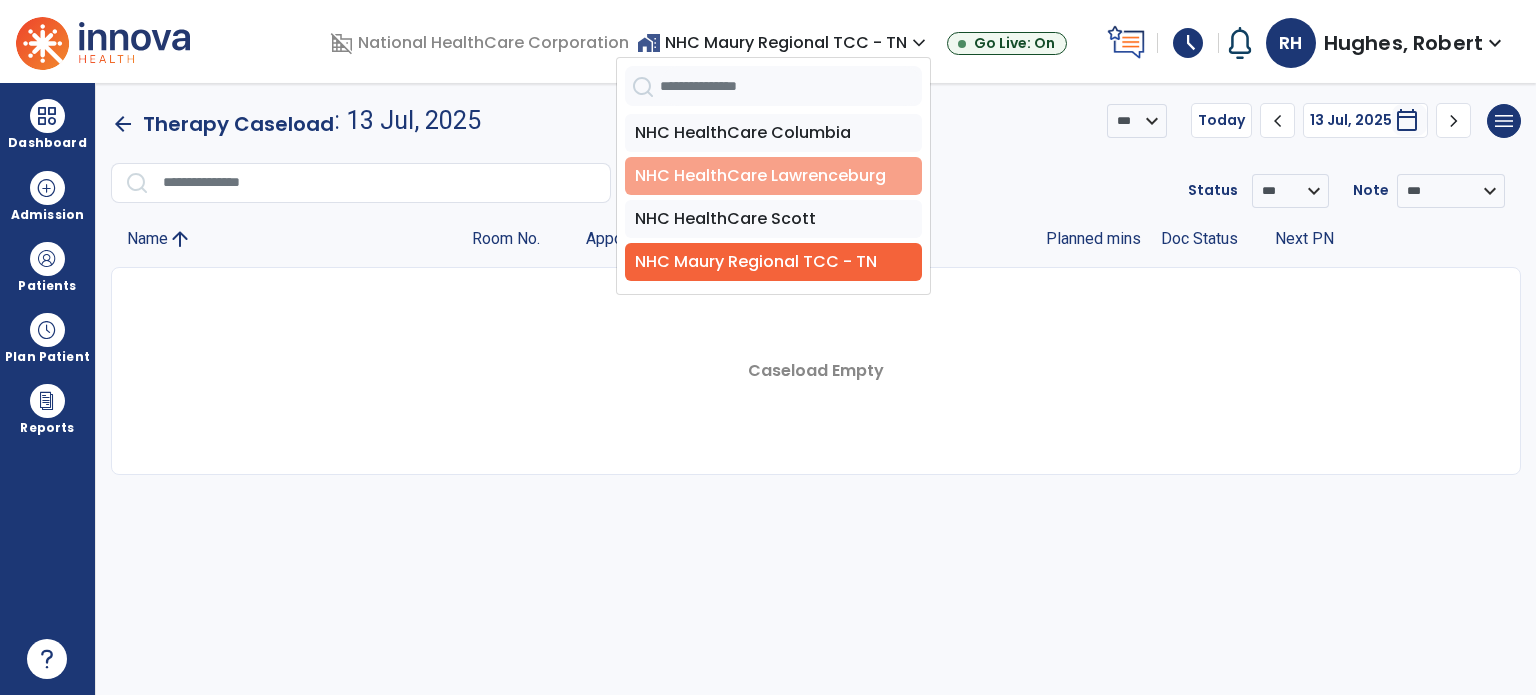 click on "NHC HealthCare Lawrenceburg" at bounding box center (773, 176) 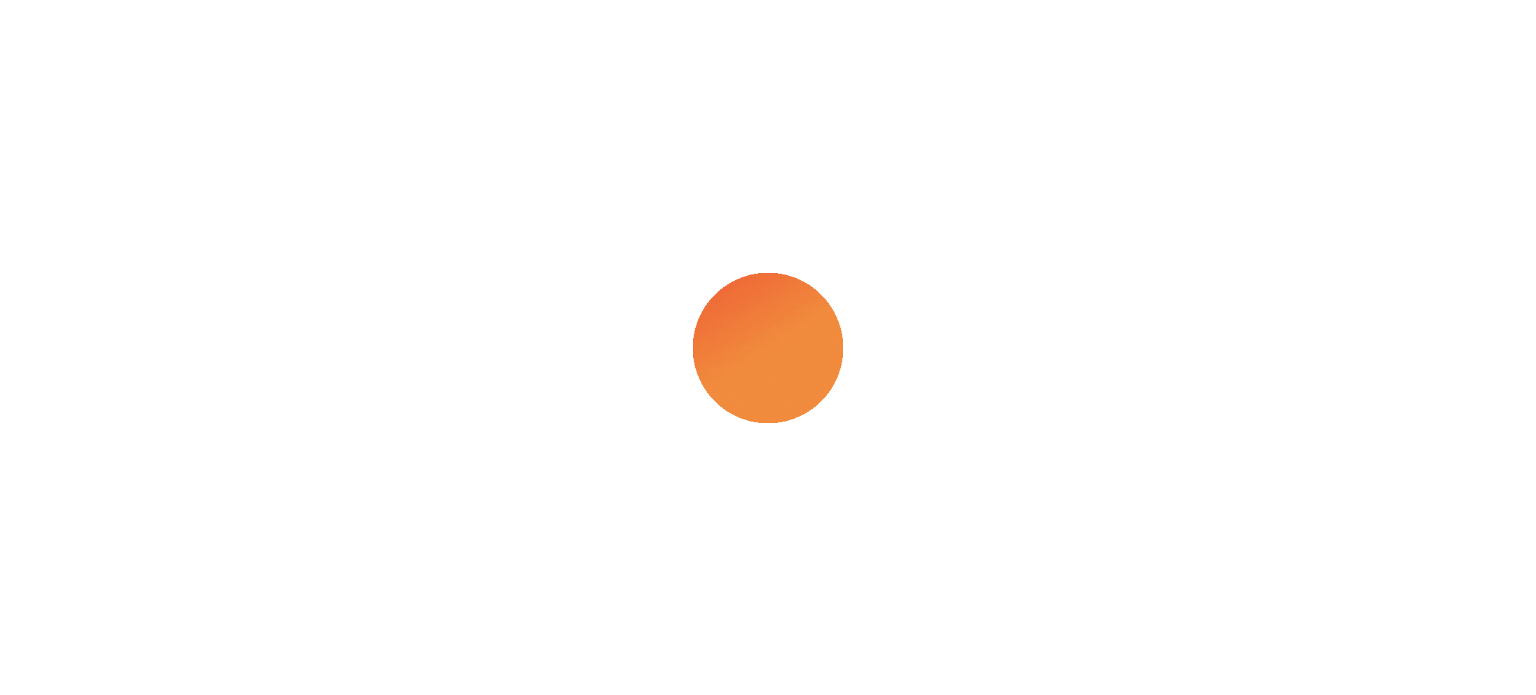 scroll, scrollTop: 0, scrollLeft: 0, axis: both 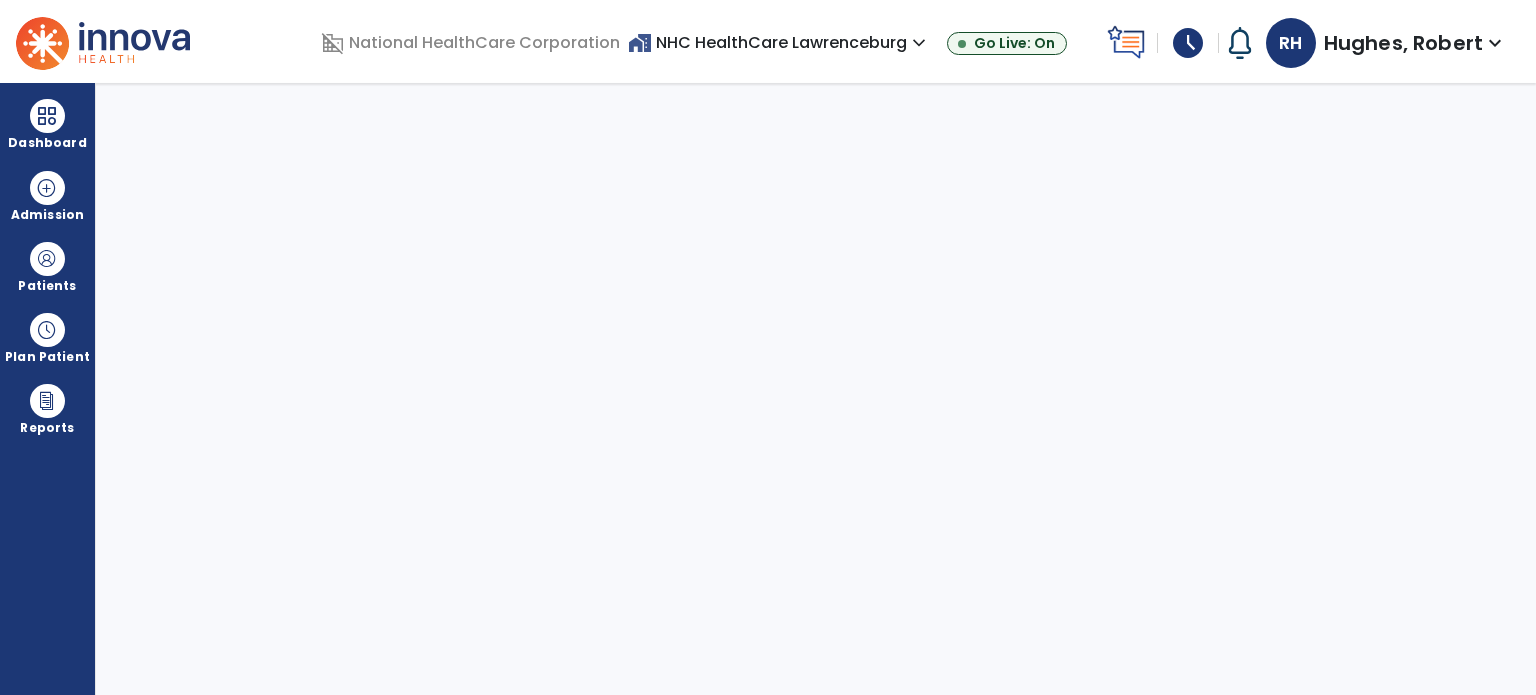 select on "****" 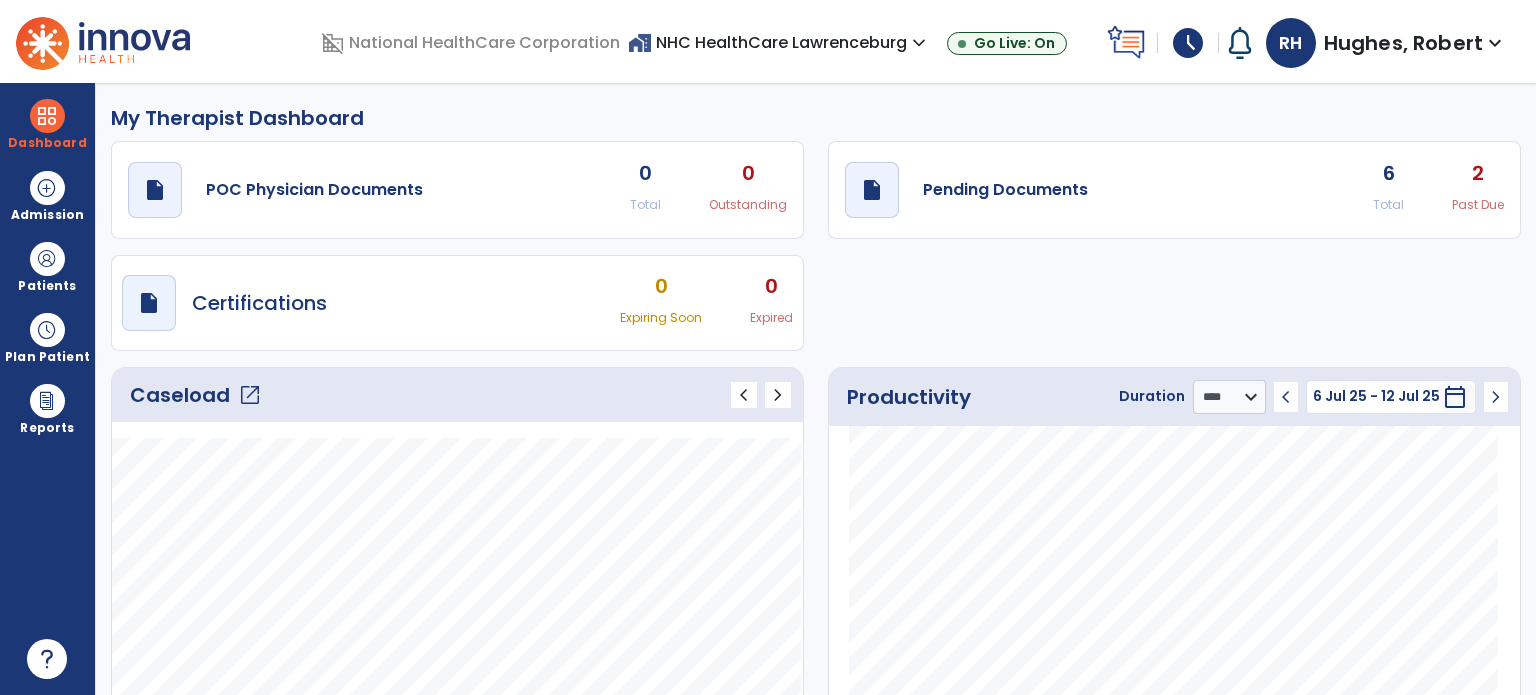 click on "open_in_new" 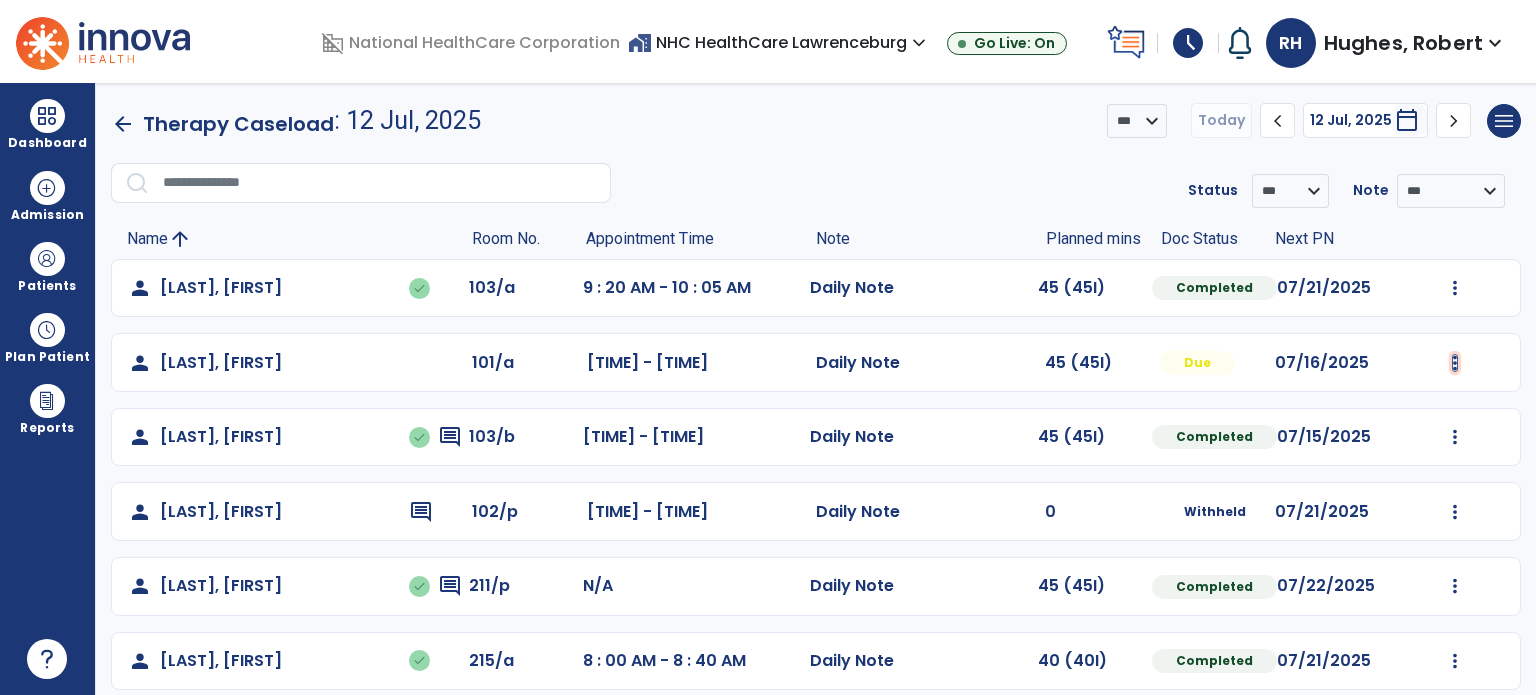 click at bounding box center (1455, 288) 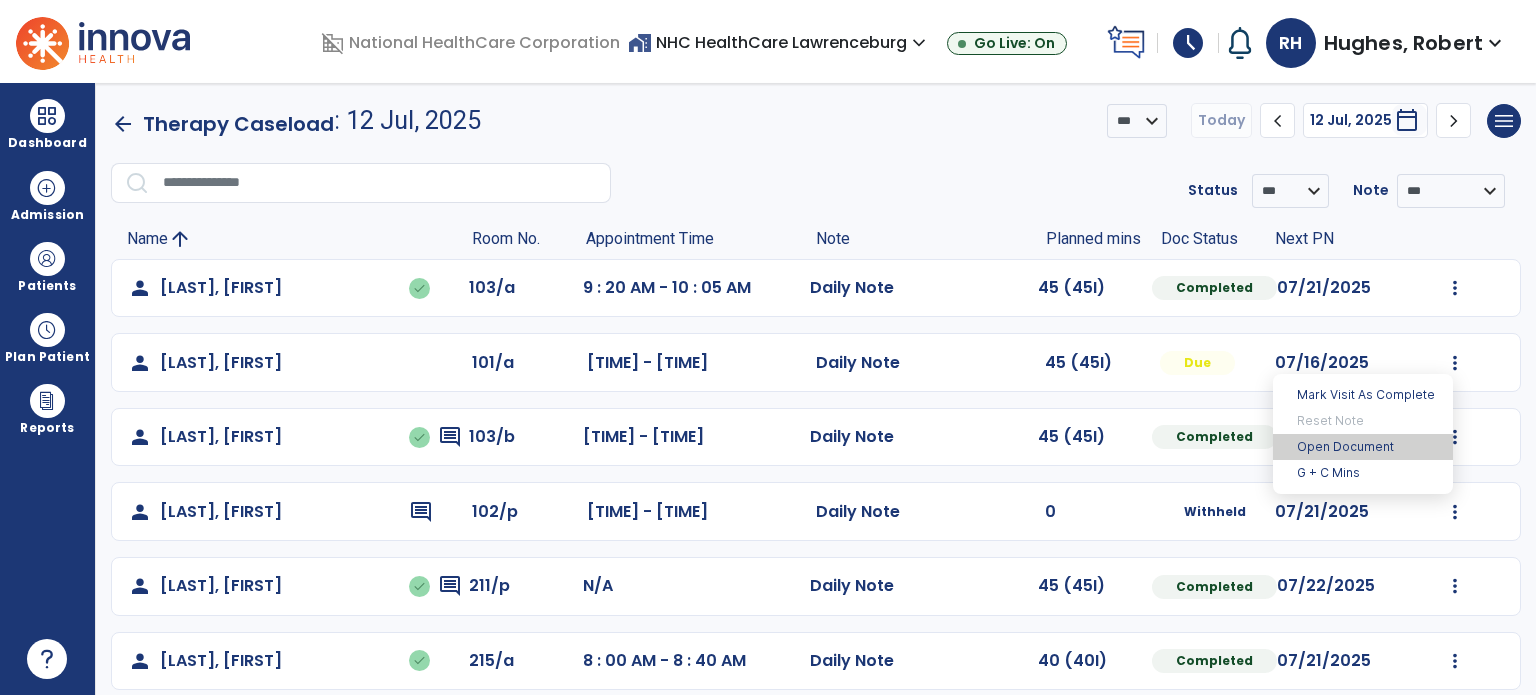 click on "Open Document" at bounding box center [1363, 447] 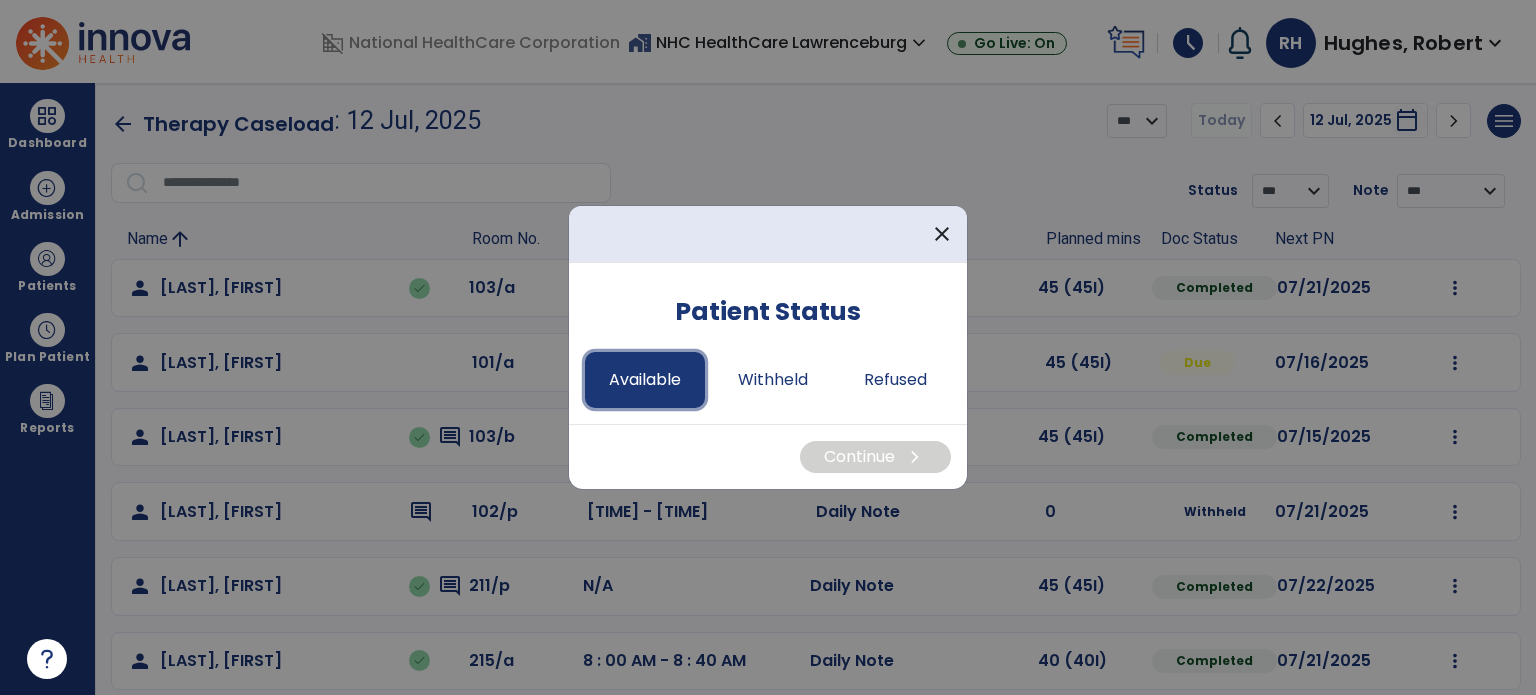 click on "Available" at bounding box center [645, 380] 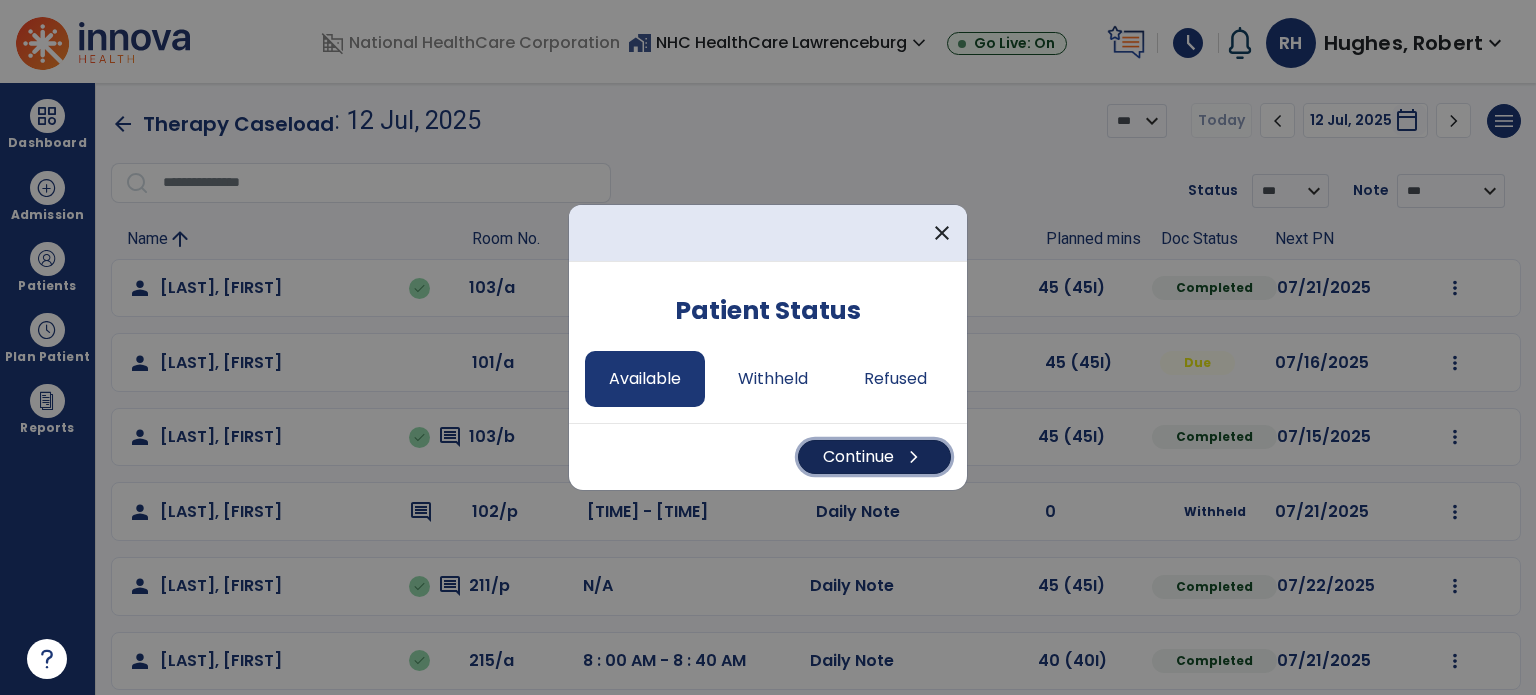 click on "Continue   chevron_right" at bounding box center (874, 457) 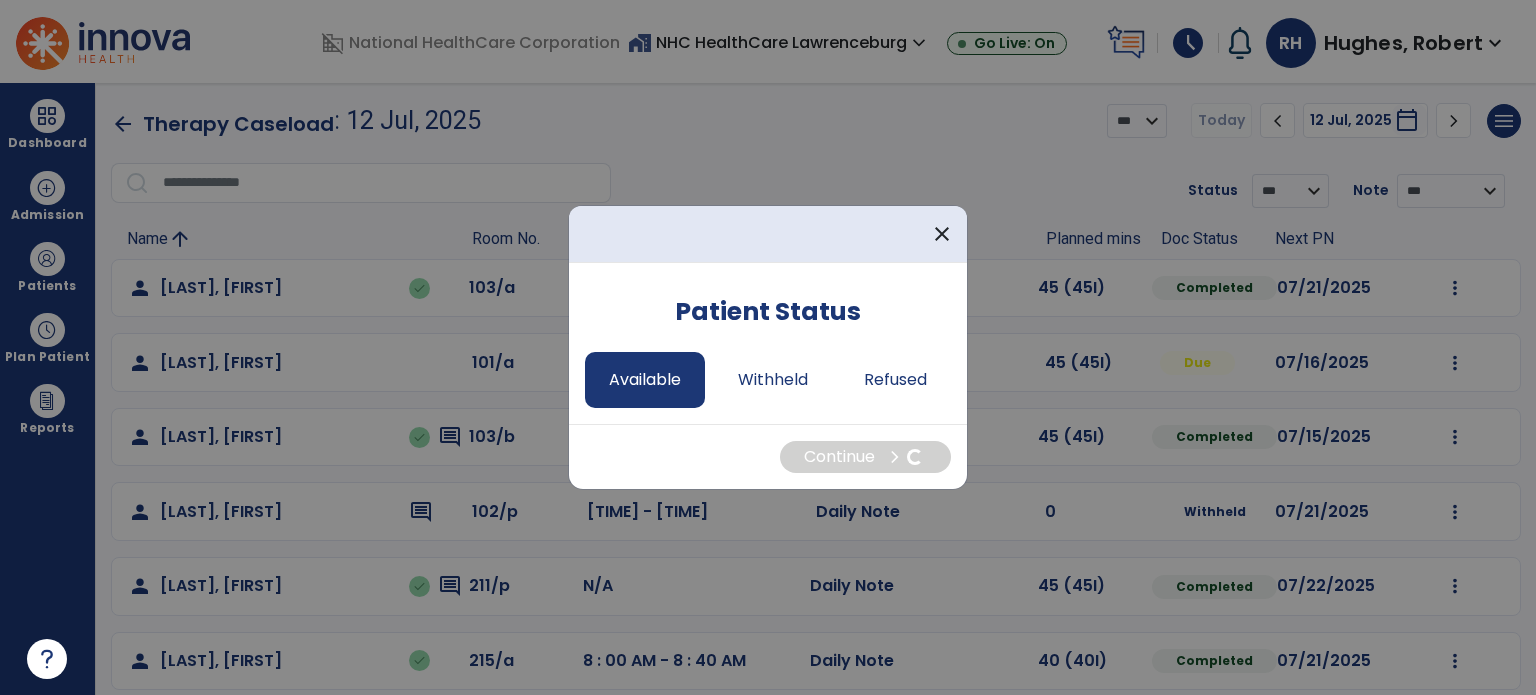 select on "*" 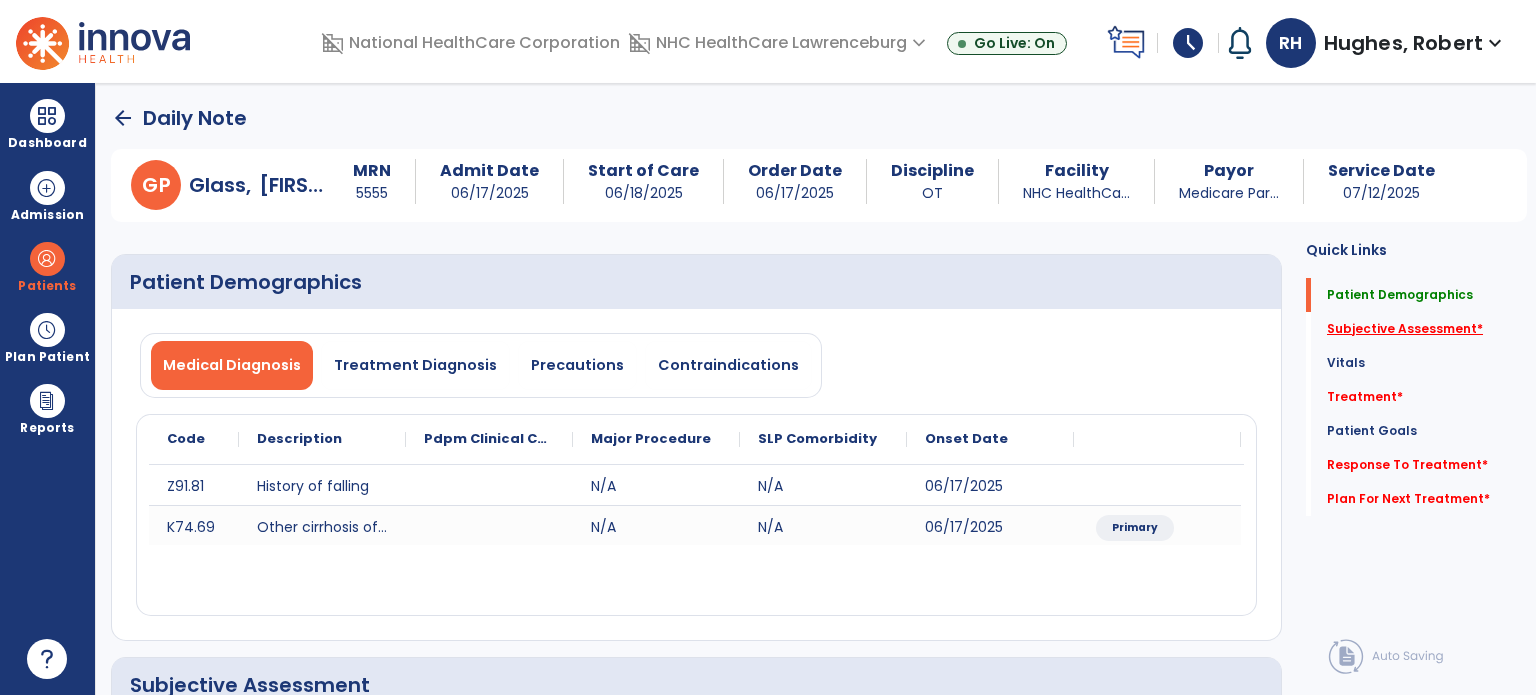 click on "Subjective Assessment   *" 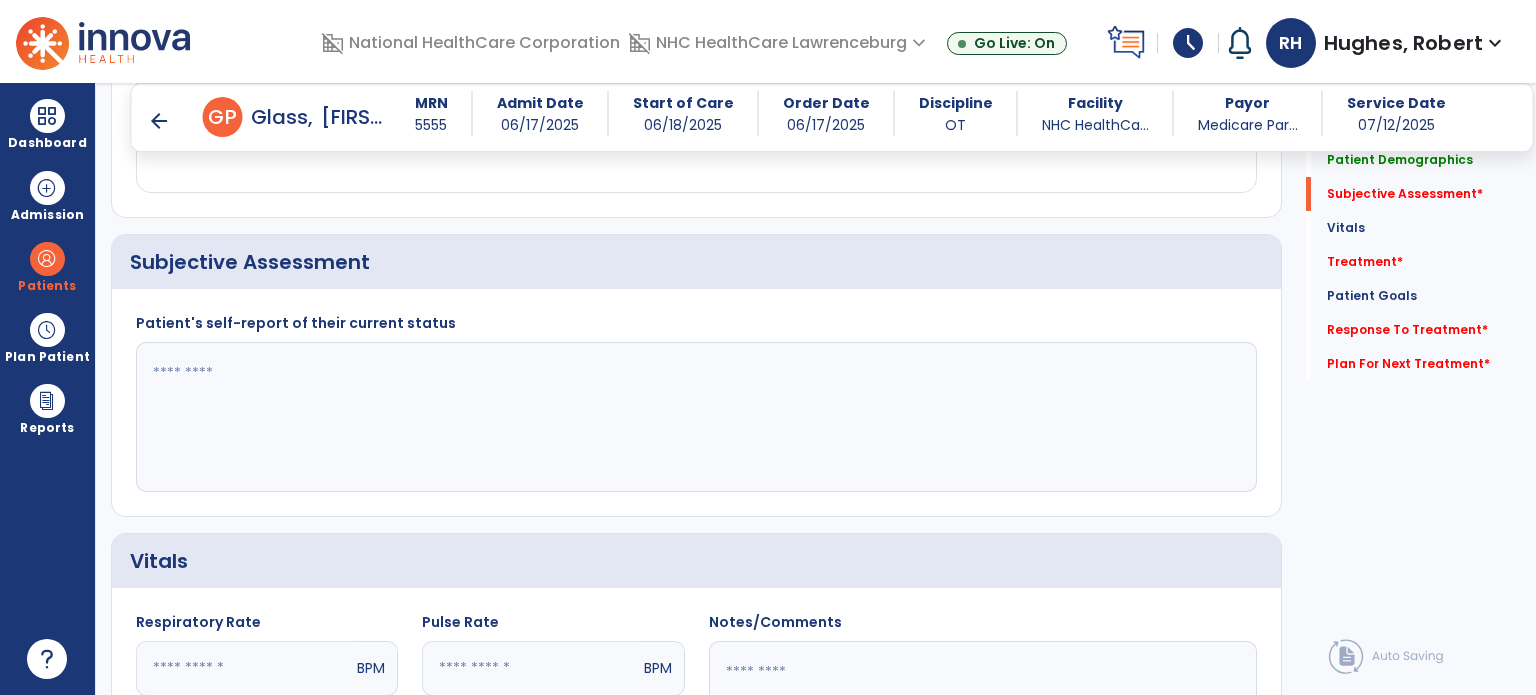 scroll, scrollTop: 408, scrollLeft: 0, axis: vertical 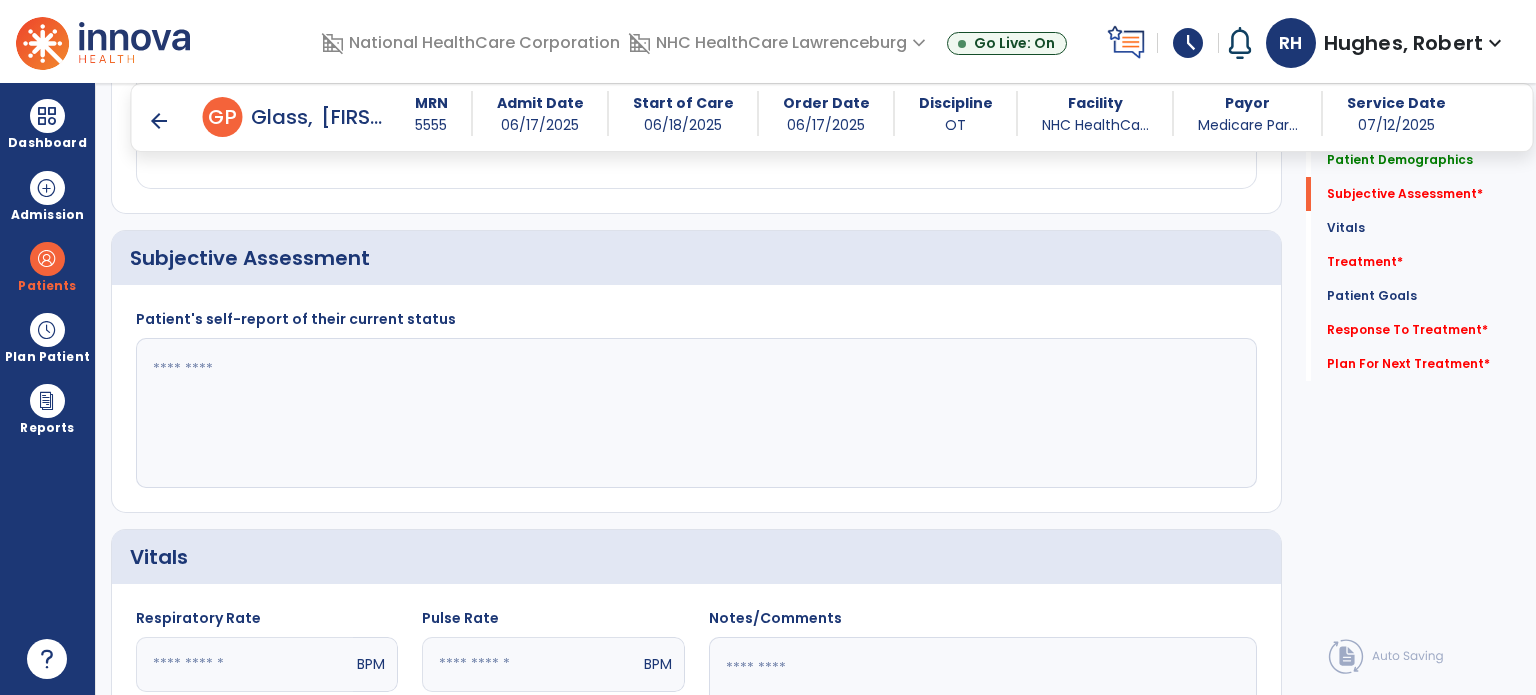 click 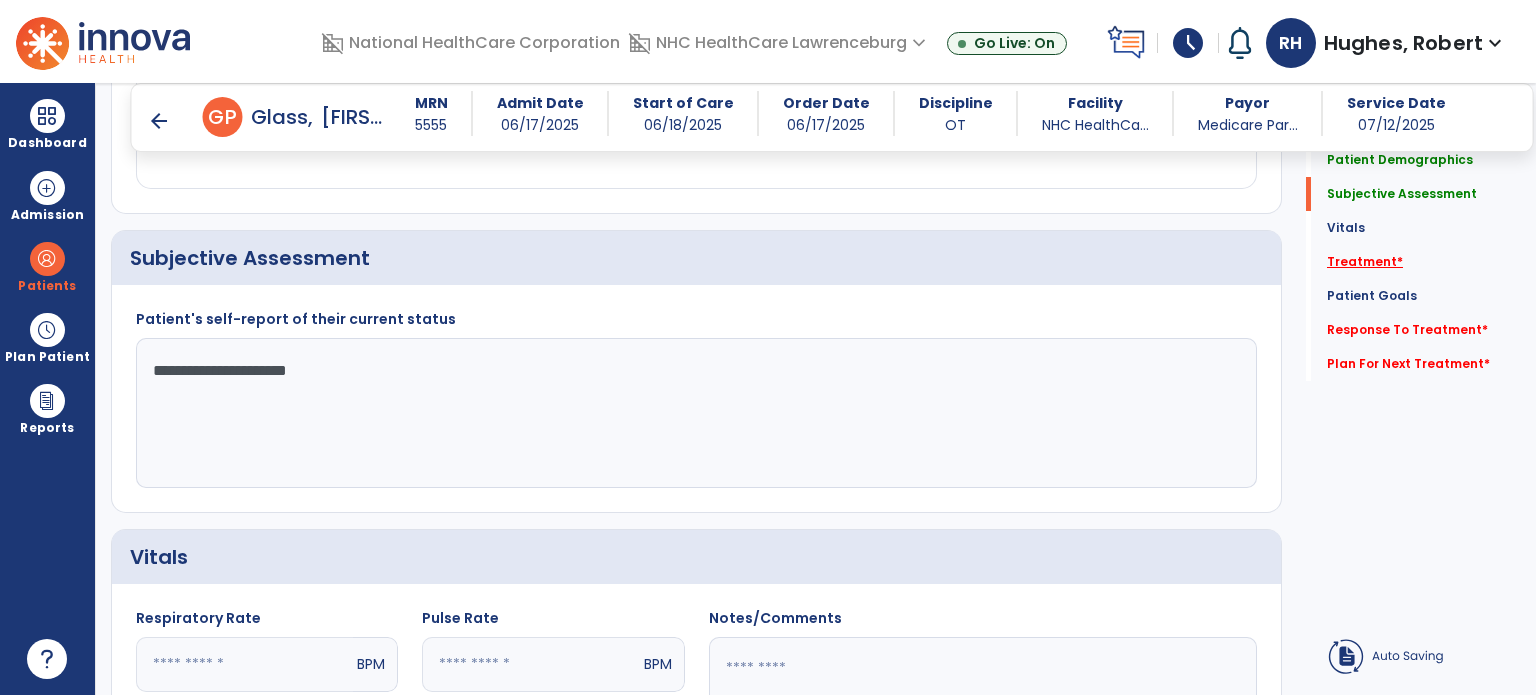 type on "**********" 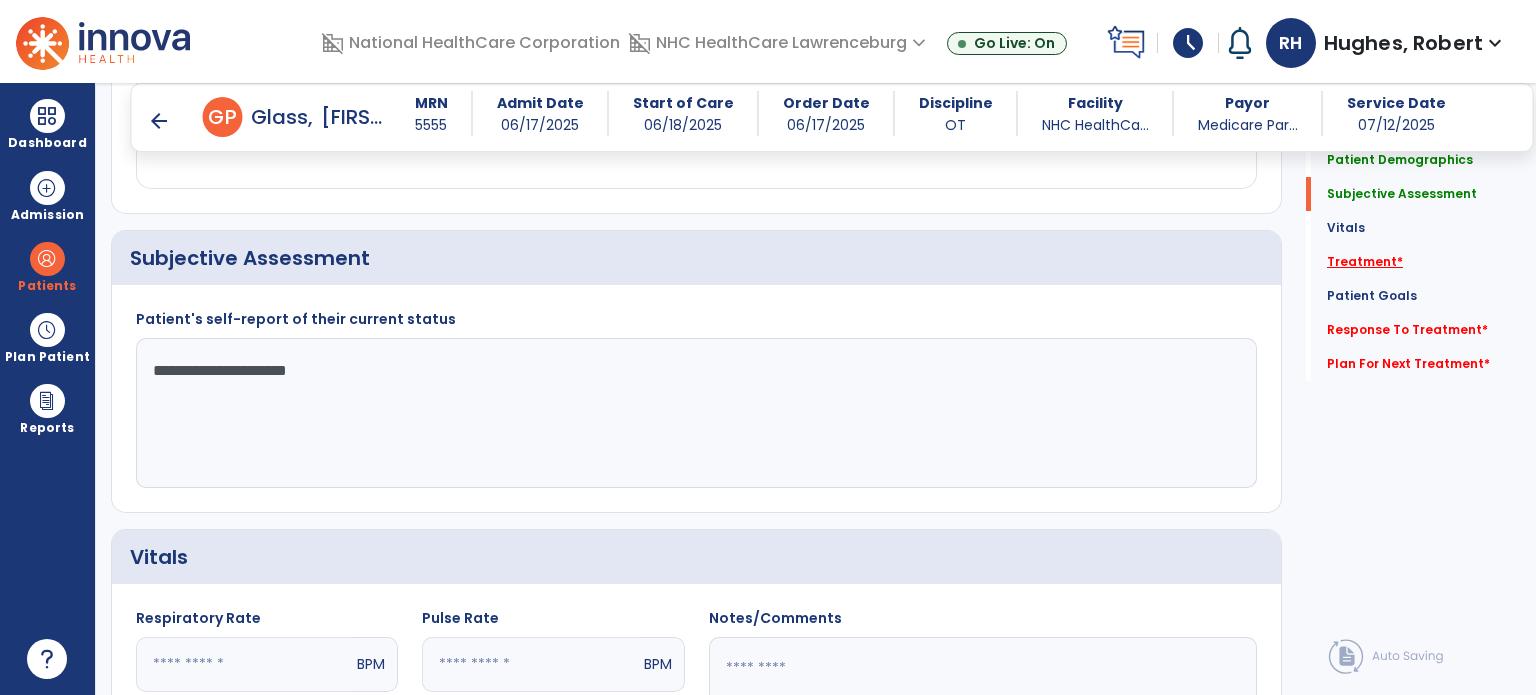 click on "Treatment   *" 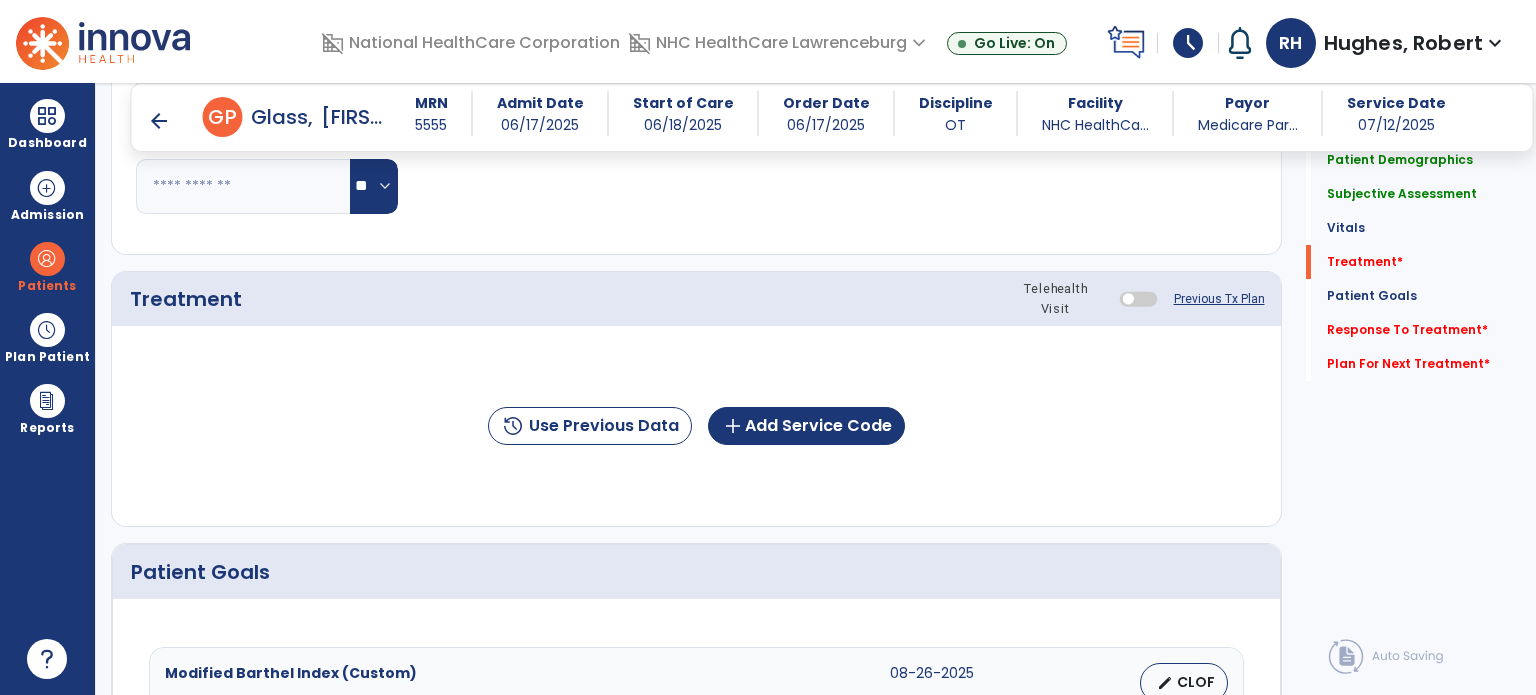 scroll, scrollTop: 1096, scrollLeft: 0, axis: vertical 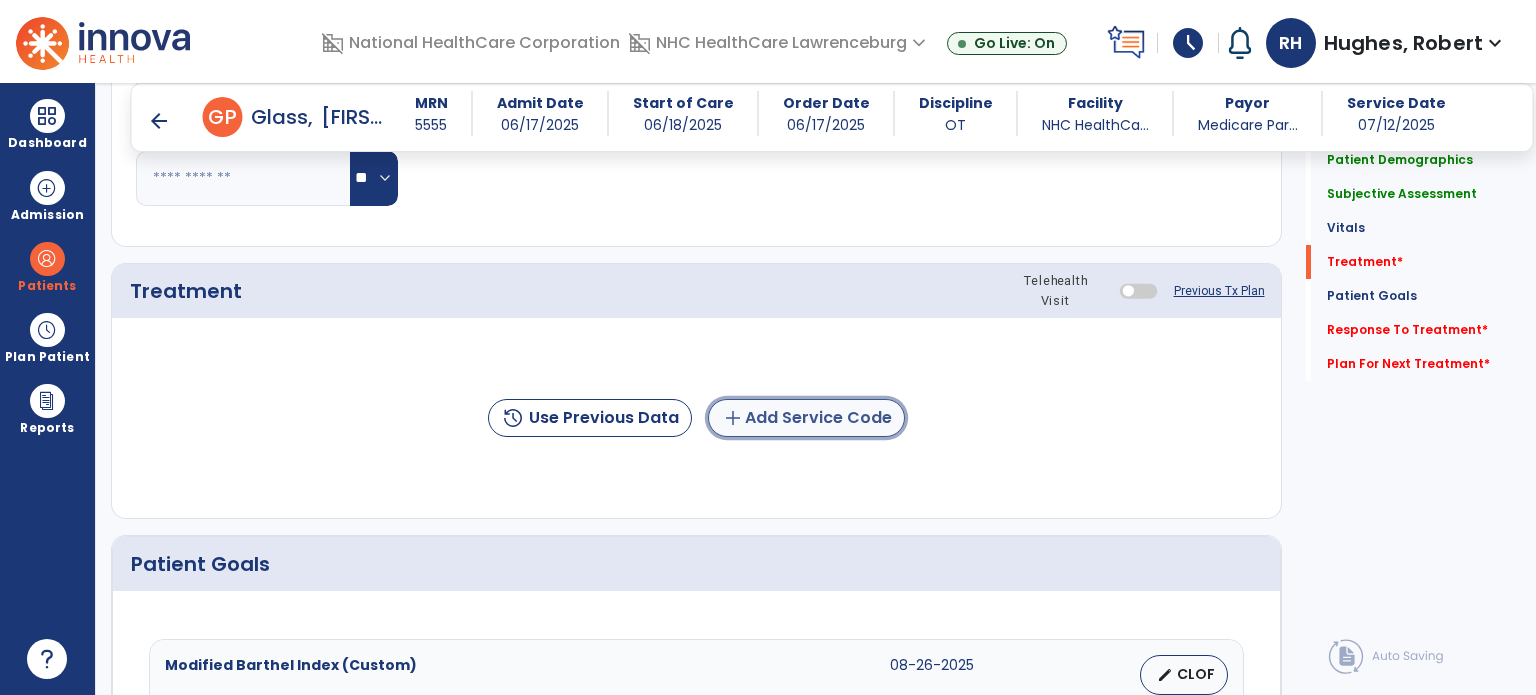 click on "add  Add Service Code" 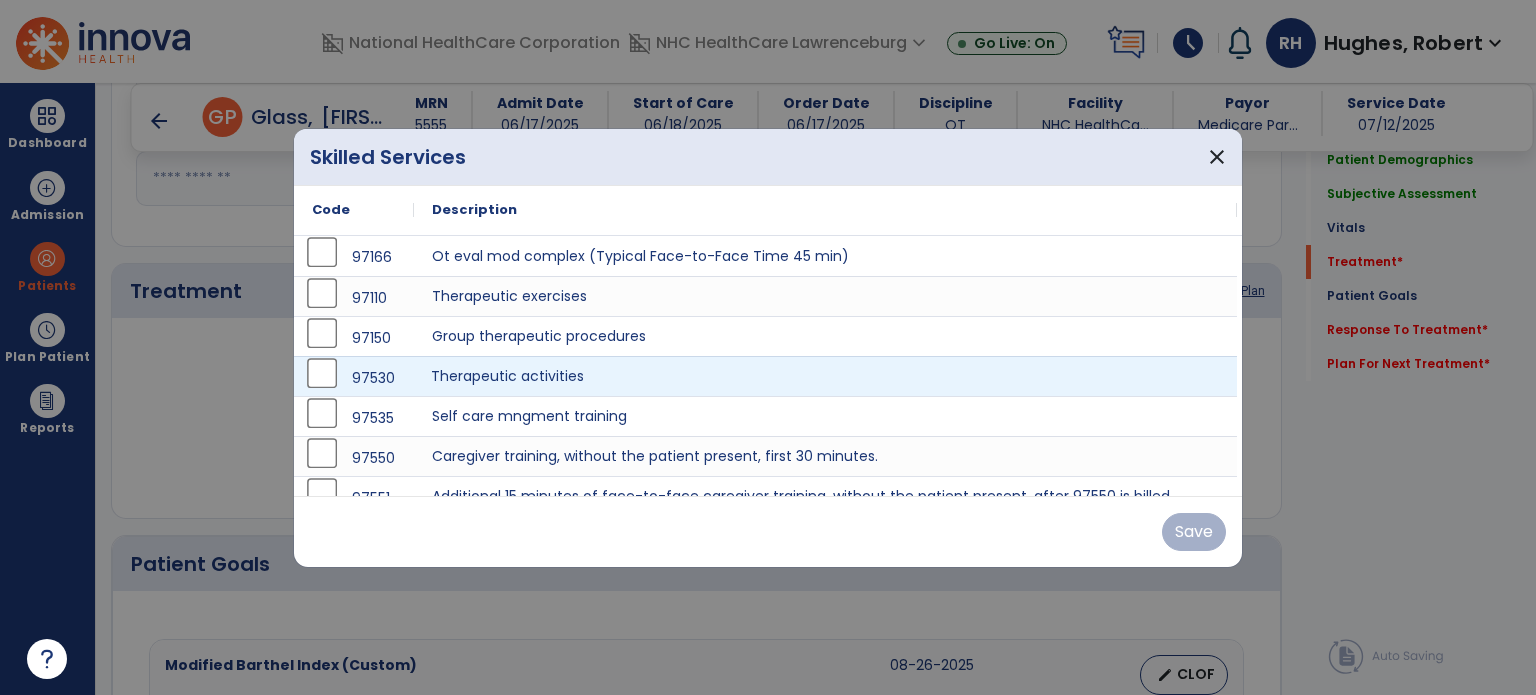 click on "Therapeutic activities" at bounding box center (825, 376) 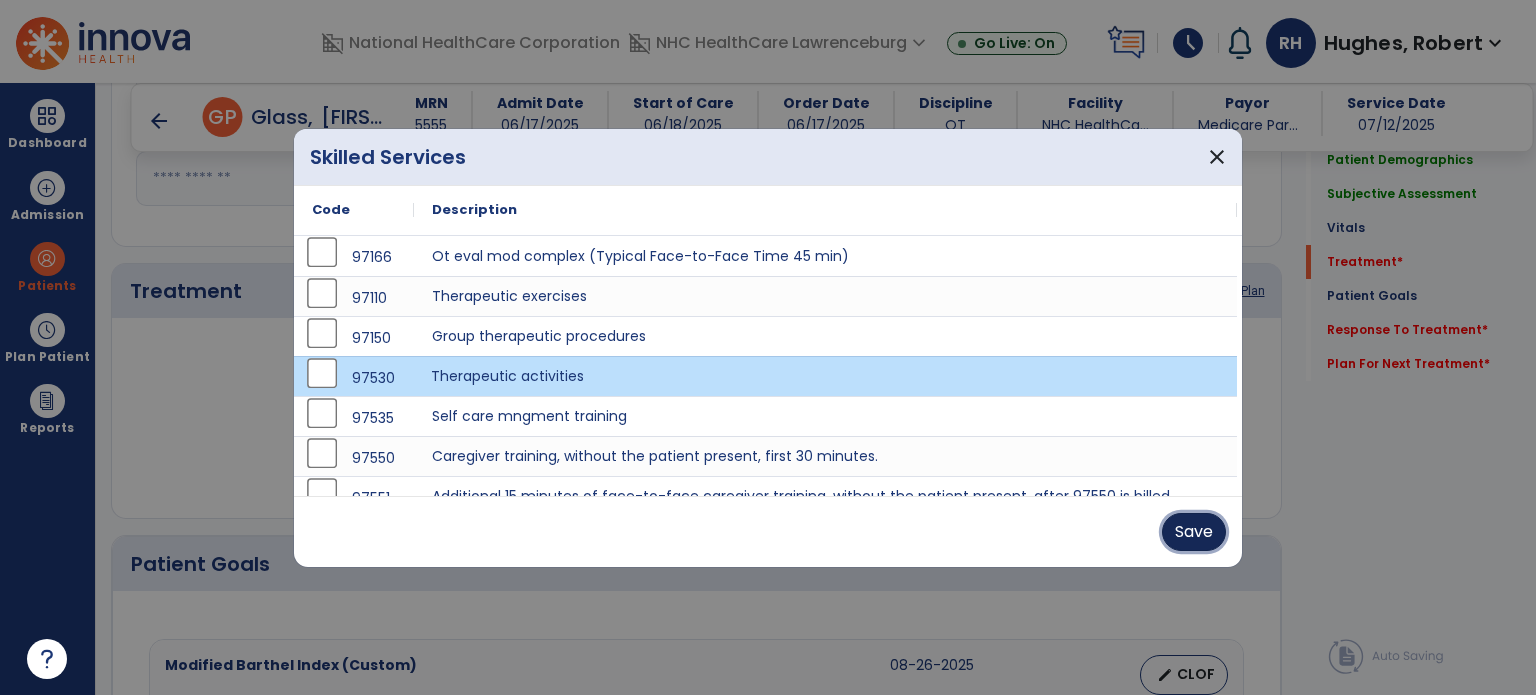 click on "Save" at bounding box center [1194, 532] 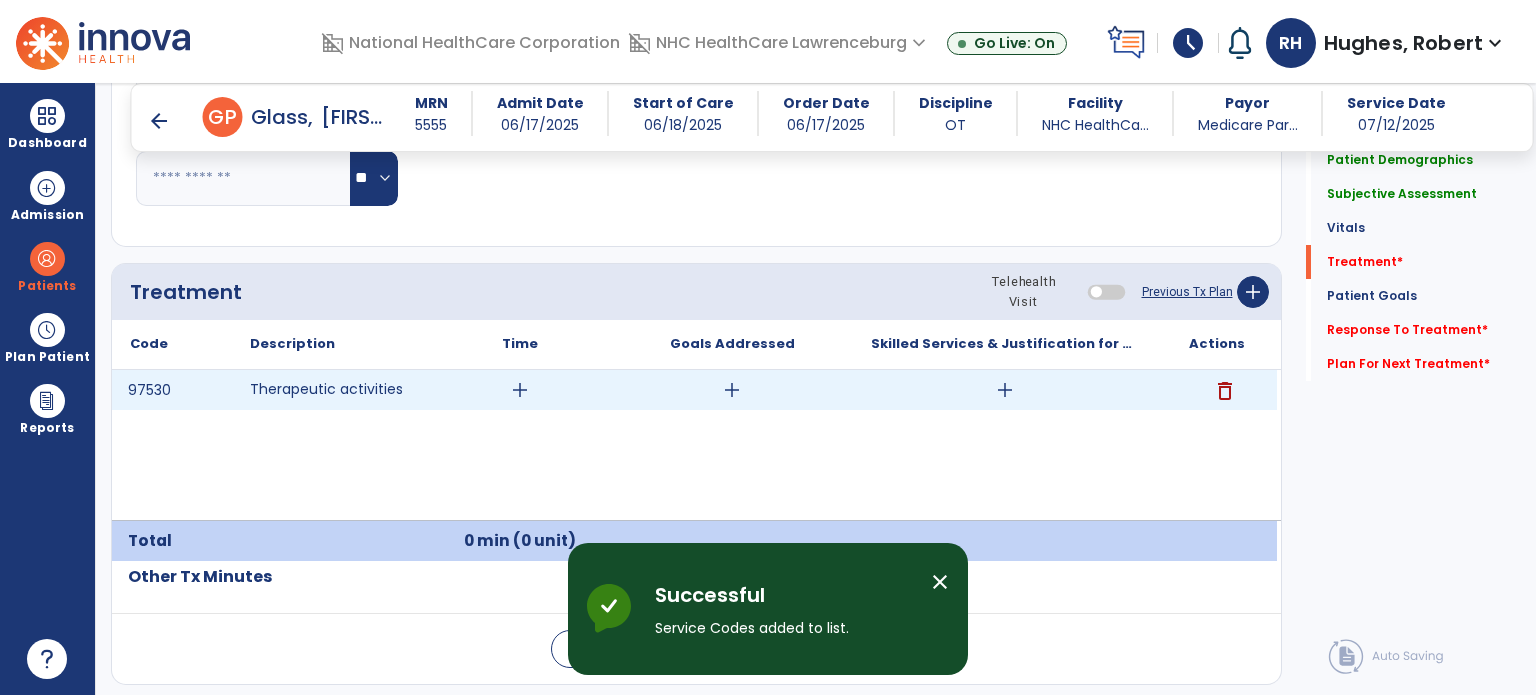 click on "add" at bounding box center [520, 390] 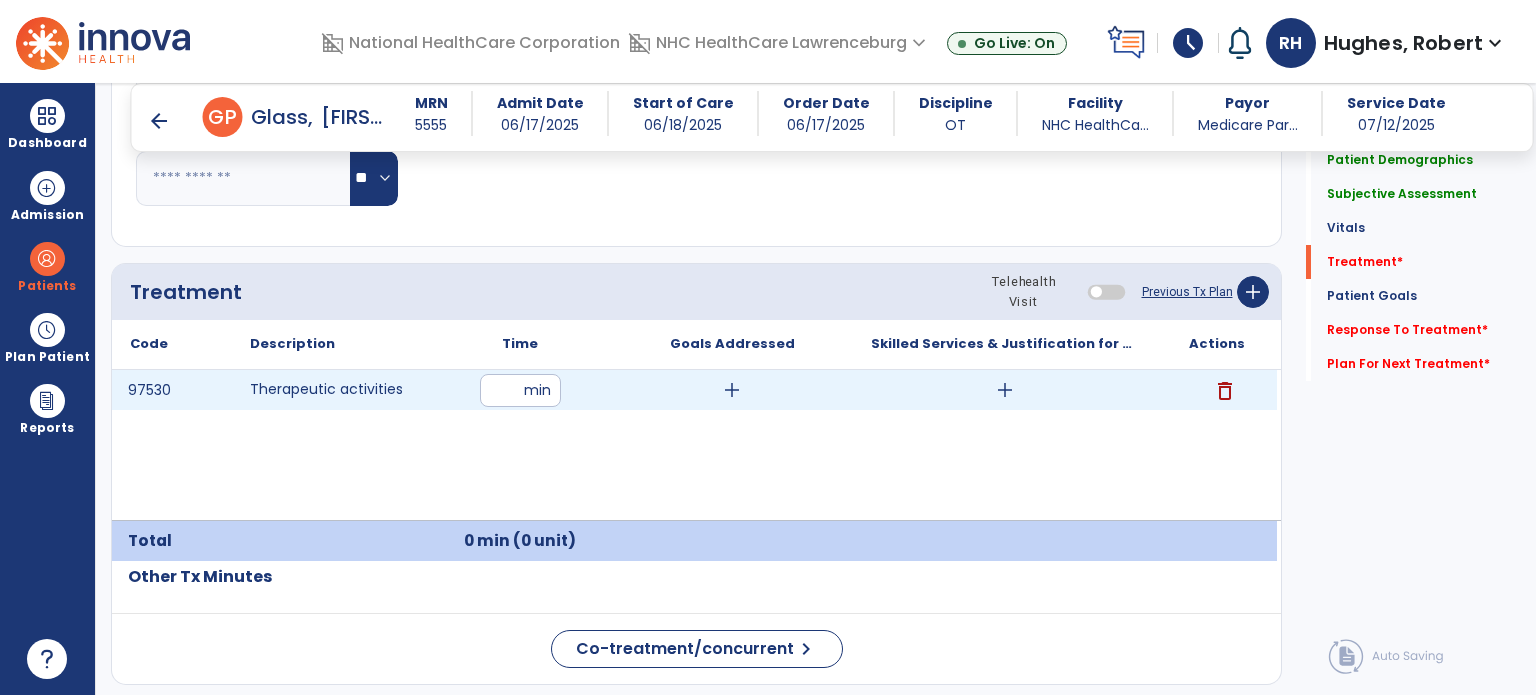 type on "**" 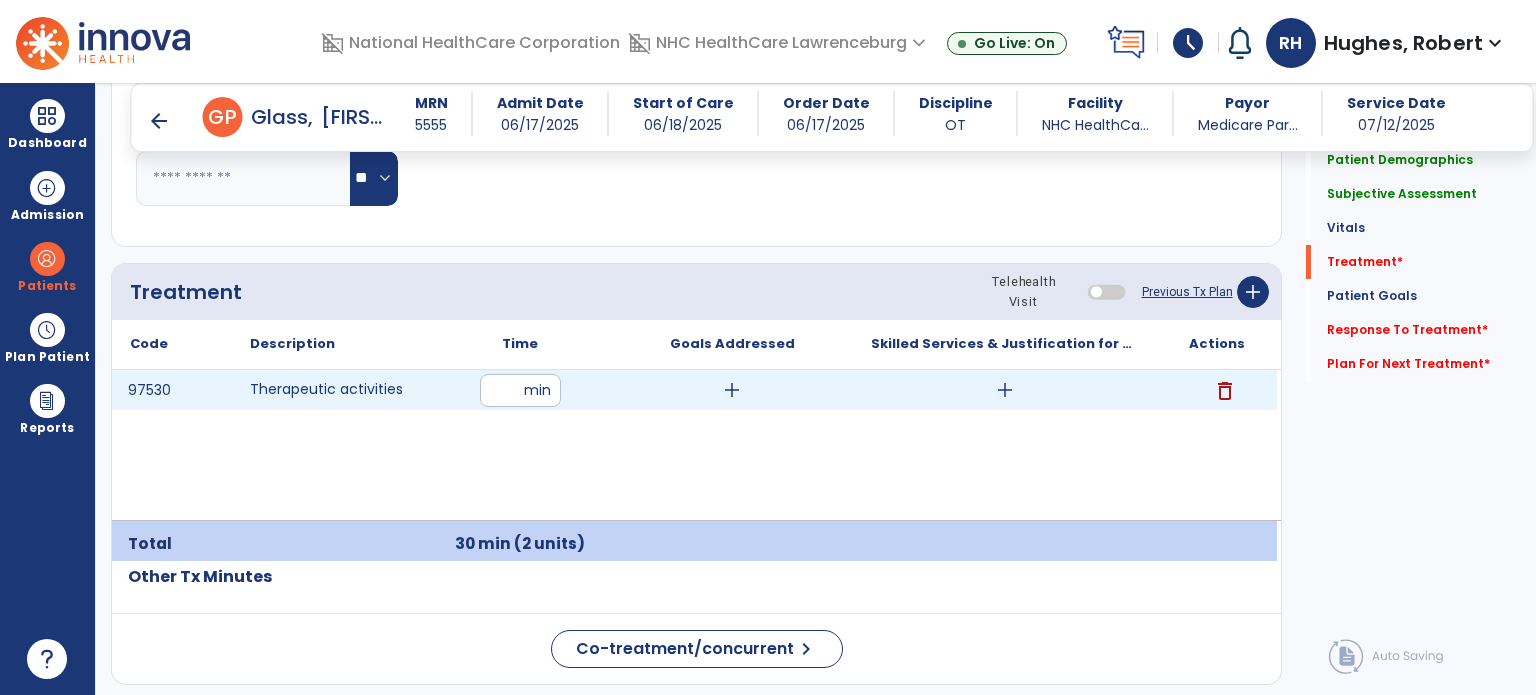 click on "add" at bounding box center (1005, 390) 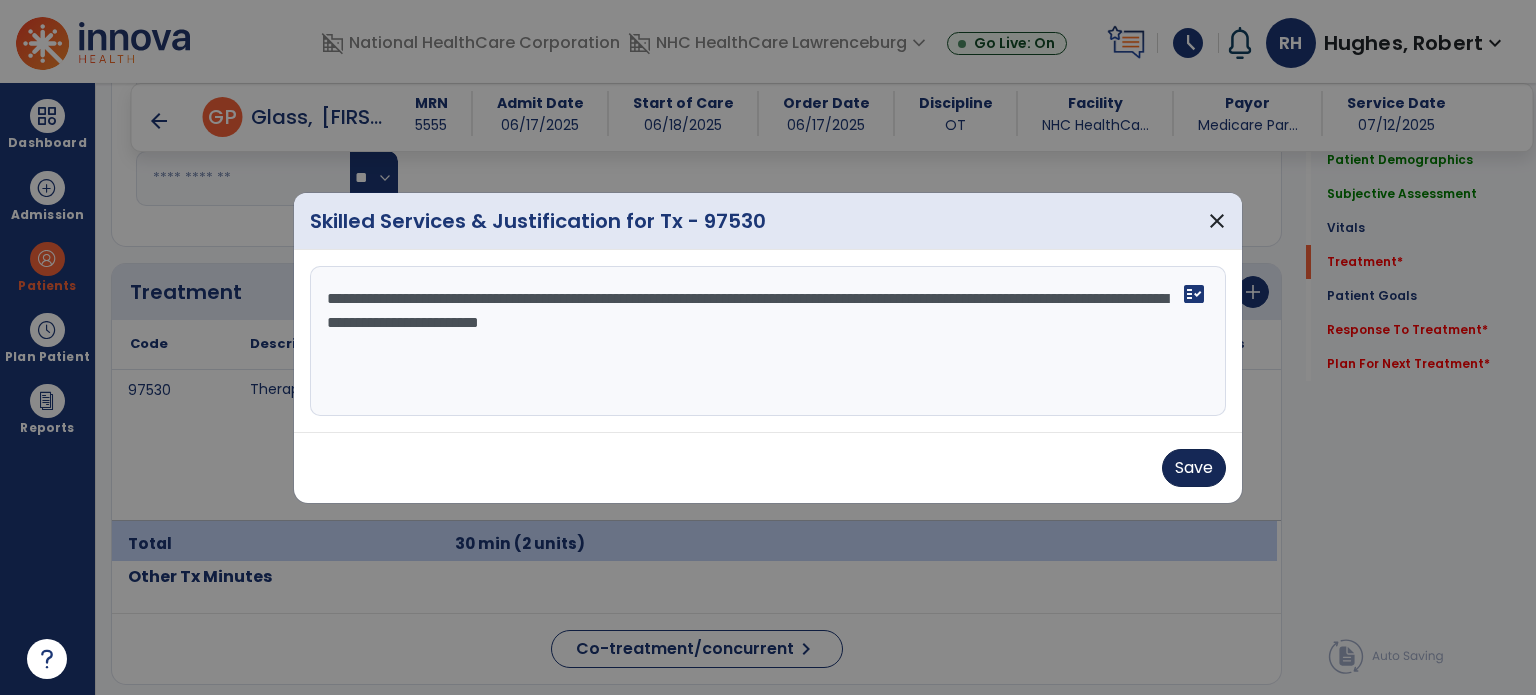 type on "**********" 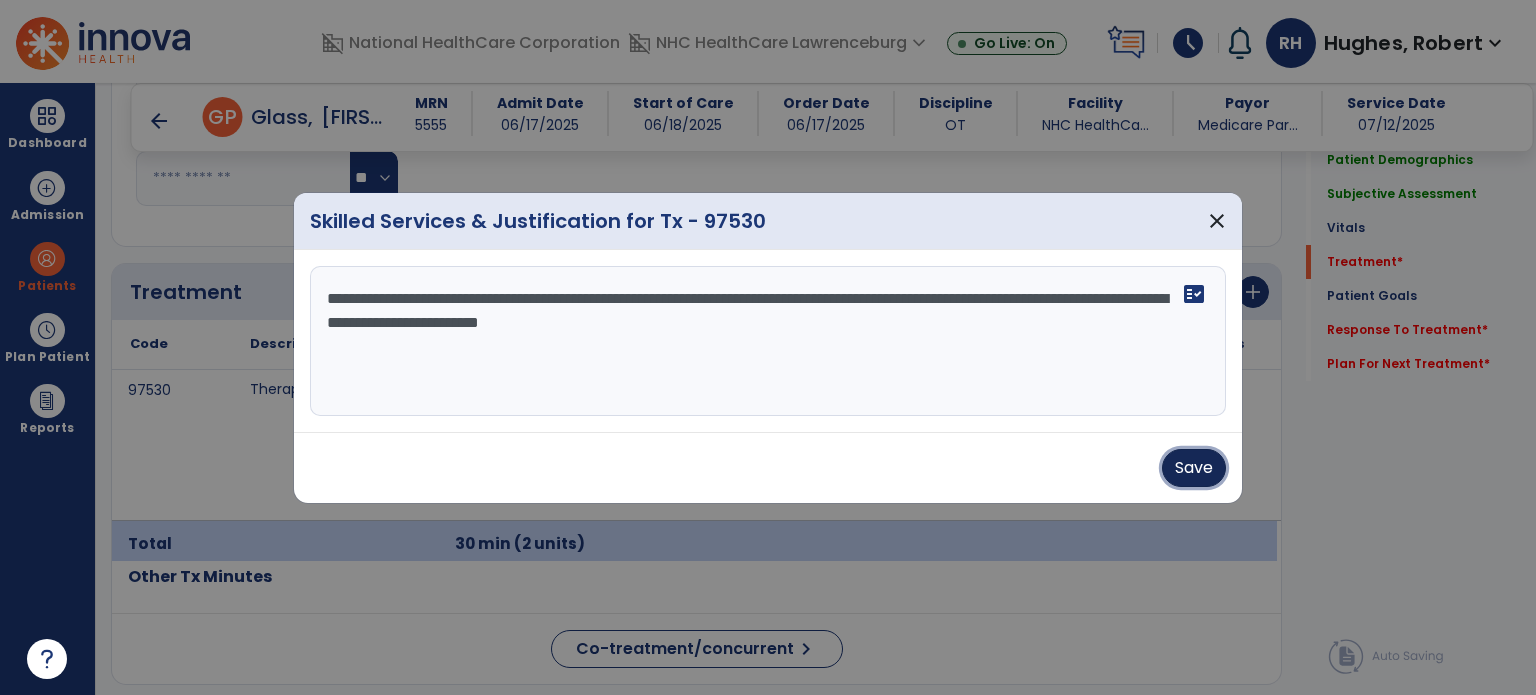click on "Save" at bounding box center (1194, 468) 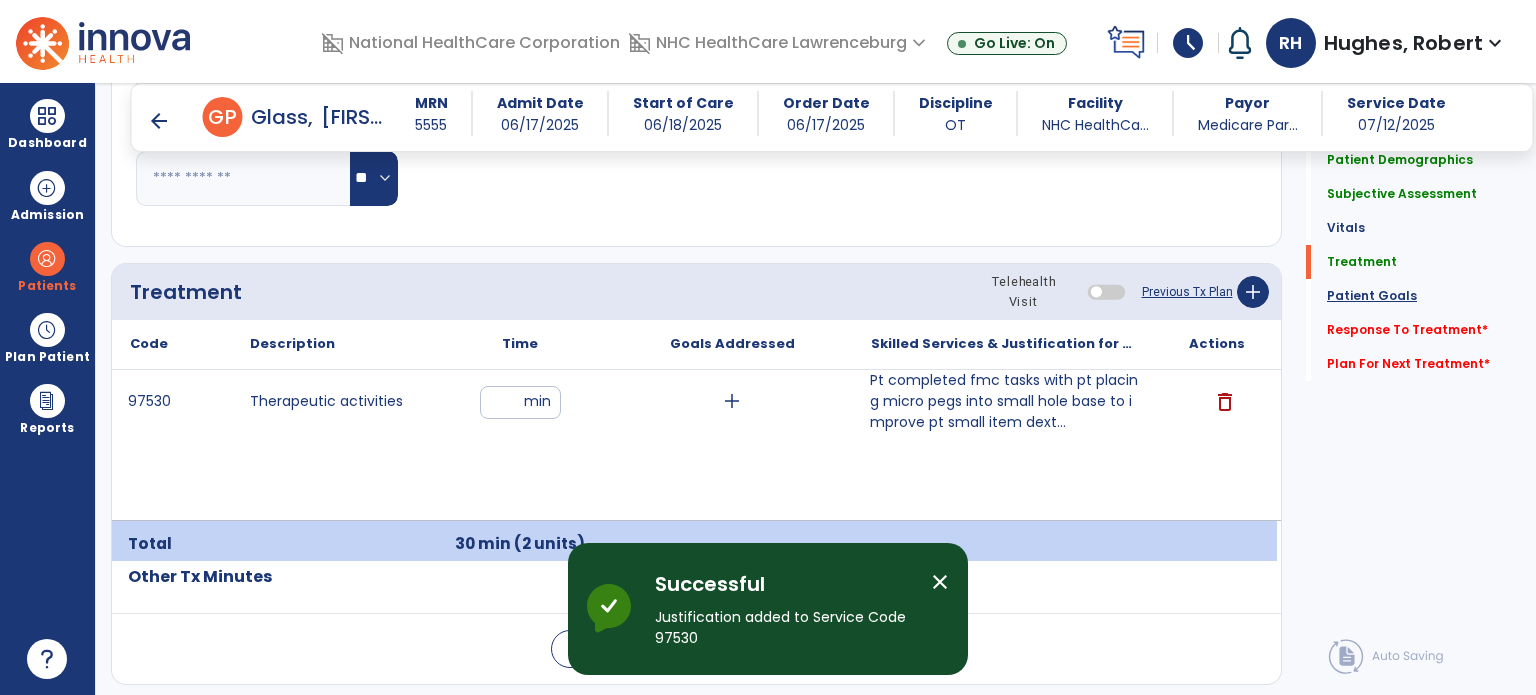 click on "Patient Goals" 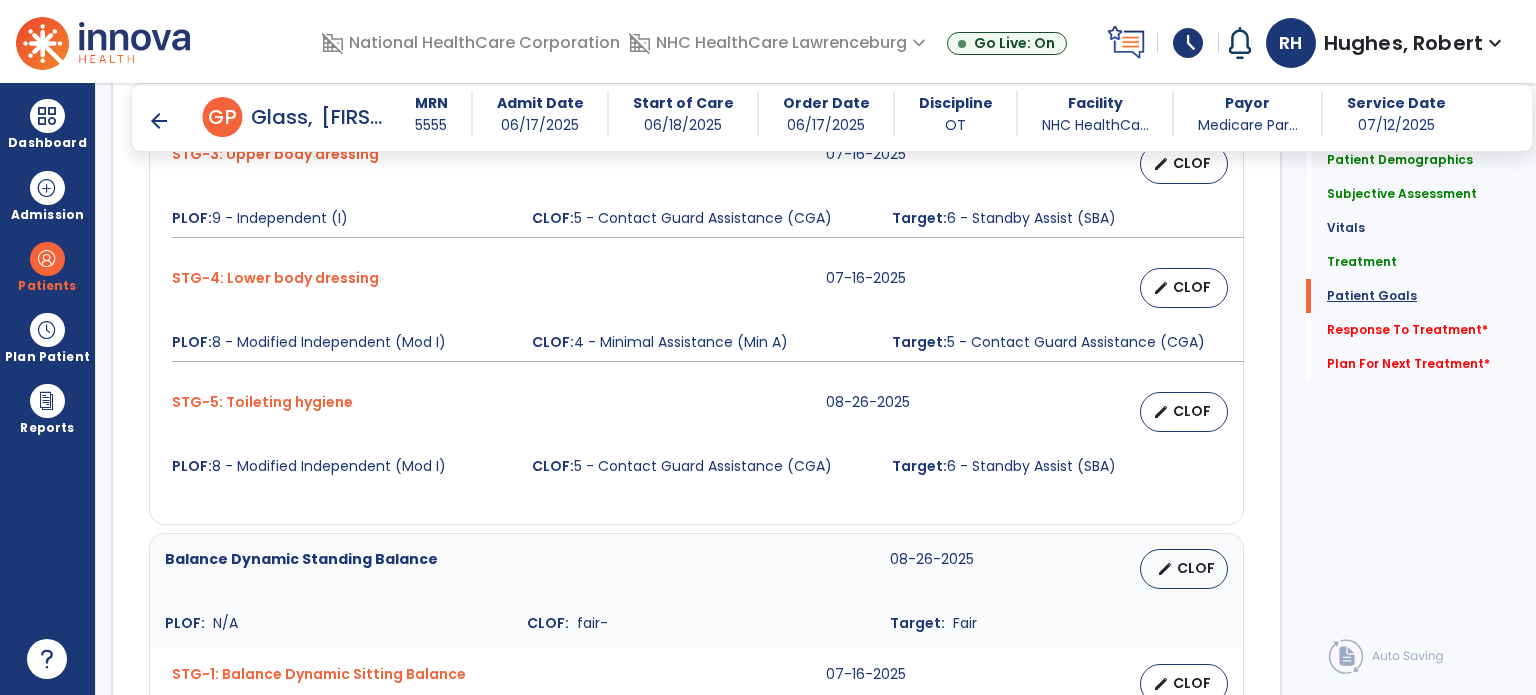 scroll, scrollTop: 2154, scrollLeft: 0, axis: vertical 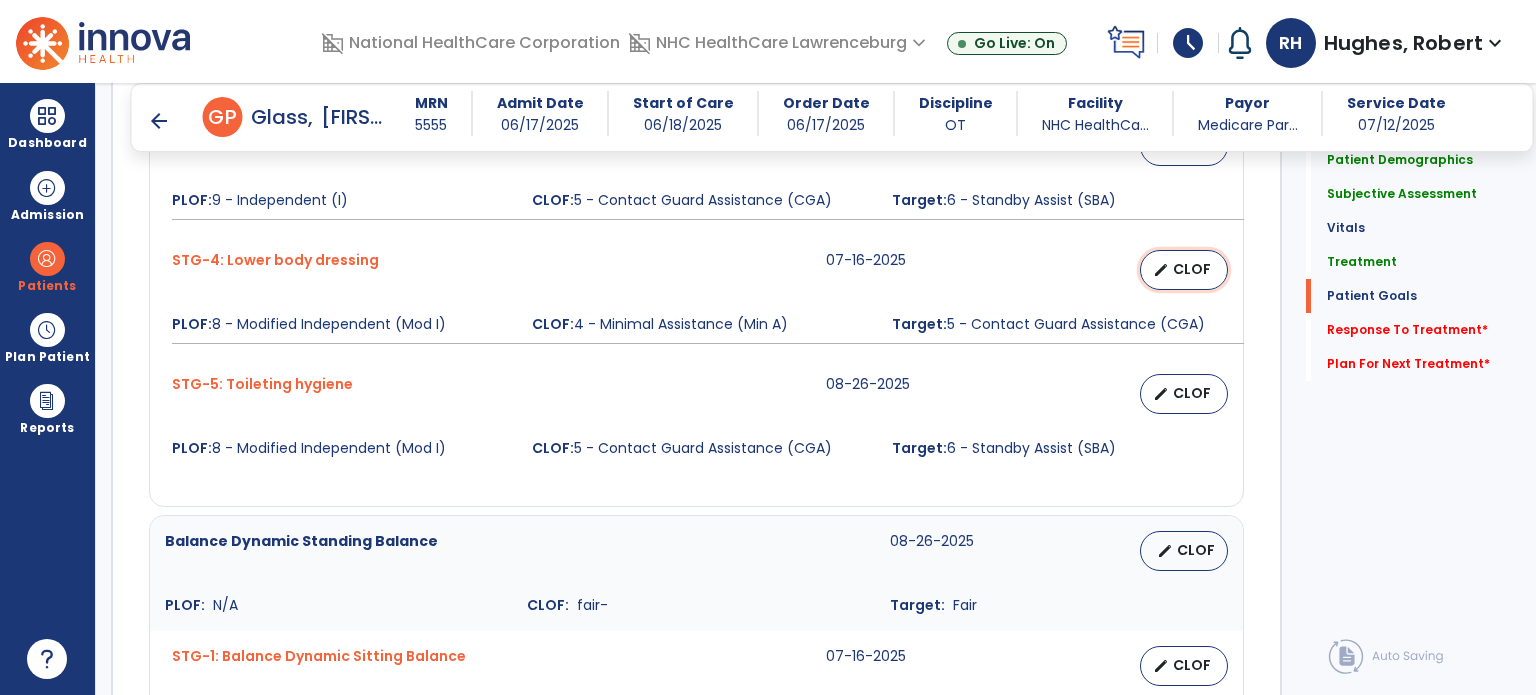 click on "edit" at bounding box center (1161, 270) 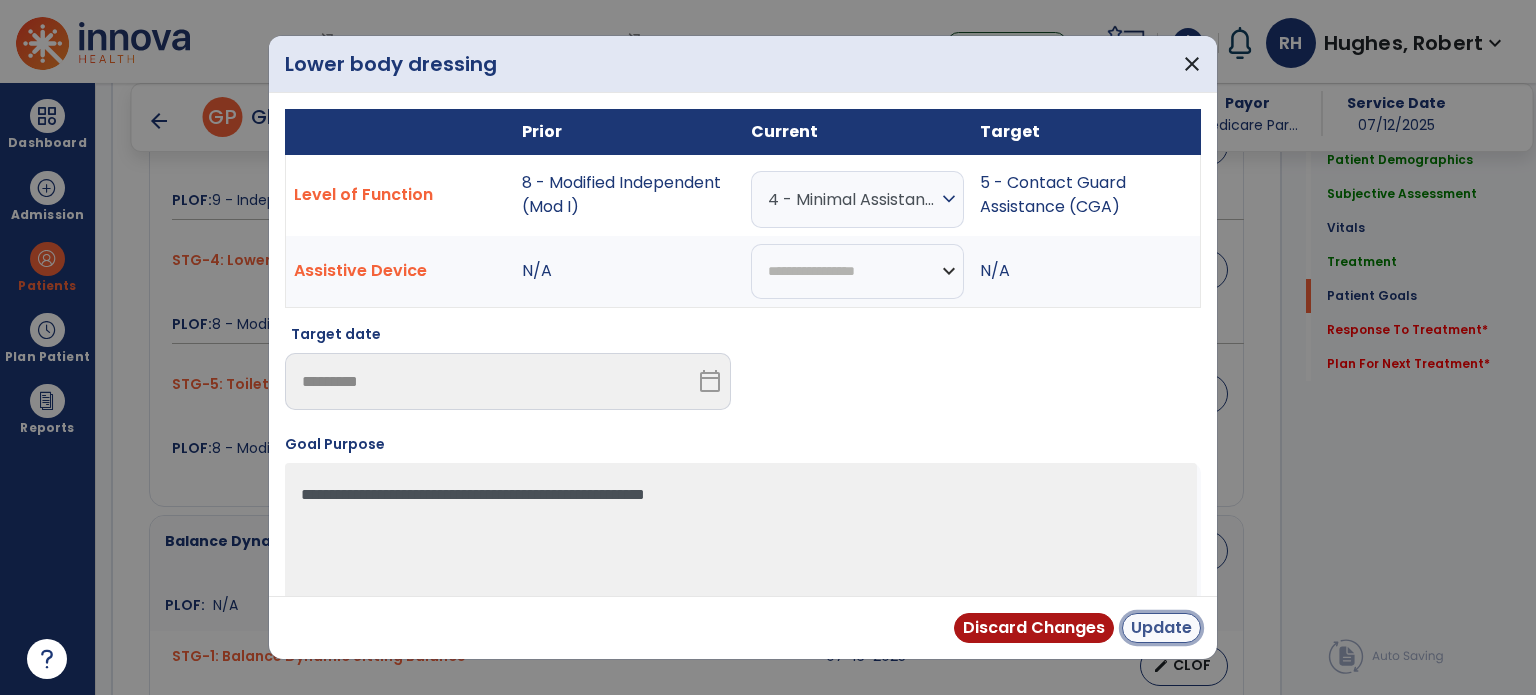 click on "Update" at bounding box center [1161, 628] 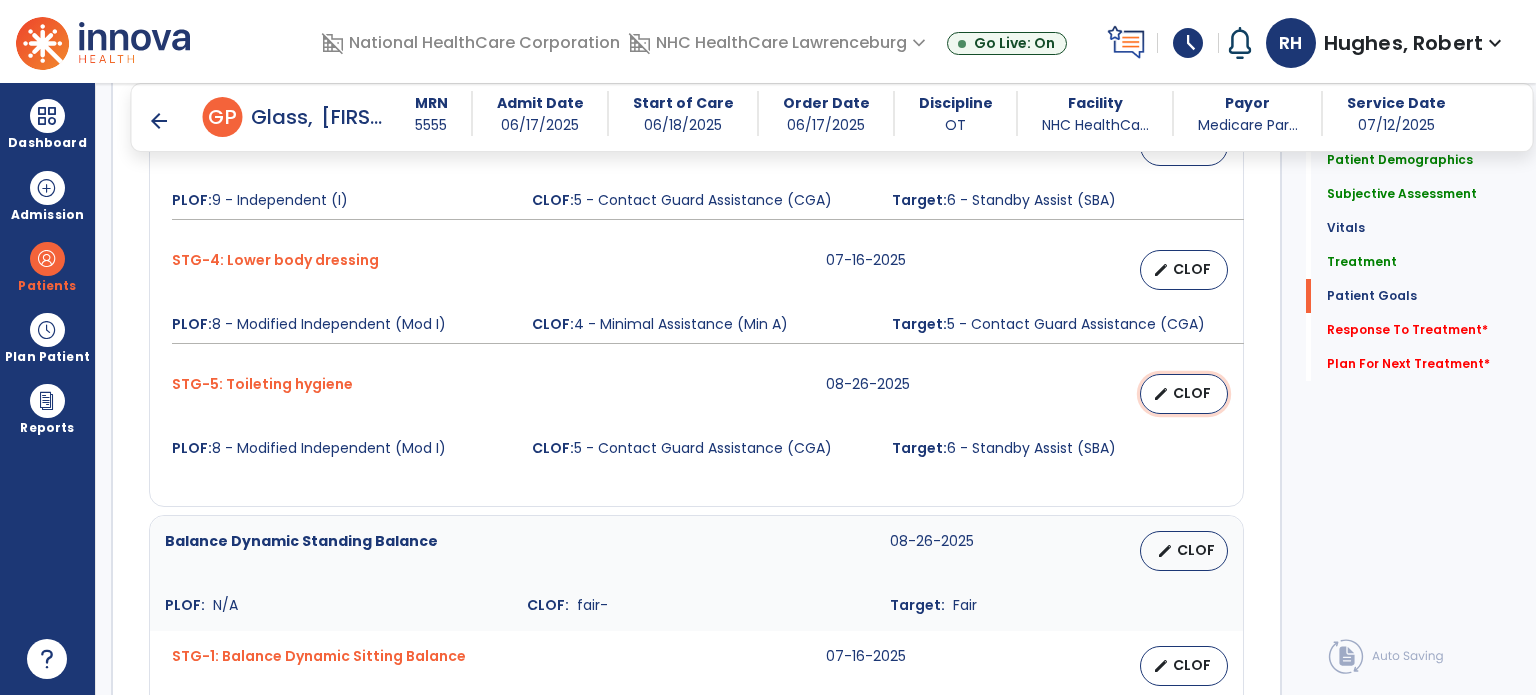 click on "CLOF" at bounding box center [1192, 393] 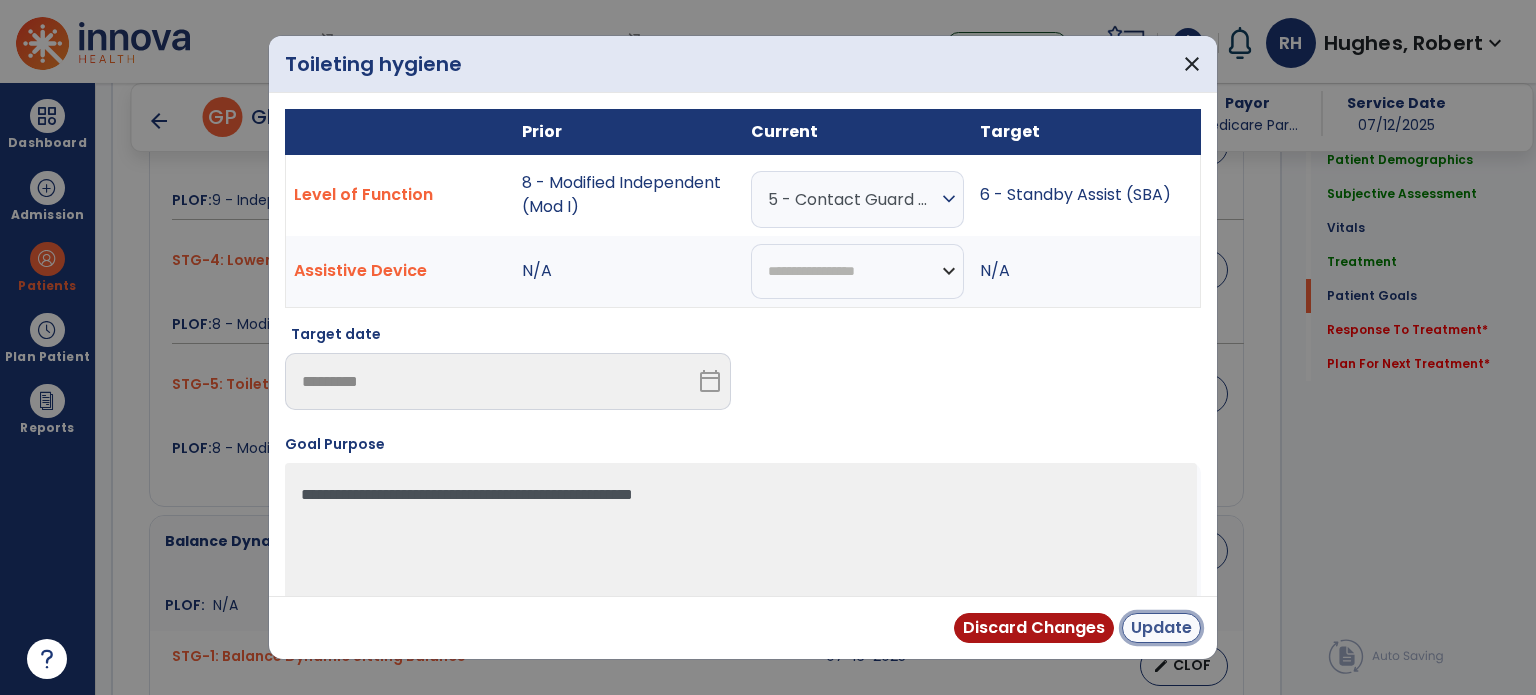 click on "Update" at bounding box center (1161, 628) 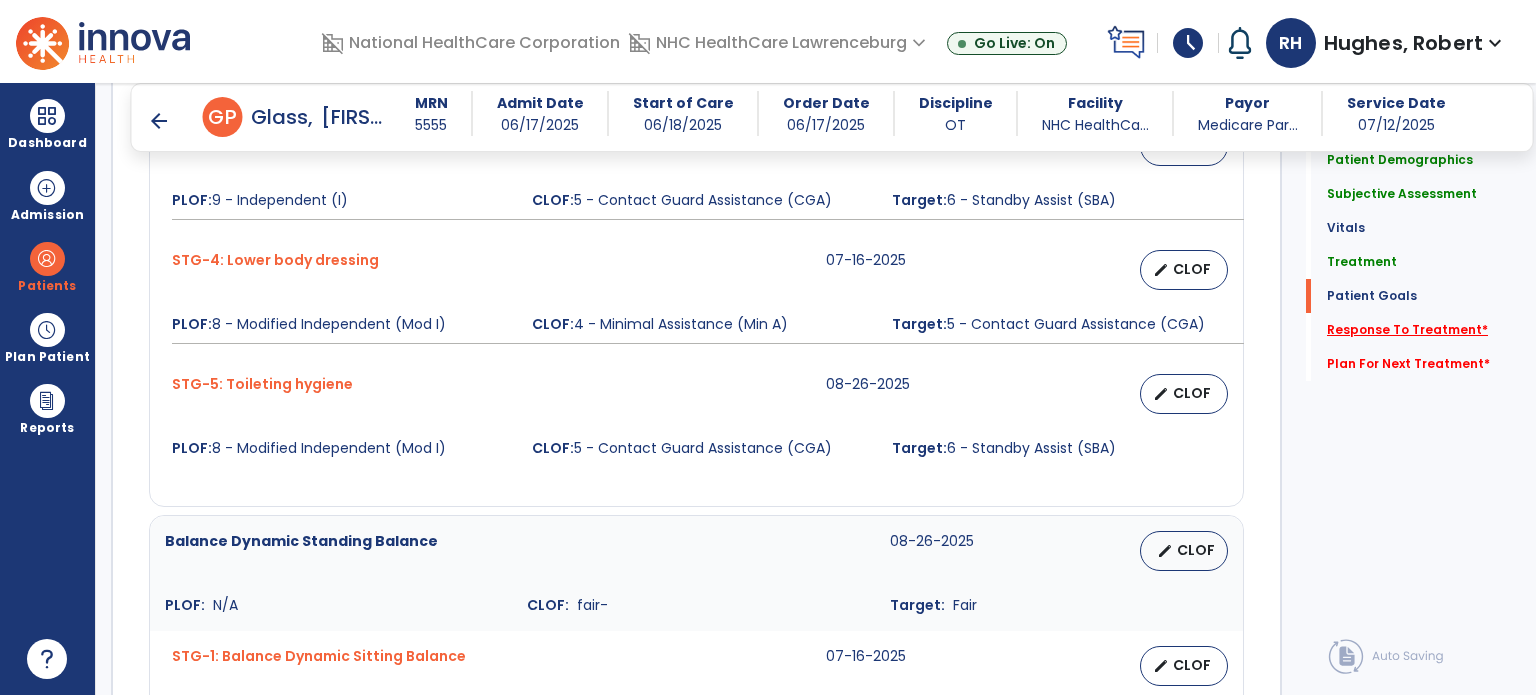 click on "Response To Treatment   *" 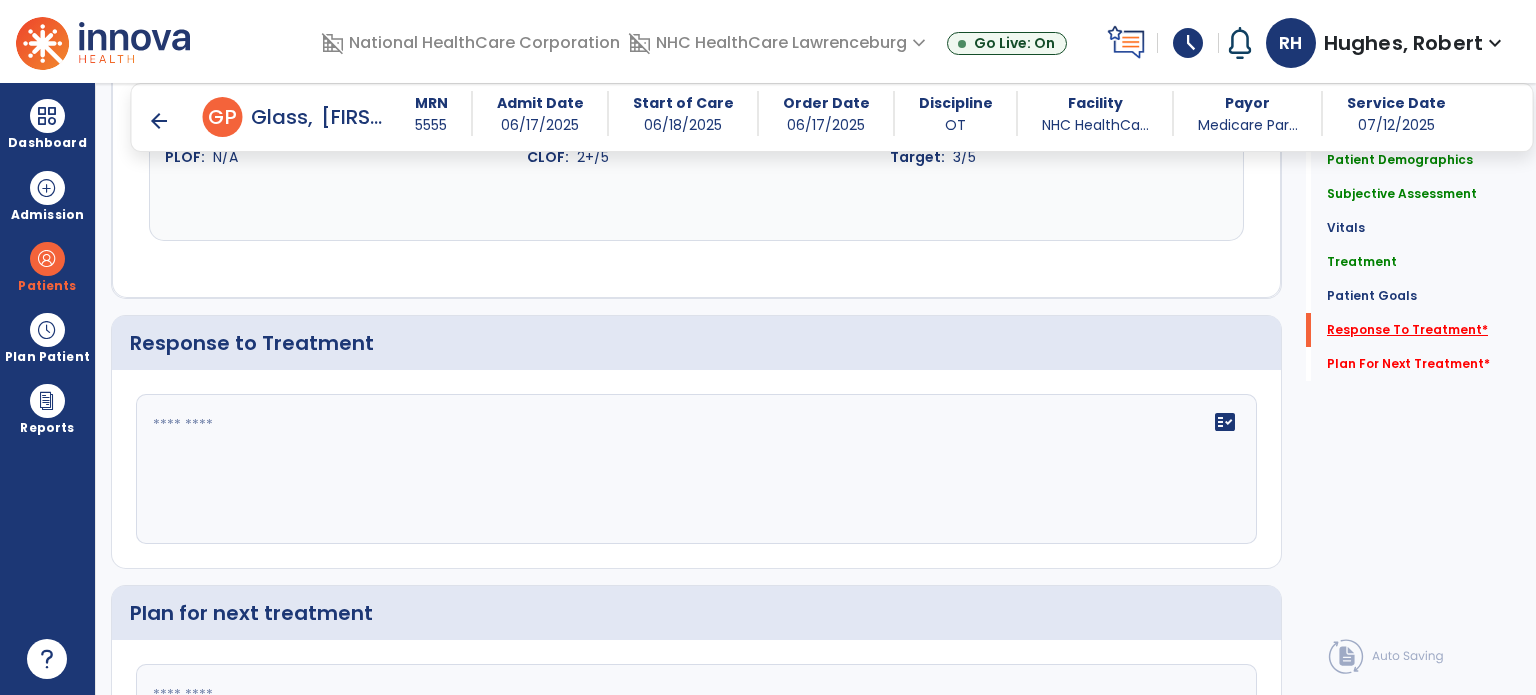 scroll, scrollTop: 3045, scrollLeft: 0, axis: vertical 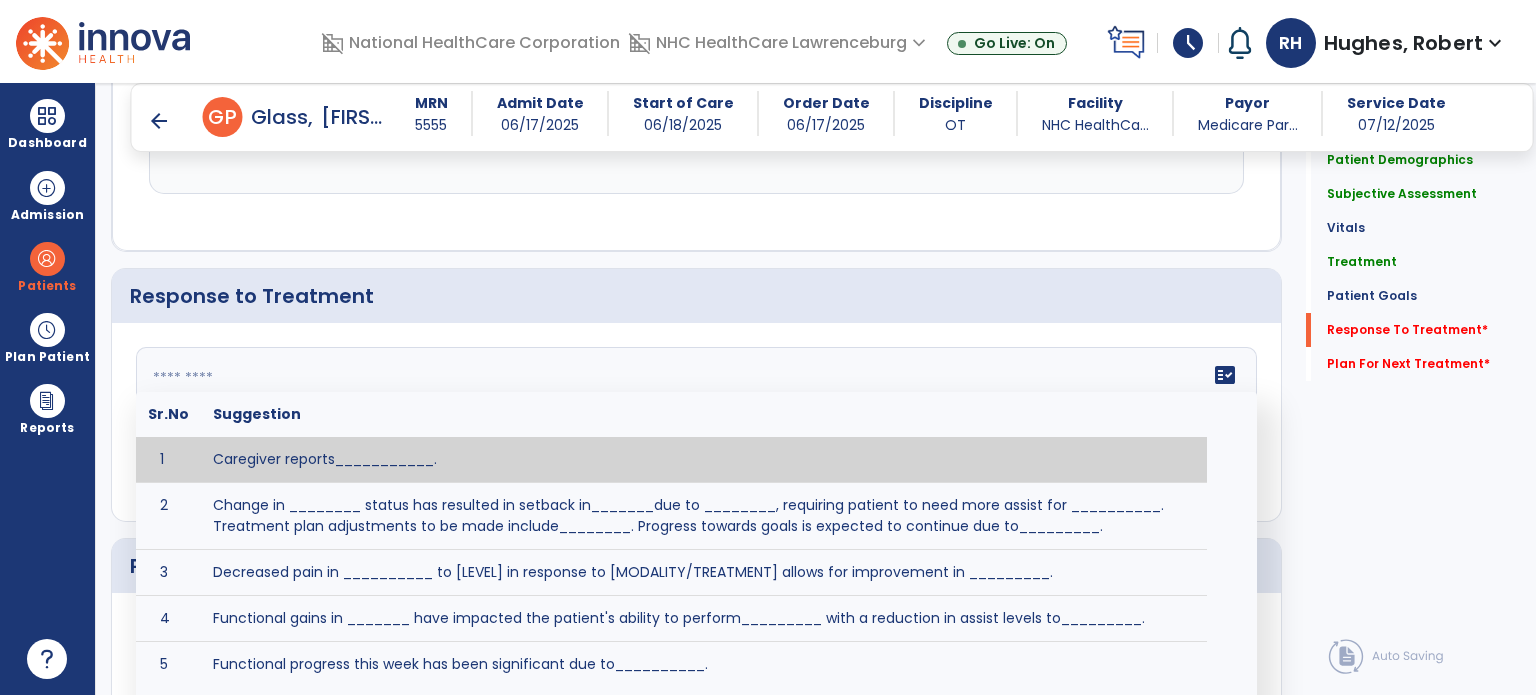 click 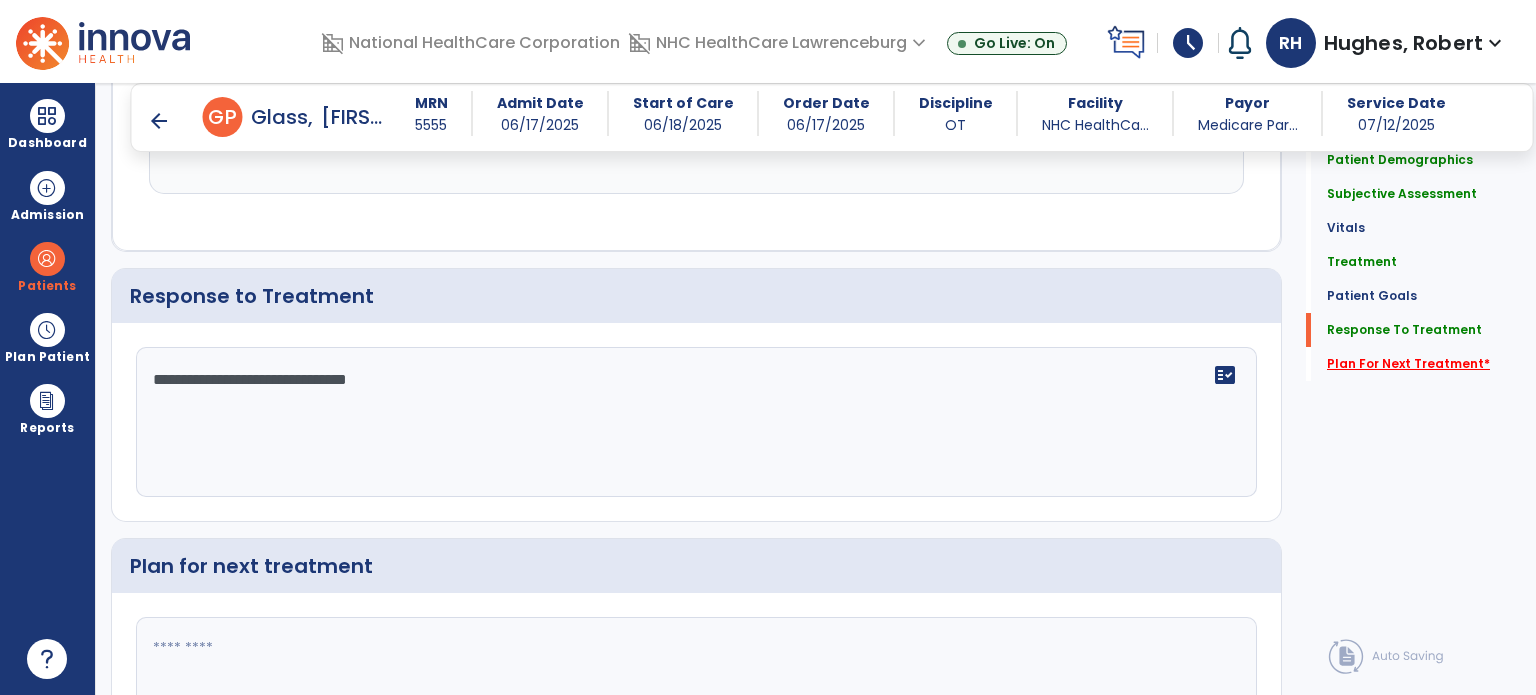 type on "**********" 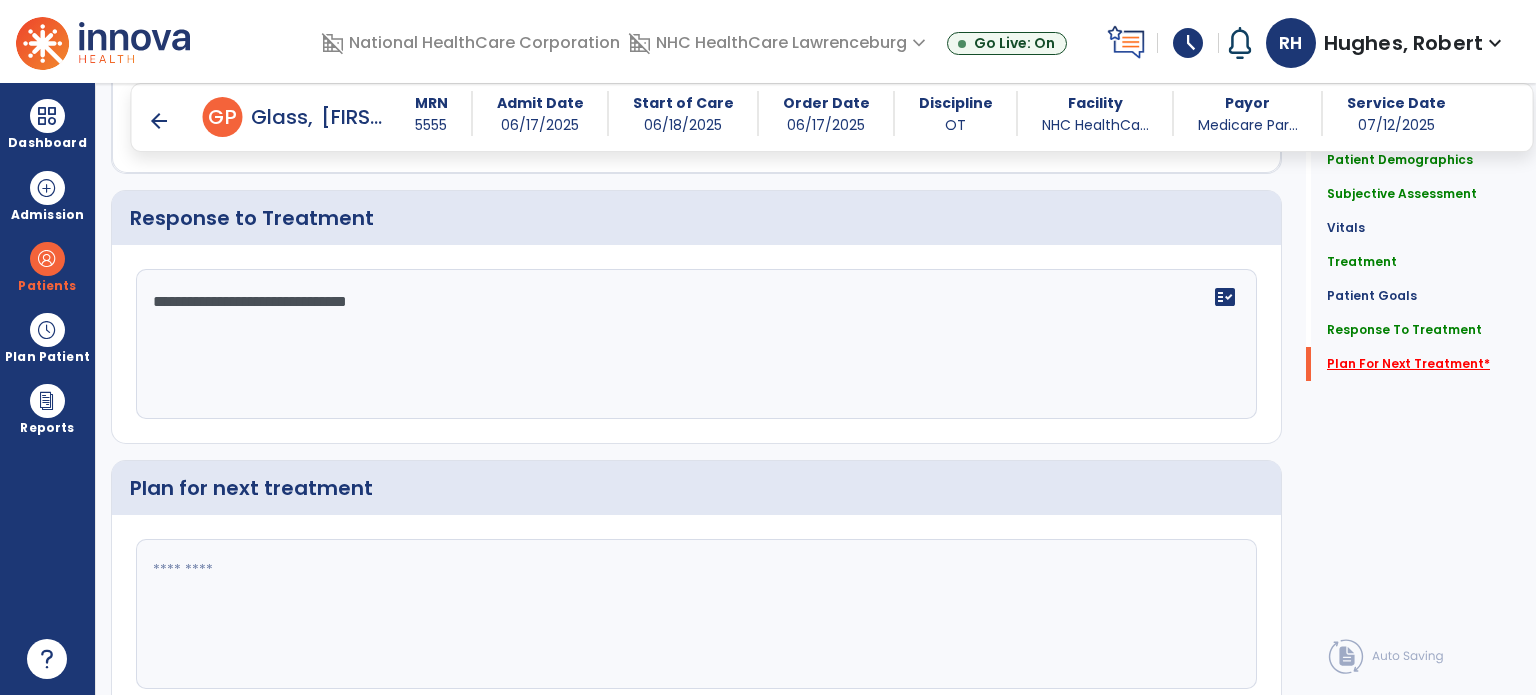 scroll, scrollTop: 3200, scrollLeft: 0, axis: vertical 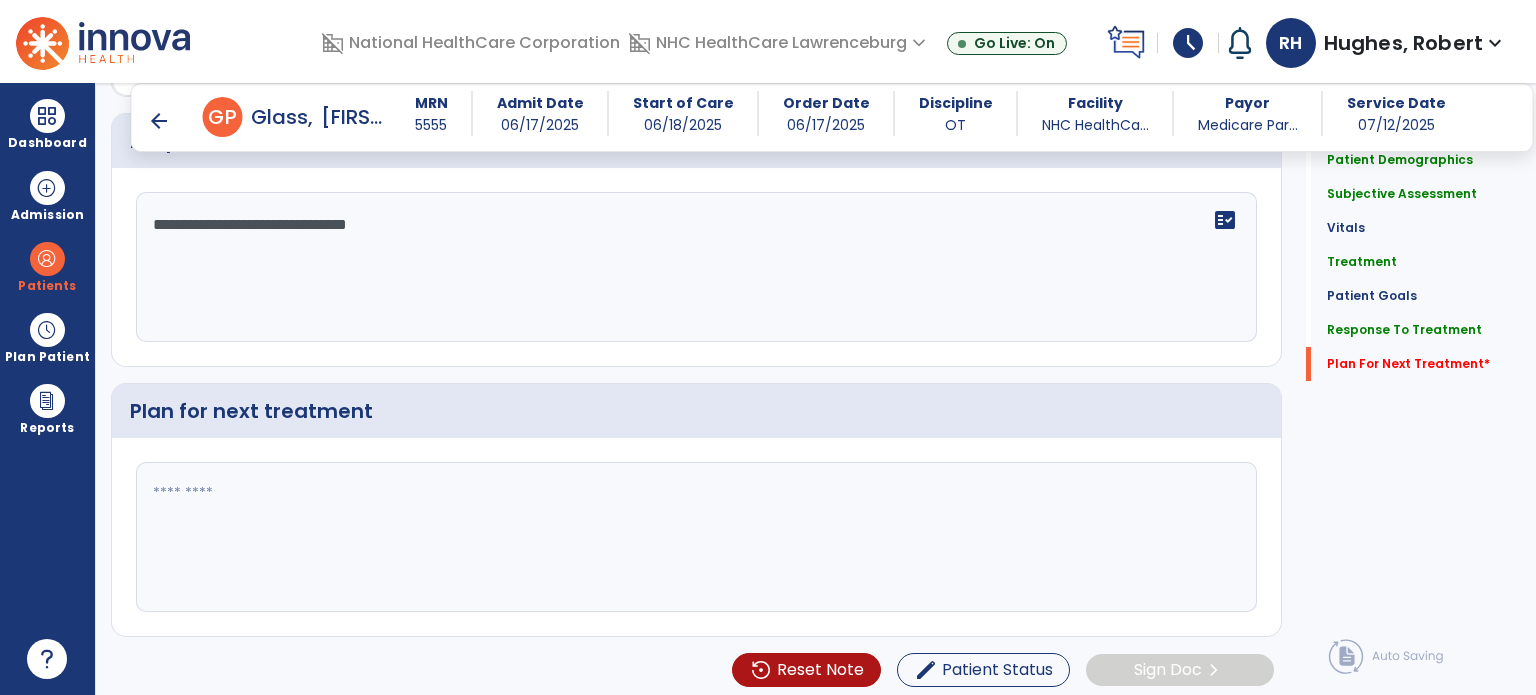 click 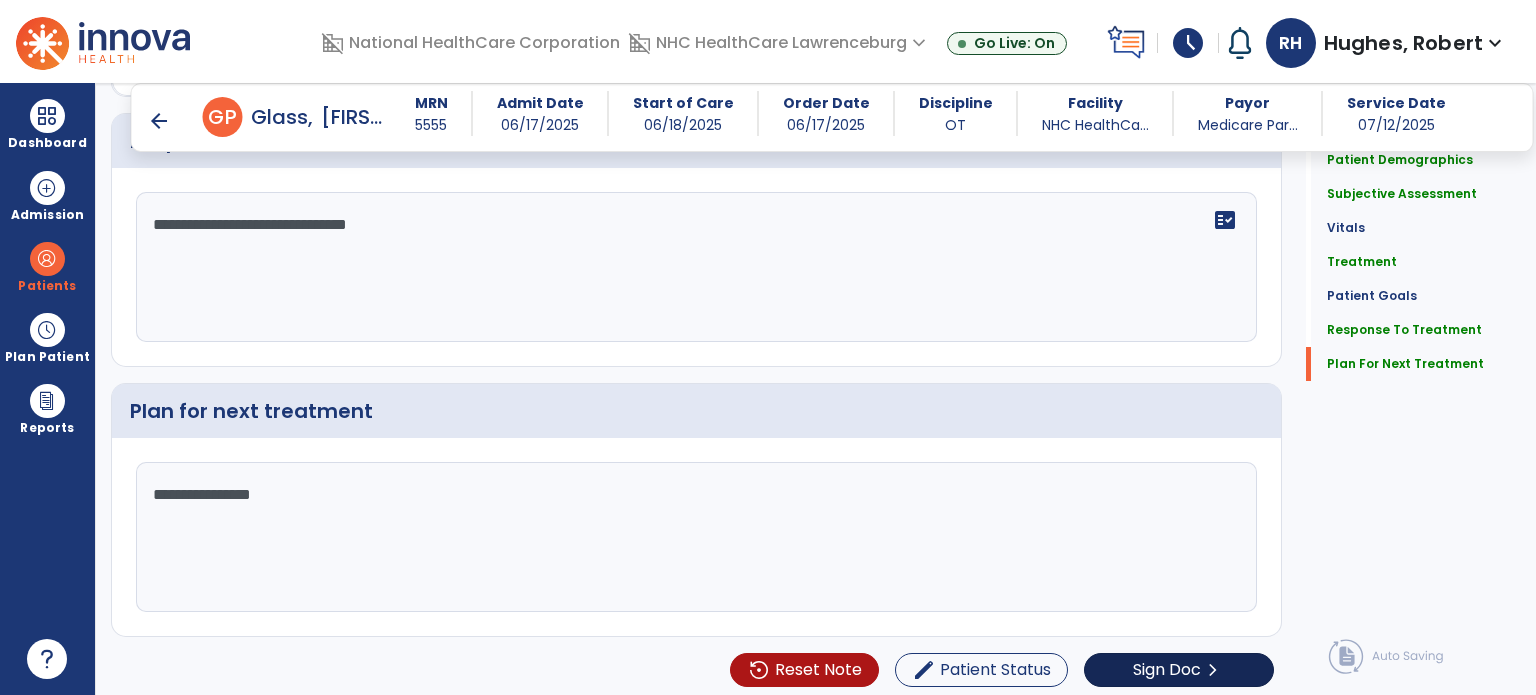 type on "**********" 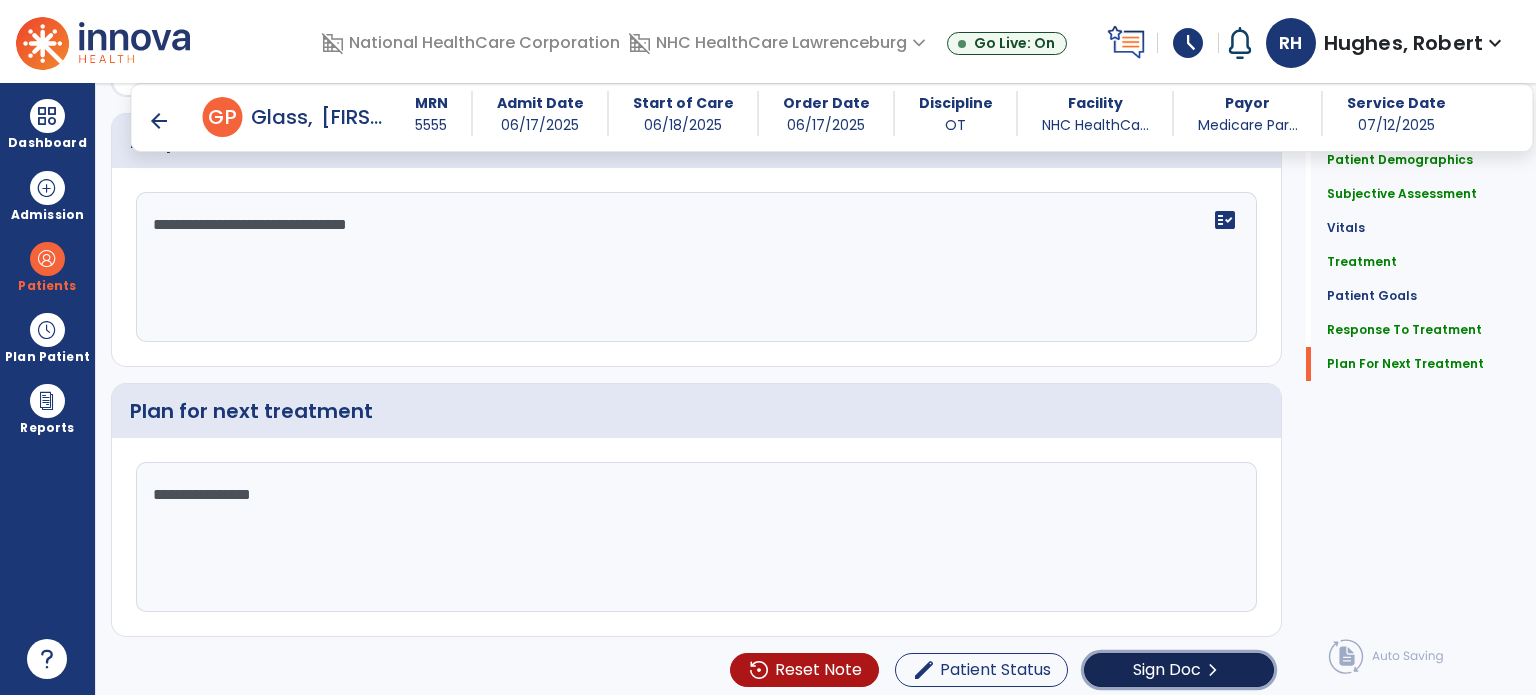 click on "chevron_right" 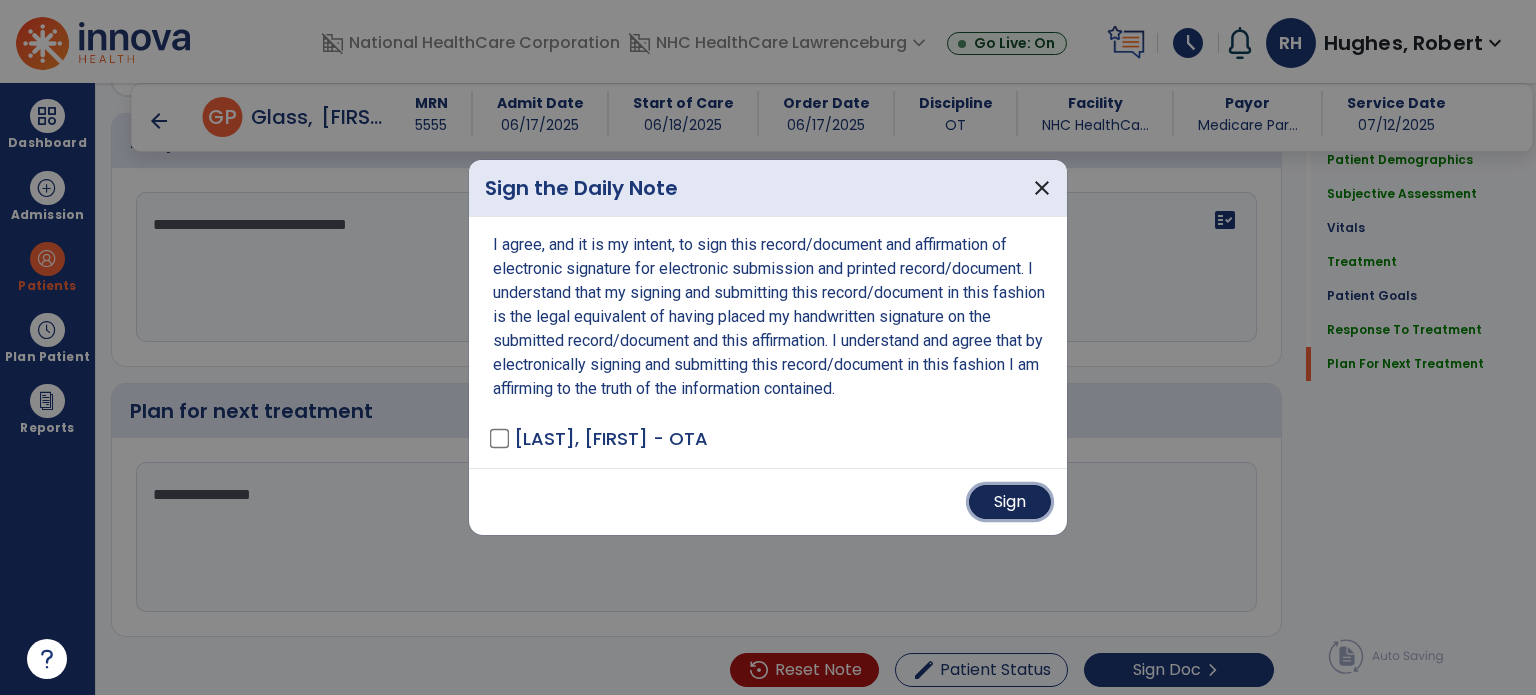 click on "Sign" at bounding box center (1010, 502) 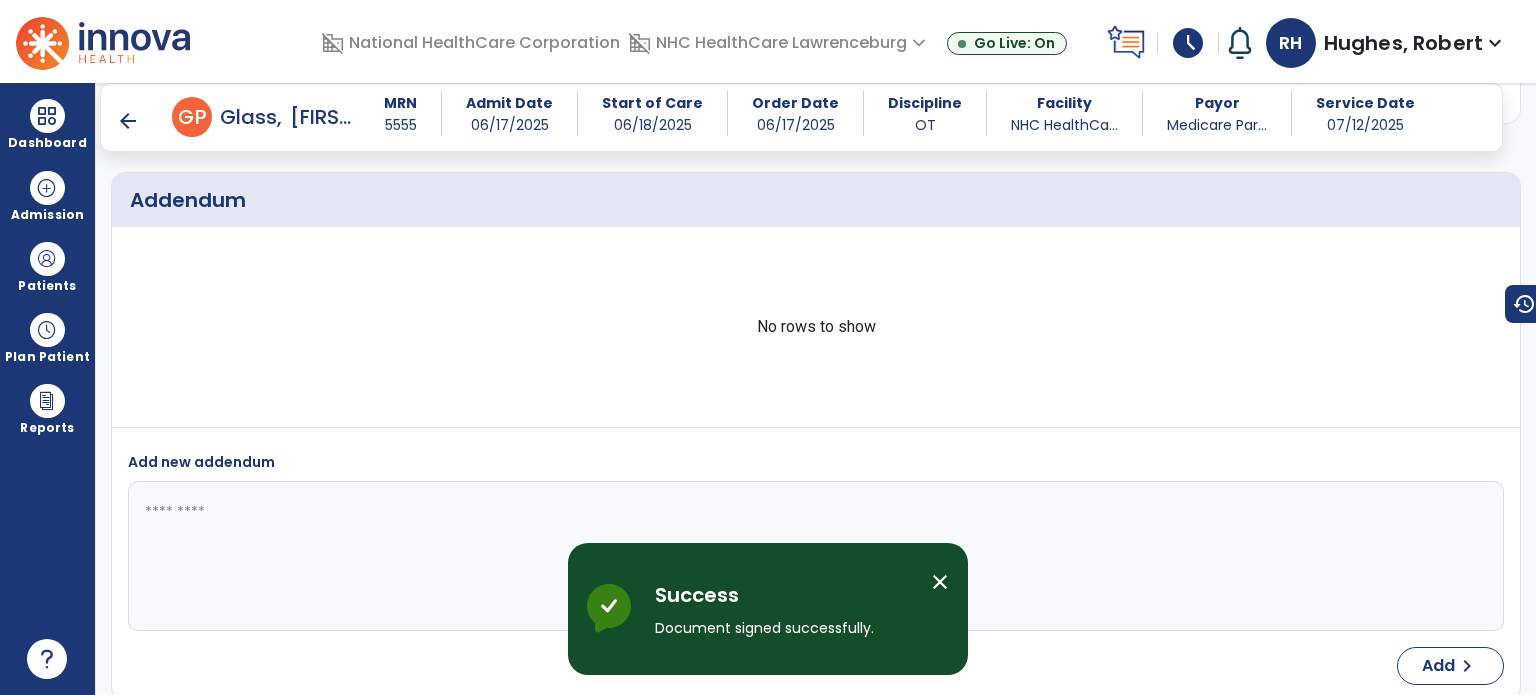 scroll, scrollTop: 4239, scrollLeft: 0, axis: vertical 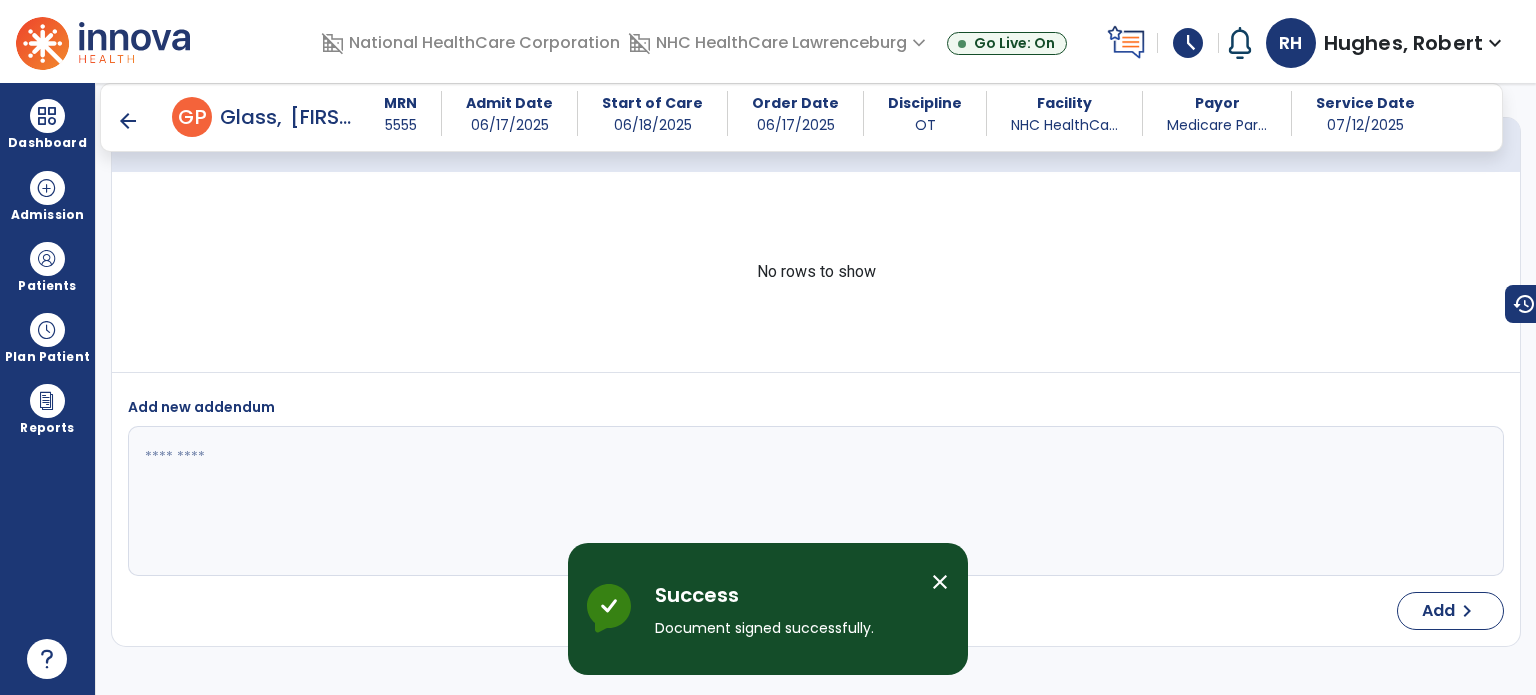 click on "arrow_back" at bounding box center (128, 121) 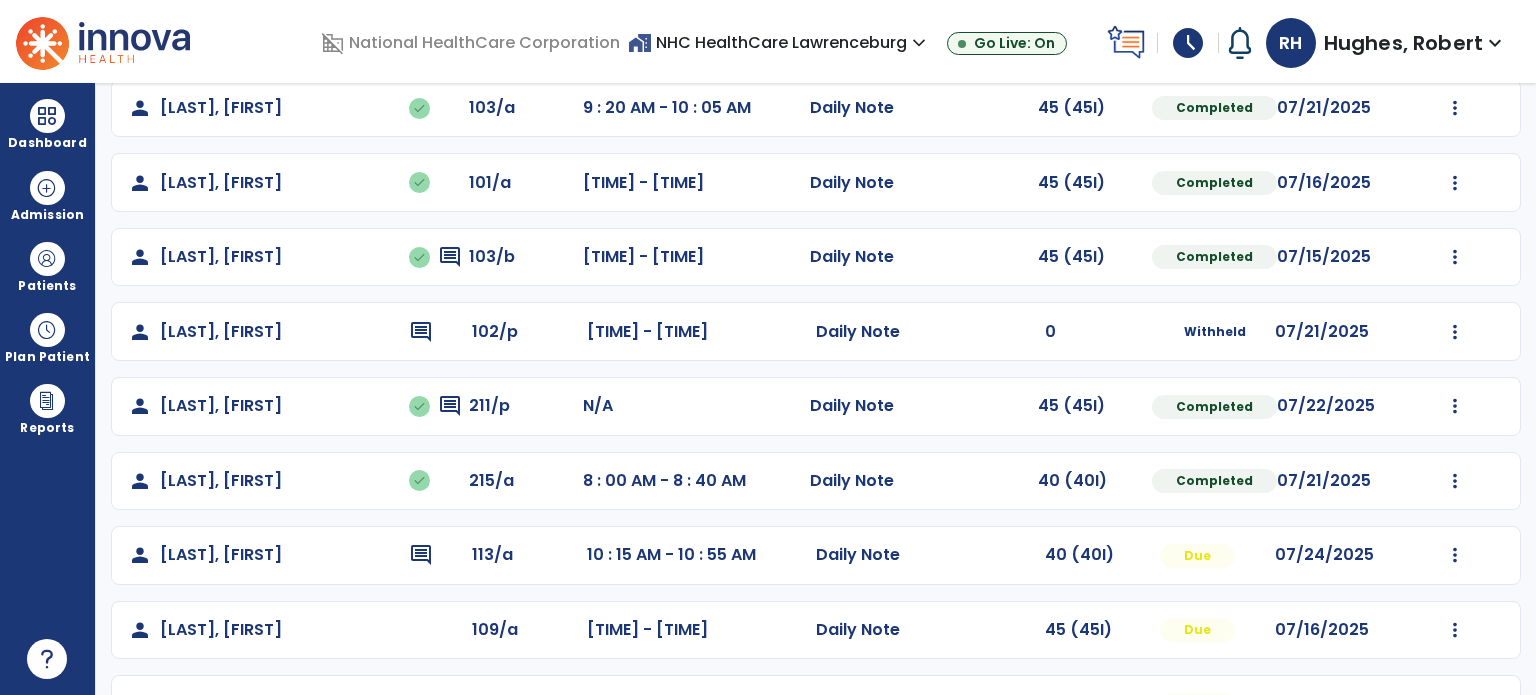 scroll, scrollTop: 244, scrollLeft: 0, axis: vertical 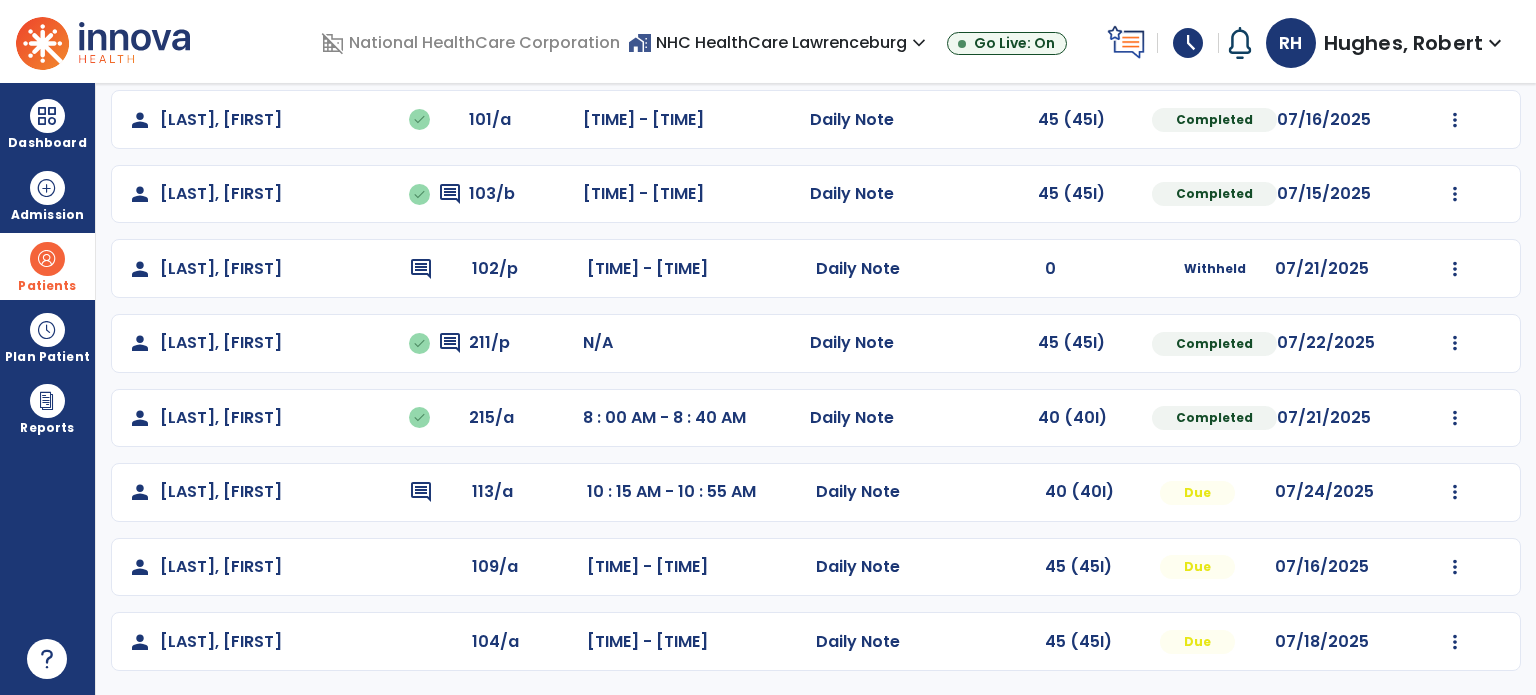 click at bounding box center (47, 259) 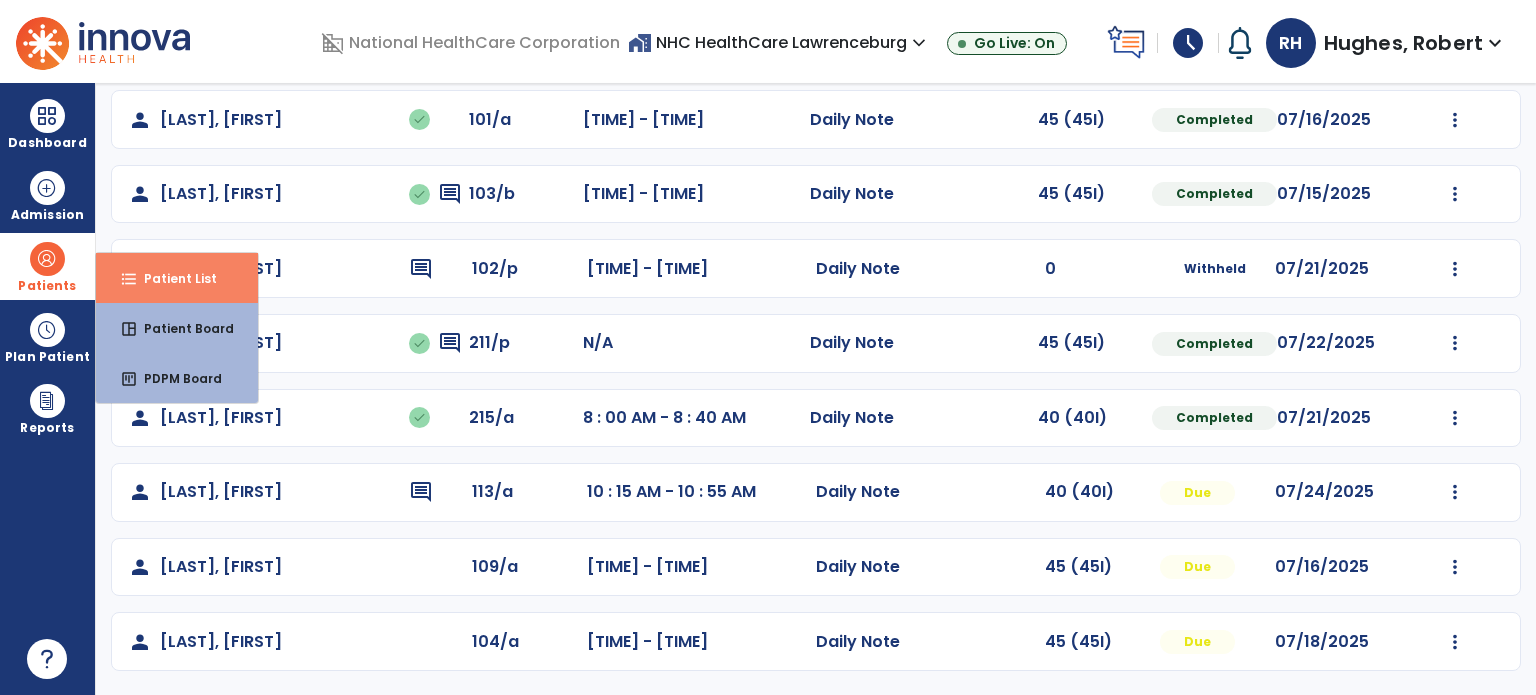 click on "Patient List" at bounding box center [172, 278] 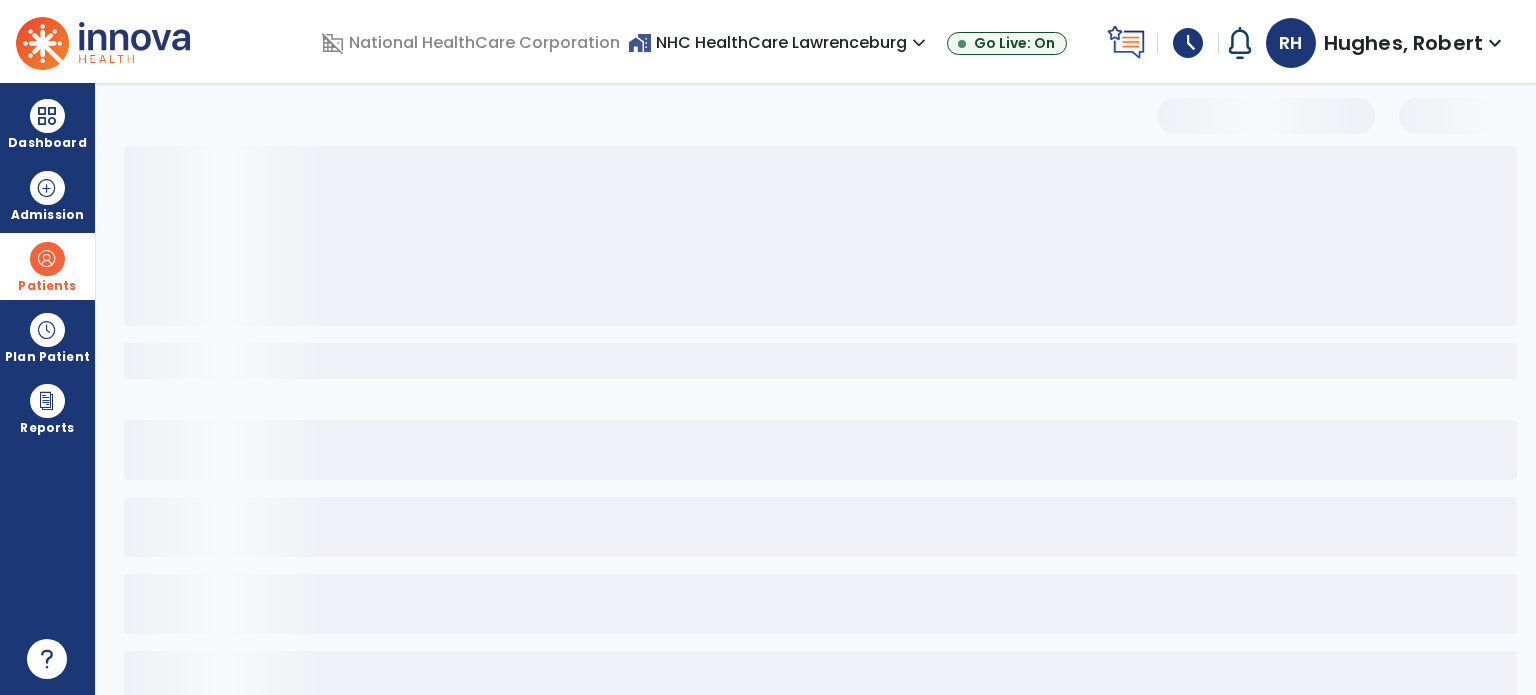 scroll, scrollTop: 46, scrollLeft: 0, axis: vertical 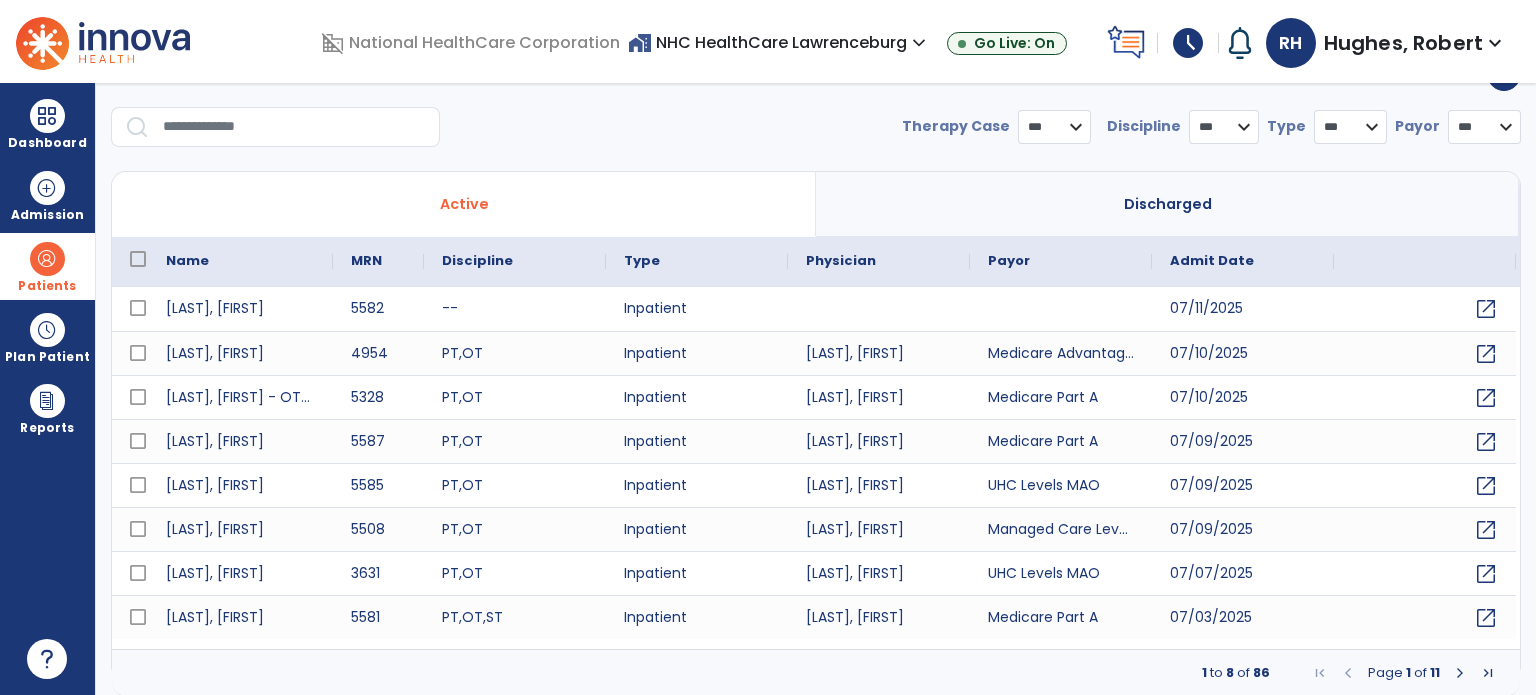 click at bounding box center (294, 127) 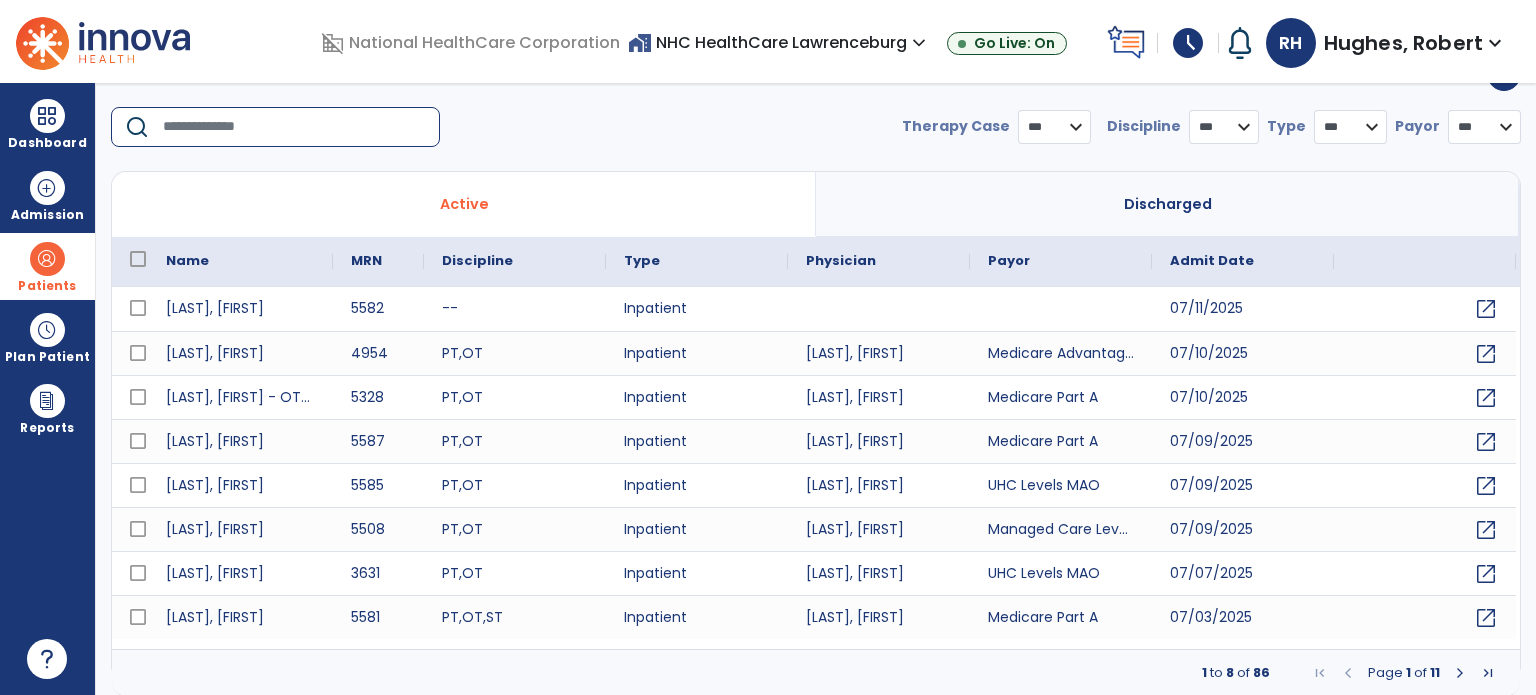 select on "***" 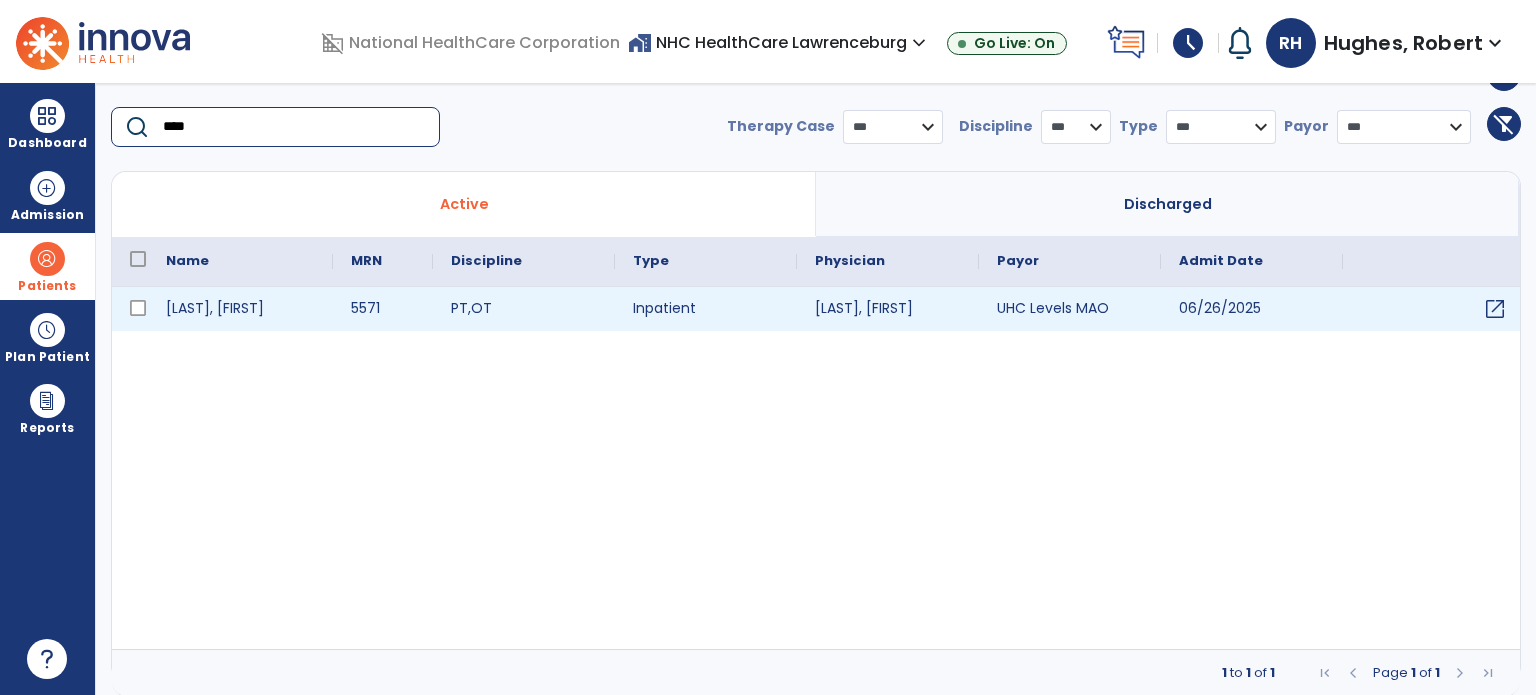 type on "****" 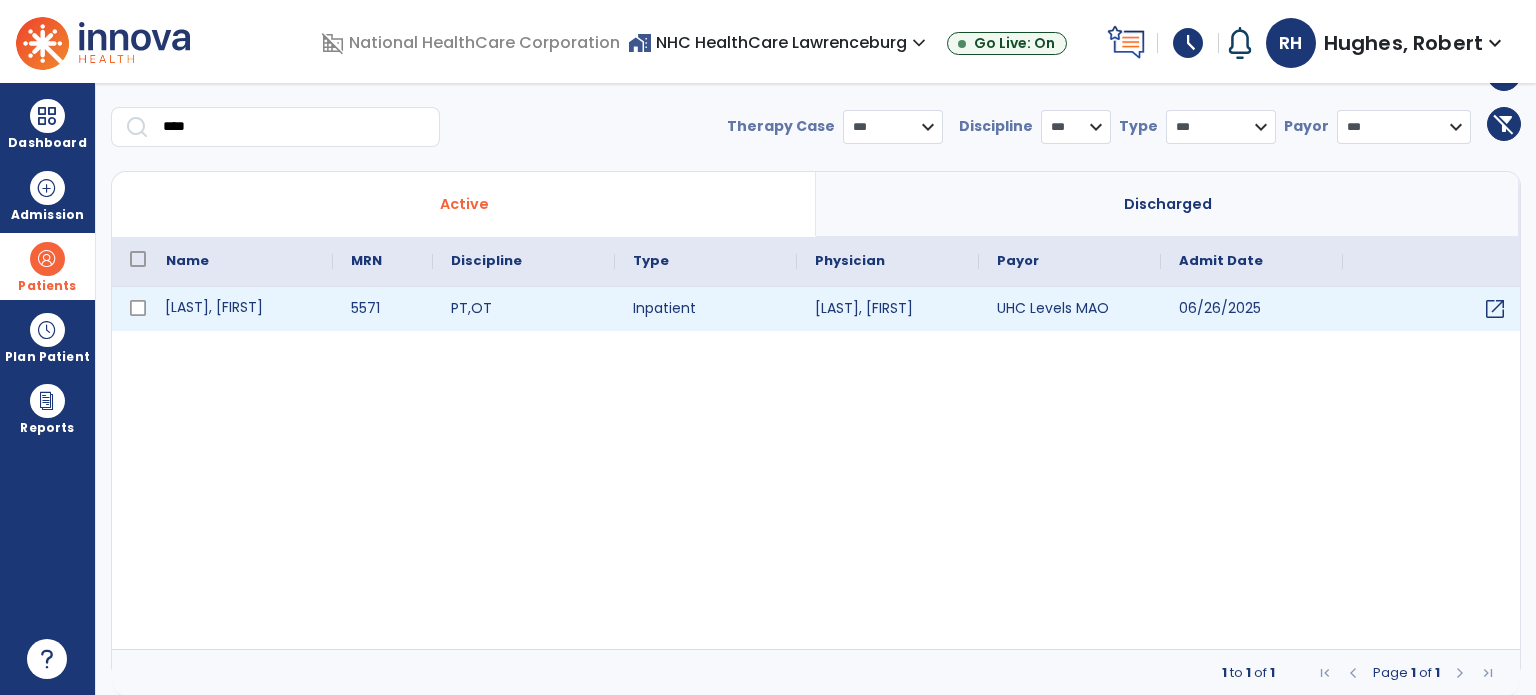 click on "[LAST], [FIRST]" at bounding box center (240, 309) 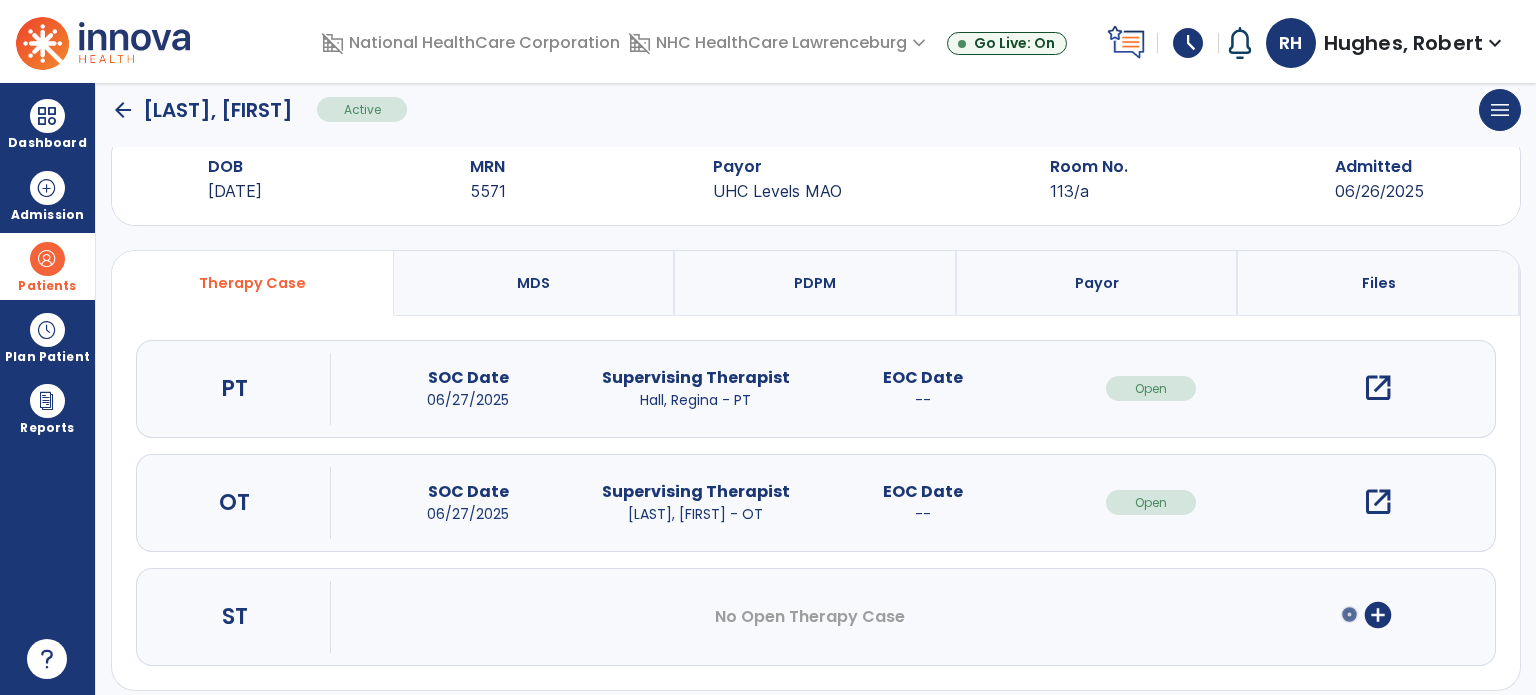 click on "open_in_new" at bounding box center (1378, 388) 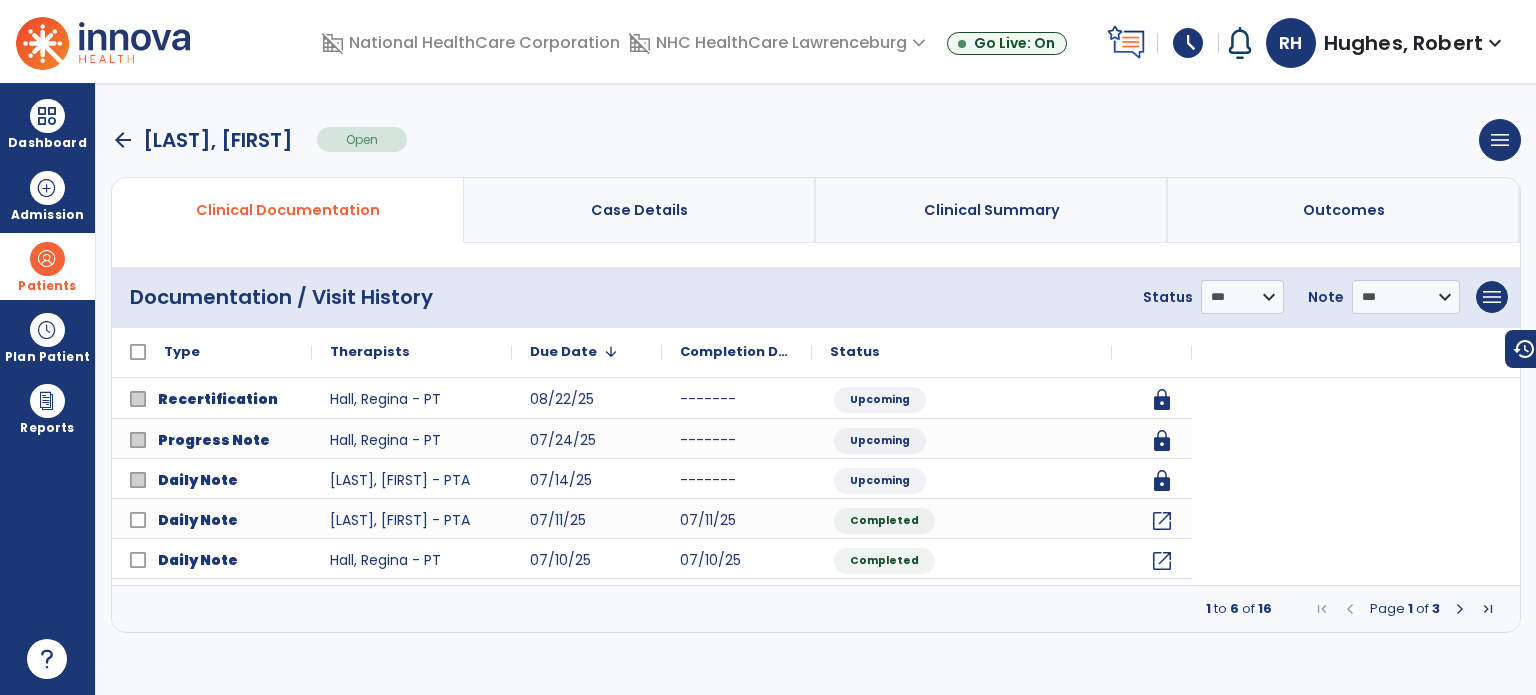 scroll, scrollTop: 0, scrollLeft: 0, axis: both 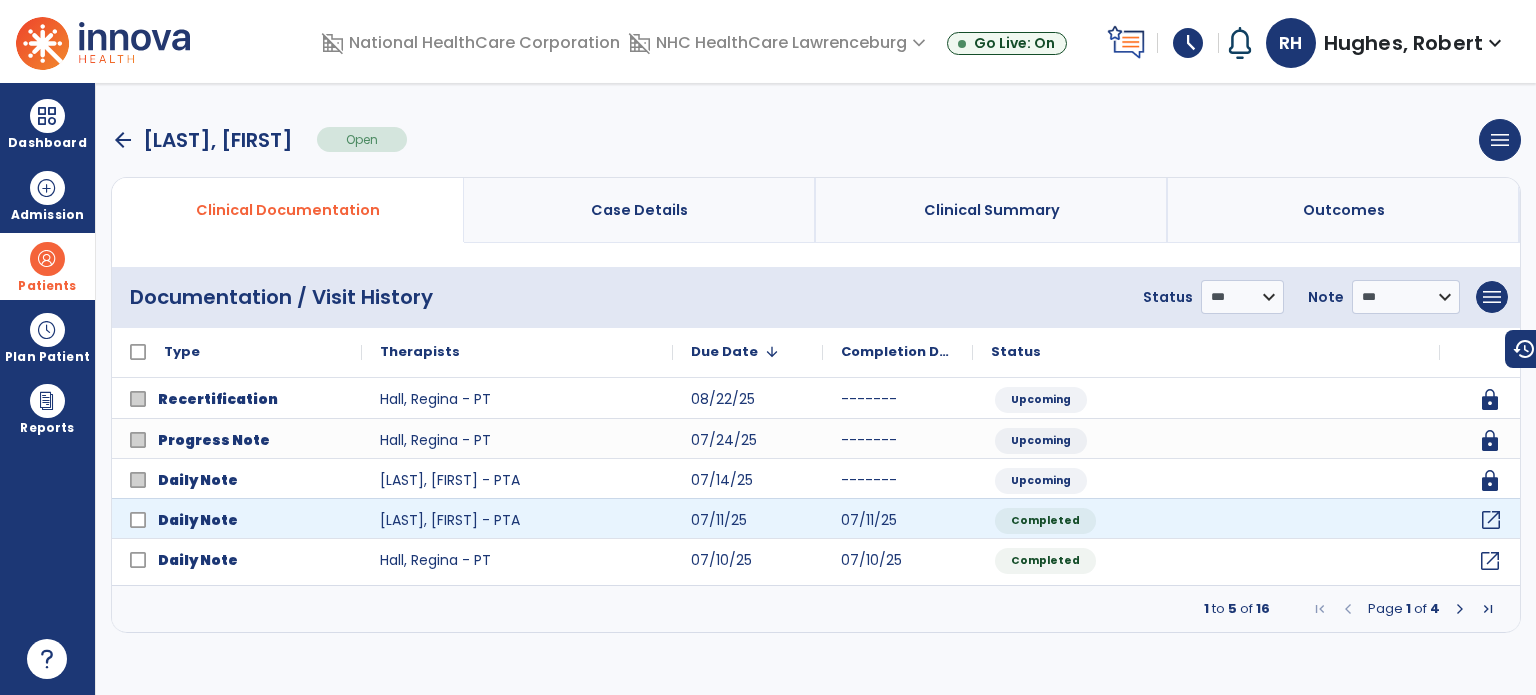 click on "open_in_new" 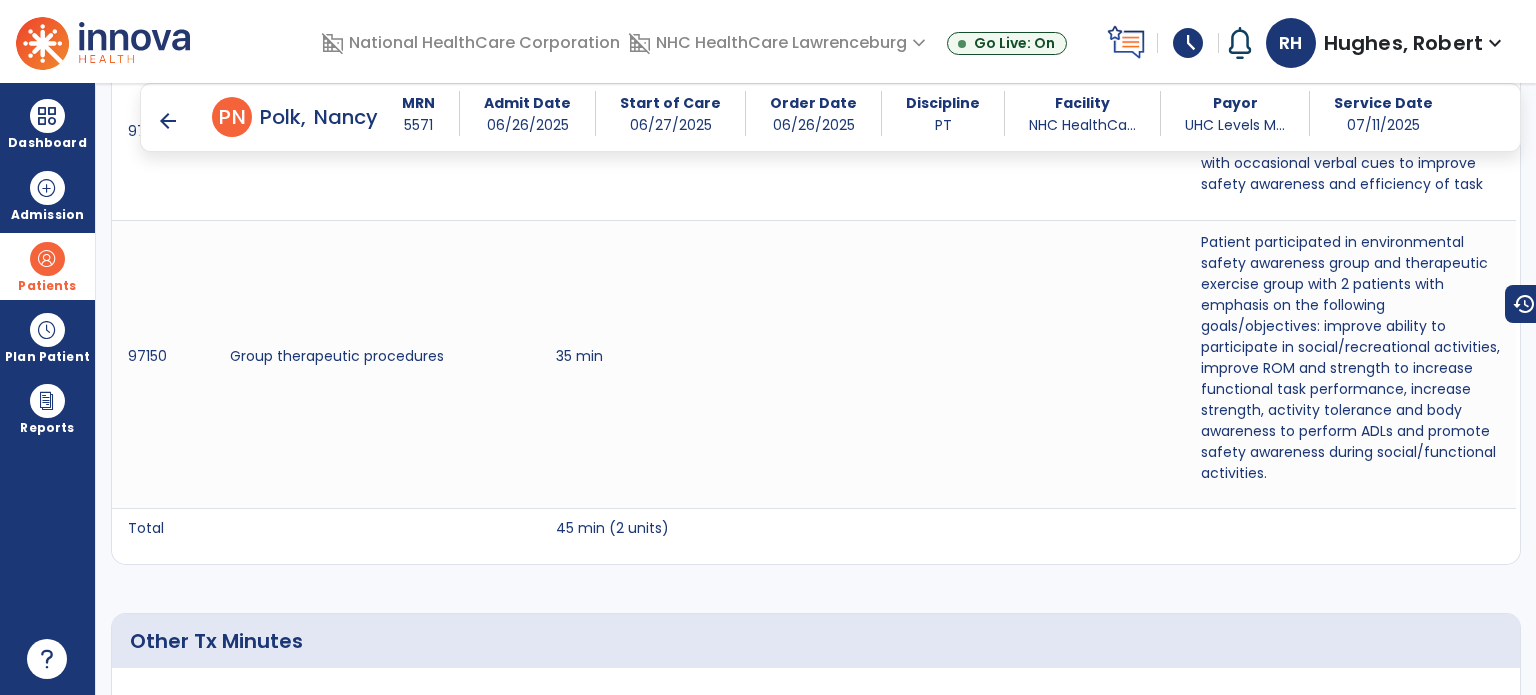 scroll, scrollTop: 1436, scrollLeft: 0, axis: vertical 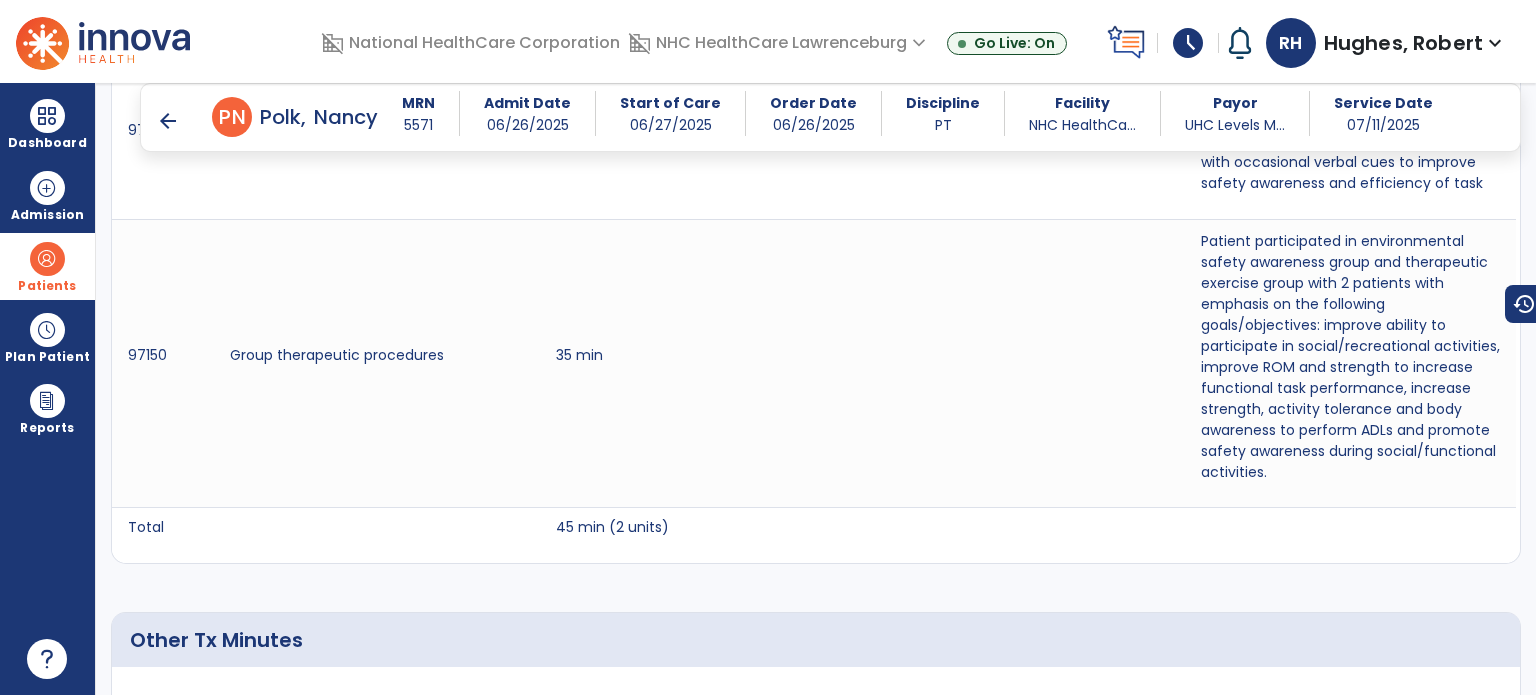 click on "arrow_back" at bounding box center [168, 121] 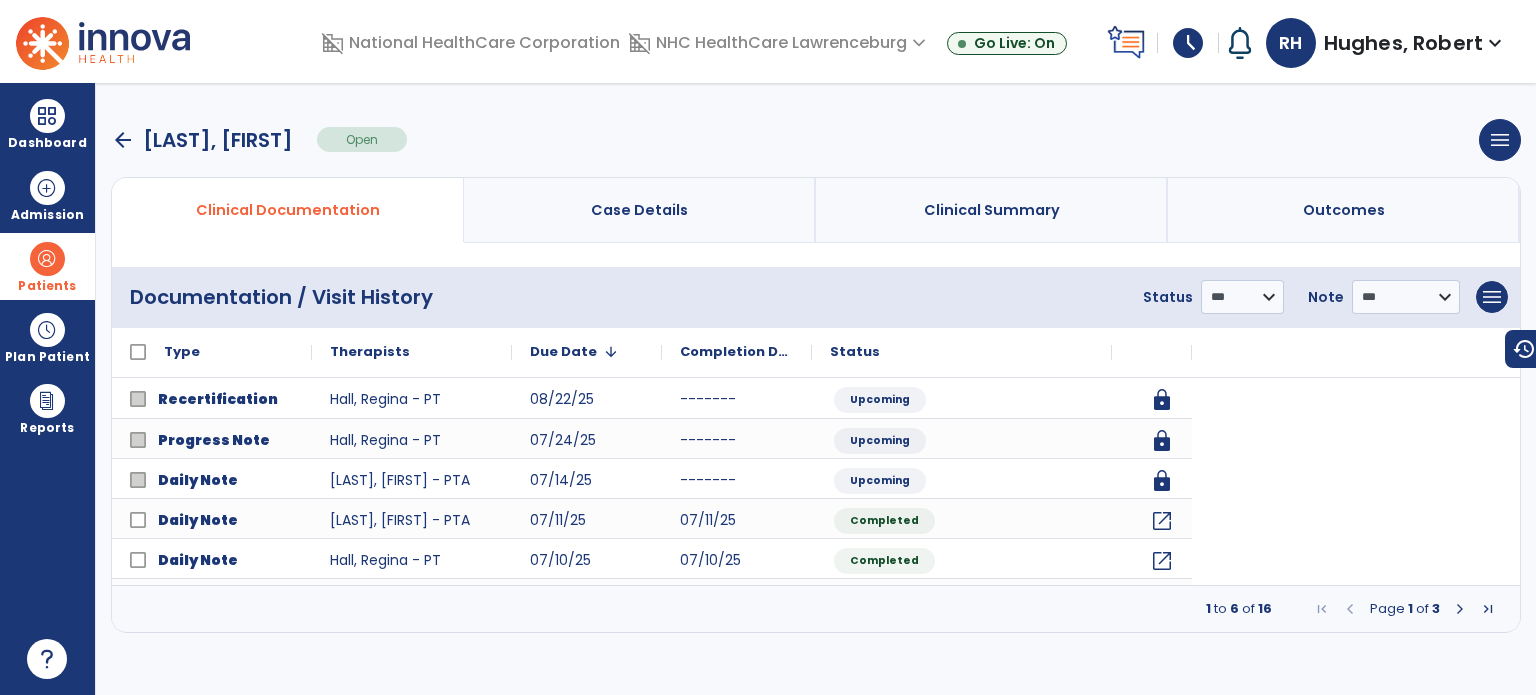 scroll, scrollTop: 0, scrollLeft: 0, axis: both 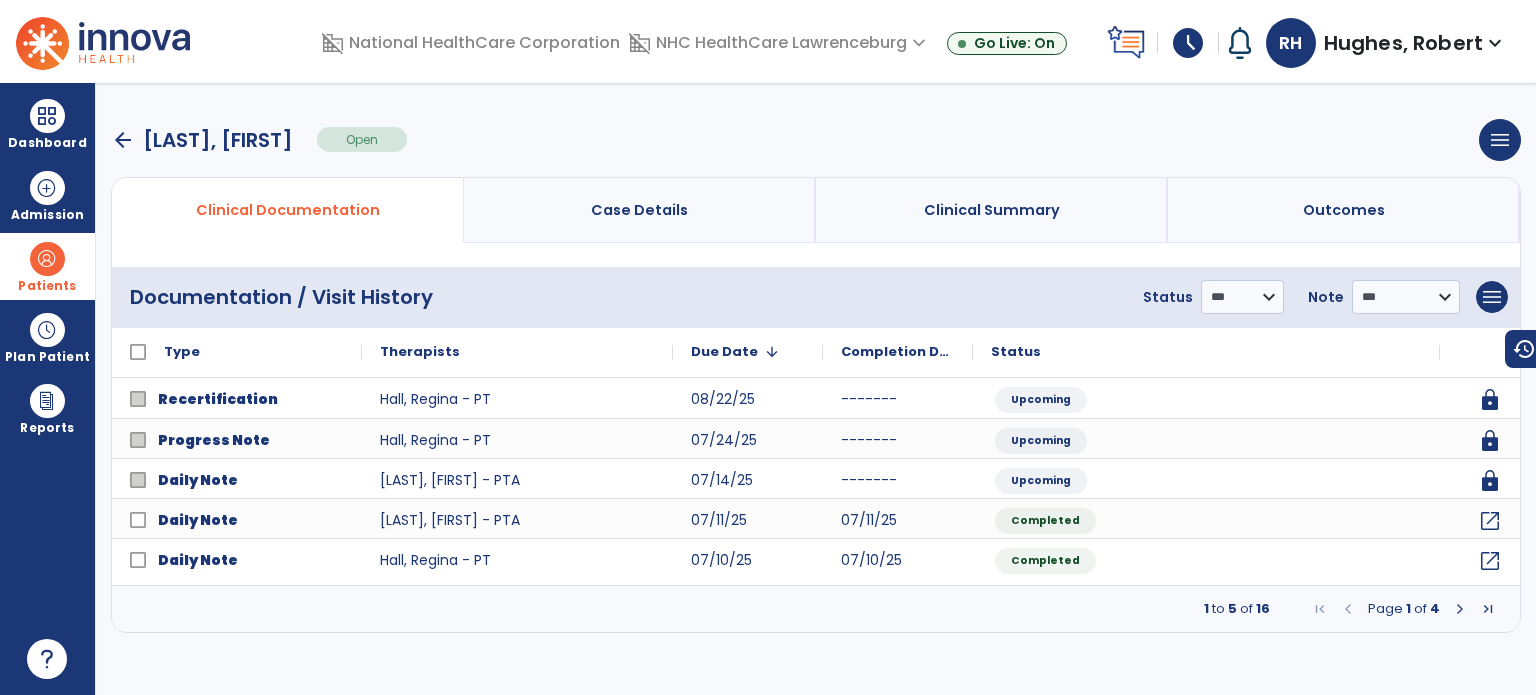 click on "arrow_back" at bounding box center (123, 140) 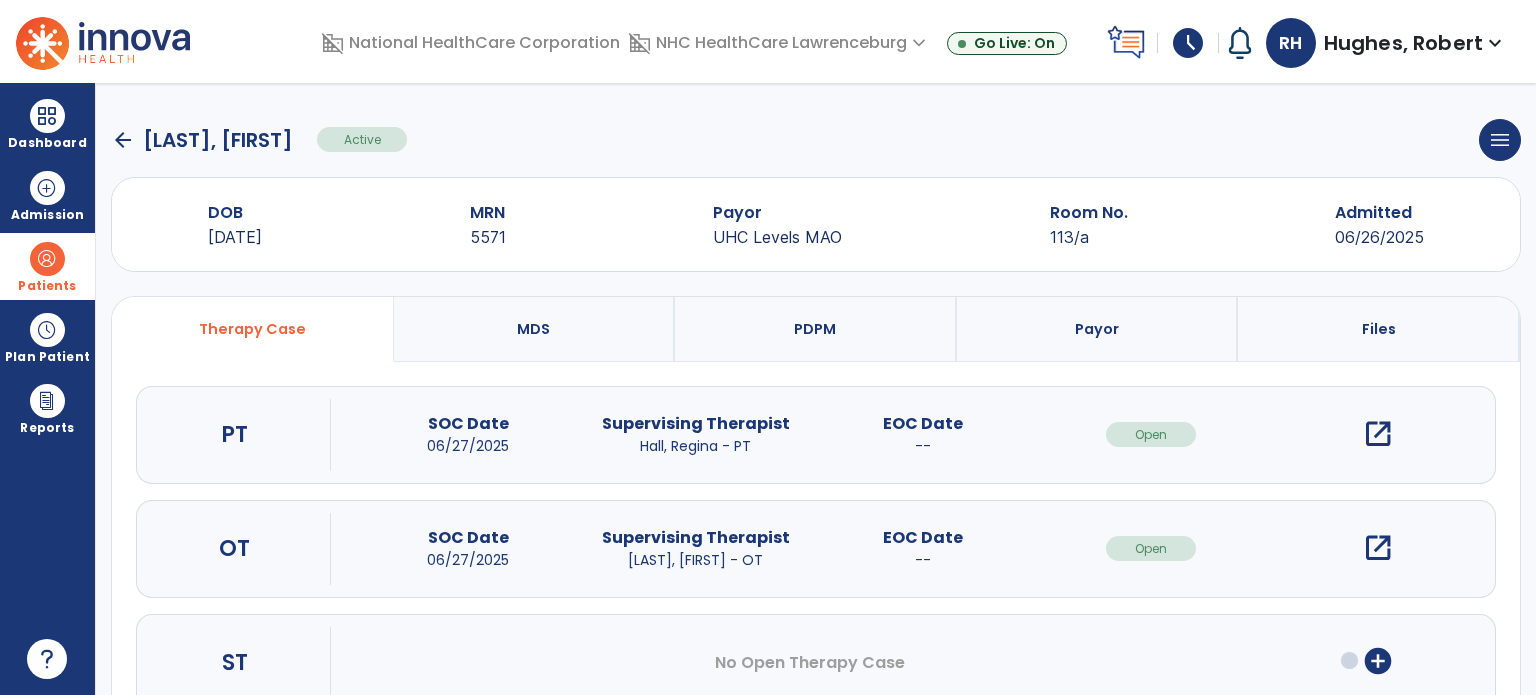 click on "open_in_new" at bounding box center [1378, 548] 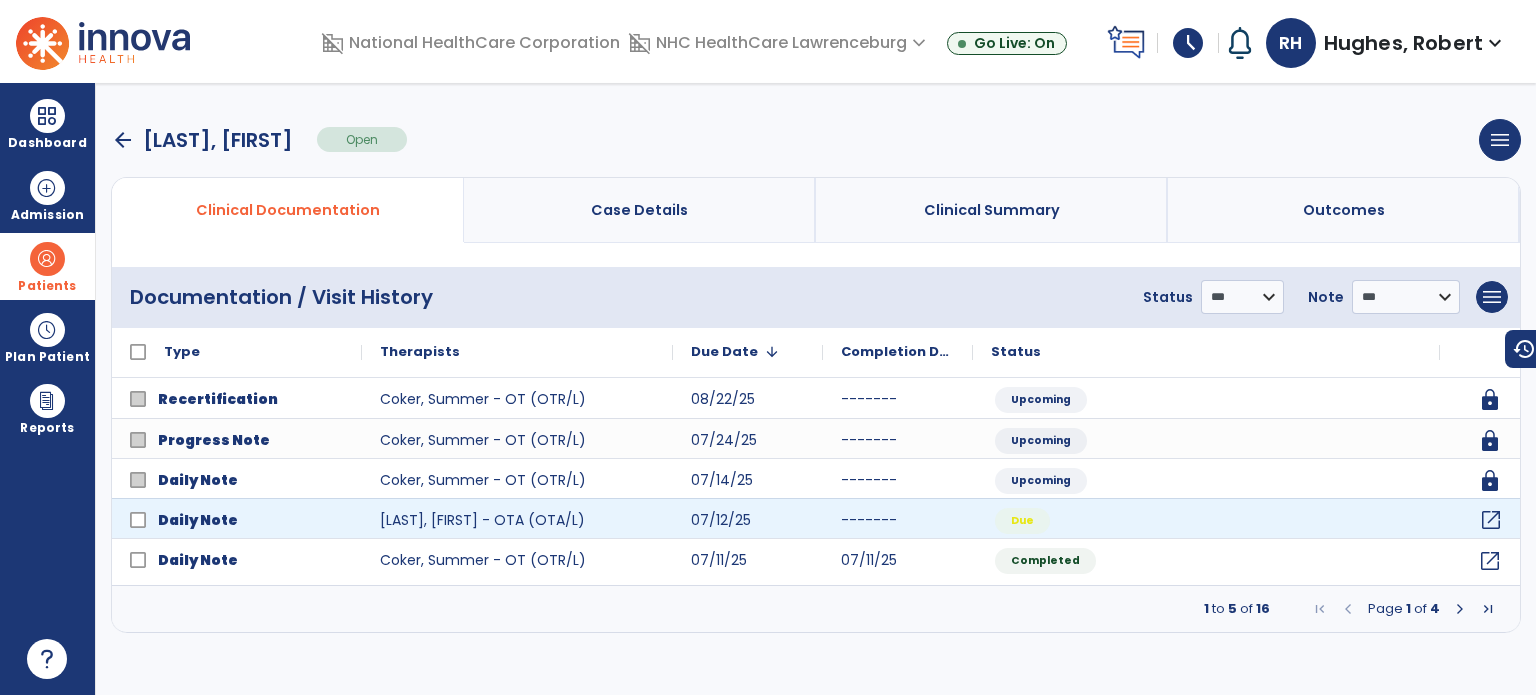 click on "open_in_new" 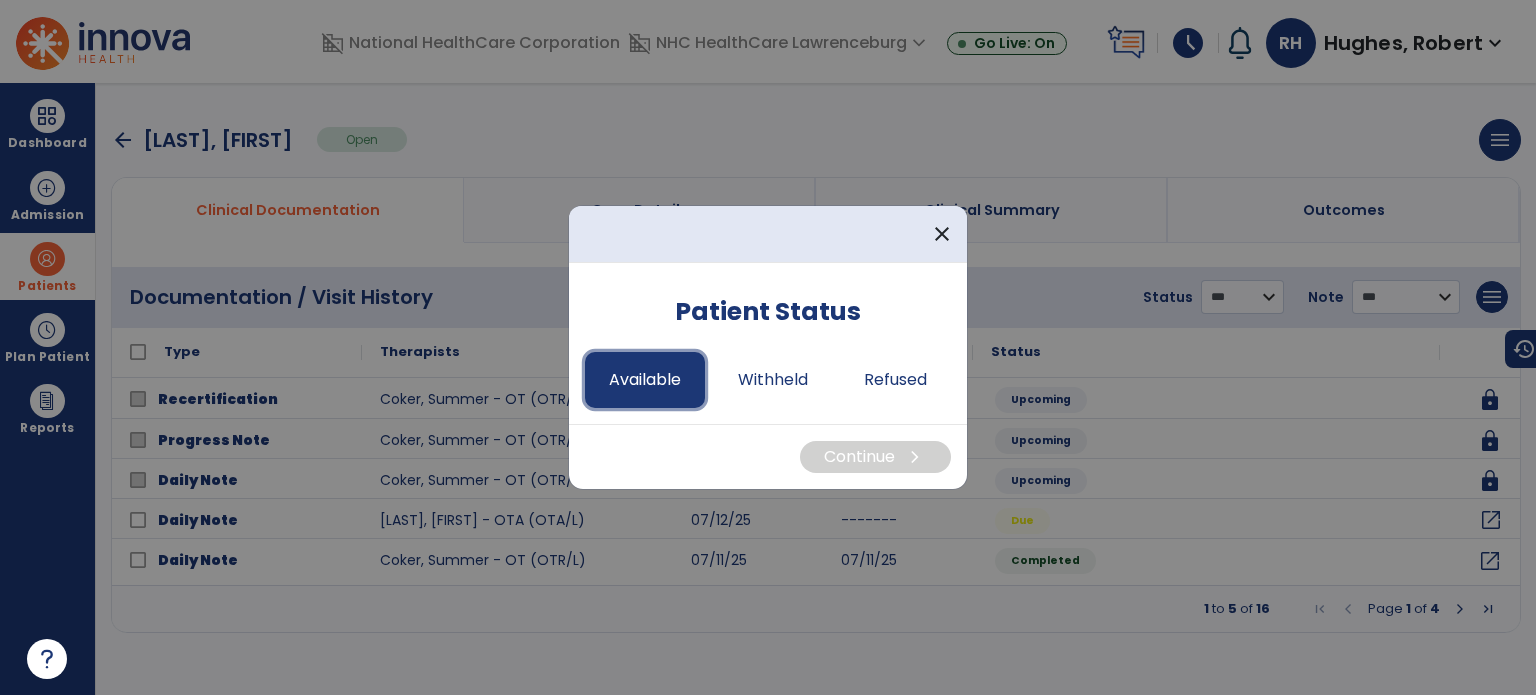click on "Available" at bounding box center [645, 380] 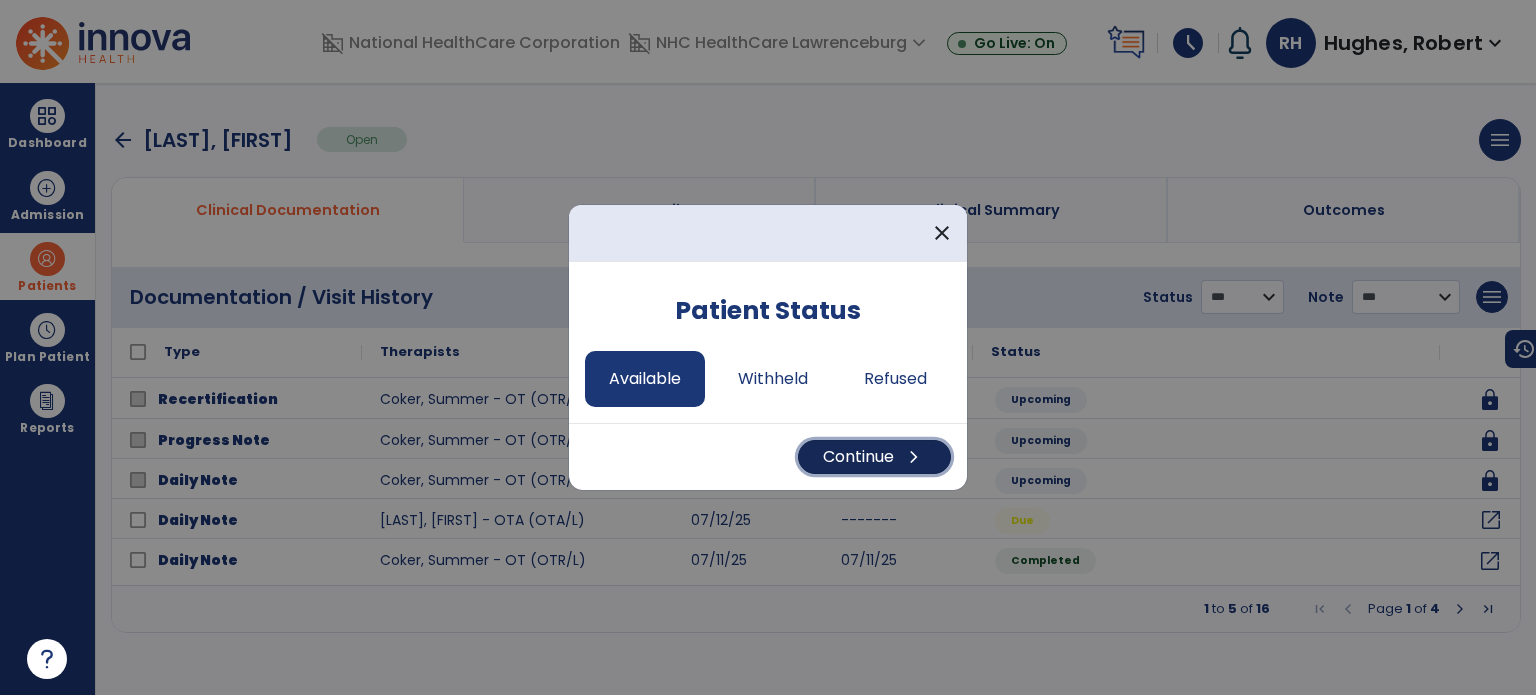click on "Continue   chevron_right" at bounding box center [874, 457] 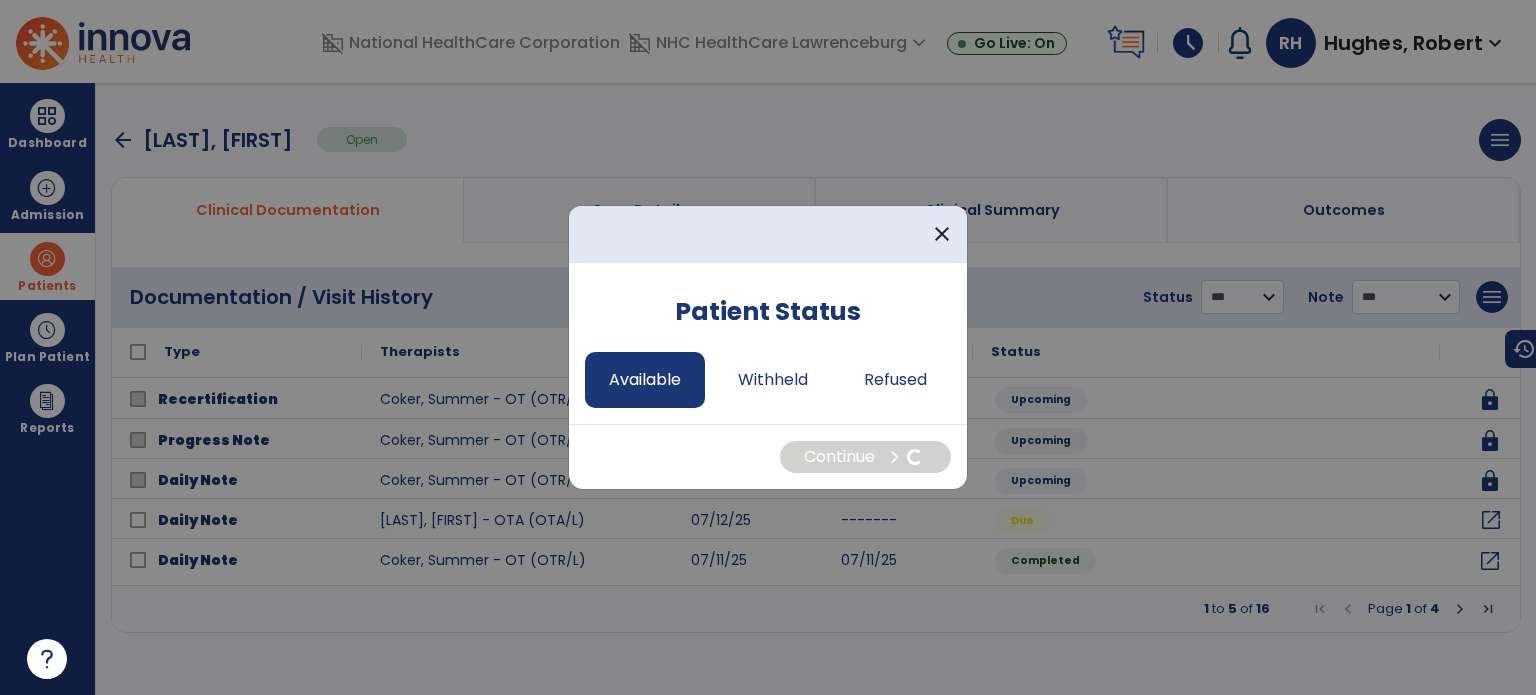 select on "*" 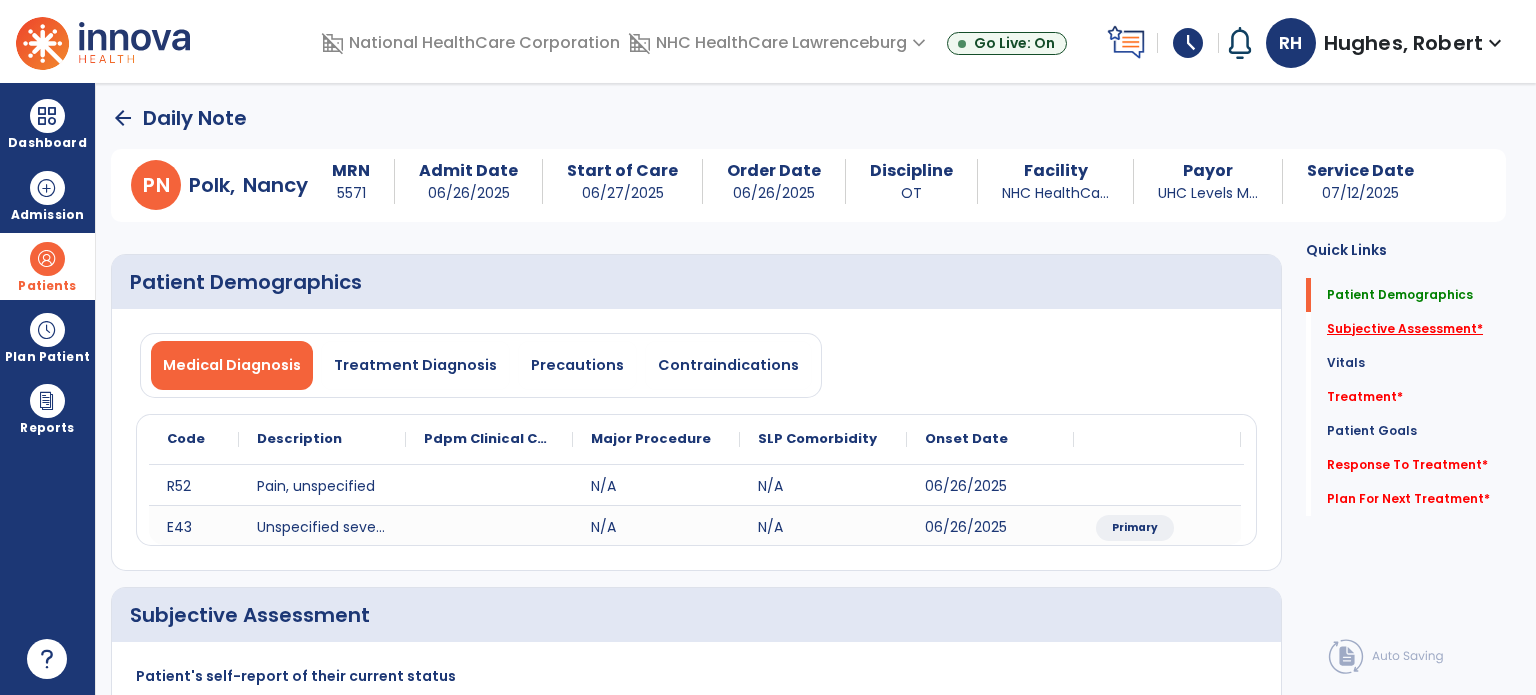 click on "Subjective Assessment   *" 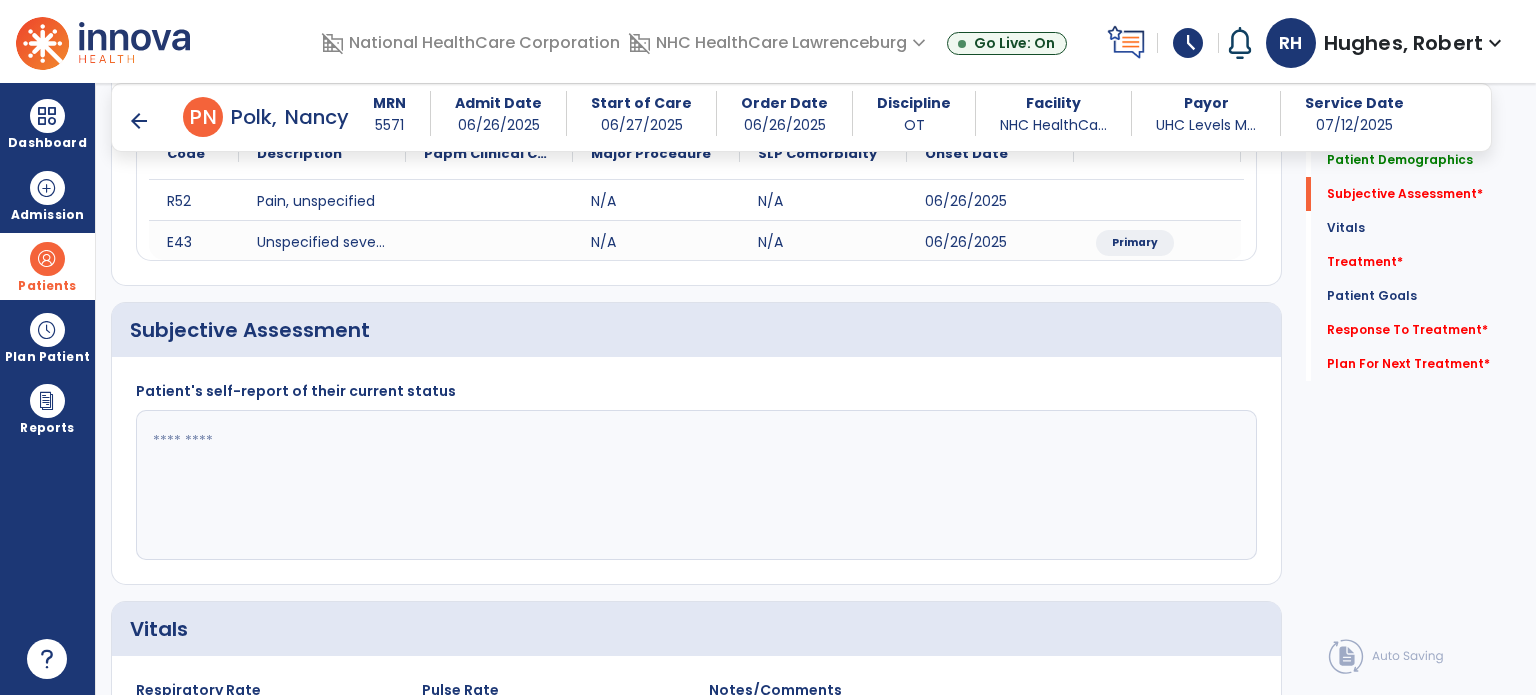 scroll, scrollTop: 338, scrollLeft: 0, axis: vertical 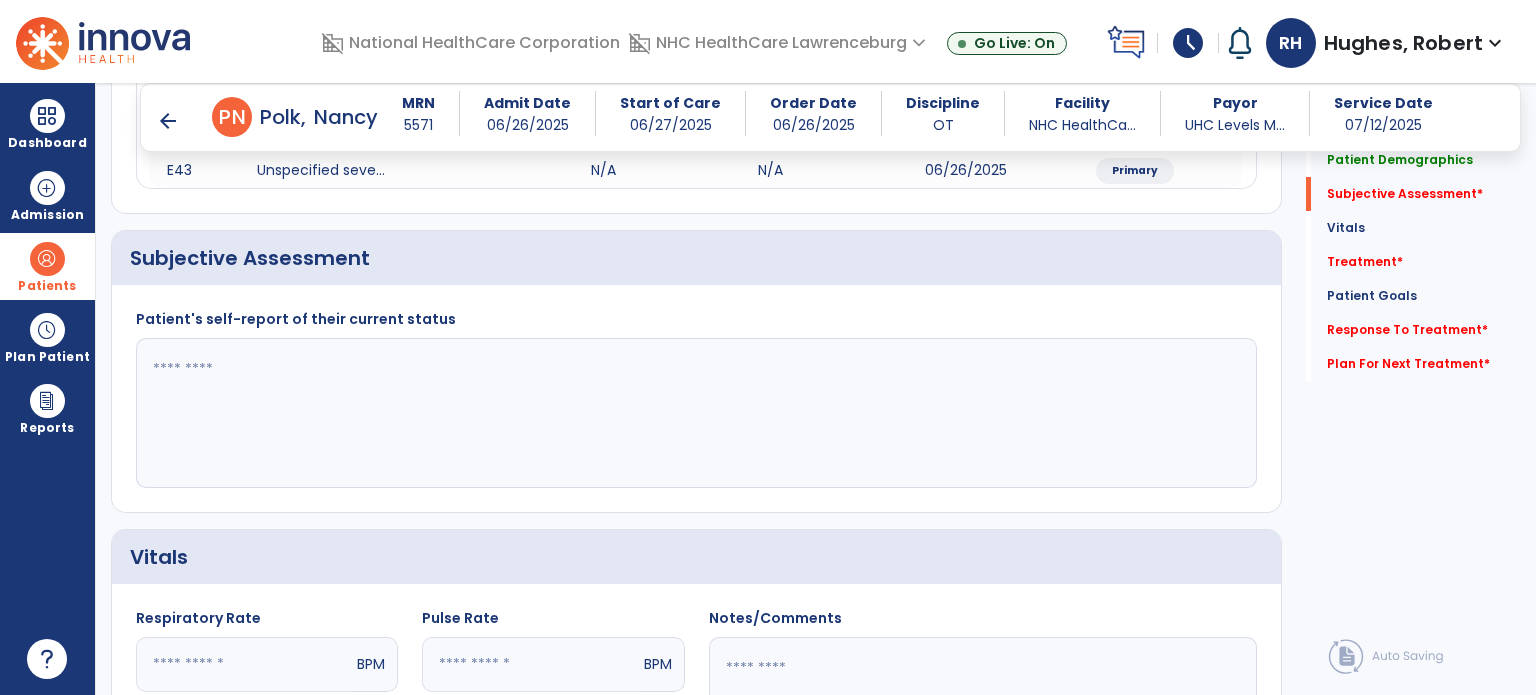click 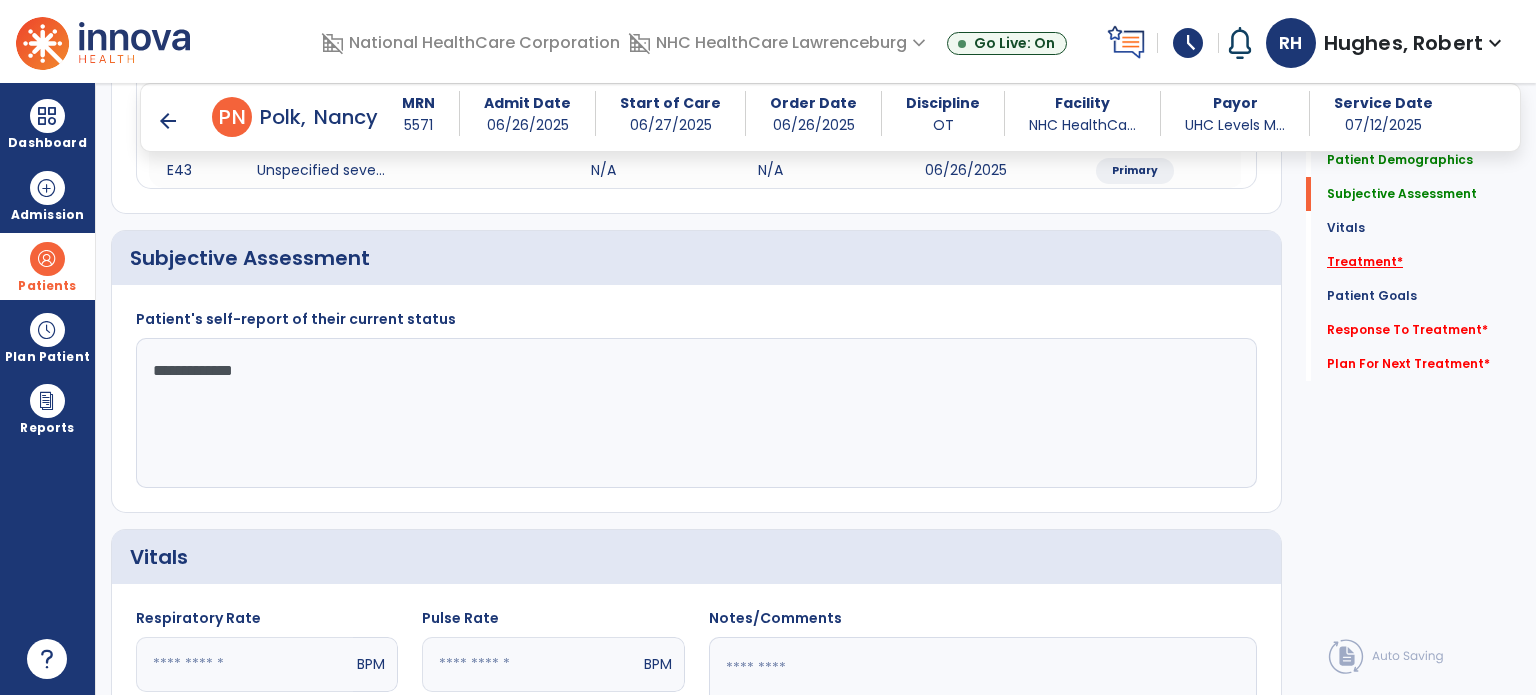 type on "**********" 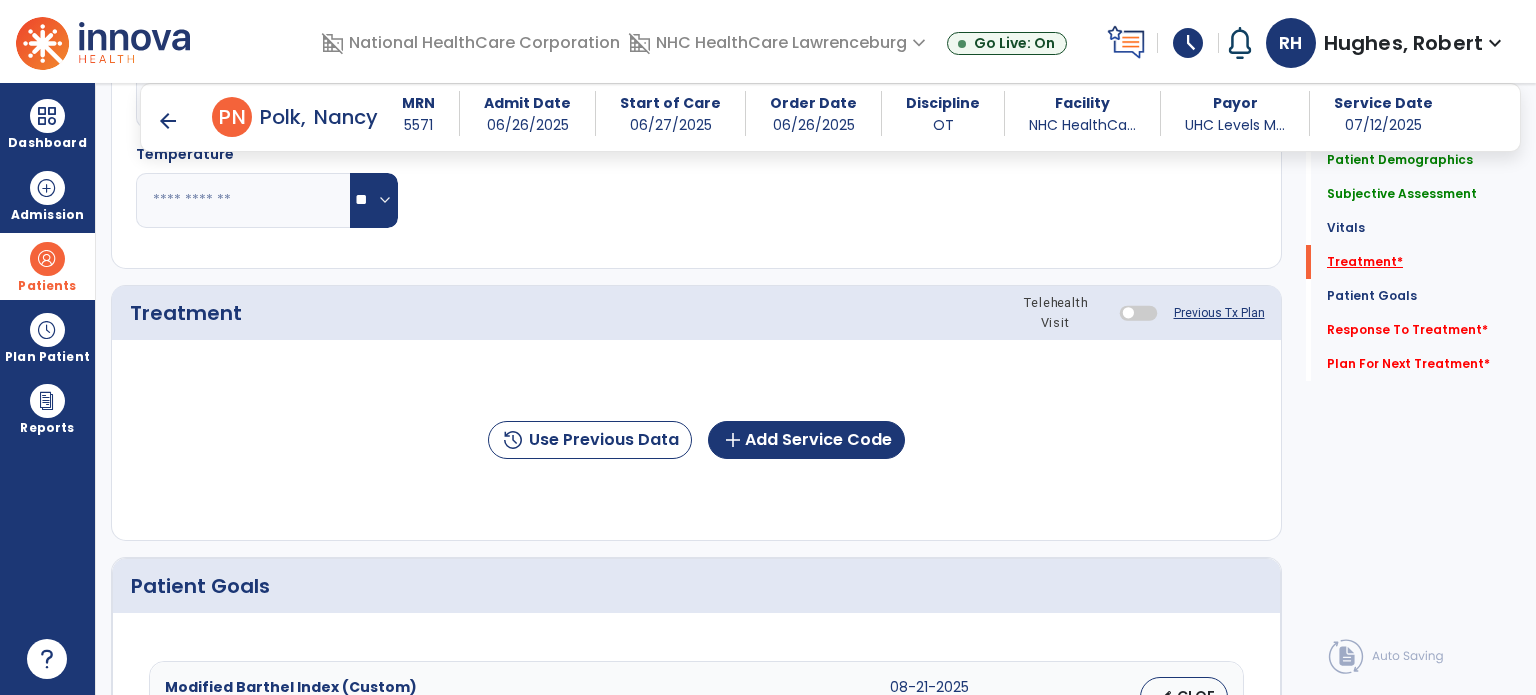 scroll, scrollTop: 1027, scrollLeft: 0, axis: vertical 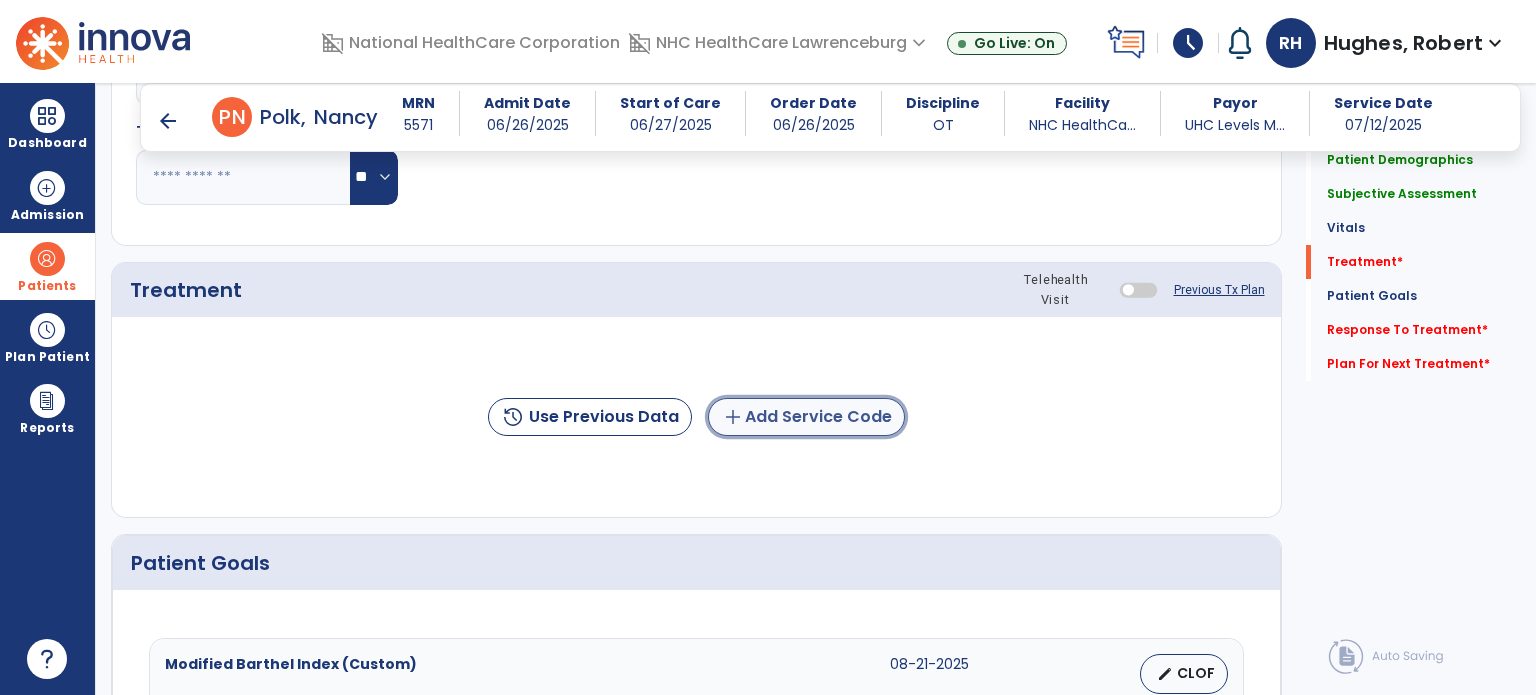 click on "add  Add Service Code" 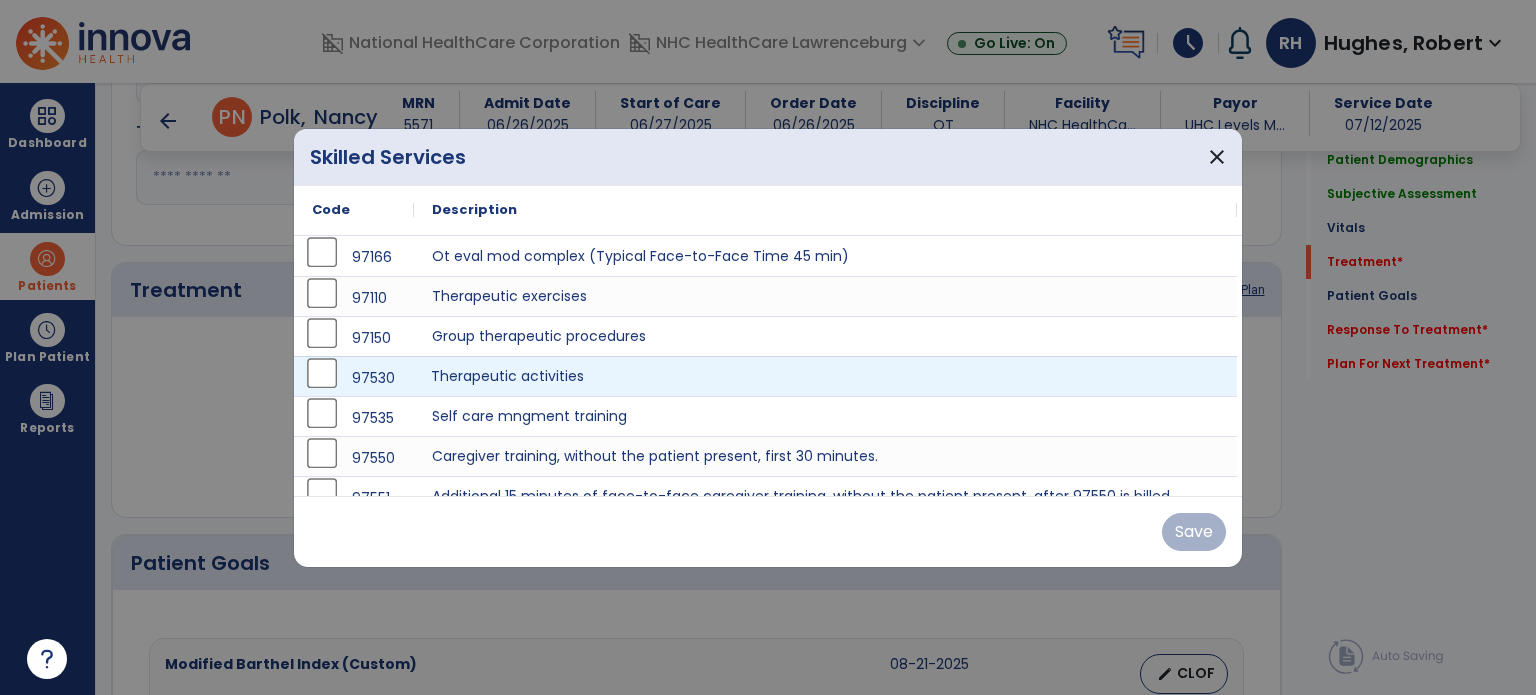 click on "Therapeutic activities" at bounding box center (825, 376) 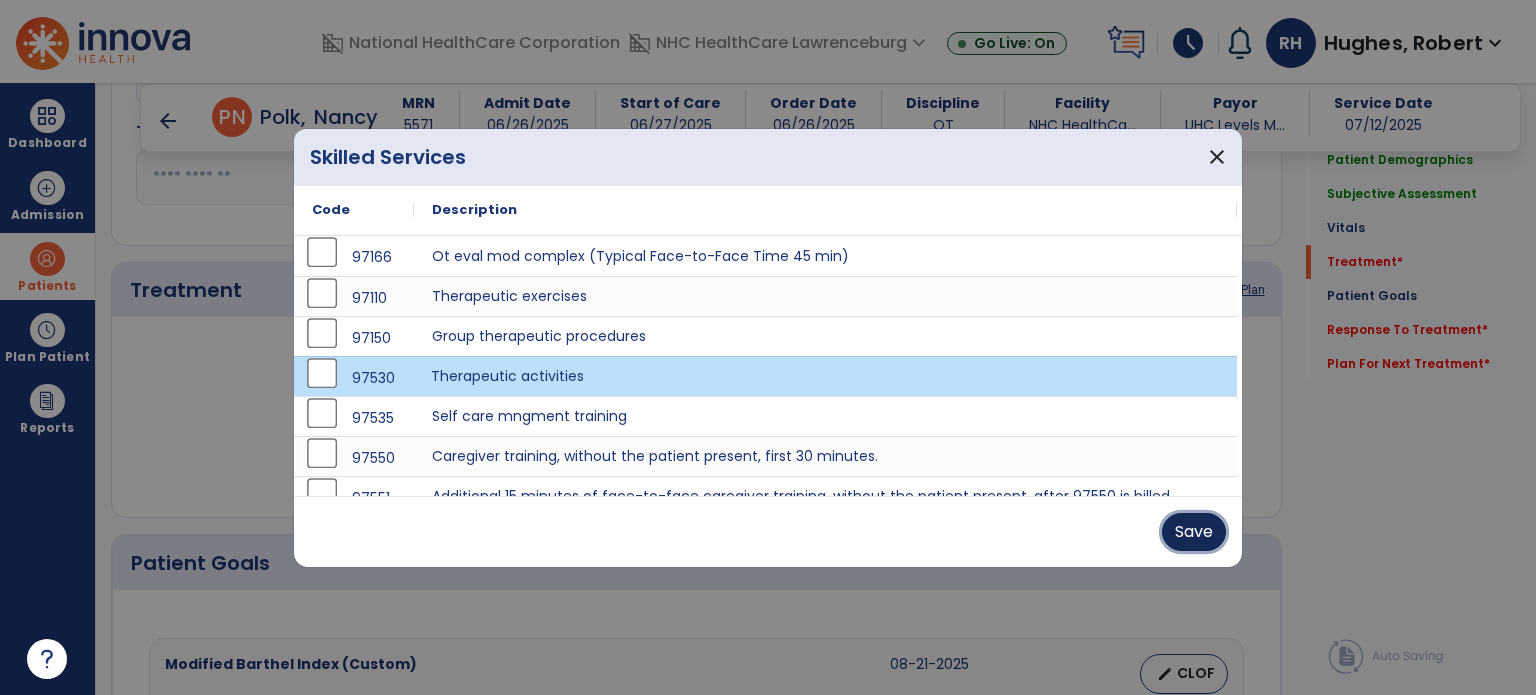 click on "Save" at bounding box center (1194, 532) 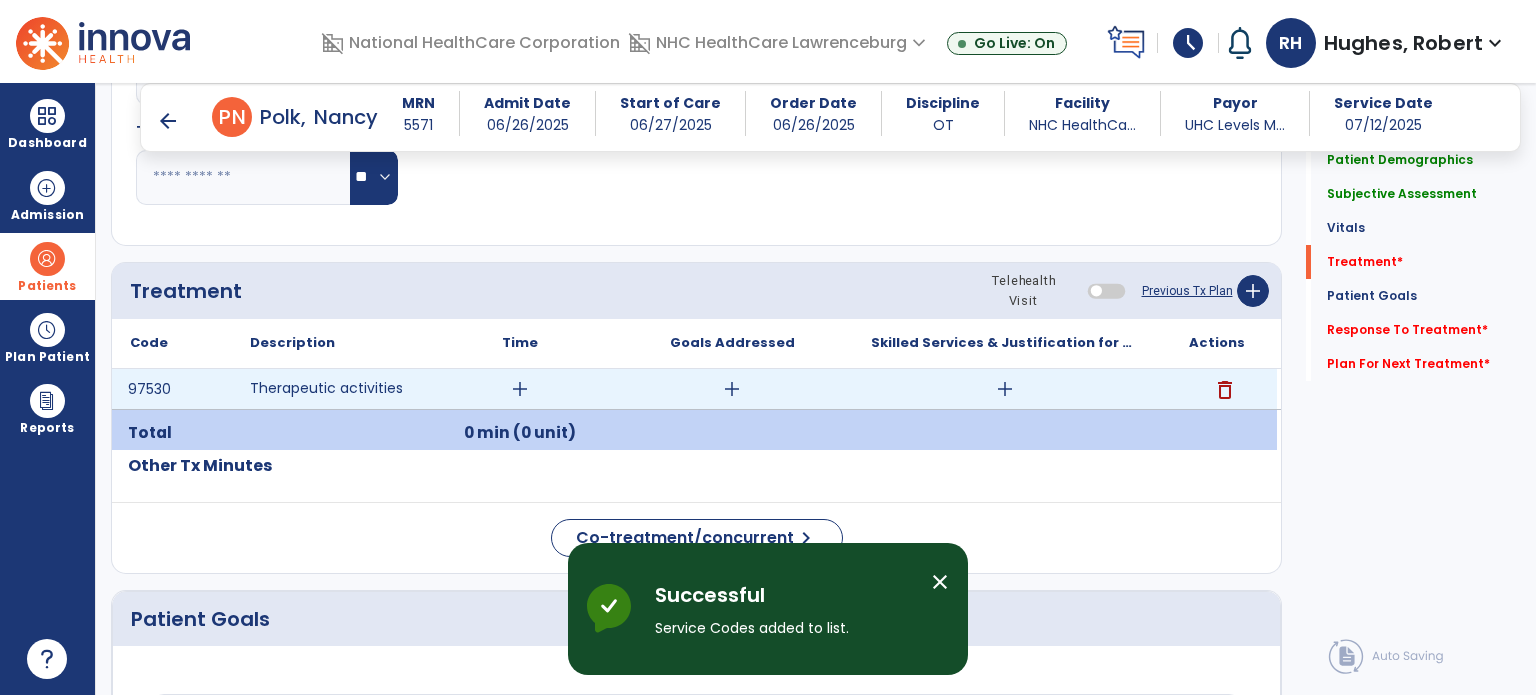 click on "add" at bounding box center (520, 389) 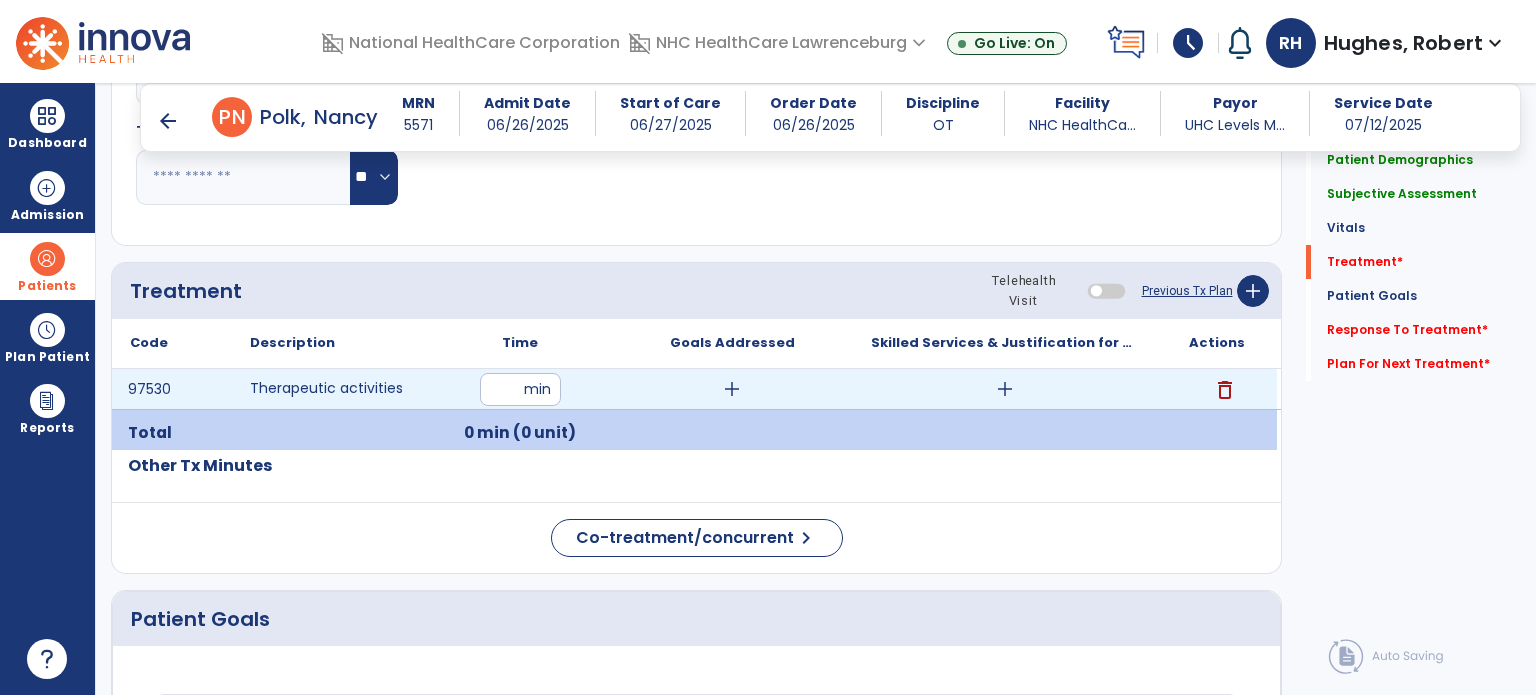 type on "**" 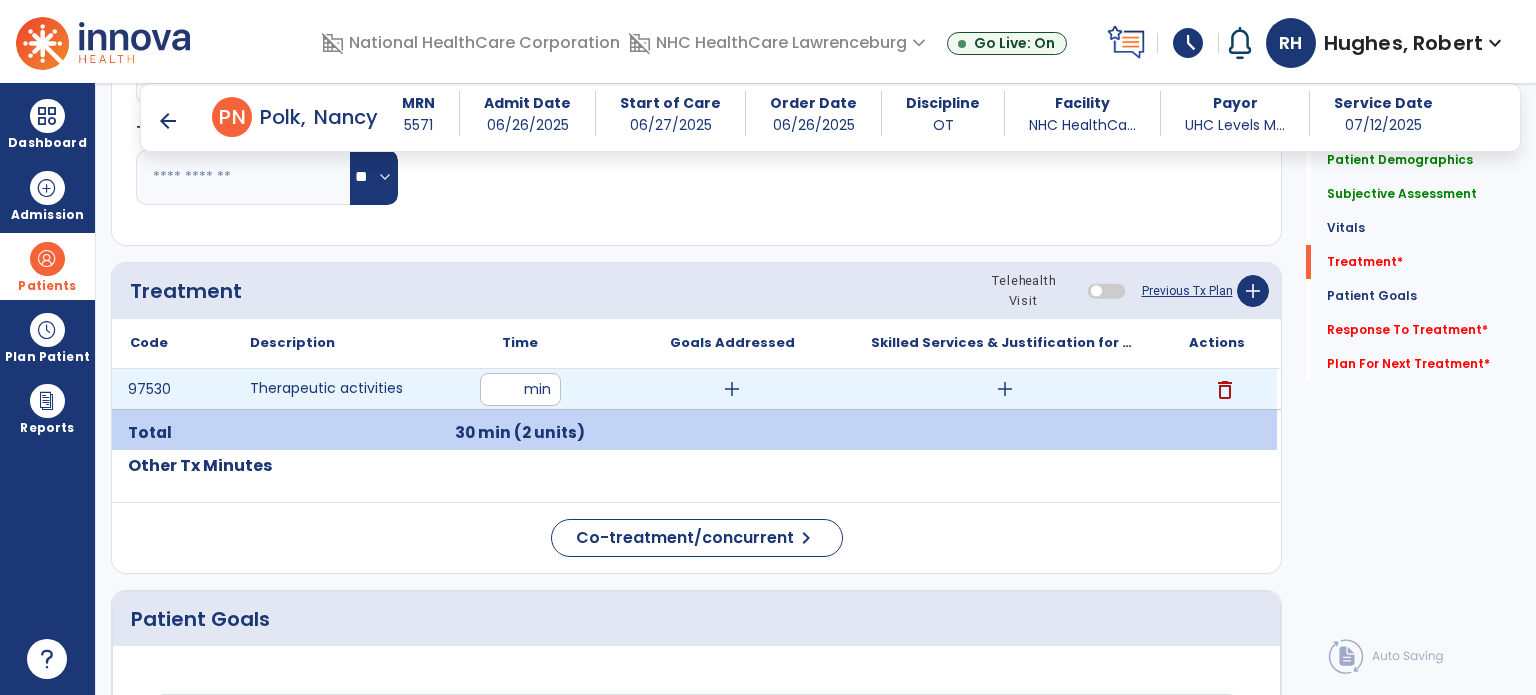 click on "add" at bounding box center [1005, 389] 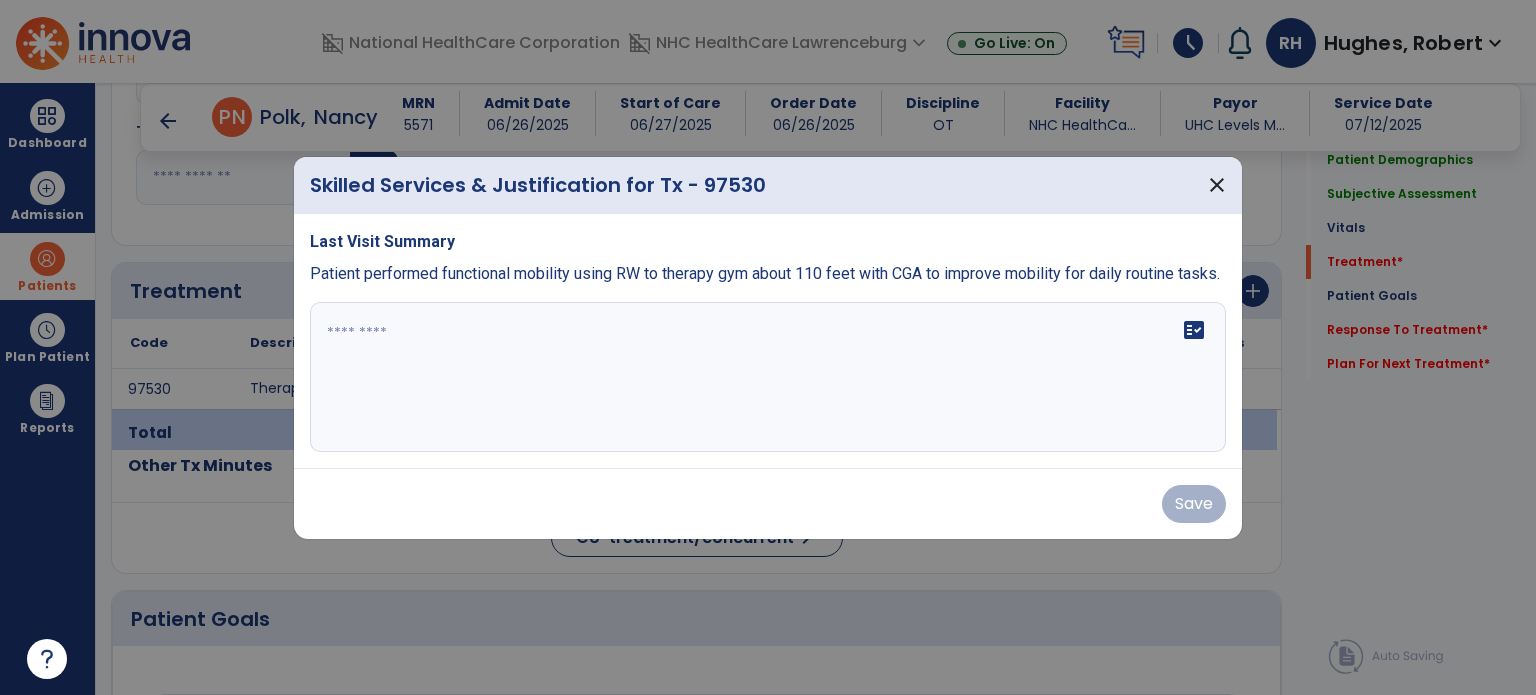 click on "fact_check" at bounding box center (768, 377) 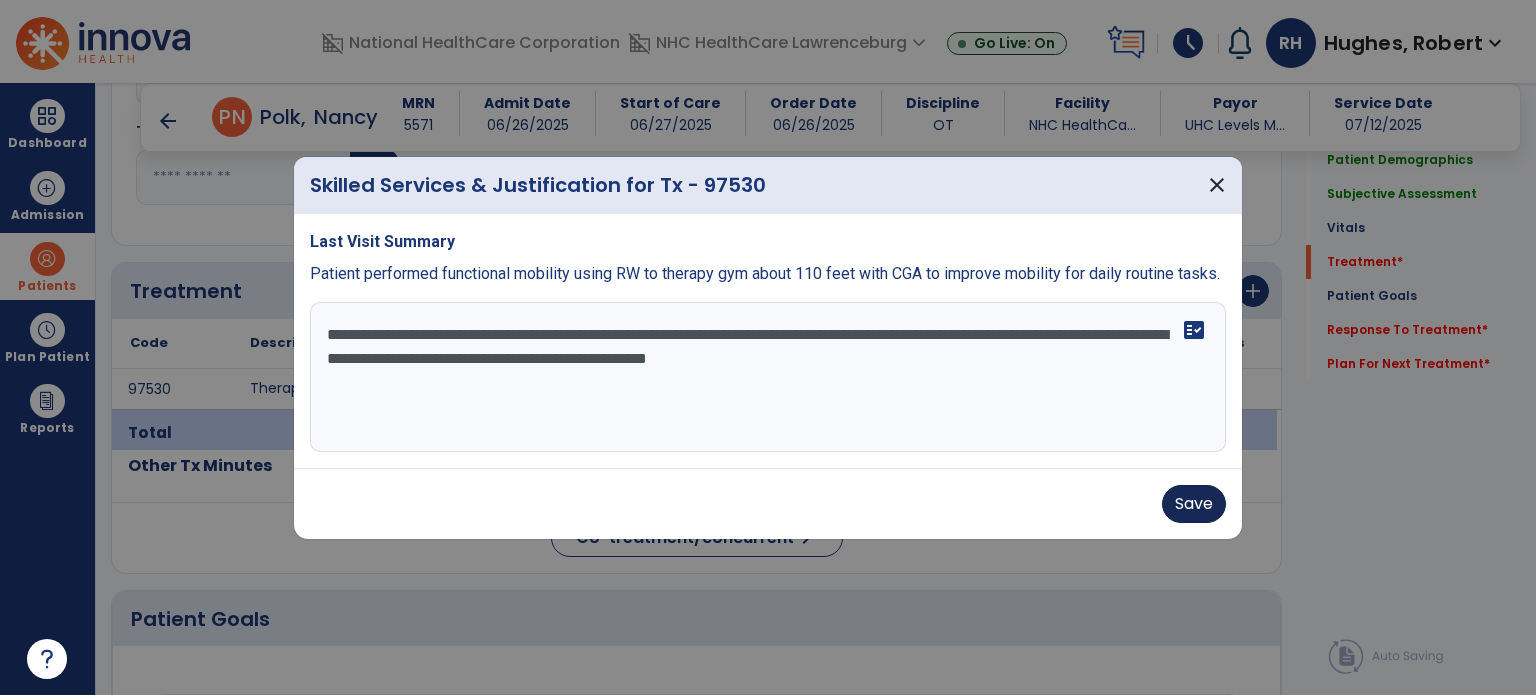 type on "**********" 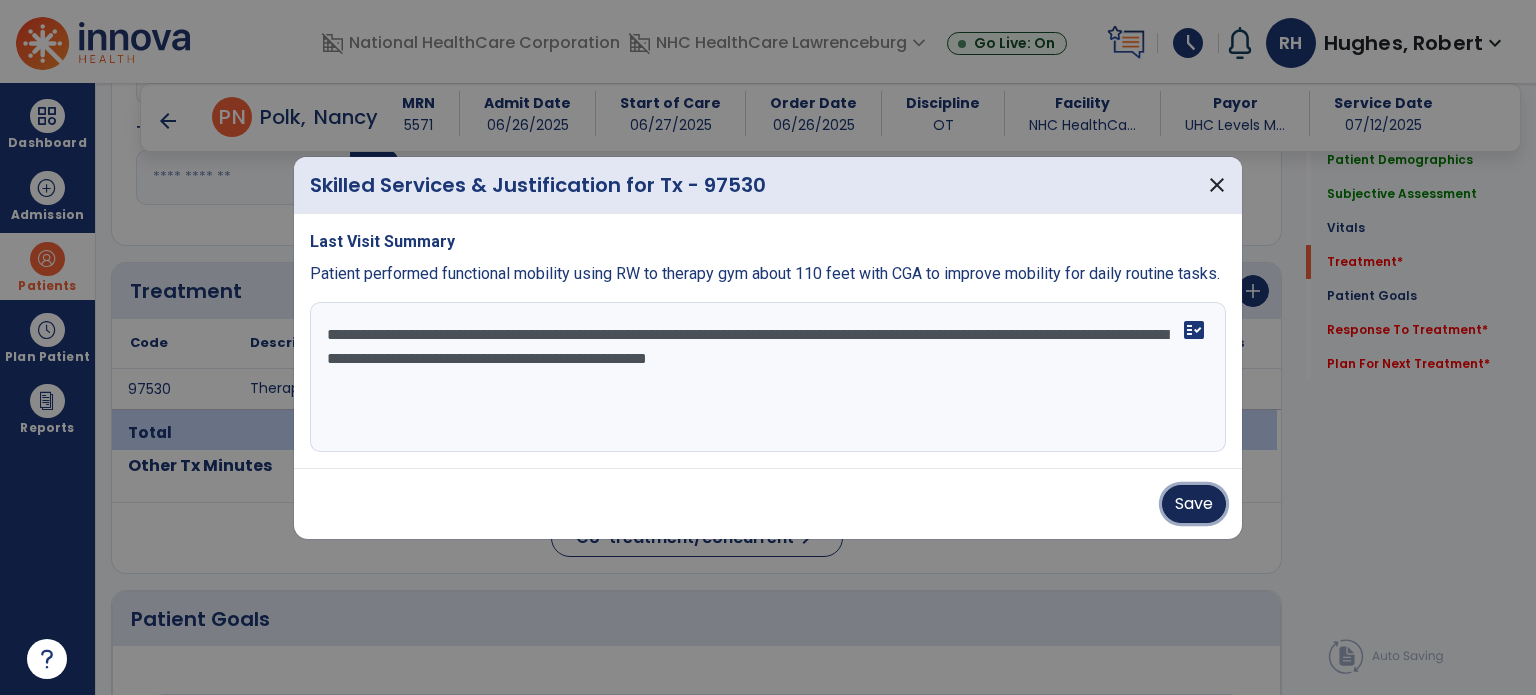 click on "Save" at bounding box center [1194, 504] 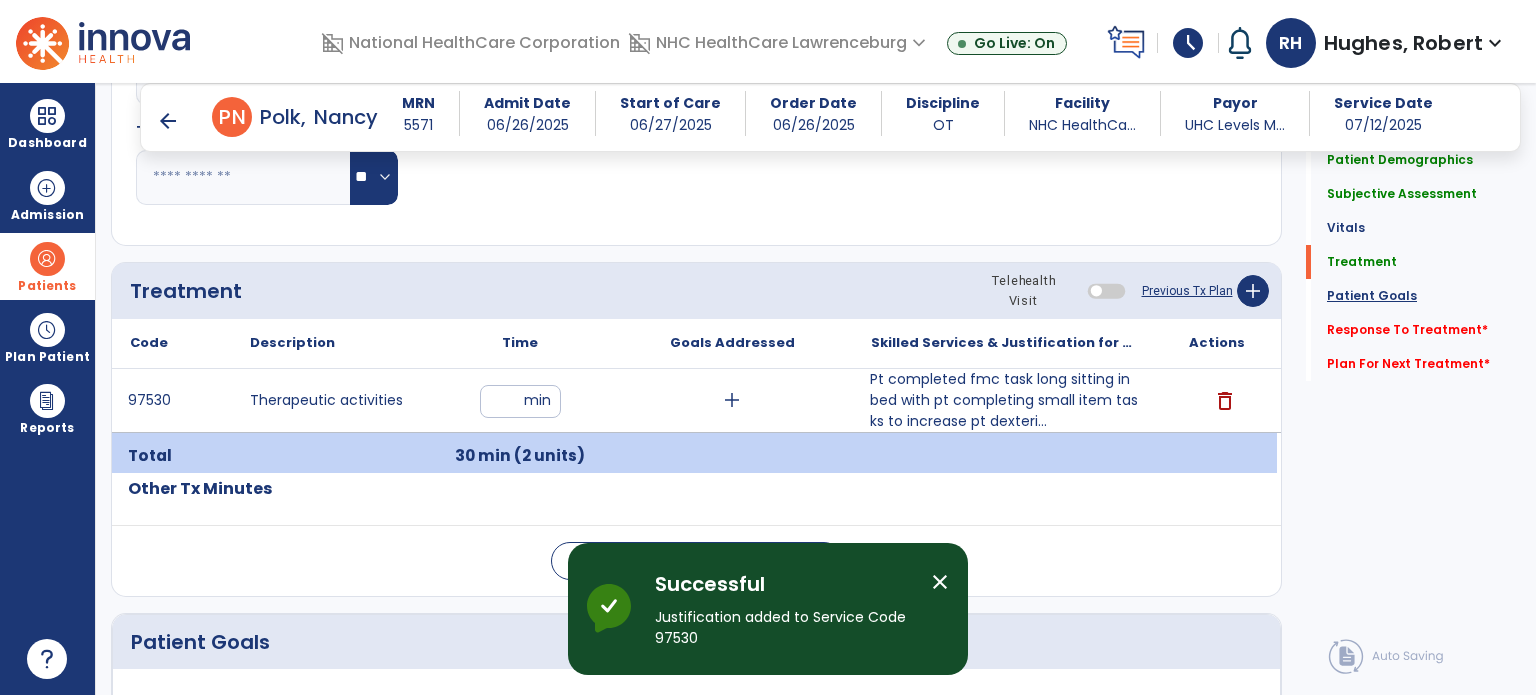 click on "Patient Goals" 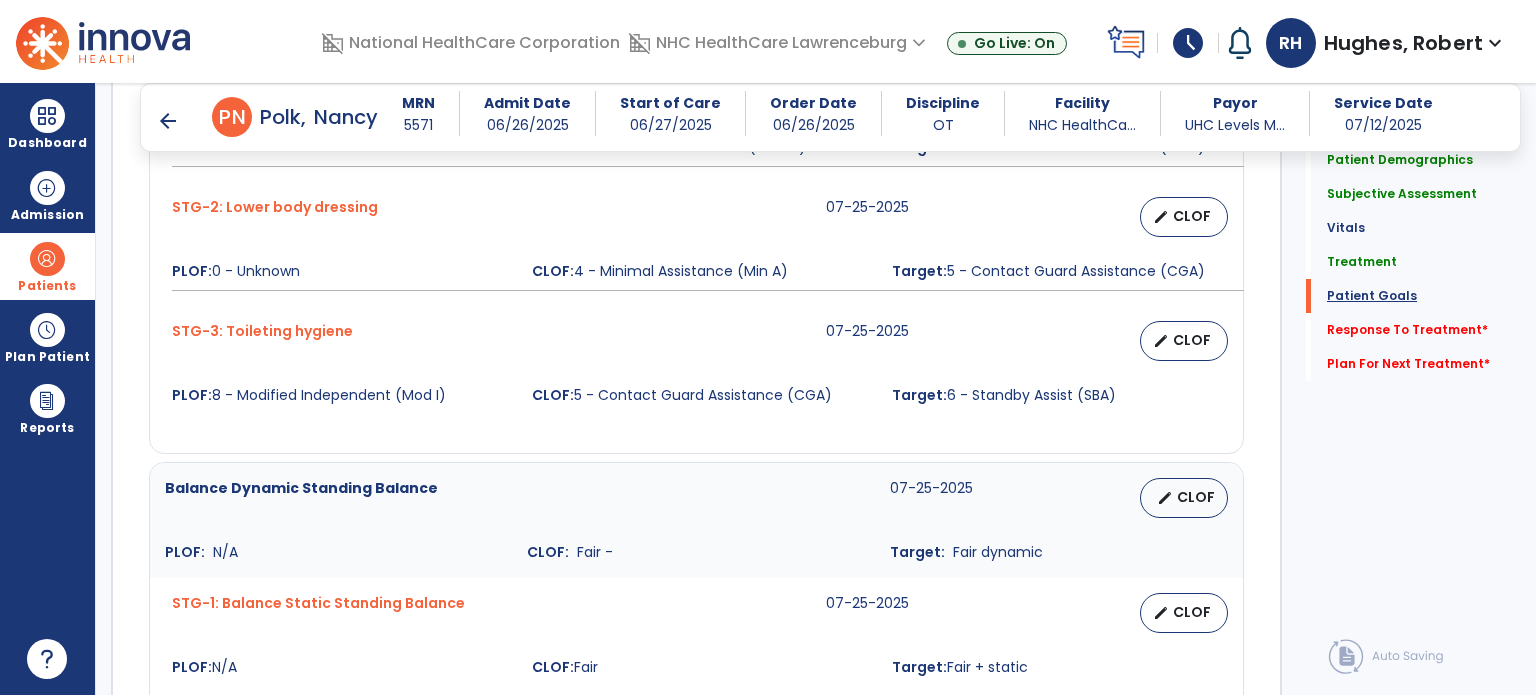 scroll, scrollTop: 1822, scrollLeft: 0, axis: vertical 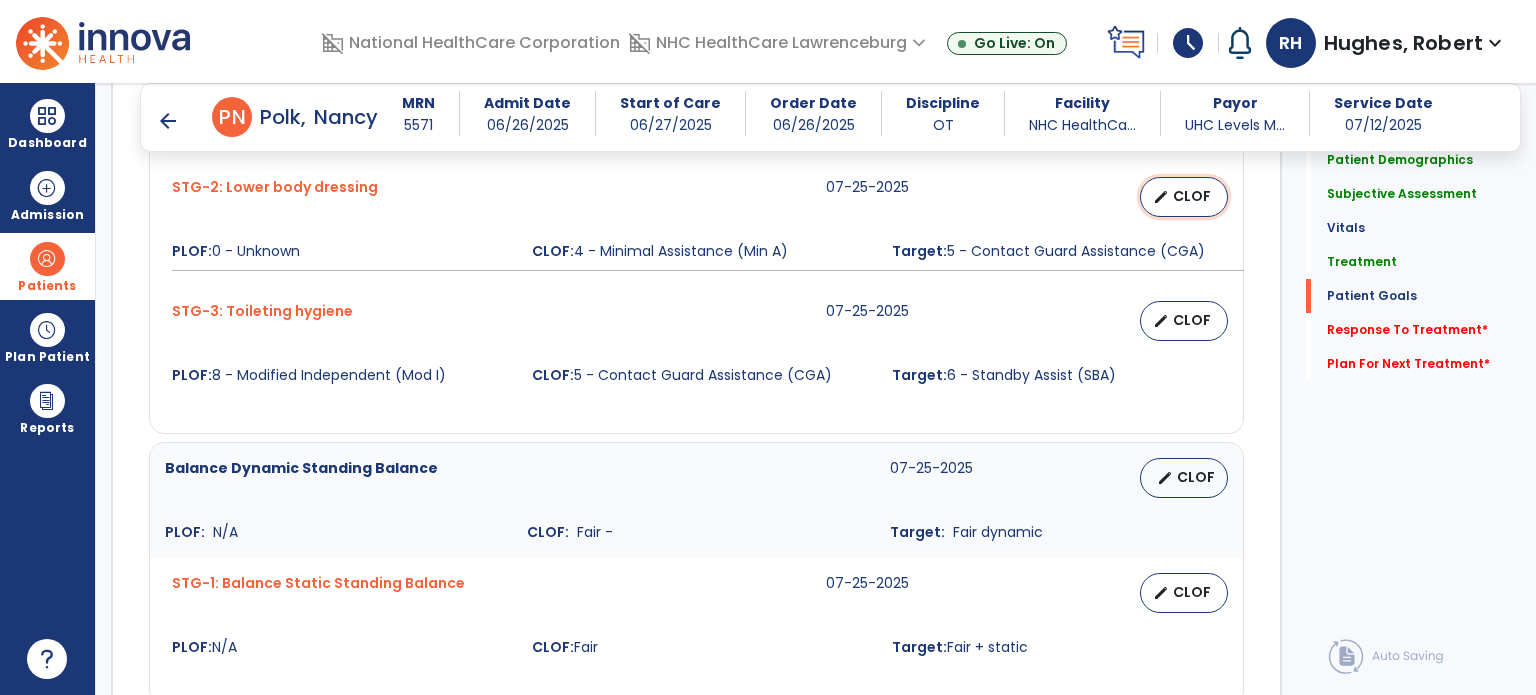 click on "CLOF" at bounding box center (1192, 196) 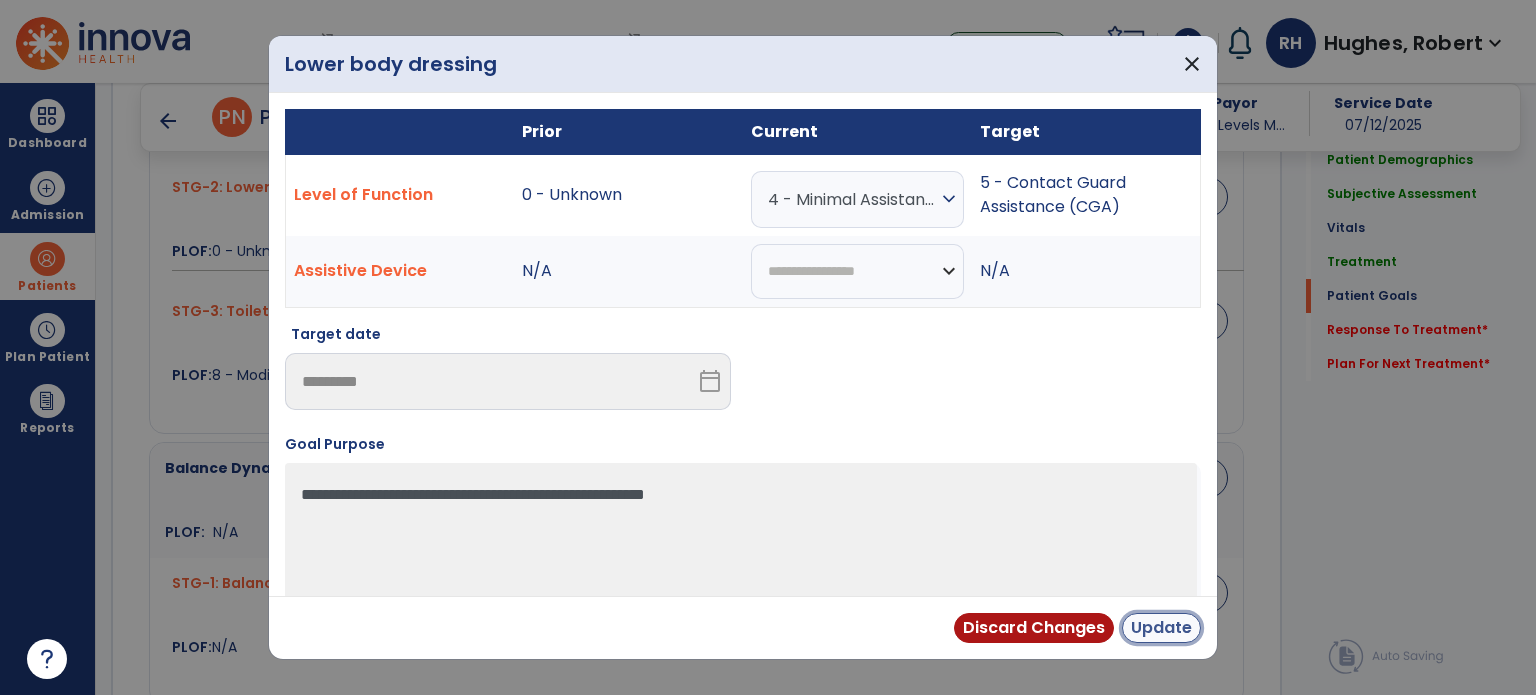 click on "Update" at bounding box center (1161, 628) 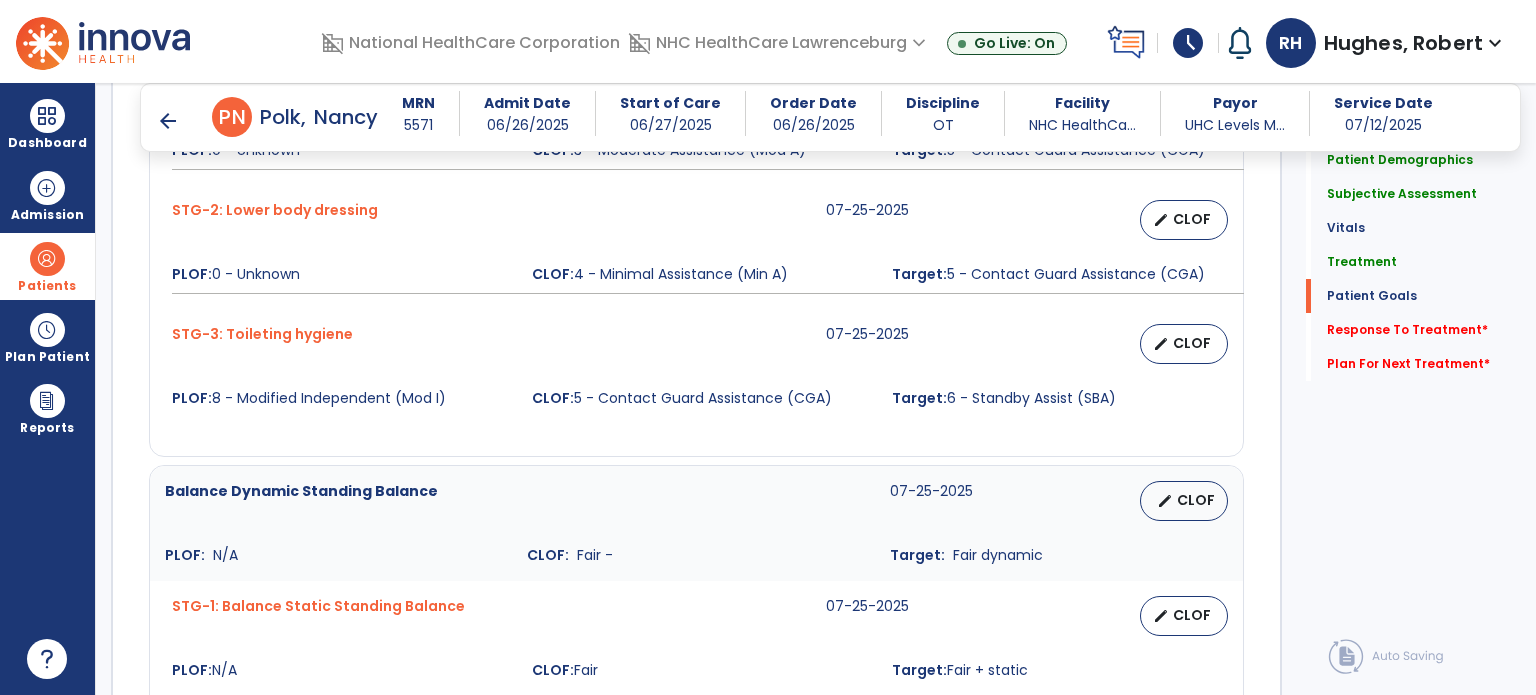 scroll, scrollTop: 1822, scrollLeft: 0, axis: vertical 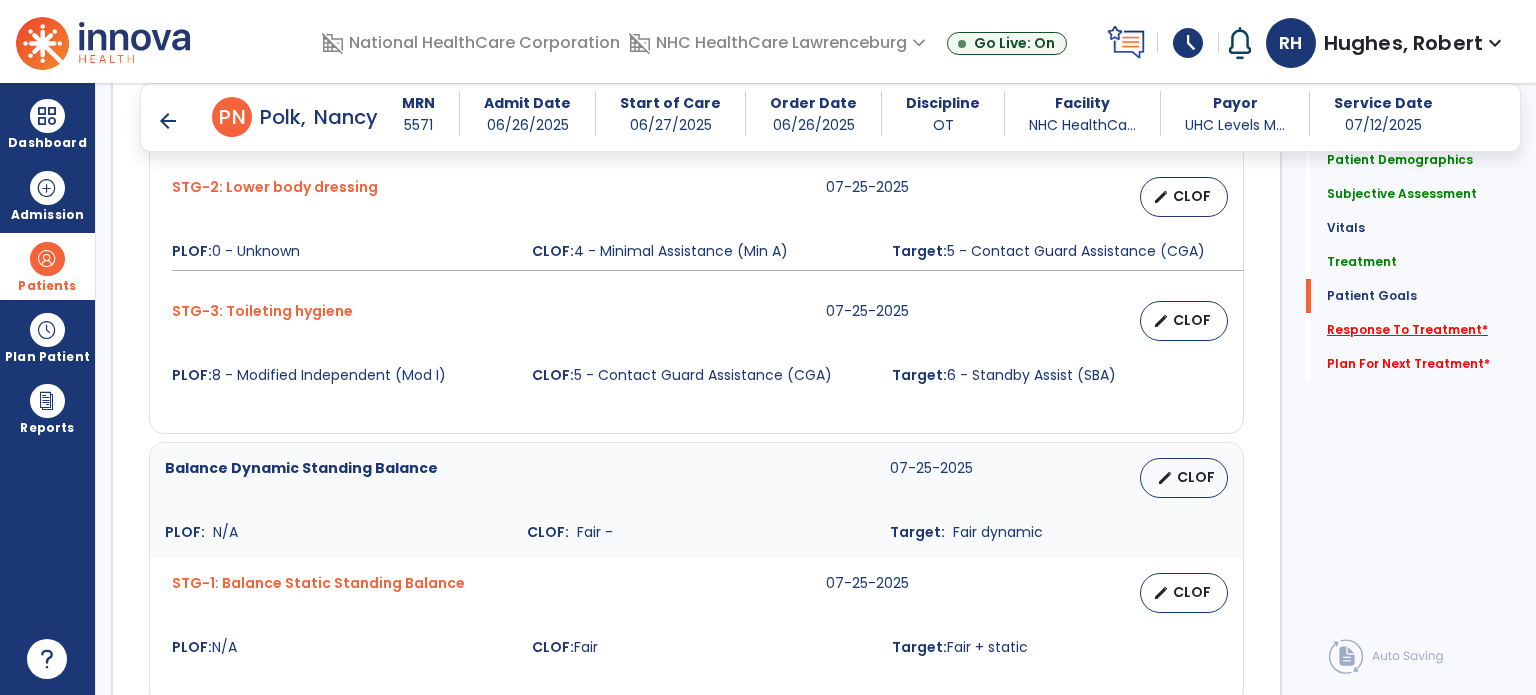 click on "Response To Treatment   *" 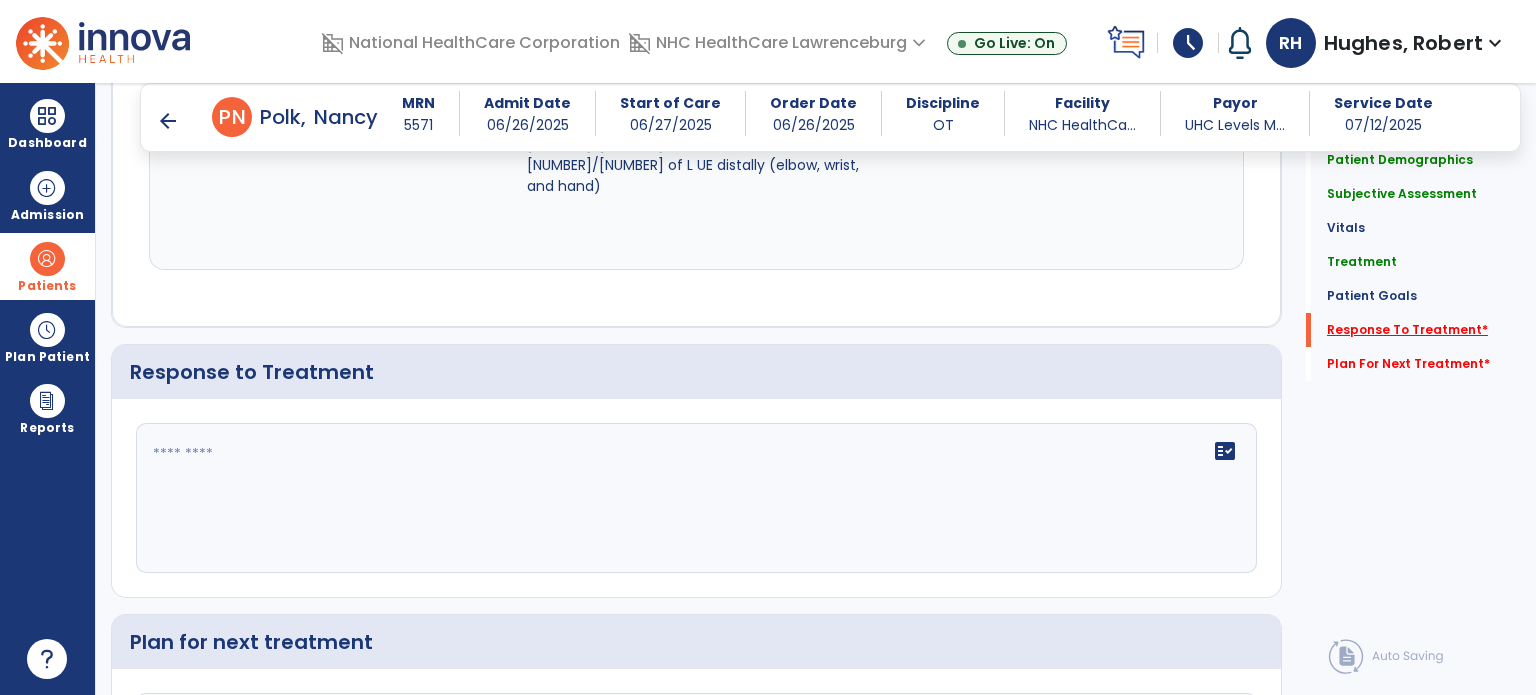 scroll, scrollTop: 2538, scrollLeft: 0, axis: vertical 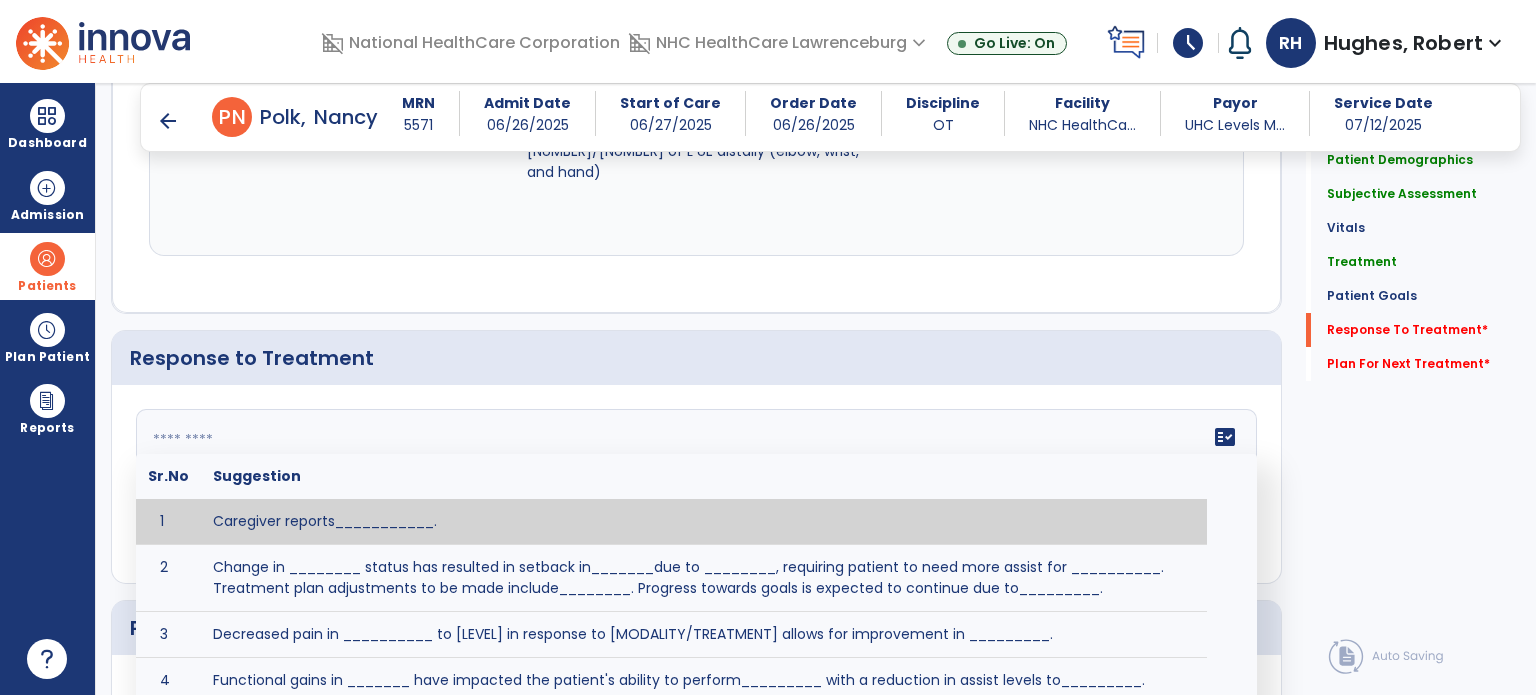 click on "fact_check  Sr.No Suggestion 1 Caregiver reports___________. 2 Change in ________ status has resulted in setback in_______due to ________, requiring patient to need more assist for __________.   Treatment plan adjustments to be made include________.  Progress towards goals is expected to continue due to_________. 3 Decreased pain in __________ to [LEVEL] in response to [MODALITY/TREATMENT] allows for improvement in _________. 4 Functional gains in _______ have impacted the patient's ability to perform_________ with a reduction in assist levels to_________. 5 Functional progress this week has been significant due to__________. 6 Gains in ________ have improved the patient's ability to perform ______with decreased levels of assist to___________. 7 Improvement in ________allows patient to tolerate higher levels of challenges in_________. 8 Pain in [AREA] has decreased to [LEVEL] in response to [TREATMENT/MODALITY], allowing fore ease in completing__________. 9 10 11 12 13 14 15 16 17 18 19 20 21" 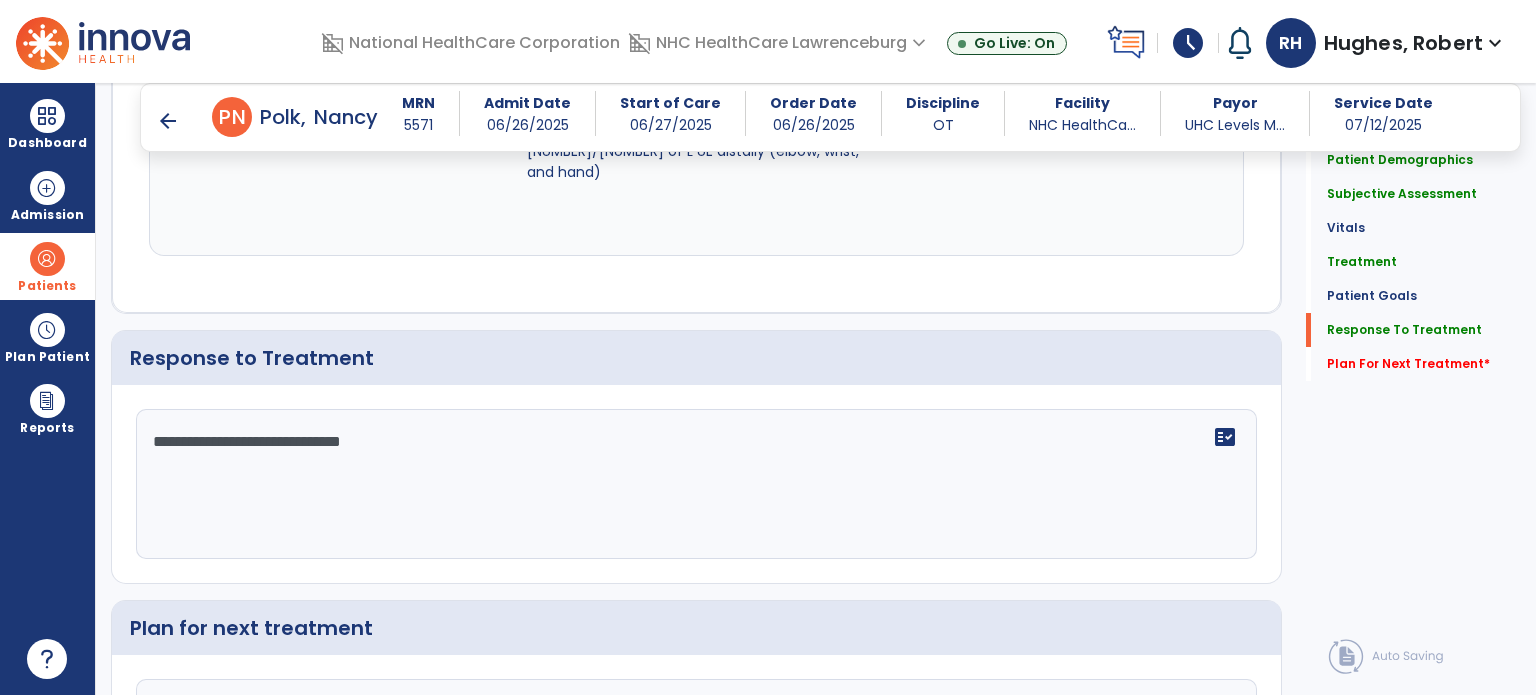 type on "**********" 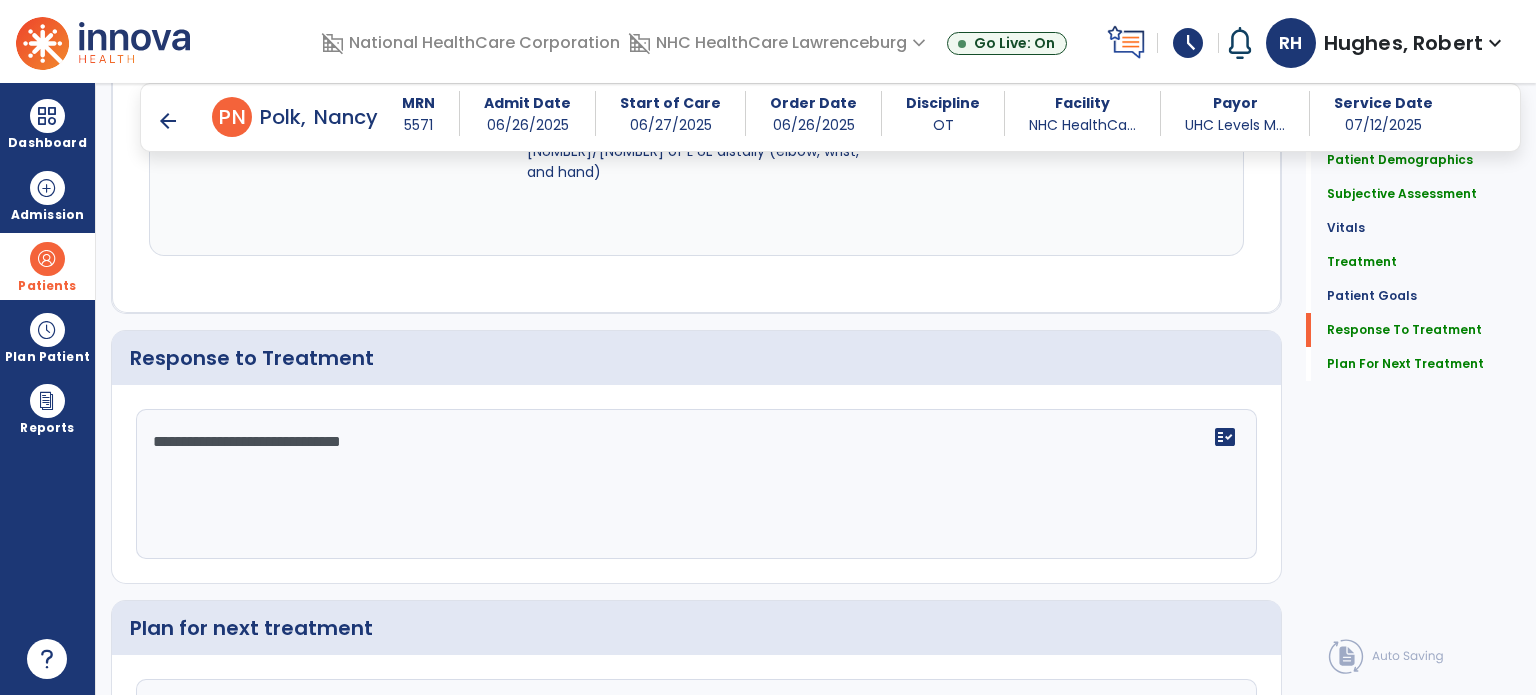 scroll, scrollTop: 2538, scrollLeft: 0, axis: vertical 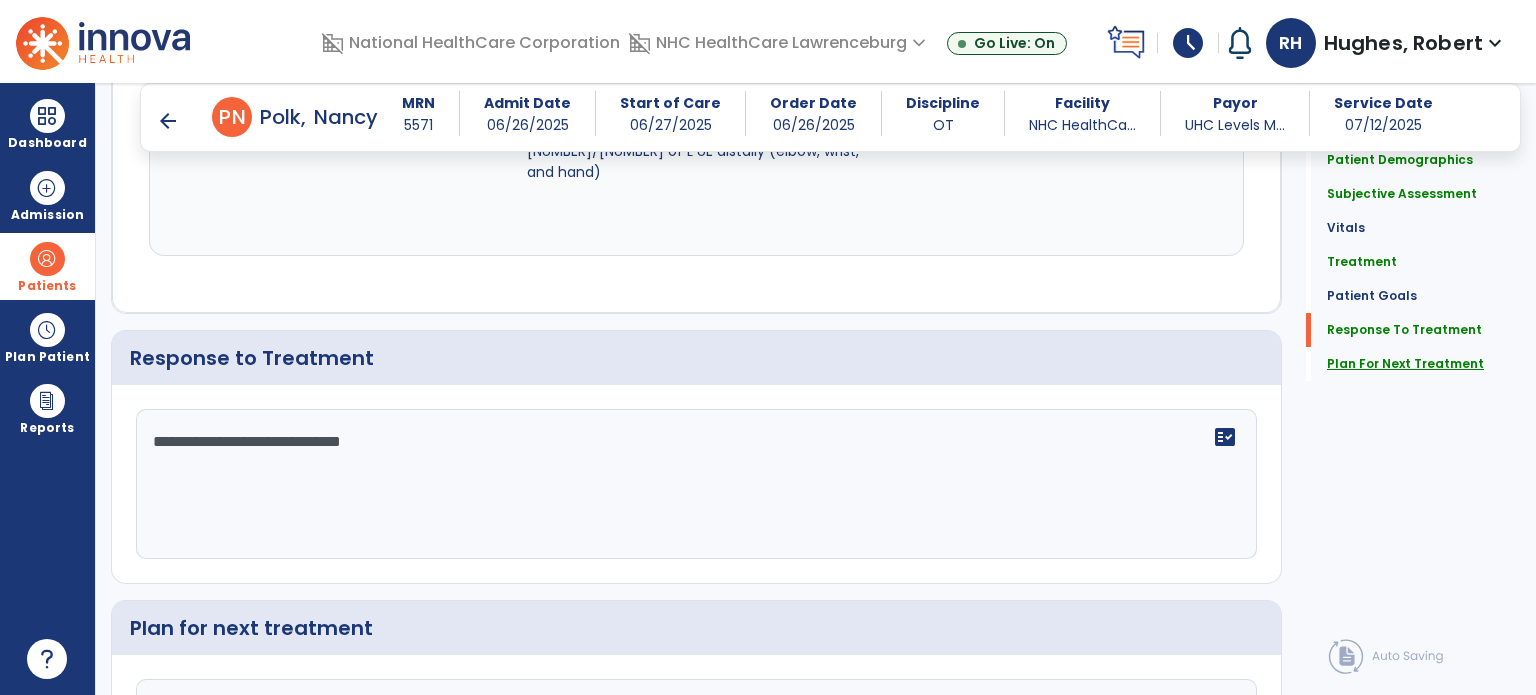 type on "**********" 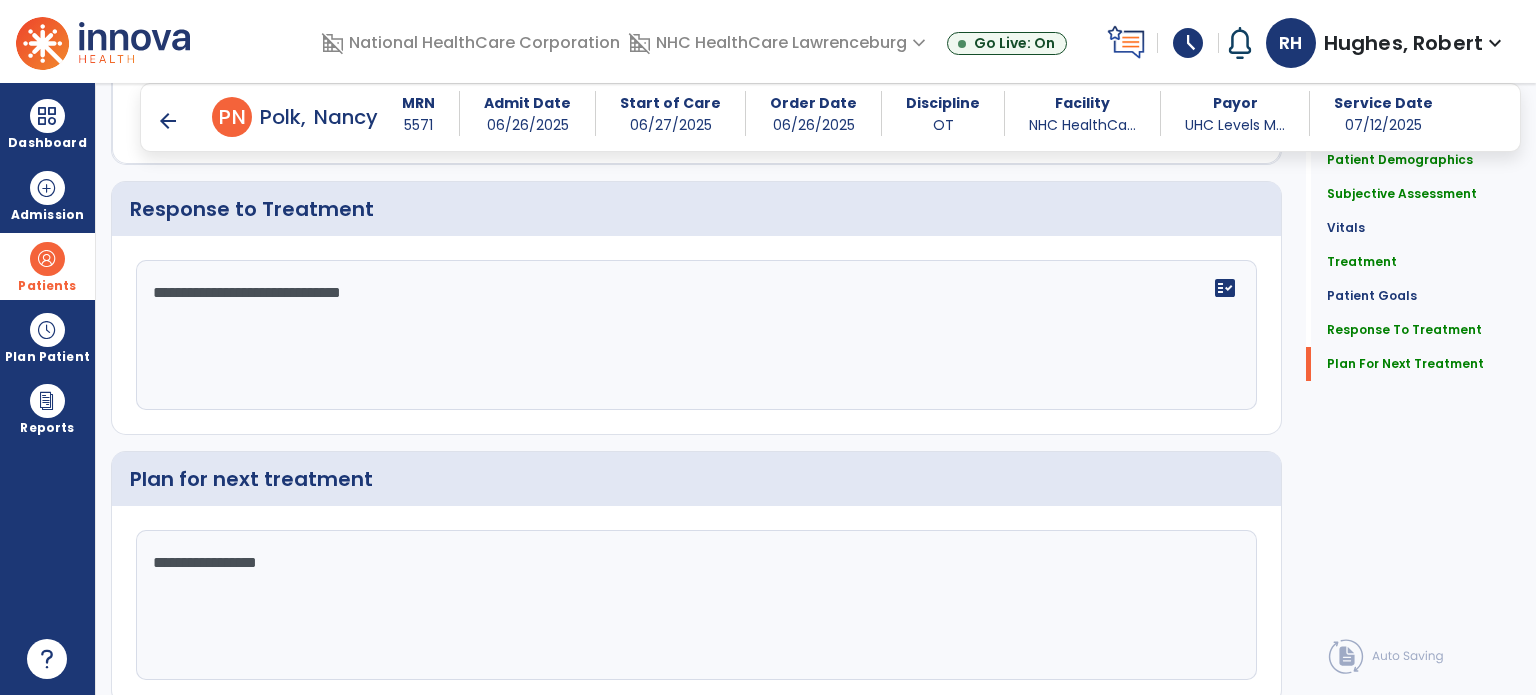 scroll, scrollTop: 2692, scrollLeft: 0, axis: vertical 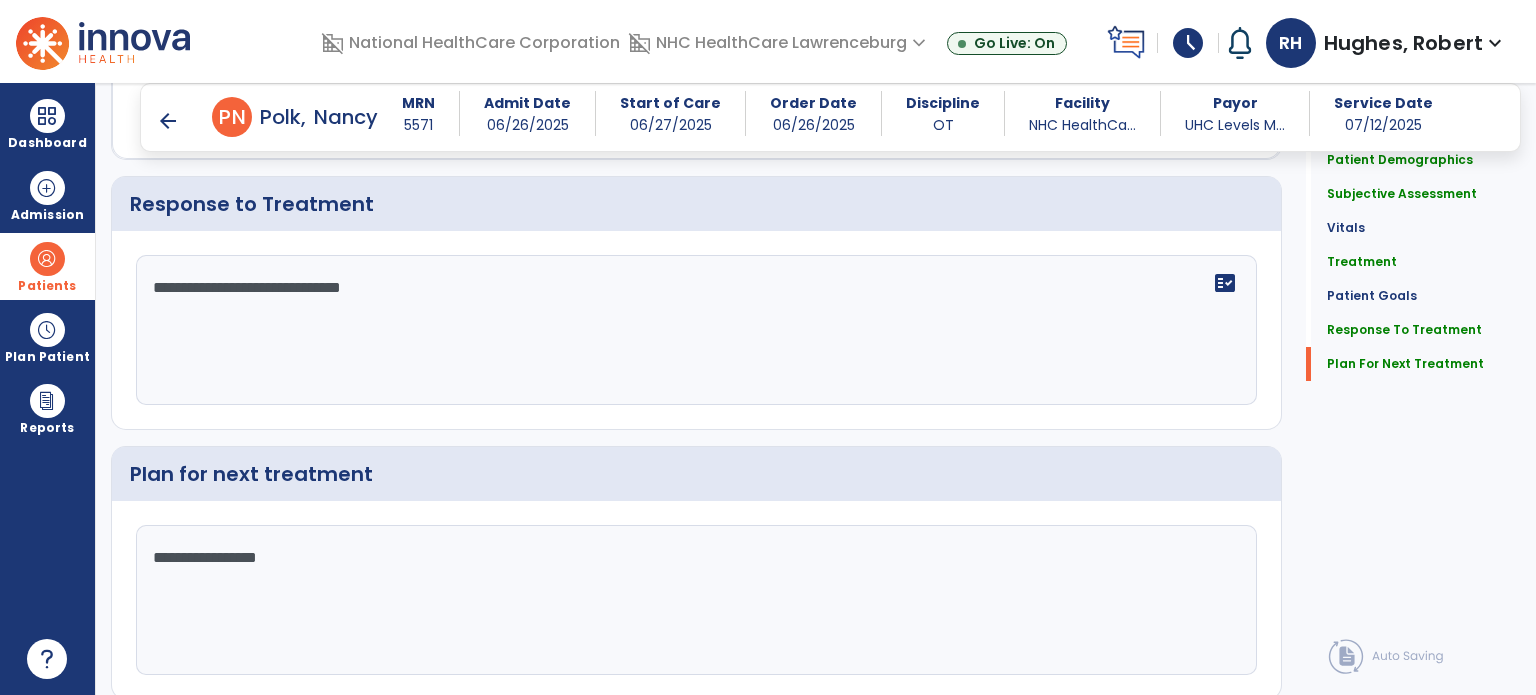 click on "Sign Doc  chevron_right" 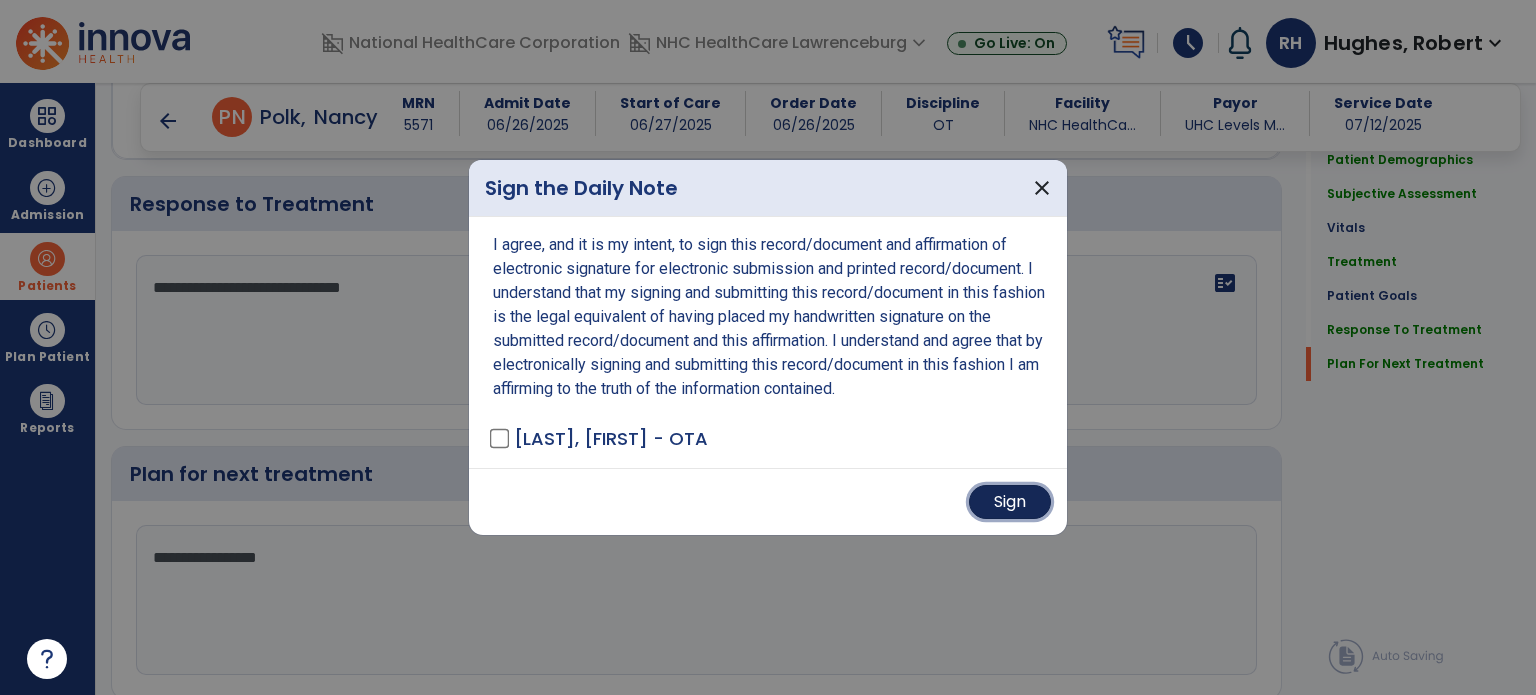 click on "Sign" at bounding box center (1010, 502) 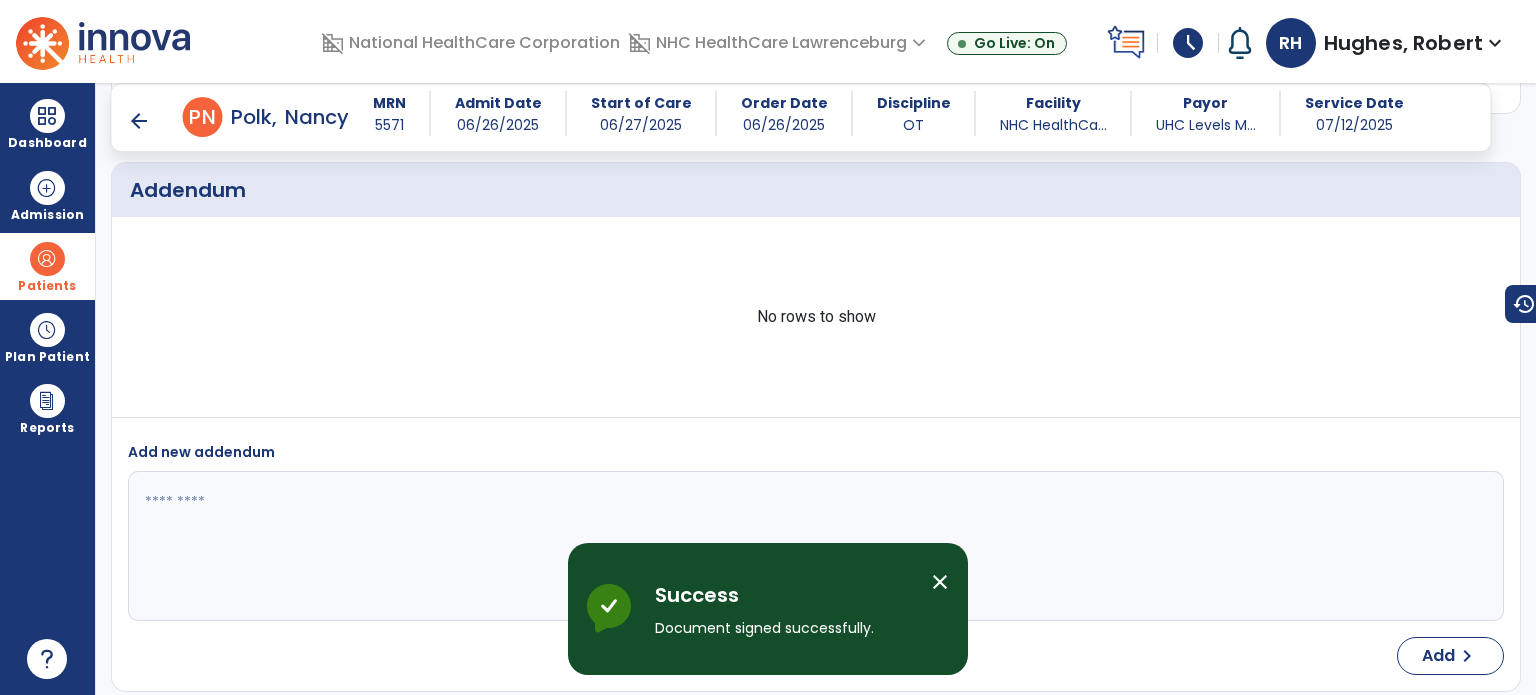 scroll, scrollTop: 3716, scrollLeft: 0, axis: vertical 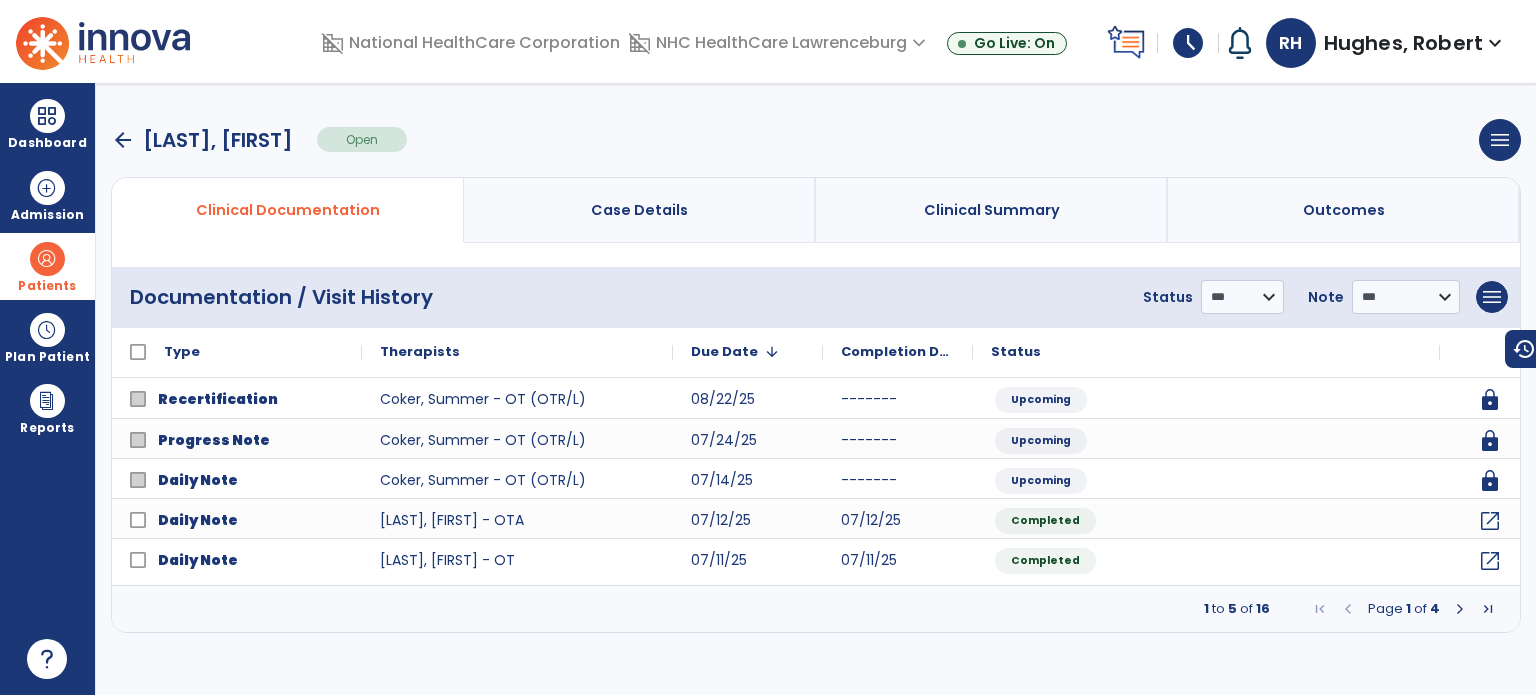 click at bounding box center [47, 259] 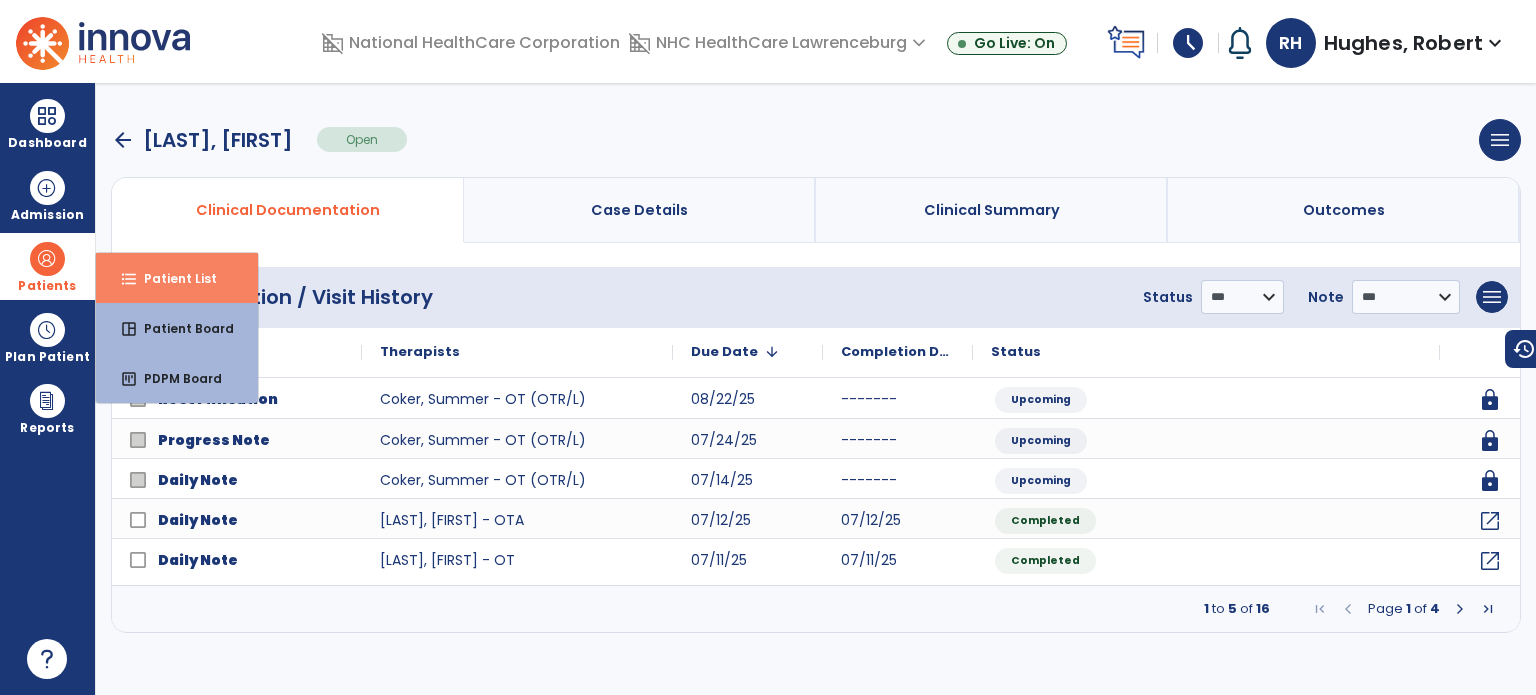 click on "format_list_bulleted" at bounding box center (129, 279) 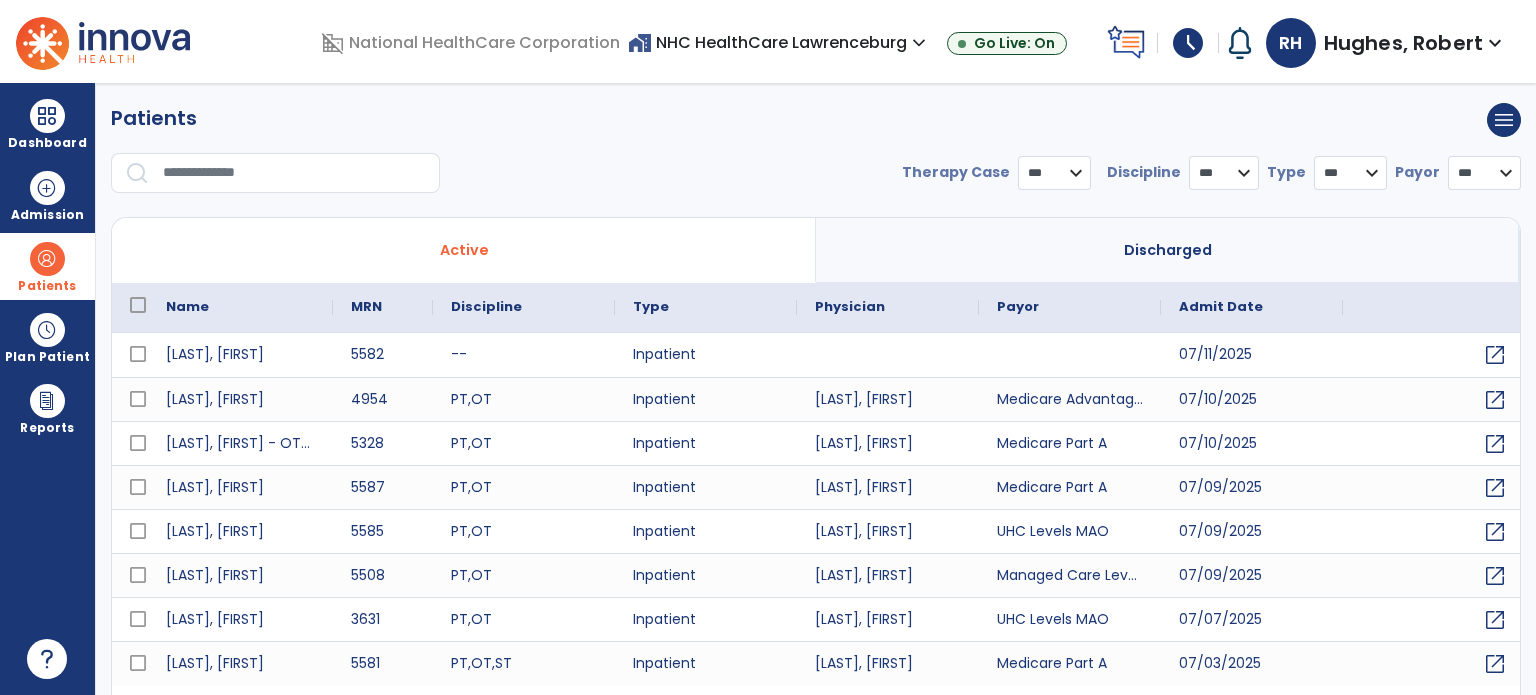 select on "***" 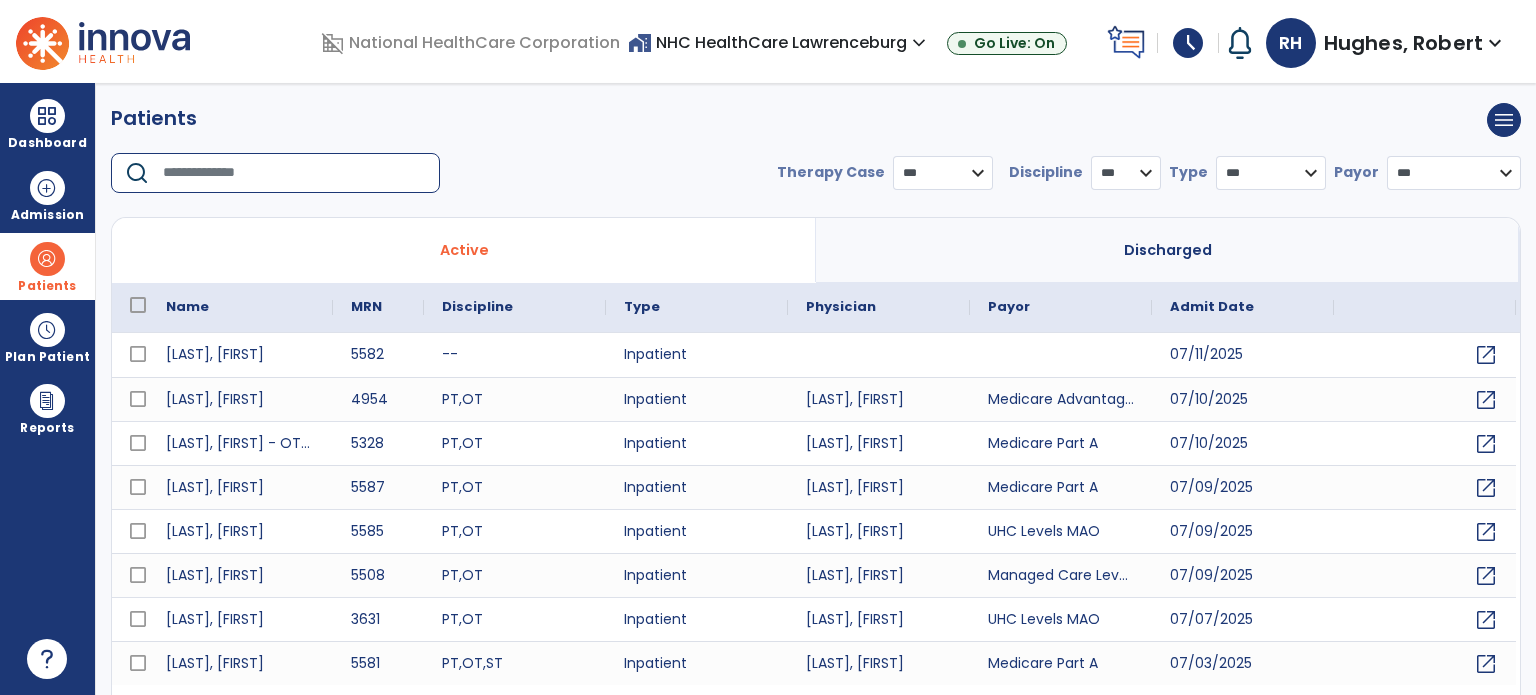 click at bounding box center (294, 173) 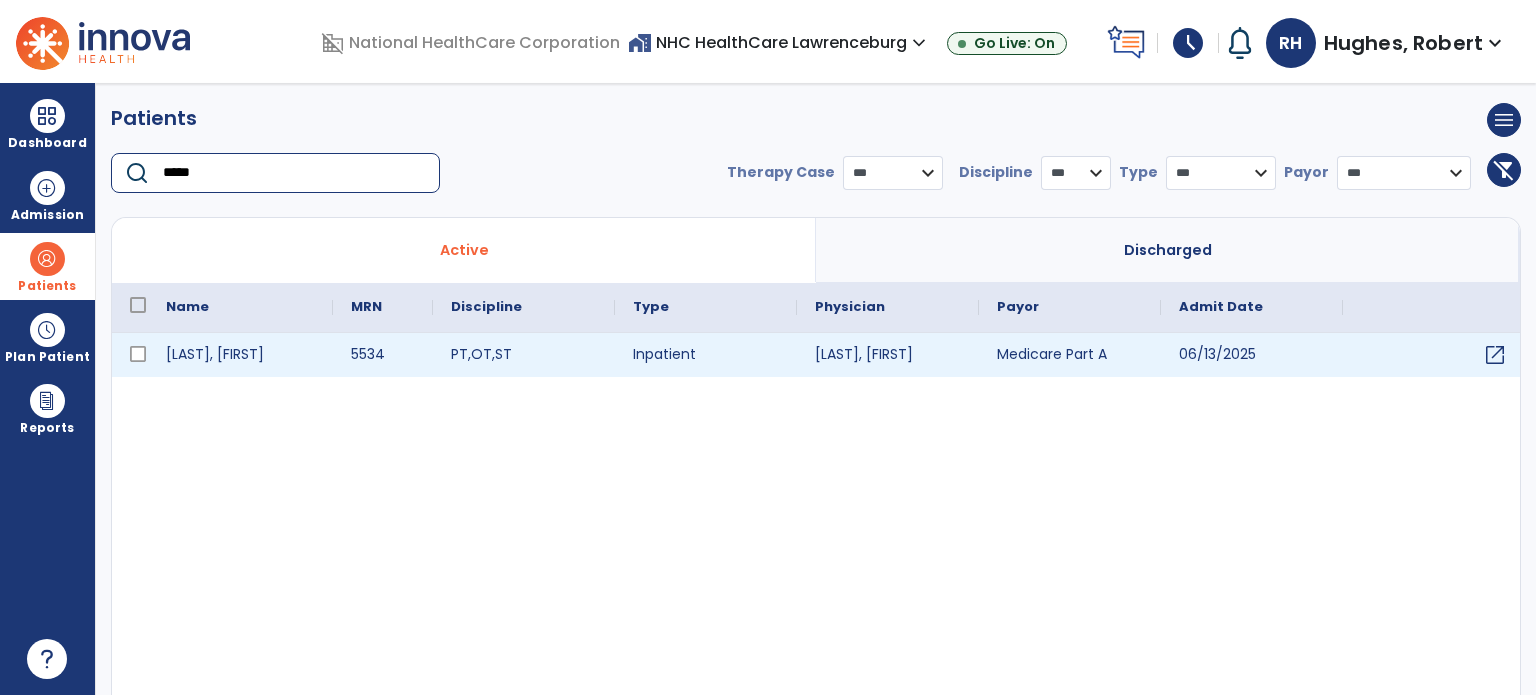 type on "*****" 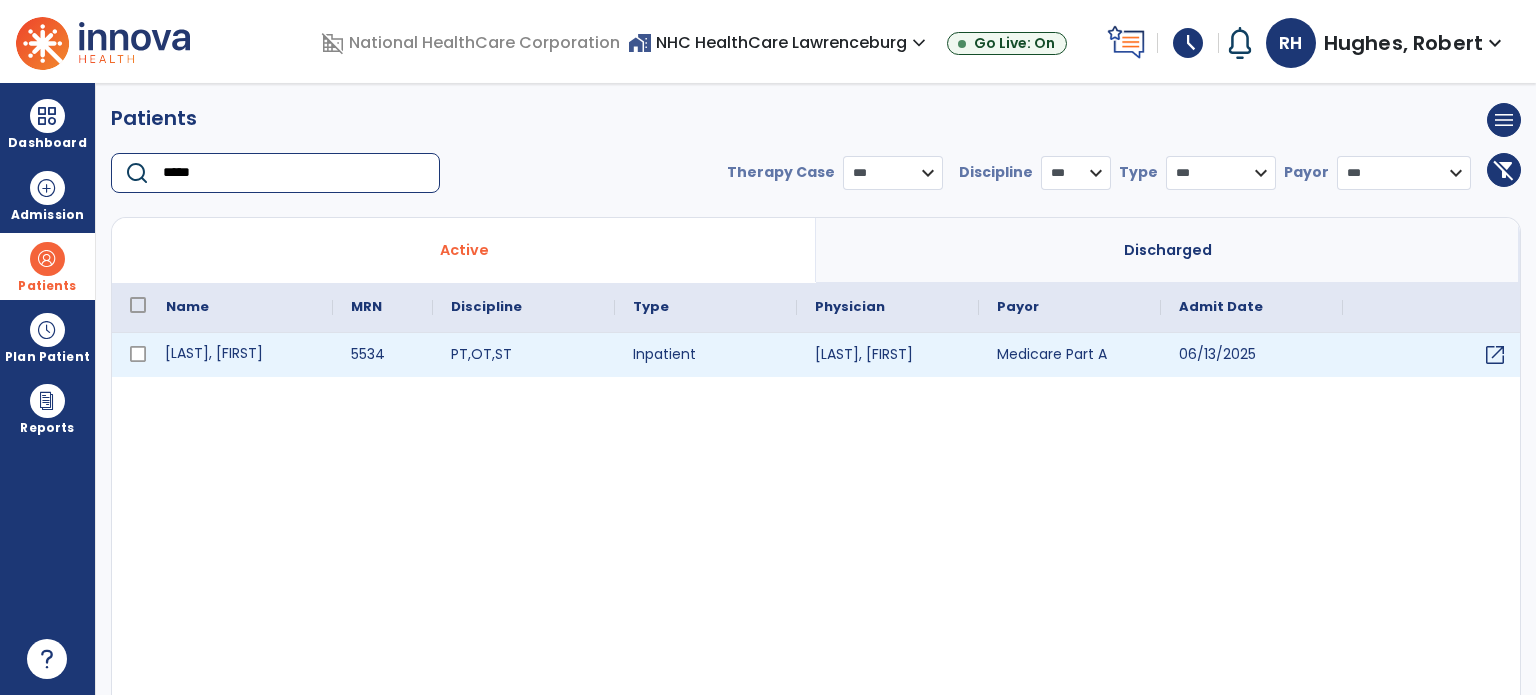 click on "[LAST], [FIRST]" at bounding box center (240, 355) 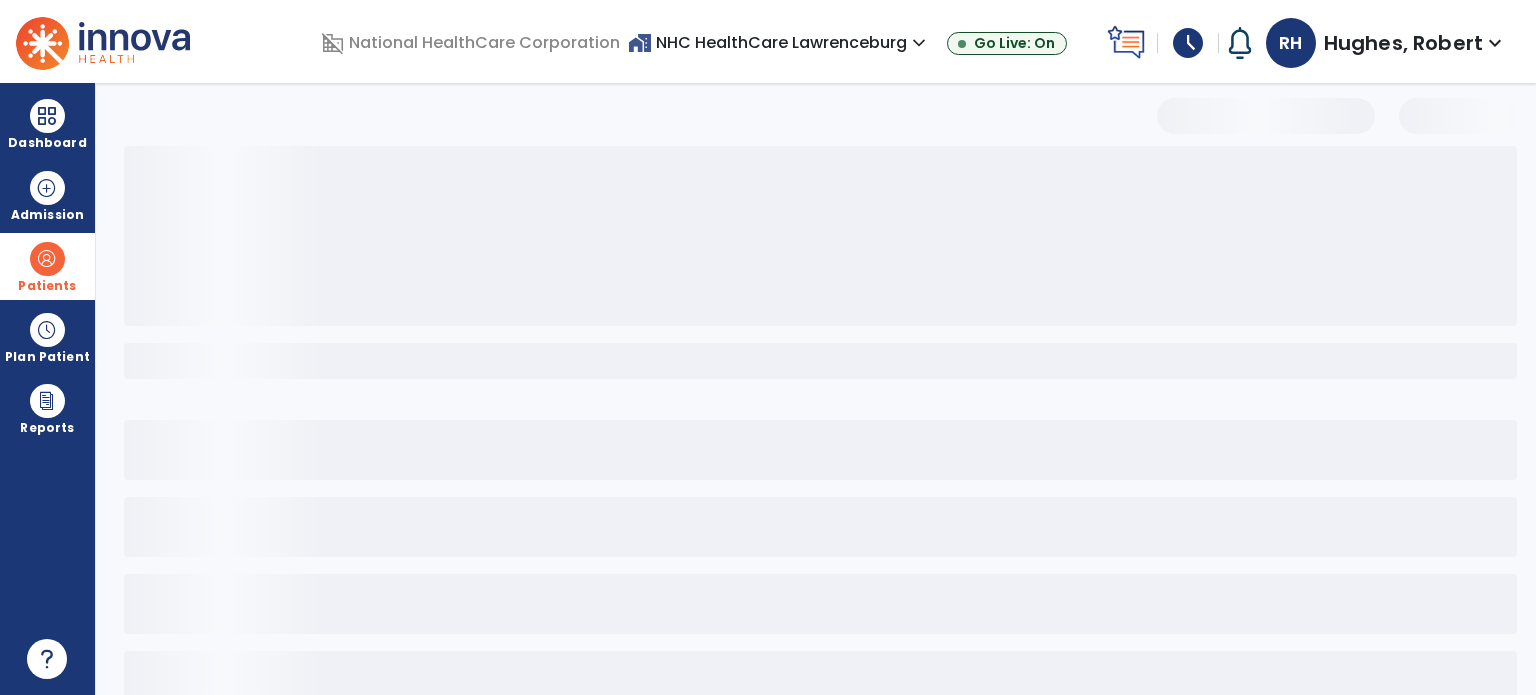 click at bounding box center (820, 361) 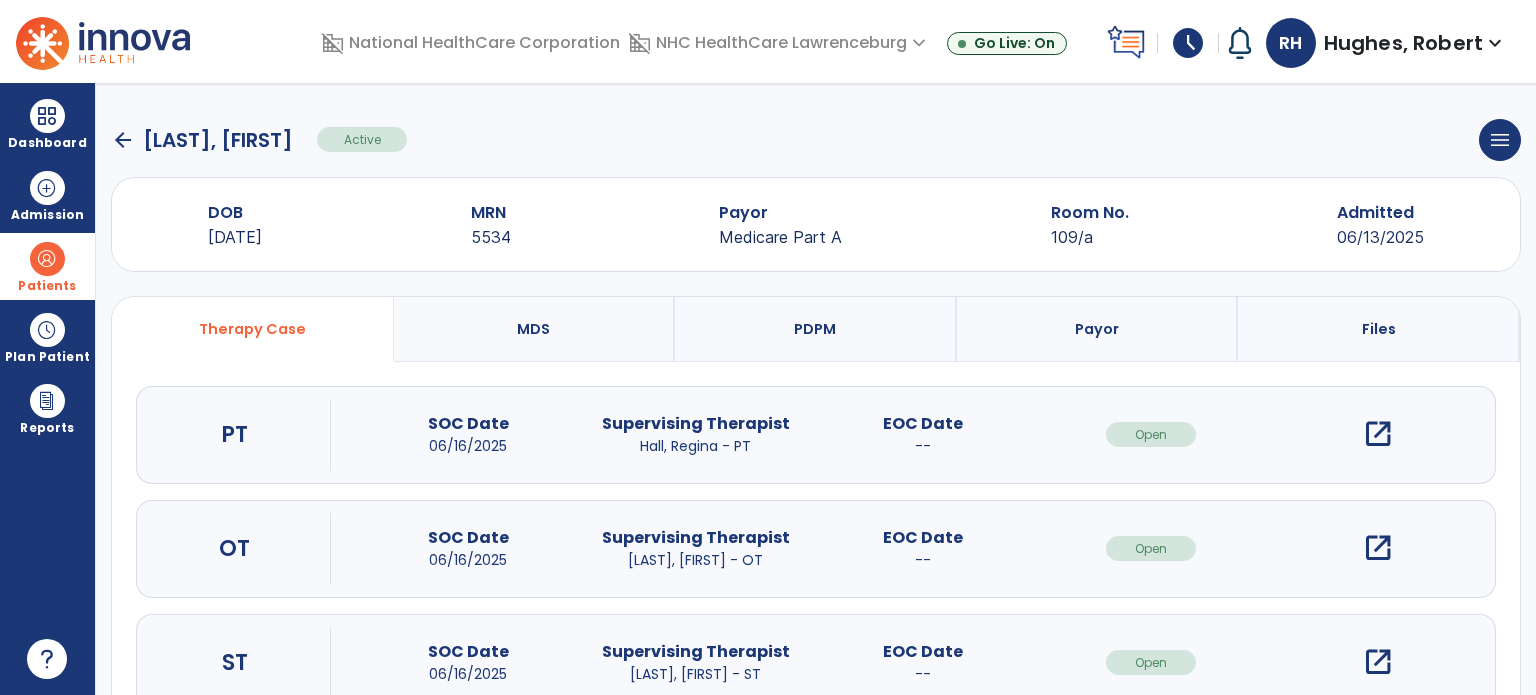 click on "open_in_new" at bounding box center (1378, 548) 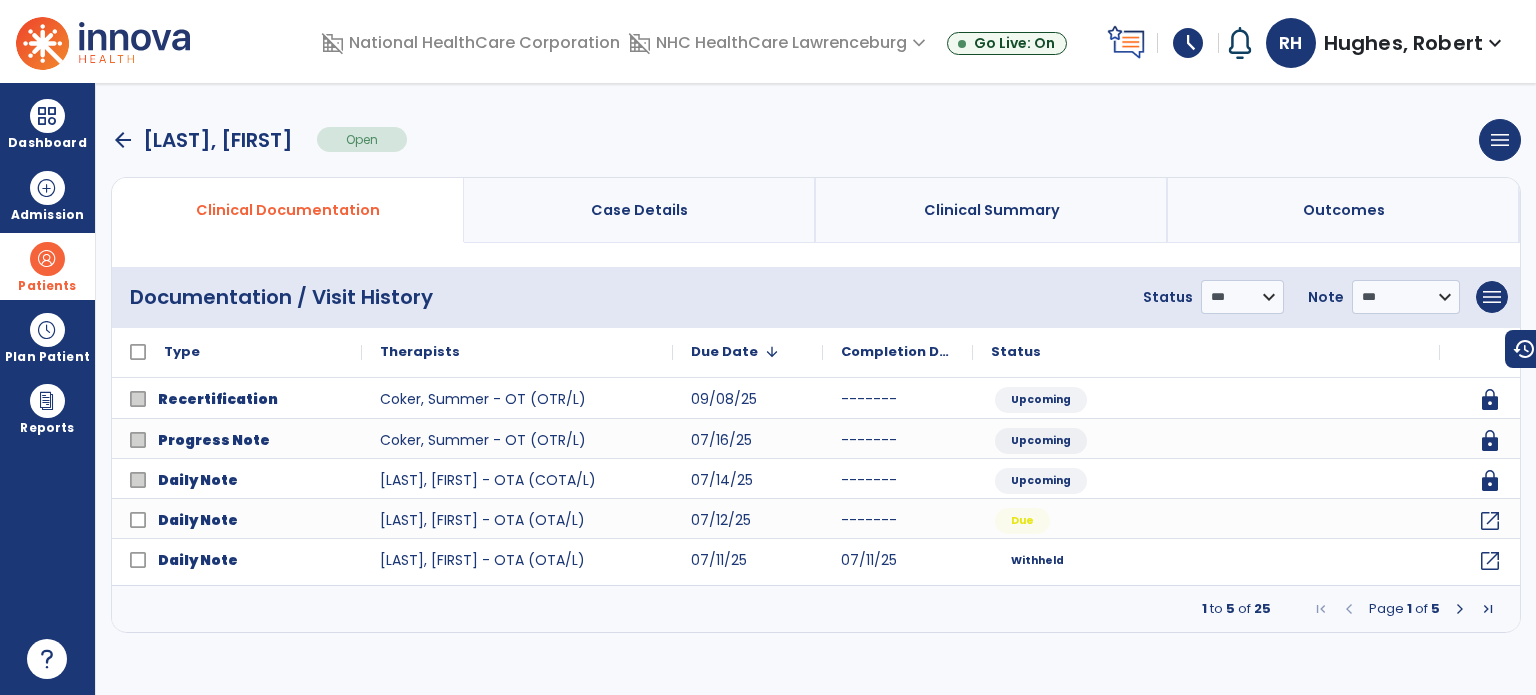 click on "arrow_back" at bounding box center (123, 140) 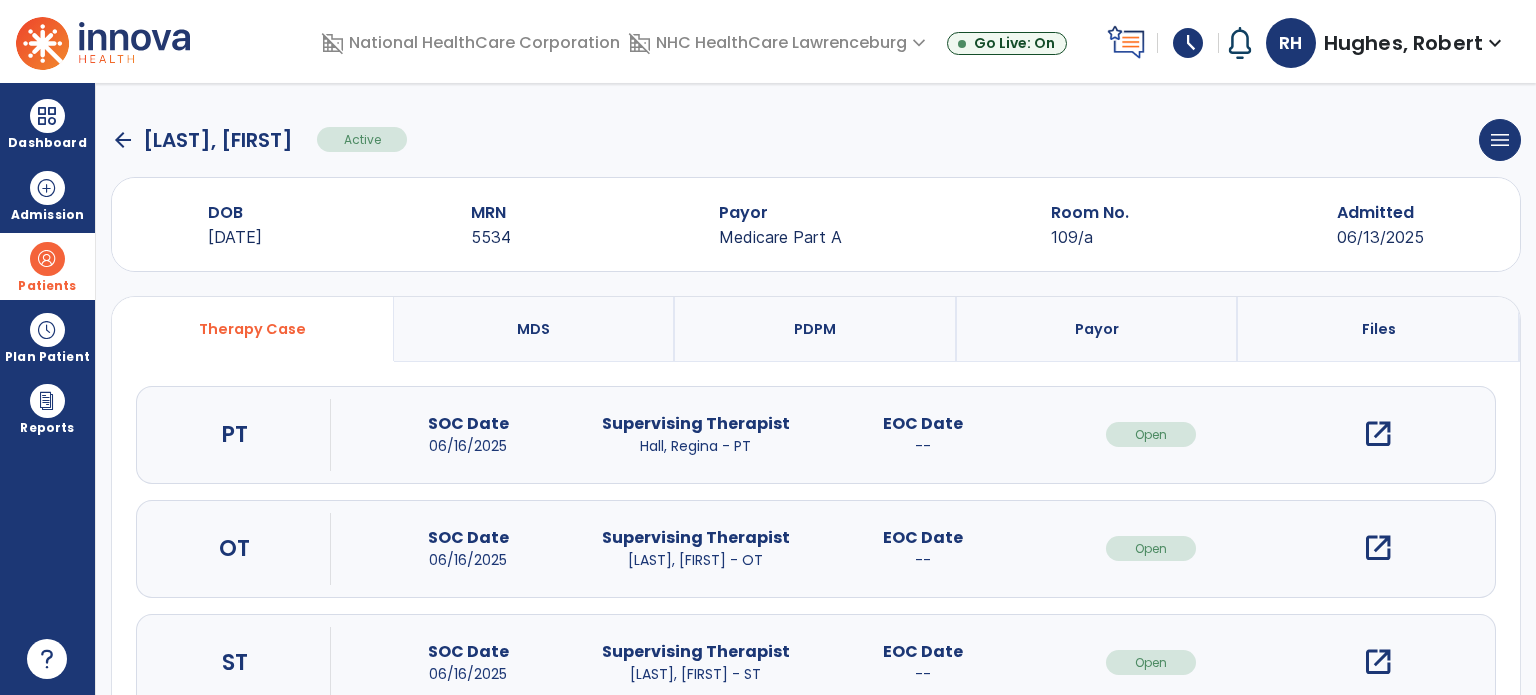 click on "open_in_new" at bounding box center (1378, 434) 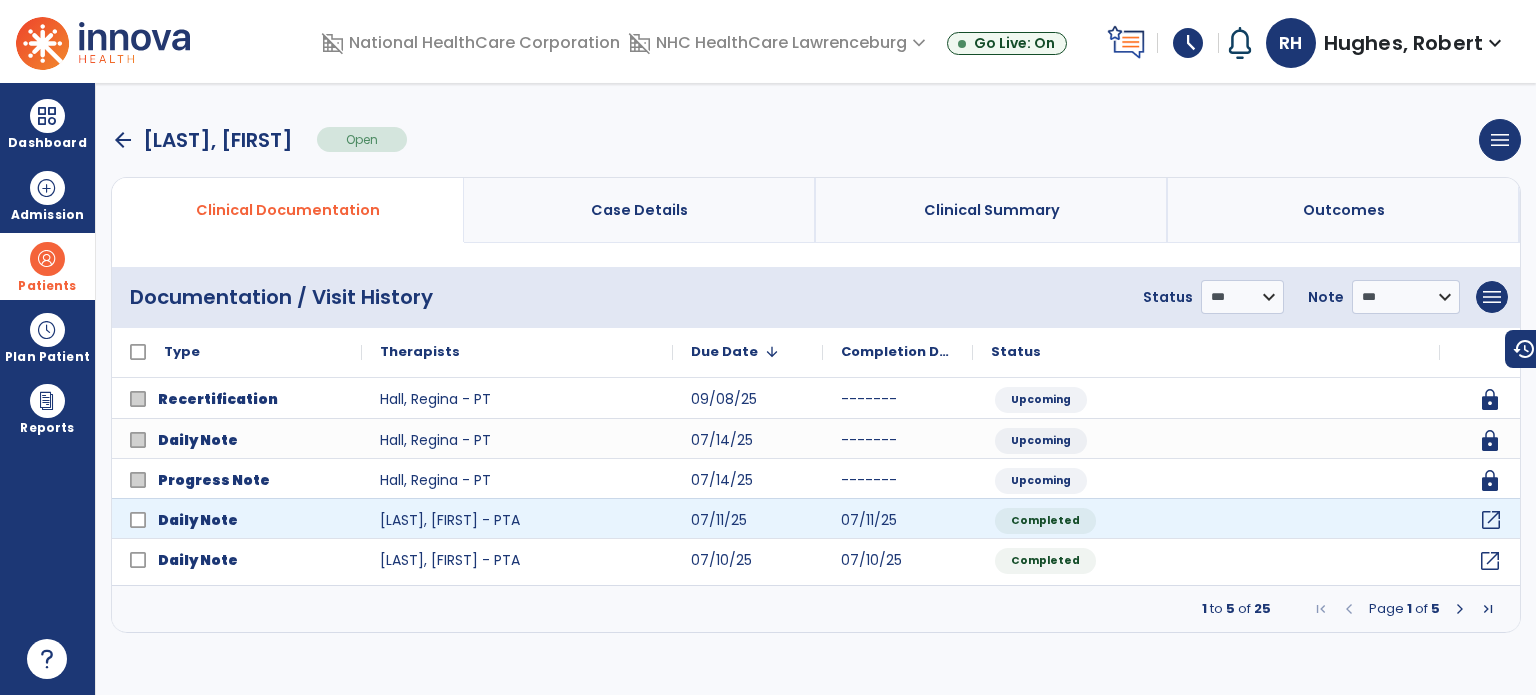 click on "open_in_new" 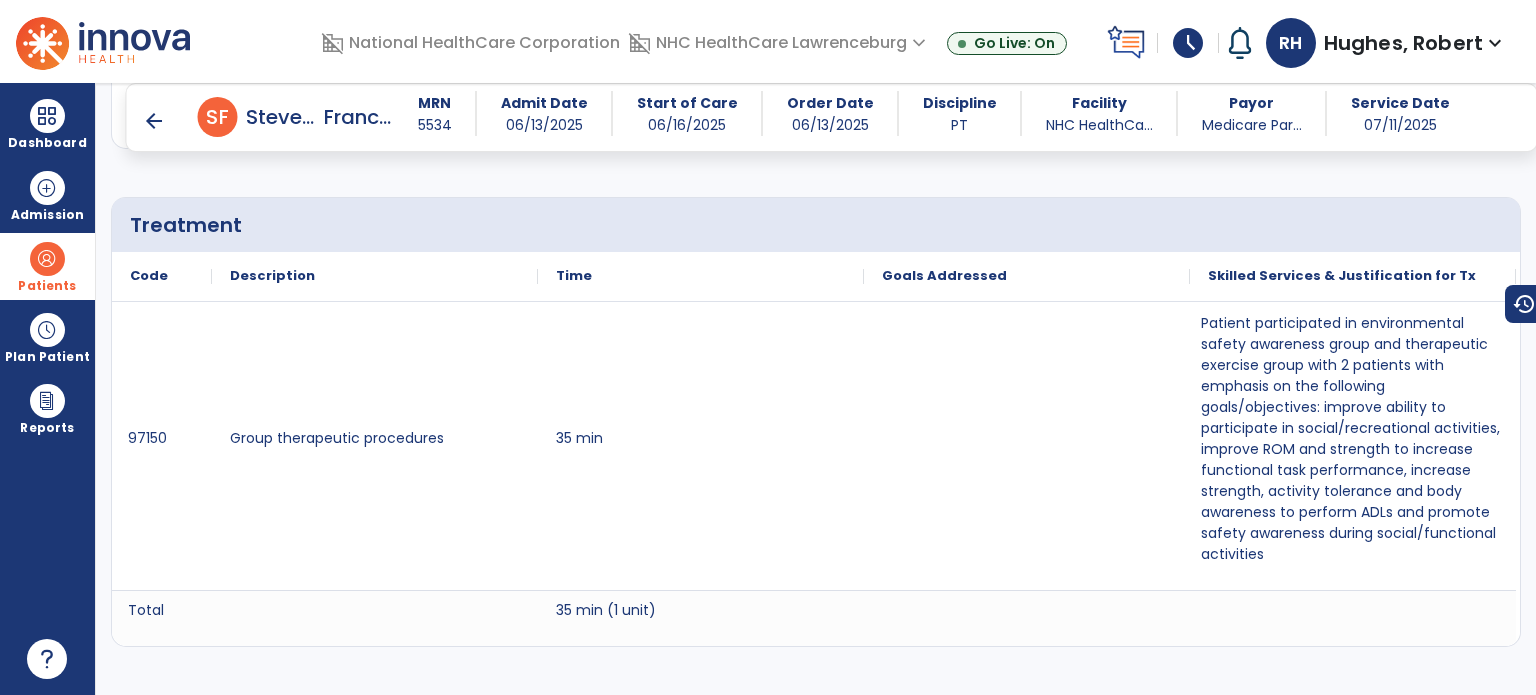 scroll, scrollTop: 1243, scrollLeft: 0, axis: vertical 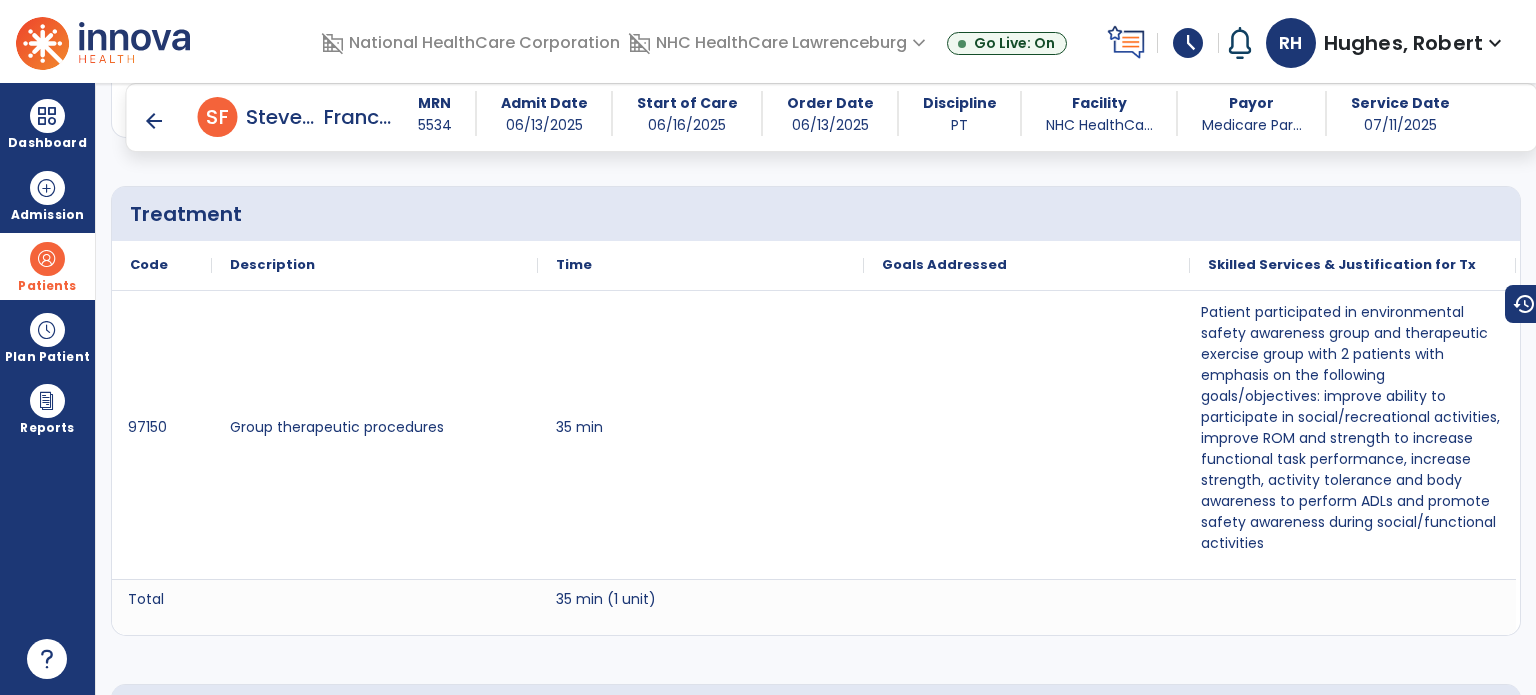 click on "arrow_back" at bounding box center (154, 121) 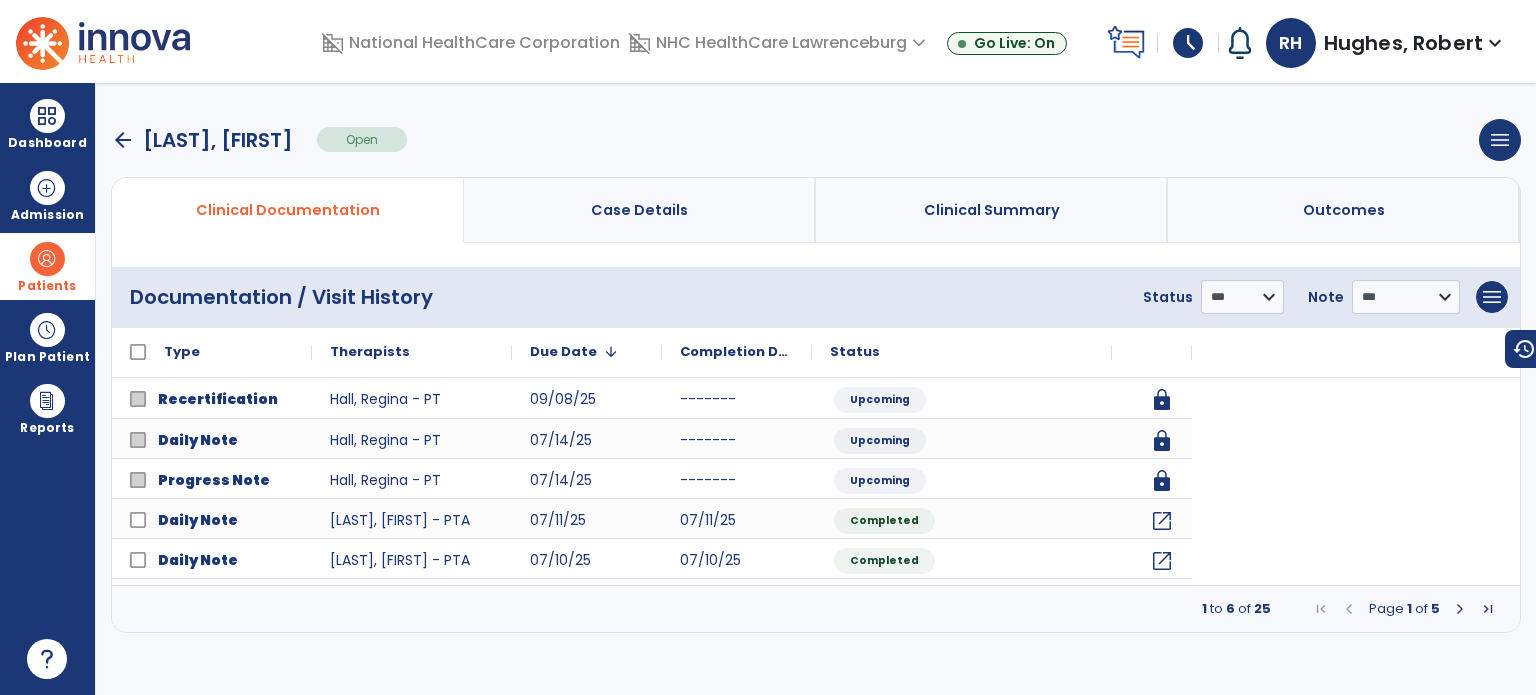 scroll, scrollTop: 0, scrollLeft: 0, axis: both 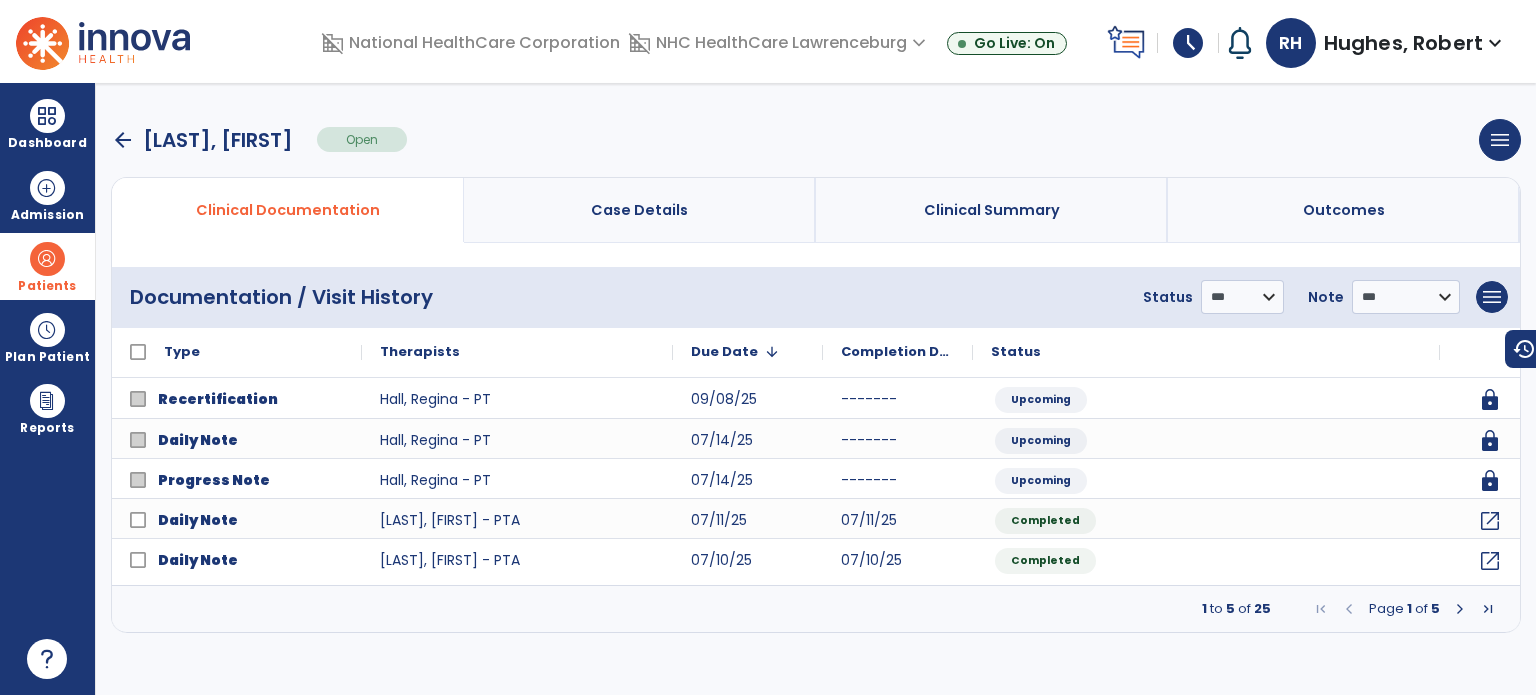 click on "arrow_back" at bounding box center [123, 140] 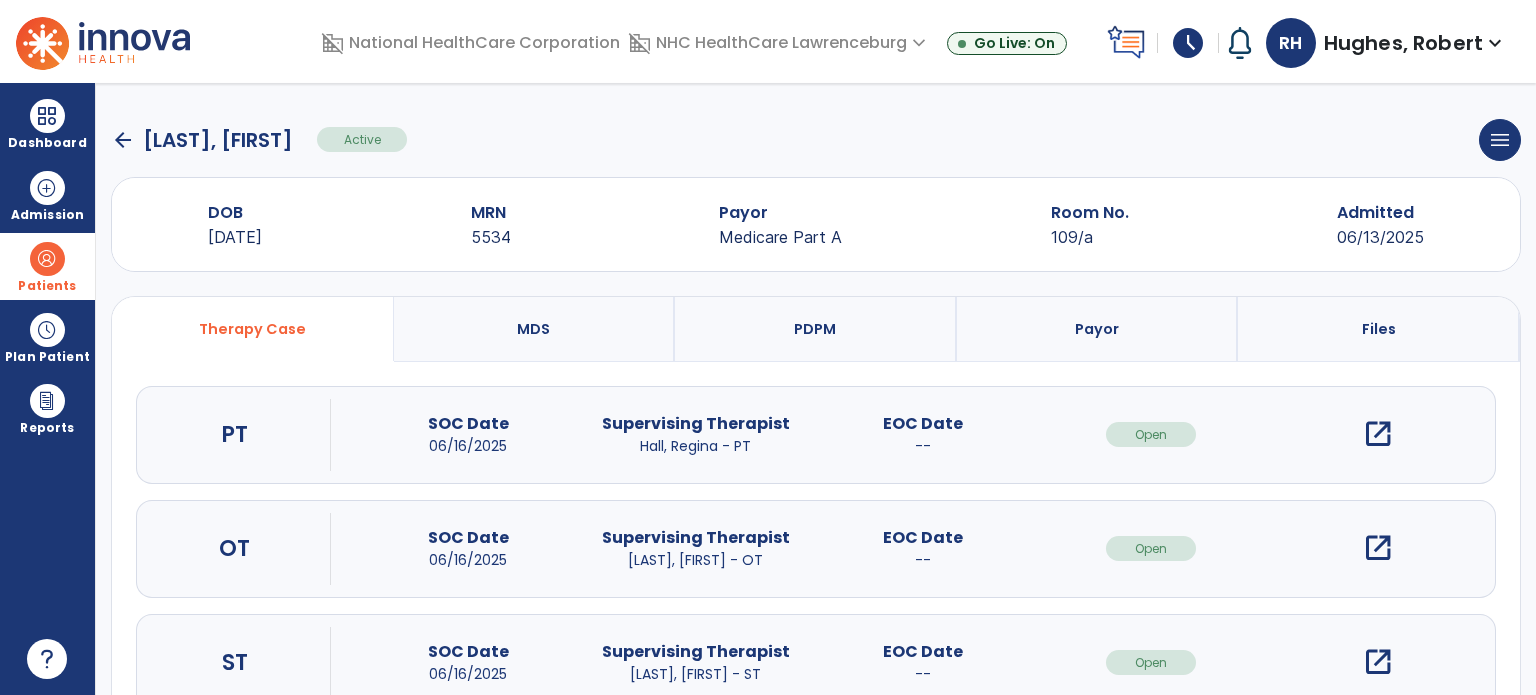 click on "open_in_new" at bounding box center (1378, 548) 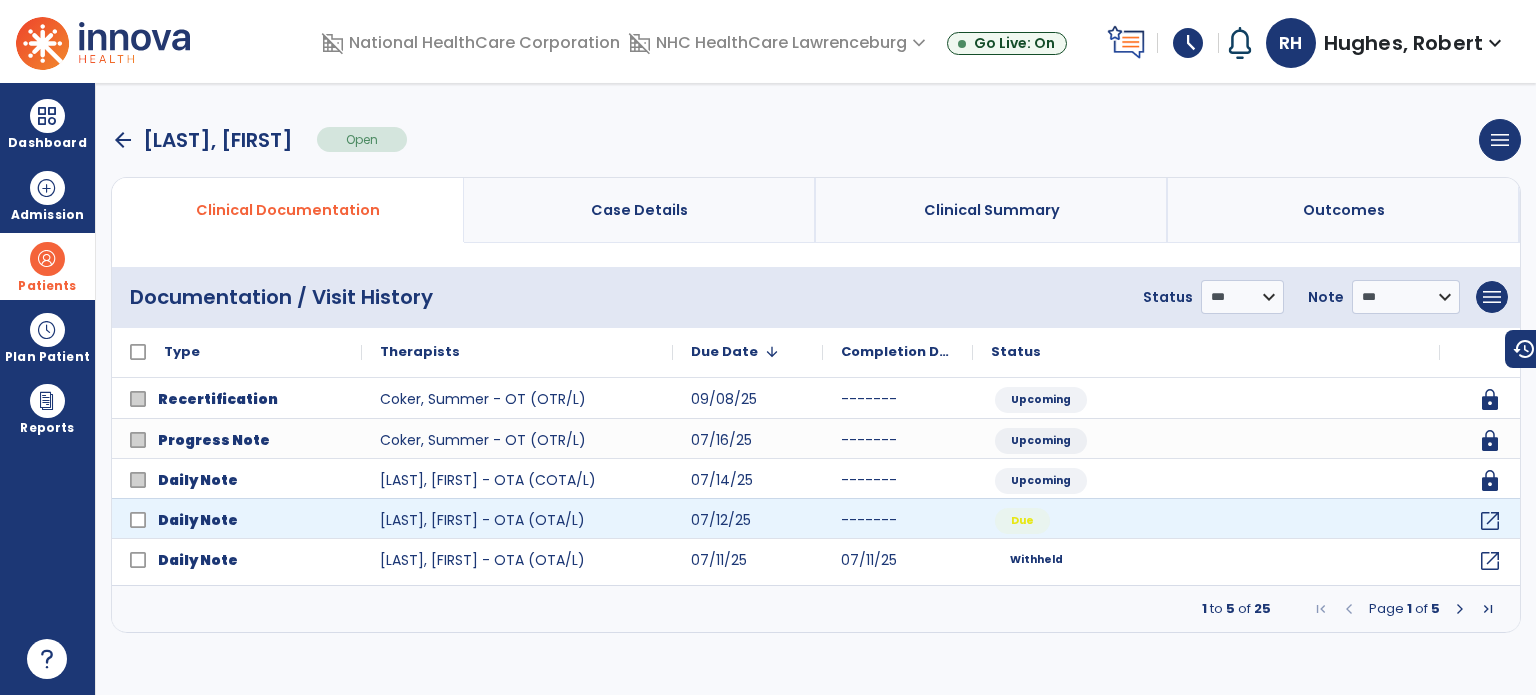 drag, startPoint x: 1377, startPoint y: 544, endPoint x: 1489, endPoint y: 518, distance: 114.97826 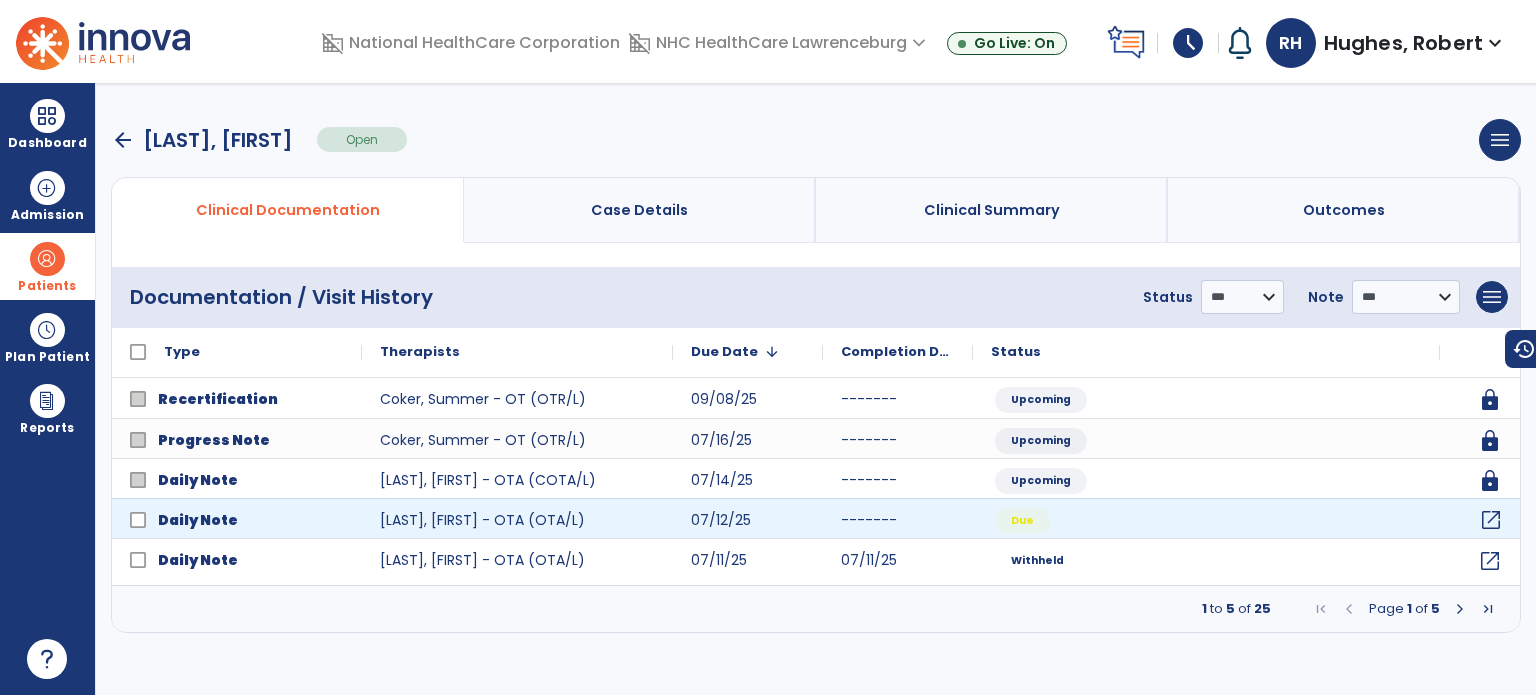 click on "open_in_new" 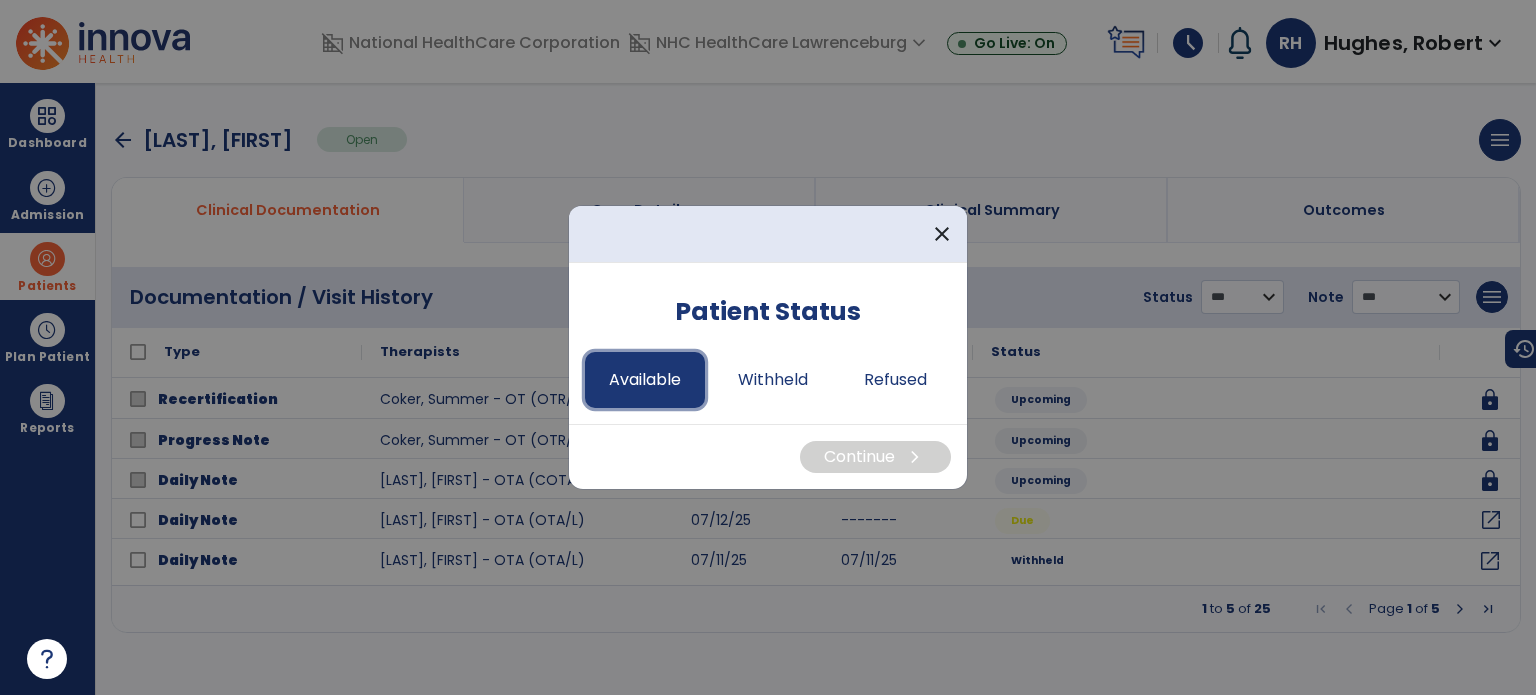 click on "Available" at bounding box center (645, 380) 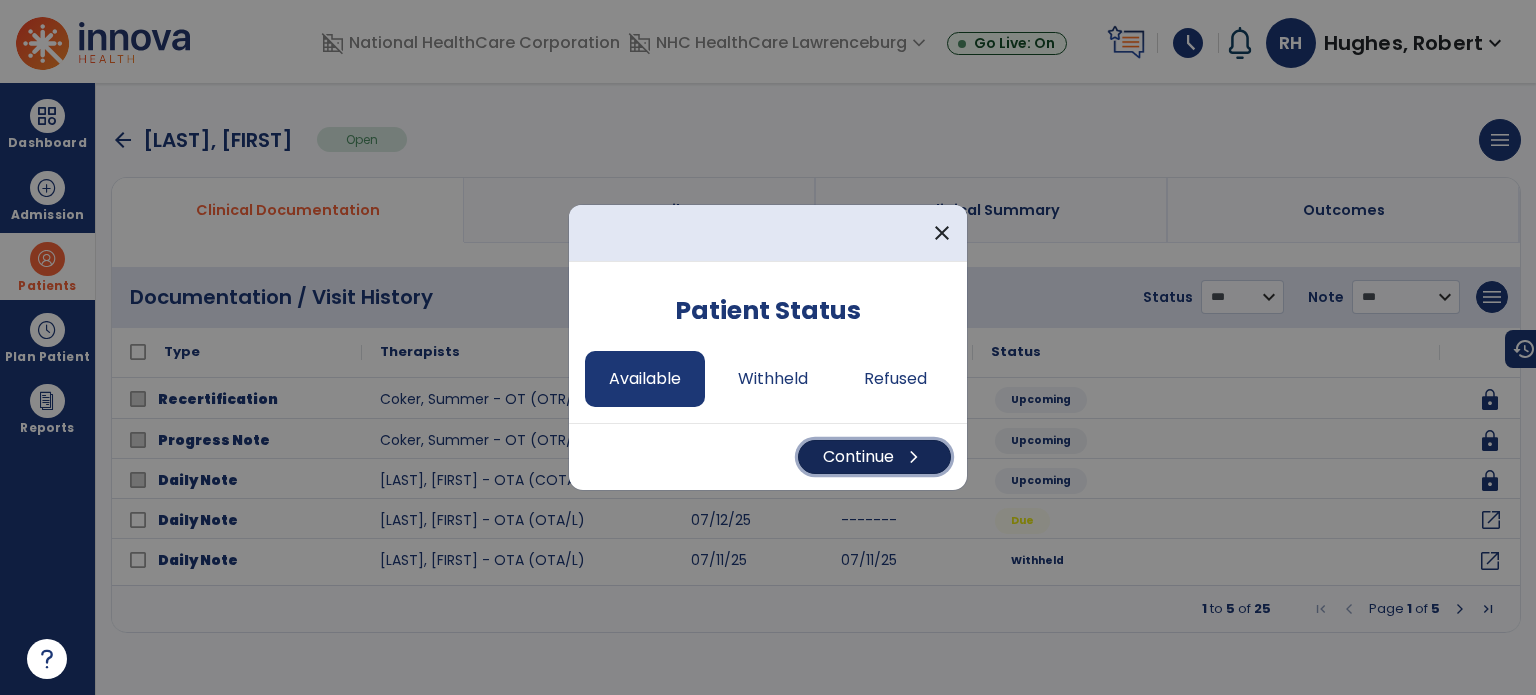 click on "Continue   chevron_right" at bounding box center (874, 457) 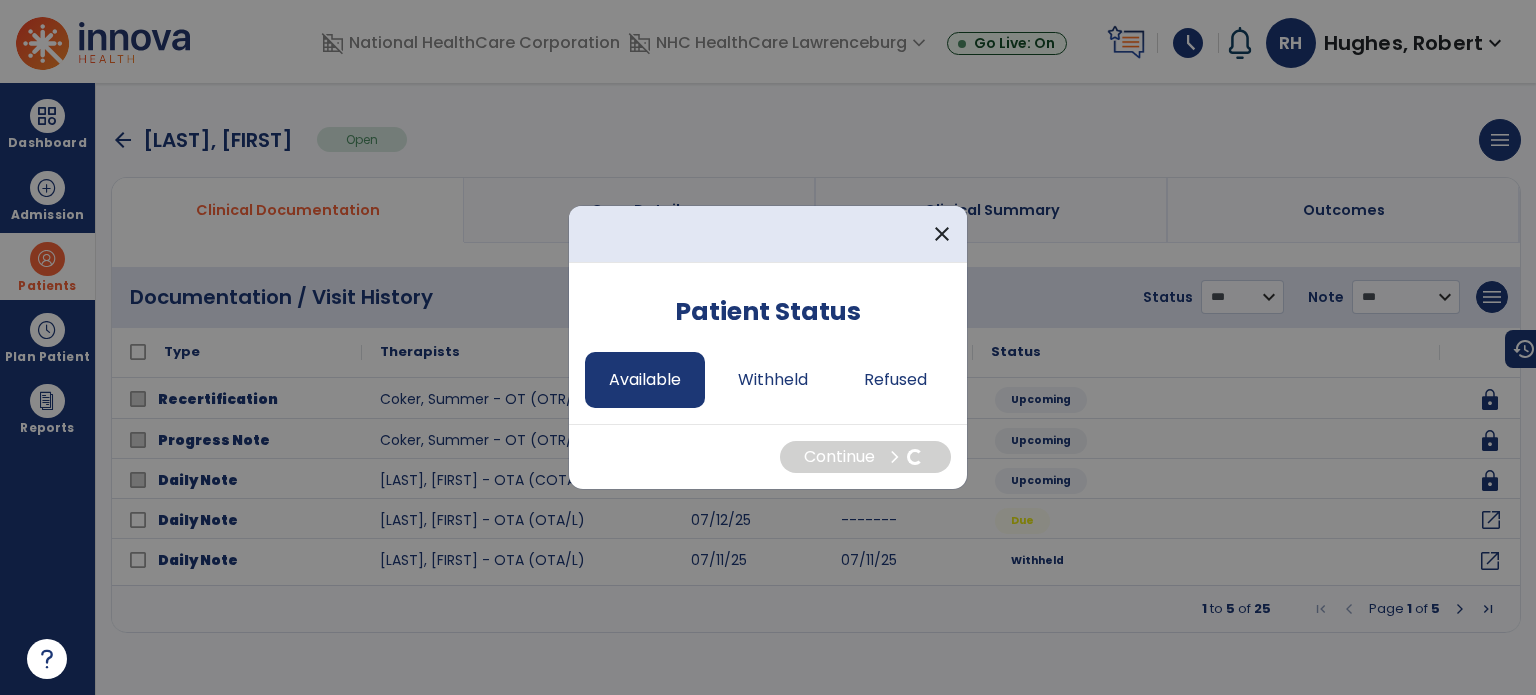 select on "*" 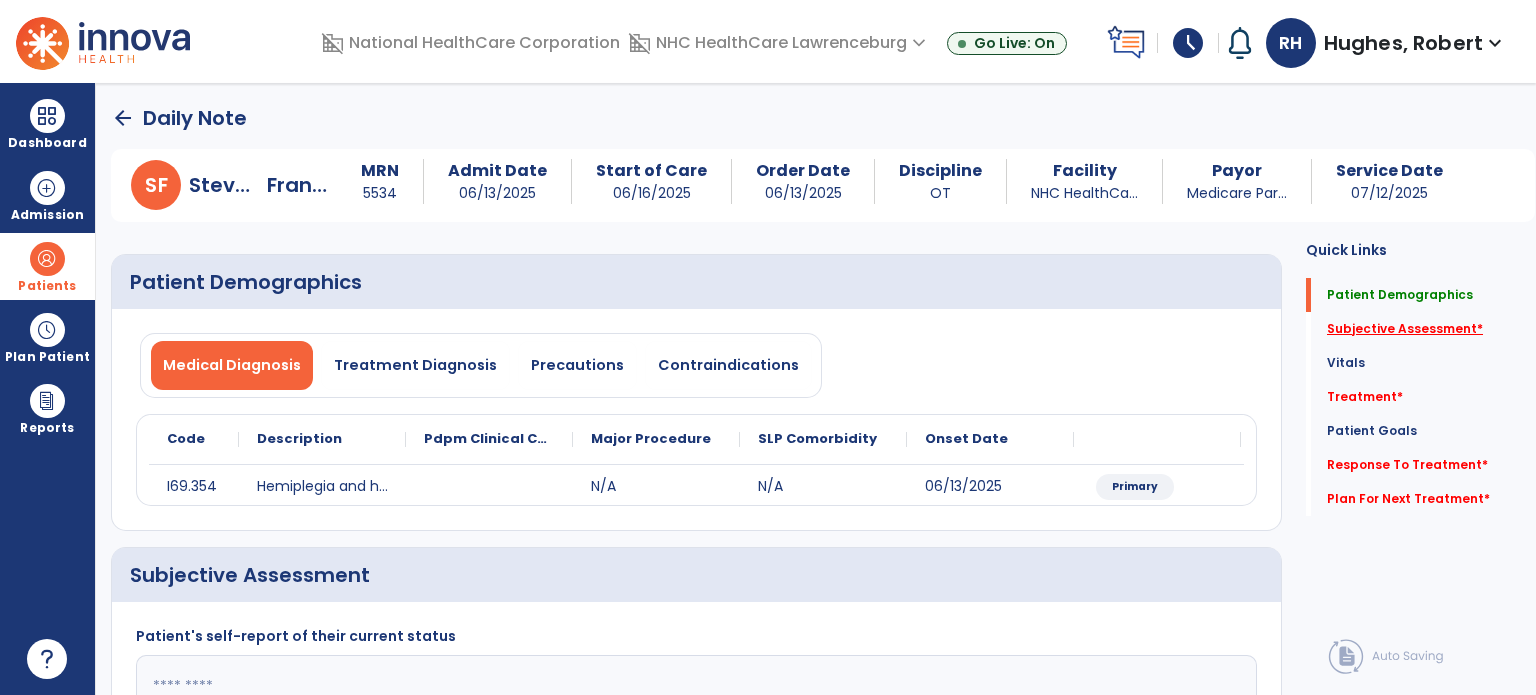 click on "Subjective Assessment   *" 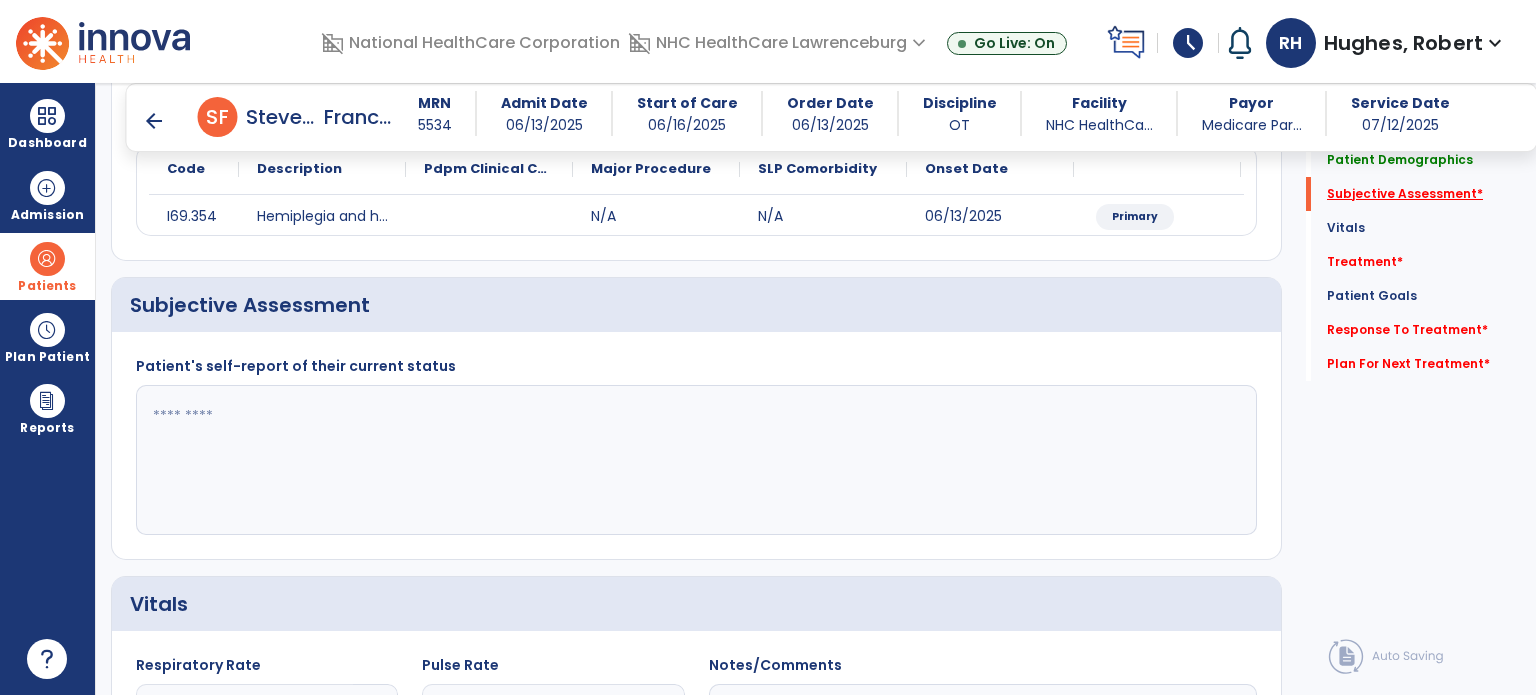 scroll, scrollTop: 298, scrollLeft: 0, axis: vertical 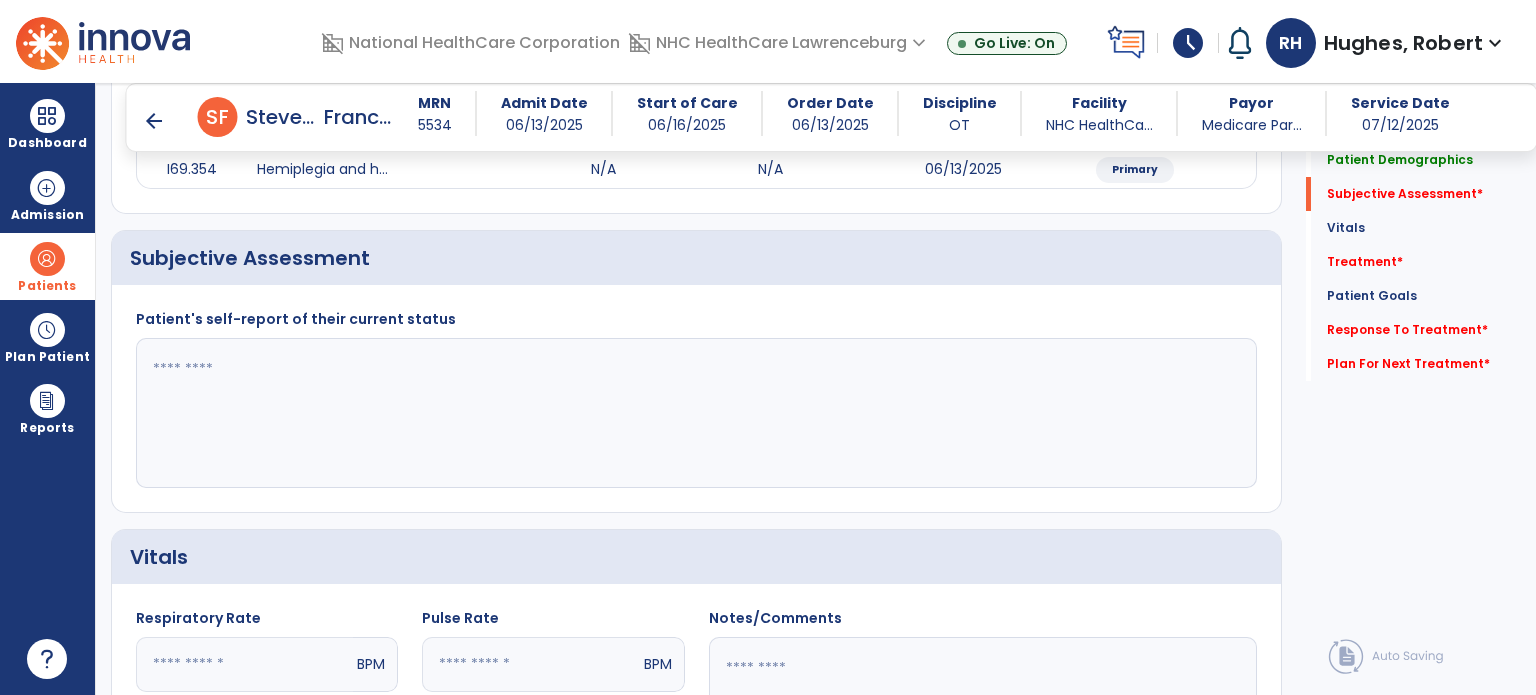 click 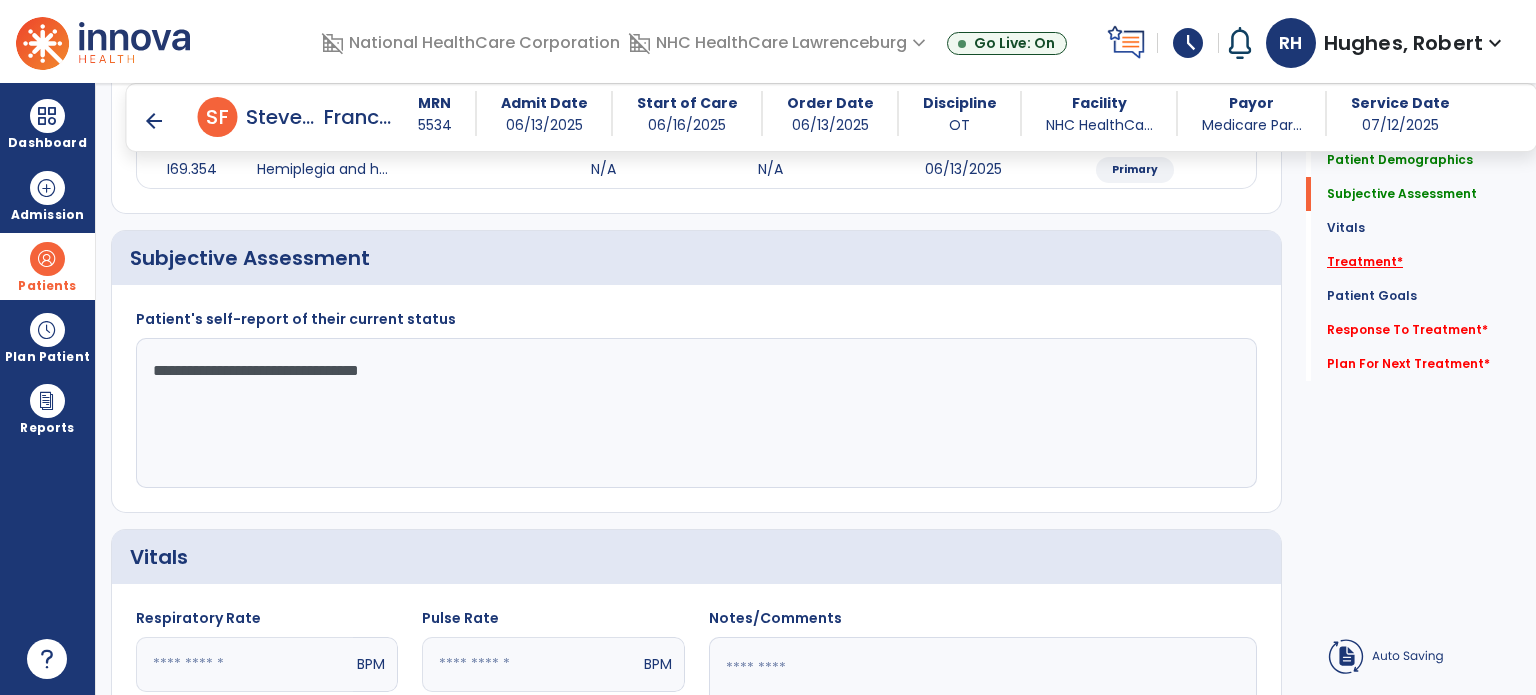 type on "**********" 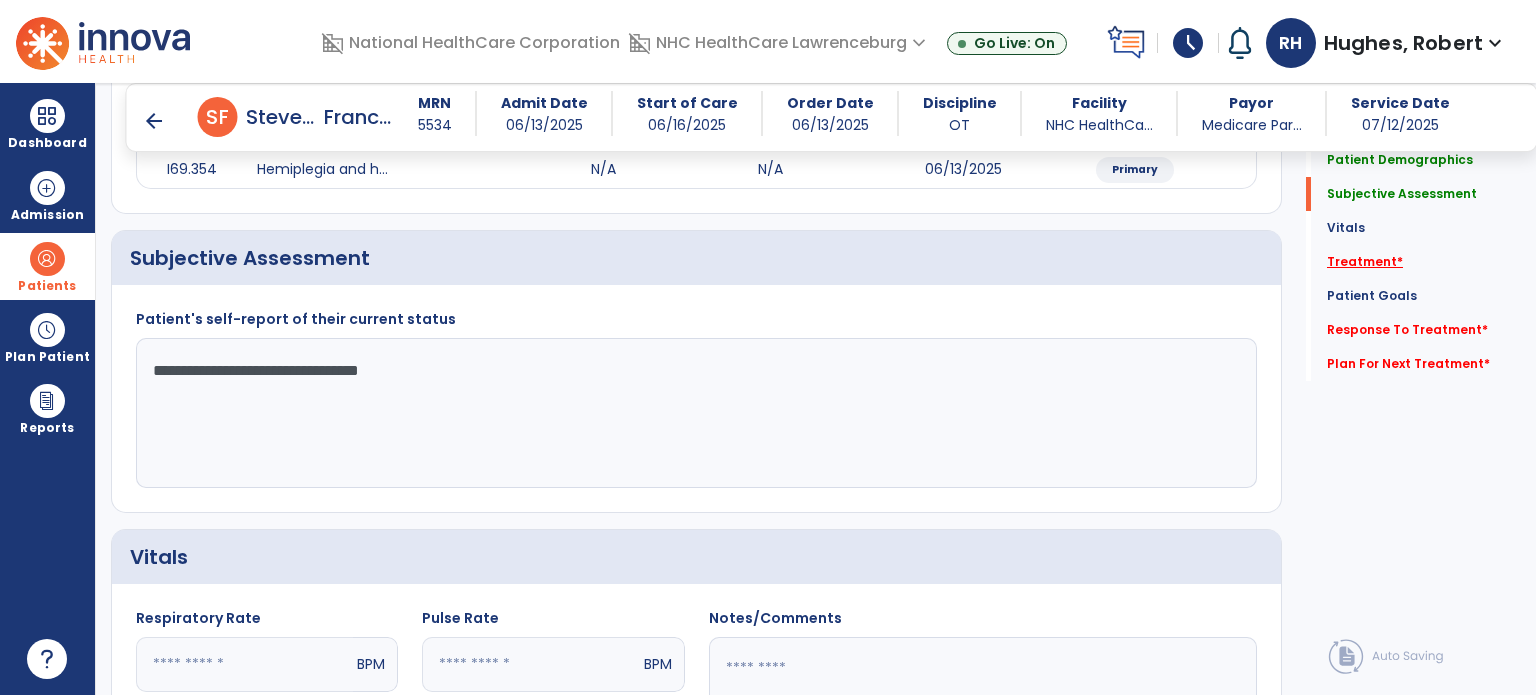 click on "Treatment   *" 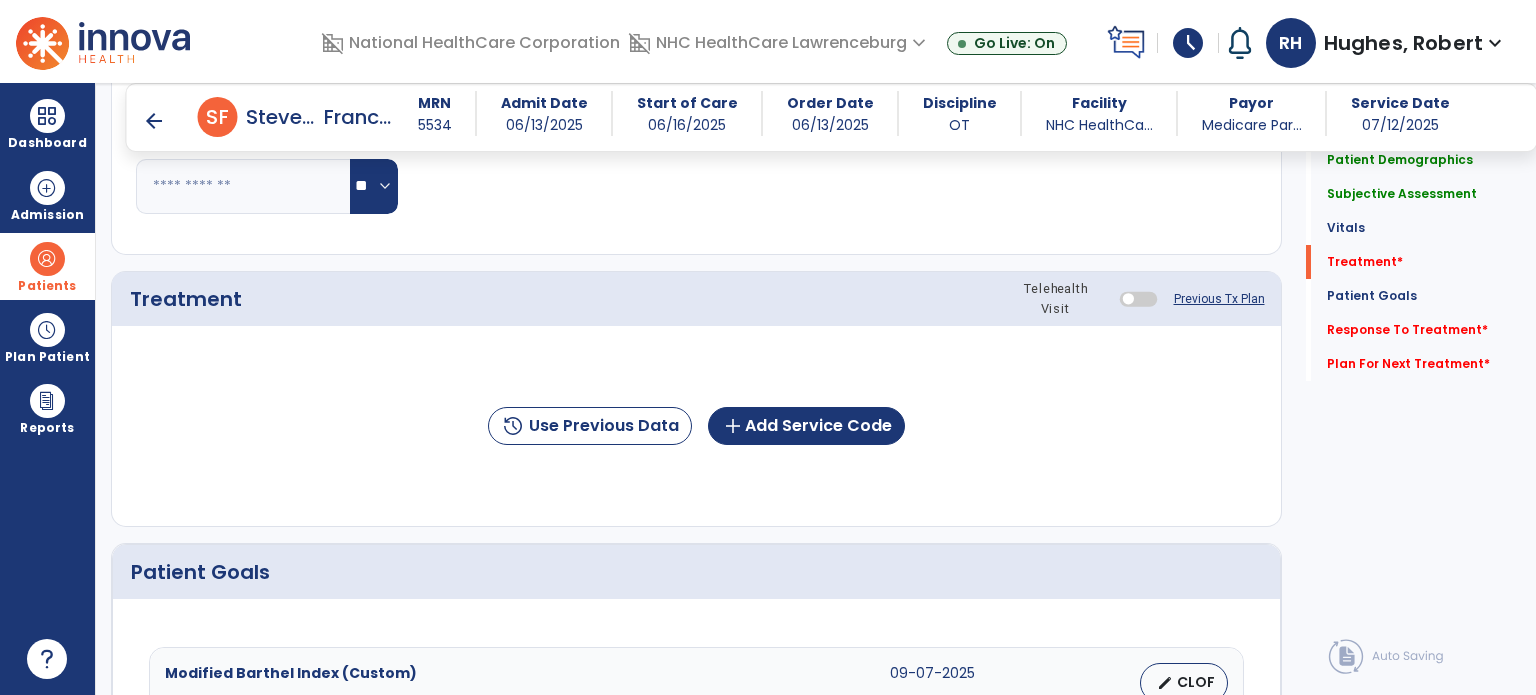 scroll, scrollTop: 987, scrollLeft: 0, axis: vertical 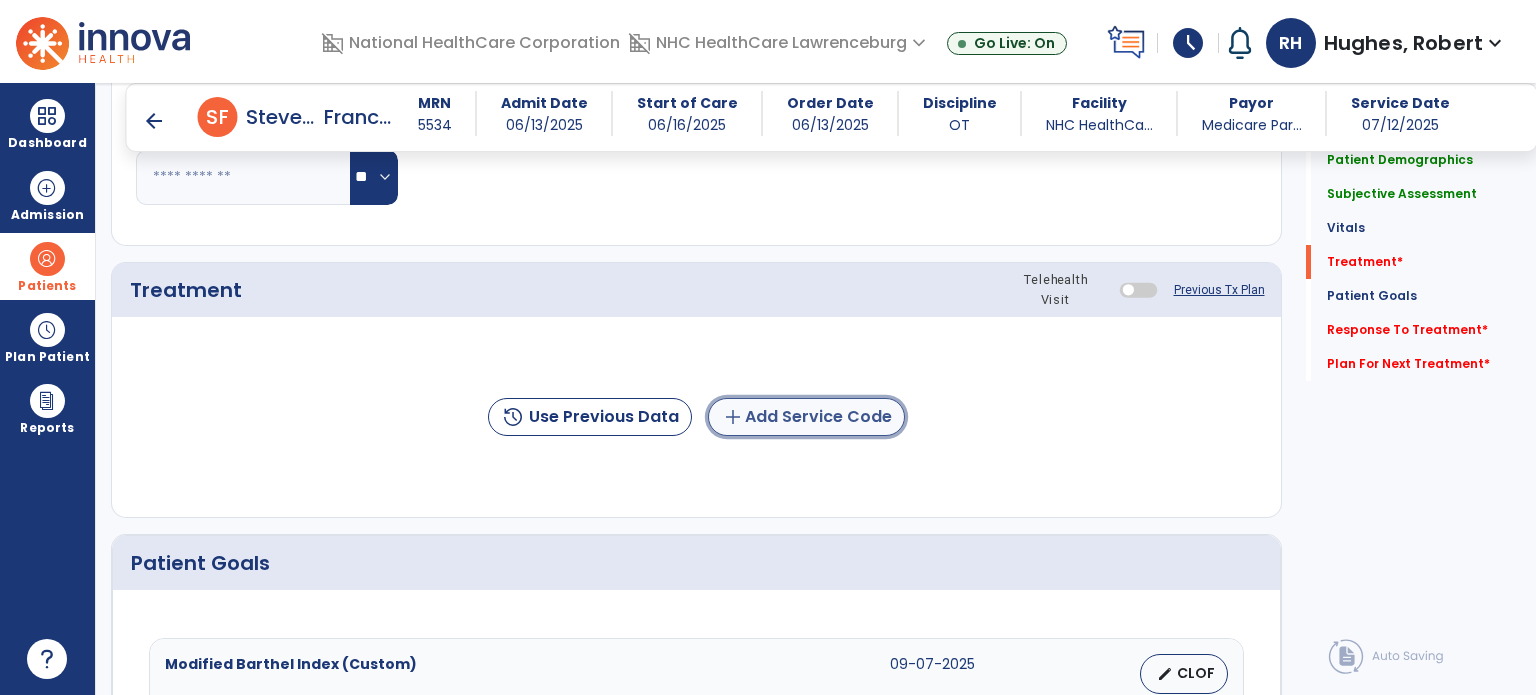 click on "add  Add Service Code" 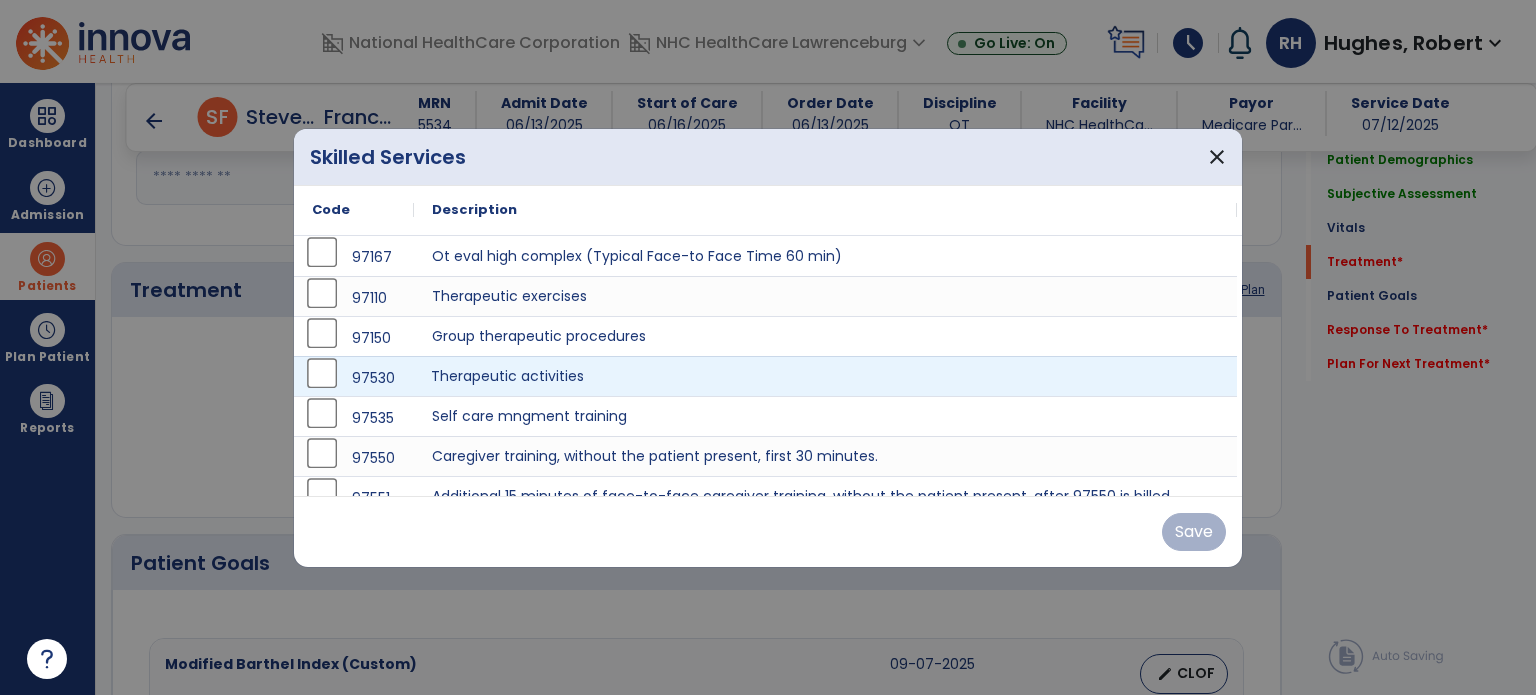 click on "Therapeutic activities" at bounding box center (825, 376) 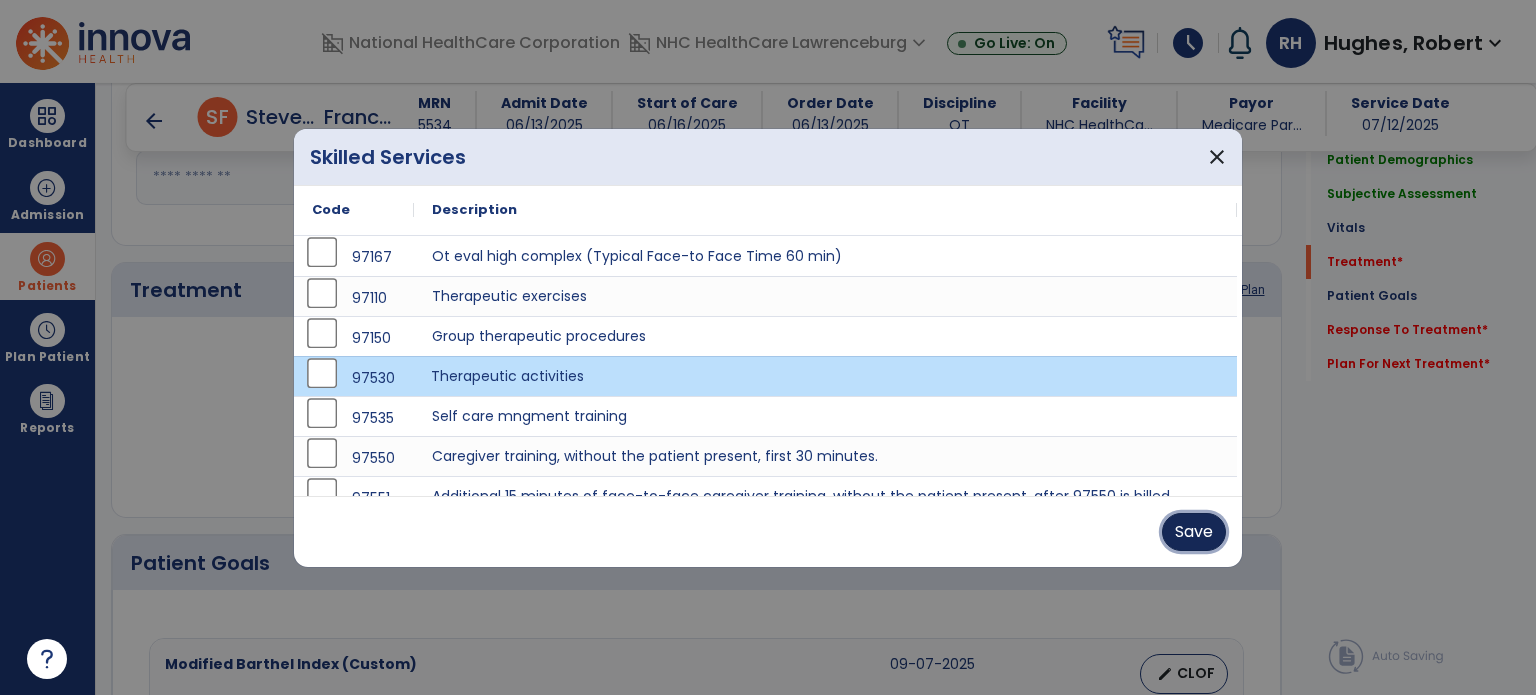 click on "Save" at bounding box center [1194, 532] 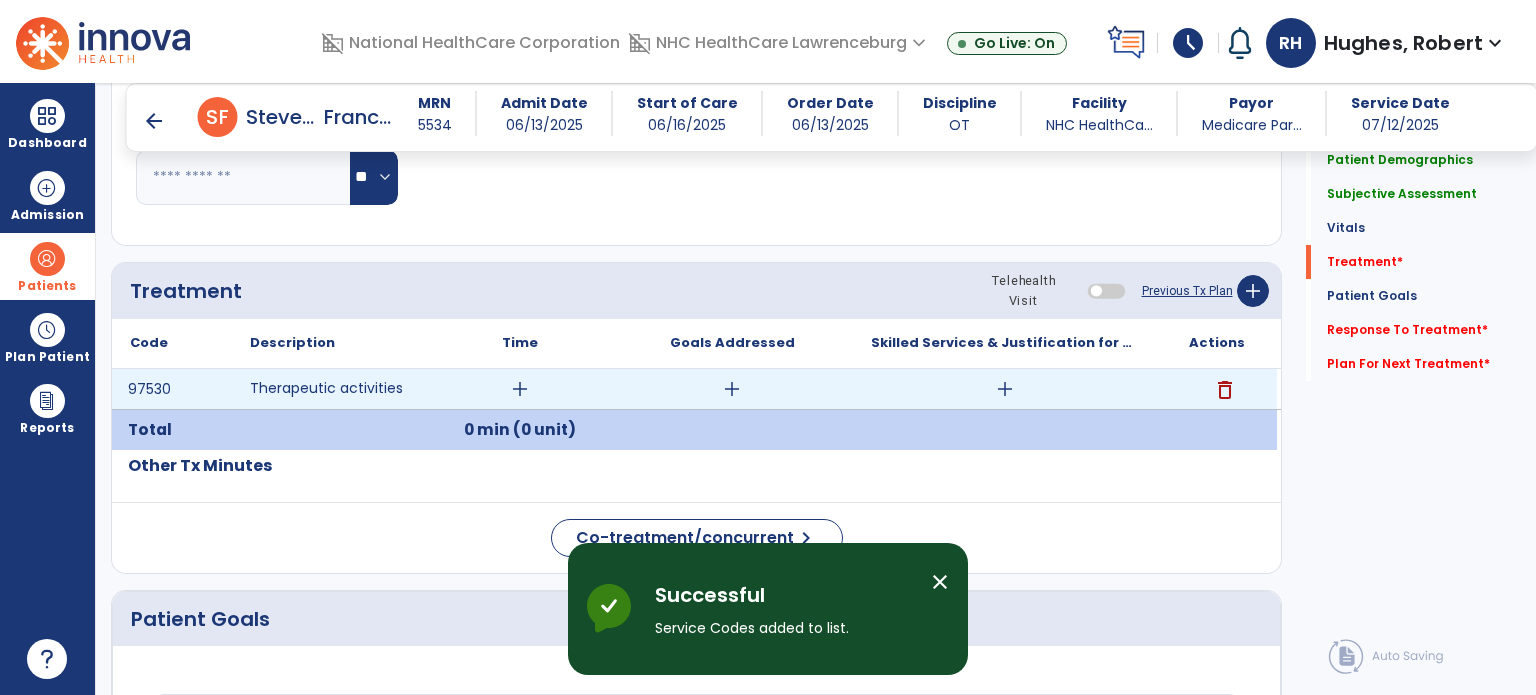 click on "add" at bounding box center [520, 389] 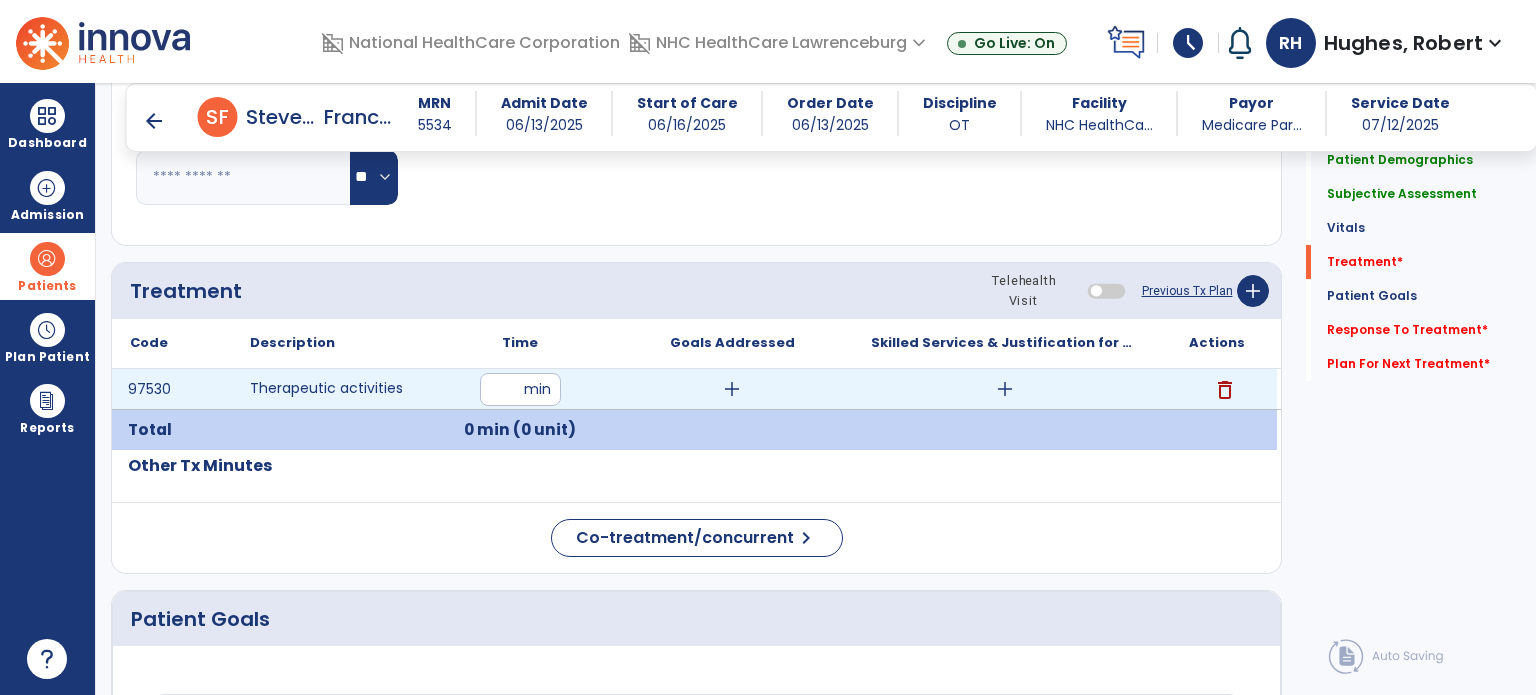 type on "**" 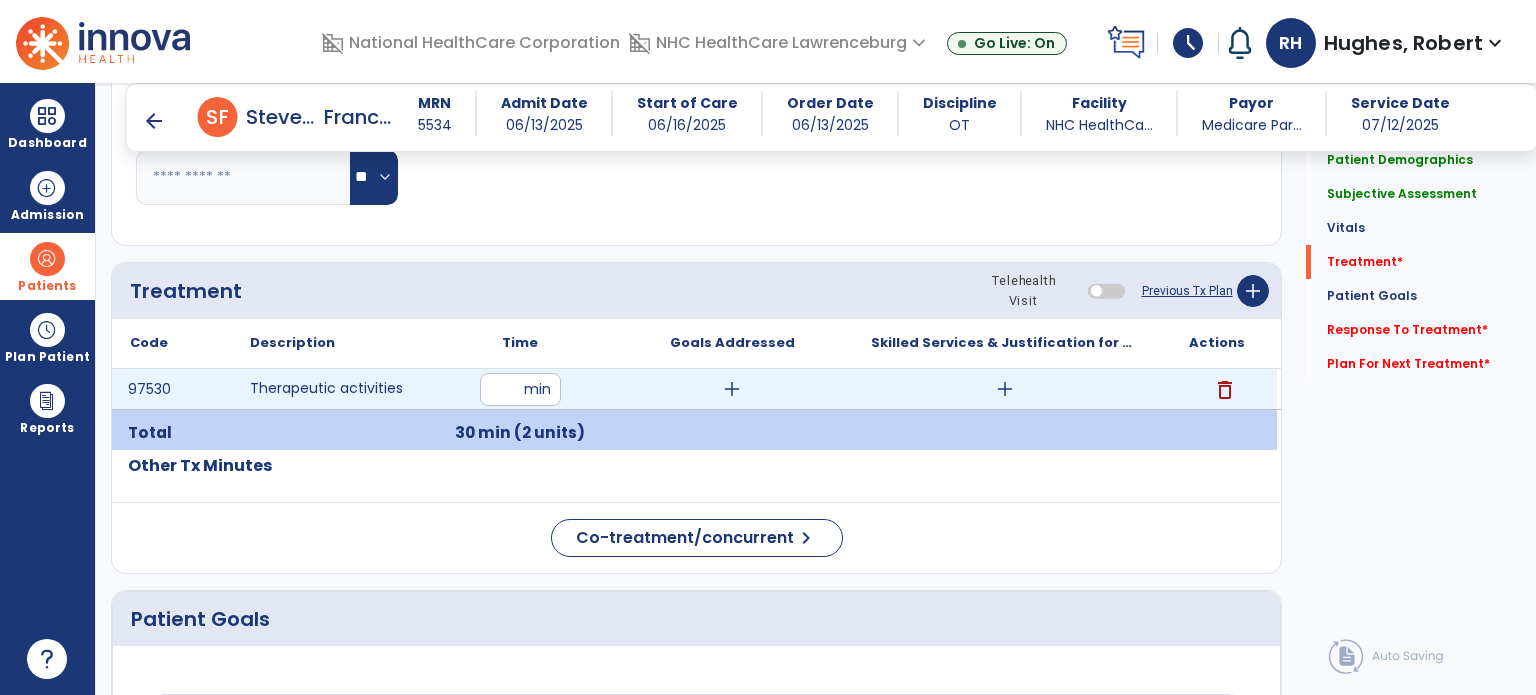 click on "add" at bounding box center [1005, 389] 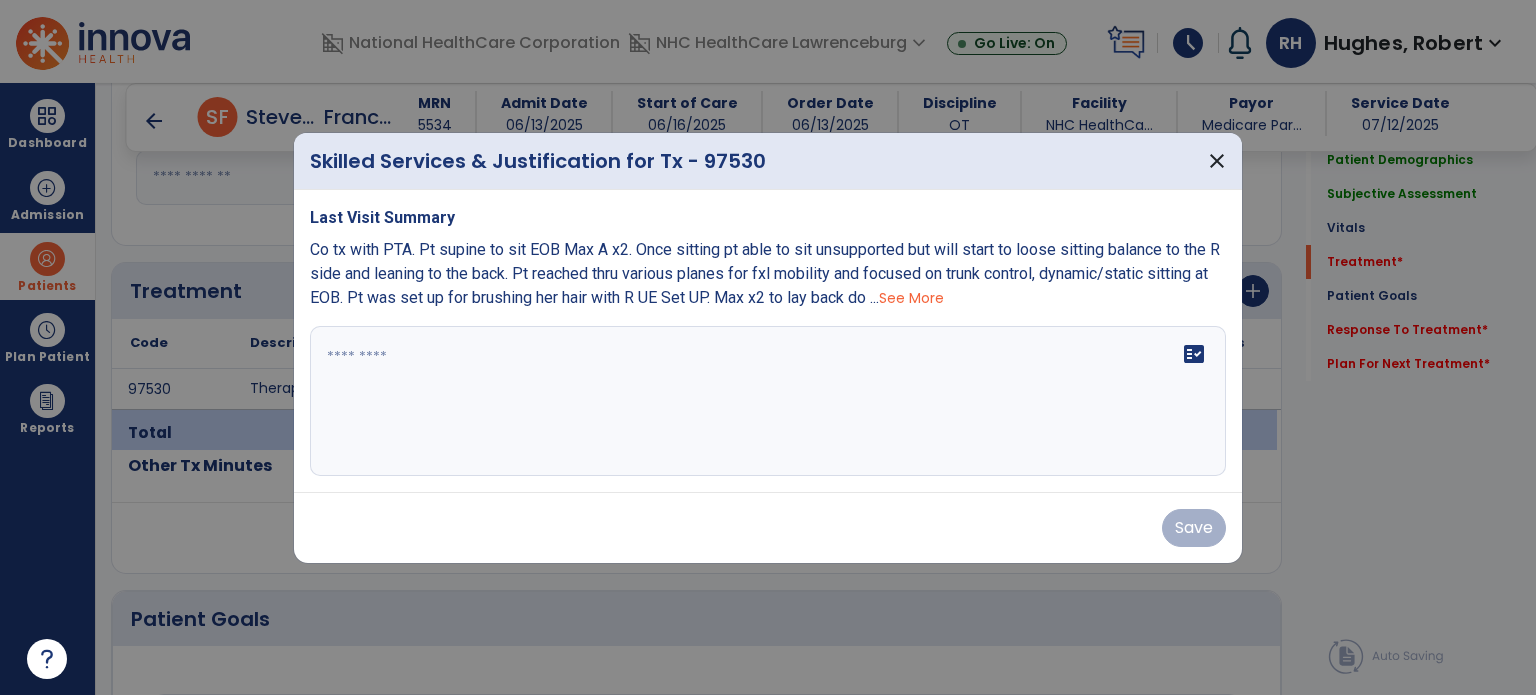 click on "fact_check" at bounding box center (768, 401) 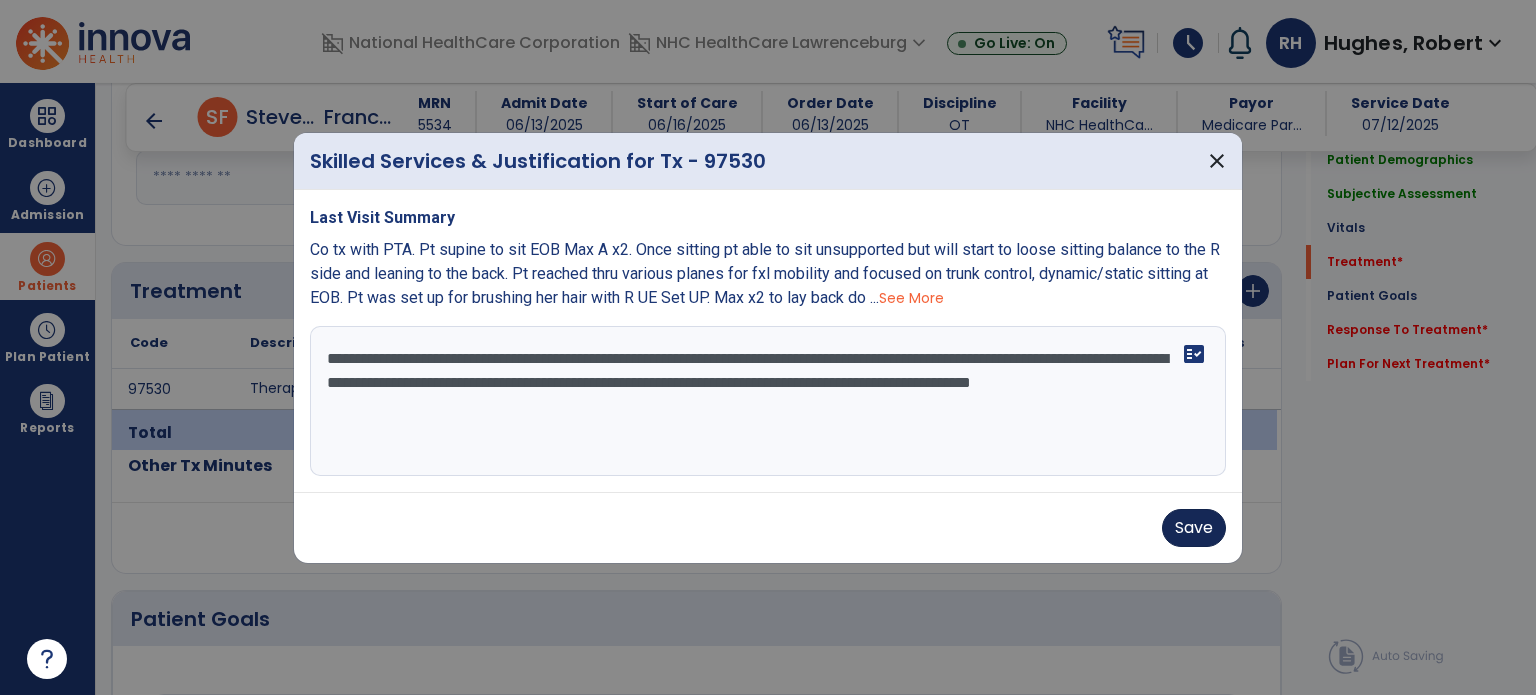 type on "**********" 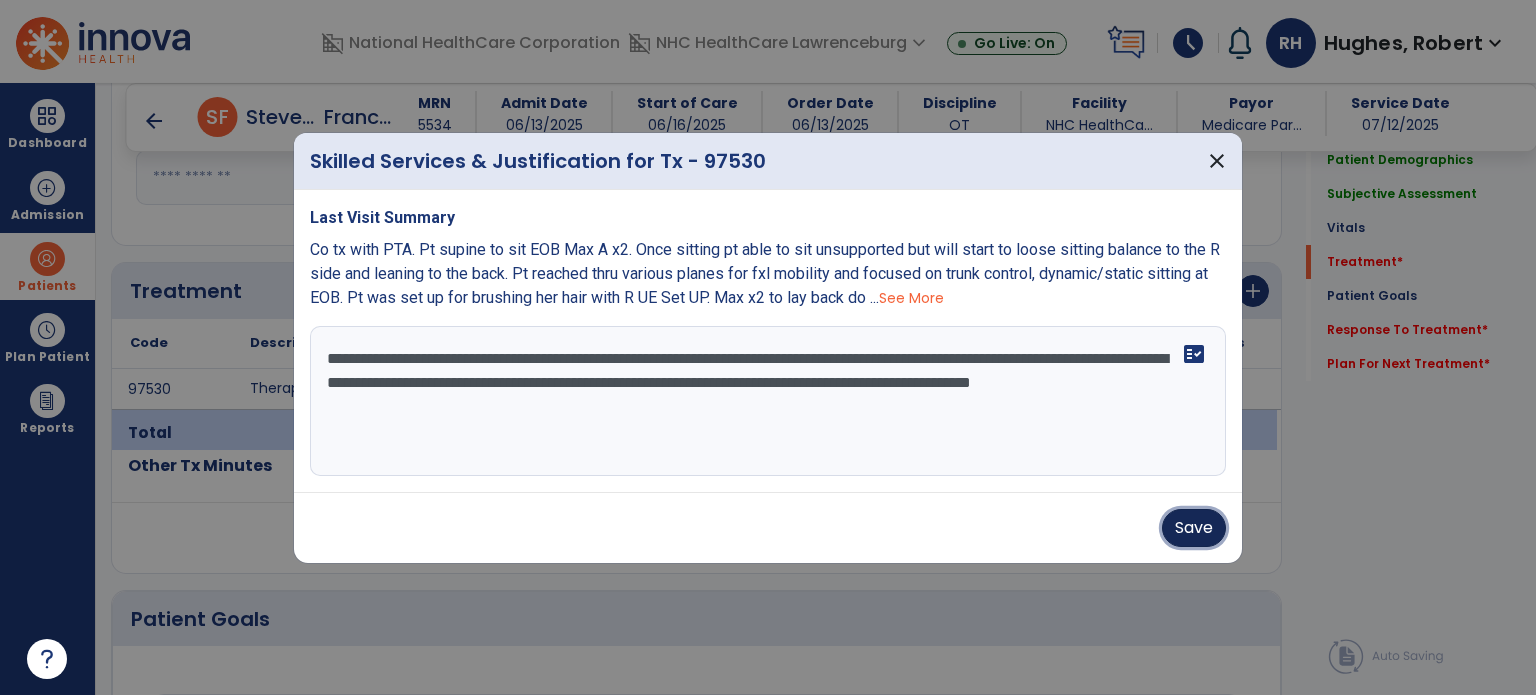 click on "Save" at bounding box center [1194, 528] 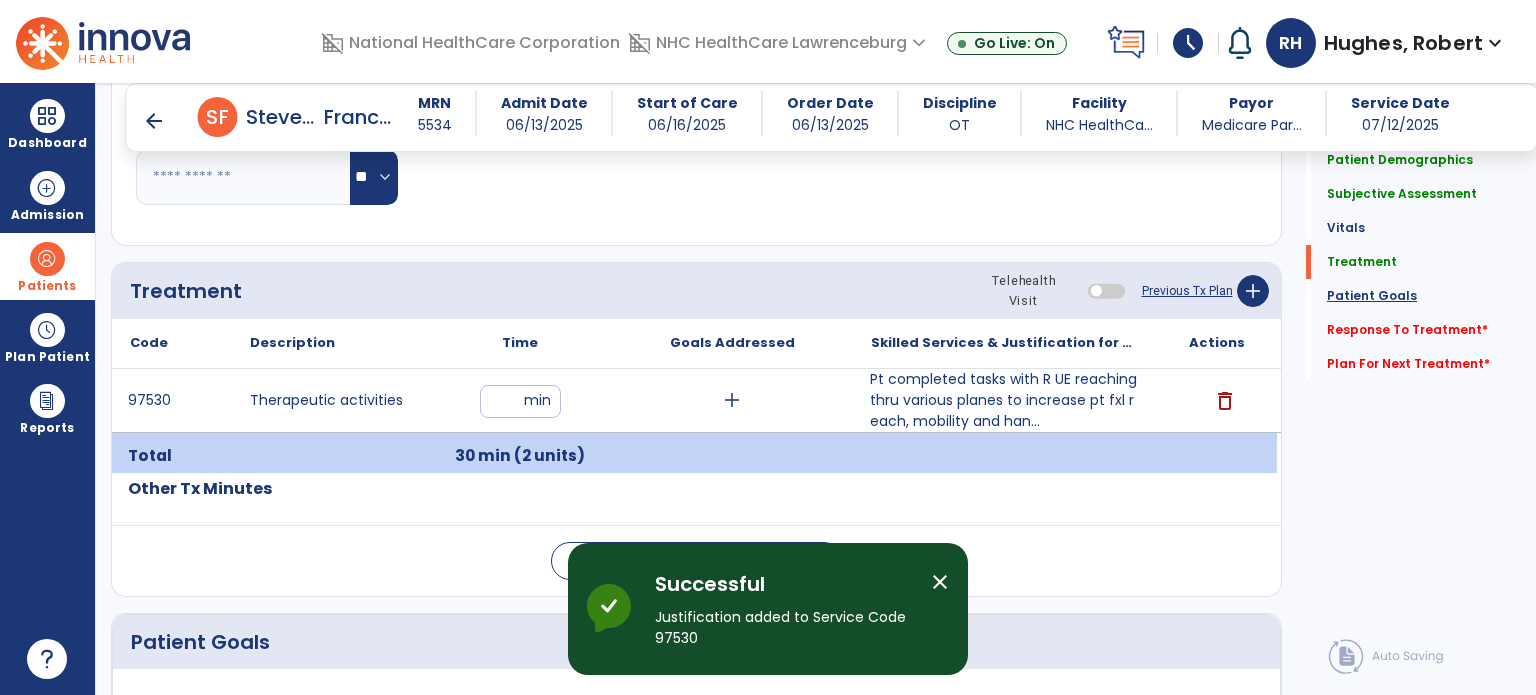 click on "Patient Goals" 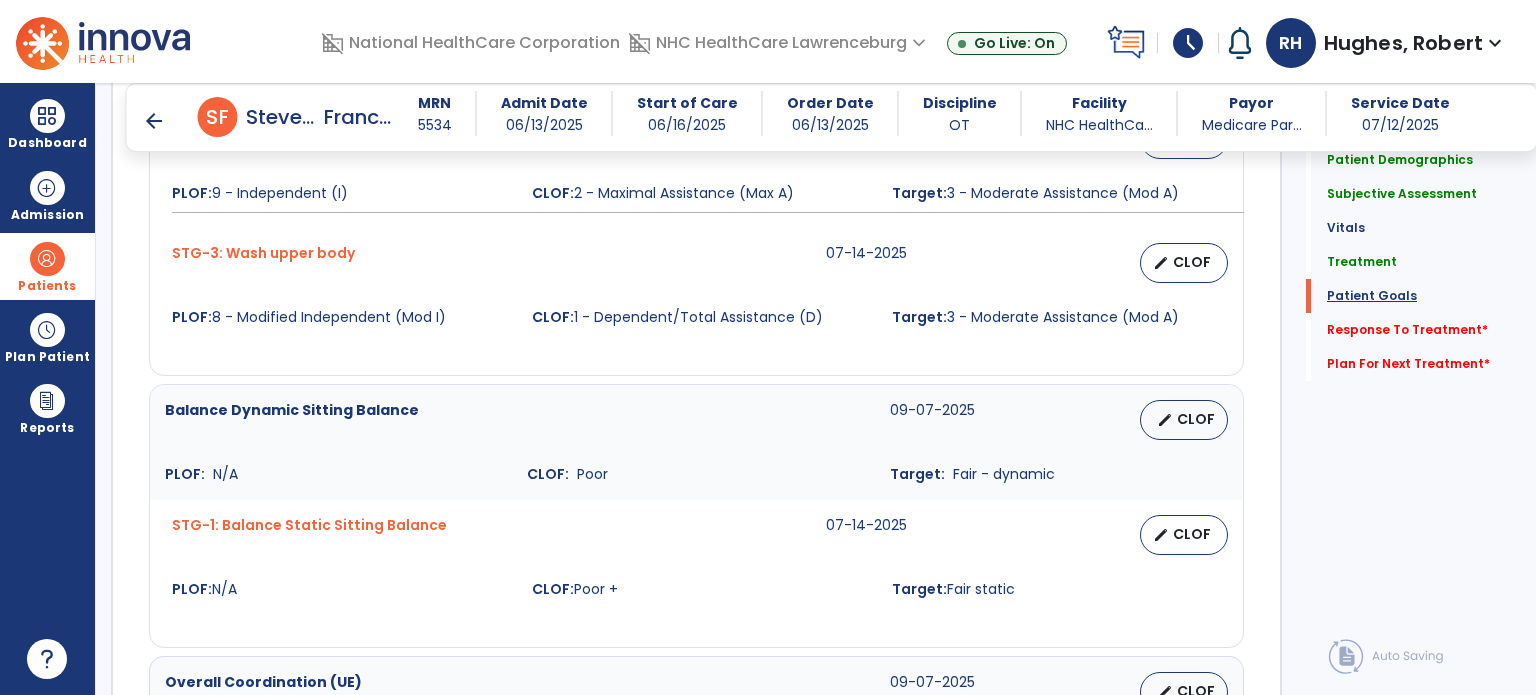 scroll, scrollTop: 1984, scrollLeft: 0, axis: vertical 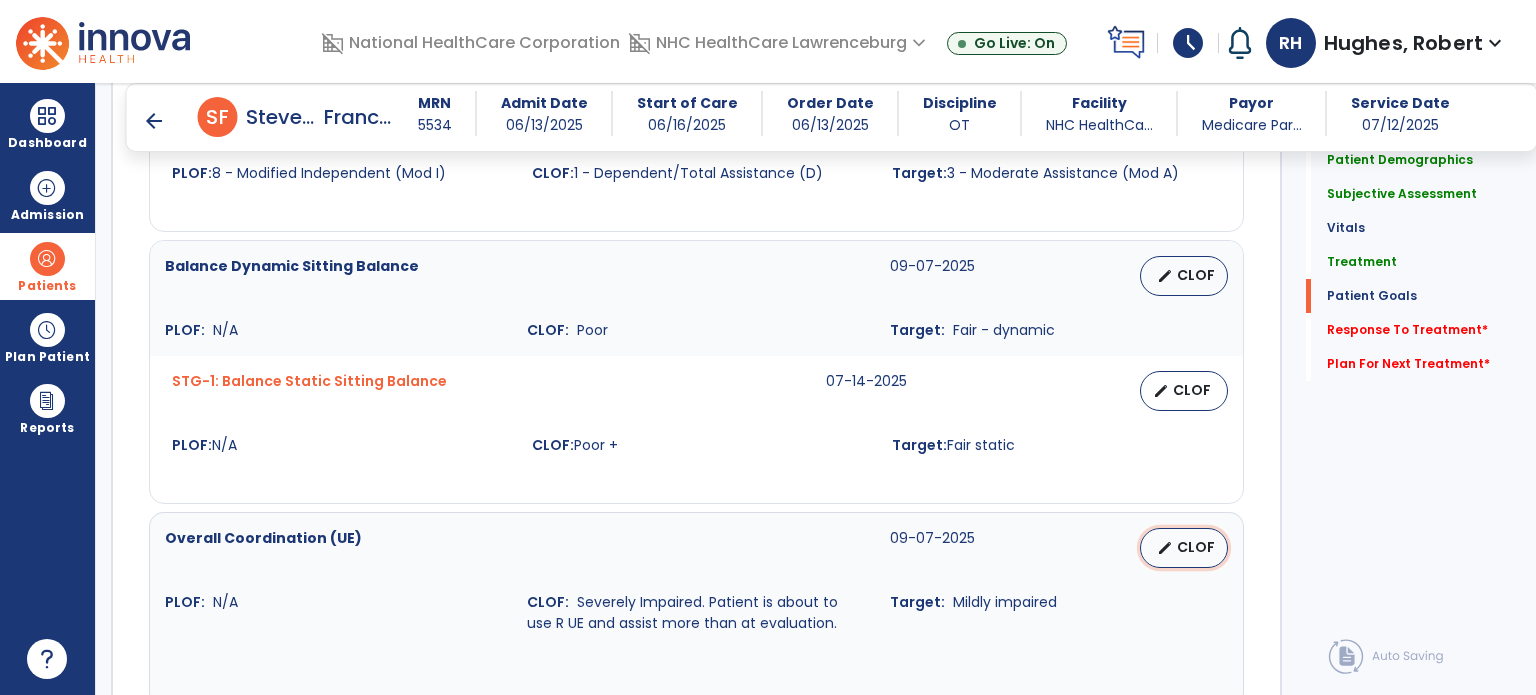 click on "edit   CLOF" at bounding box center (1184, 548) 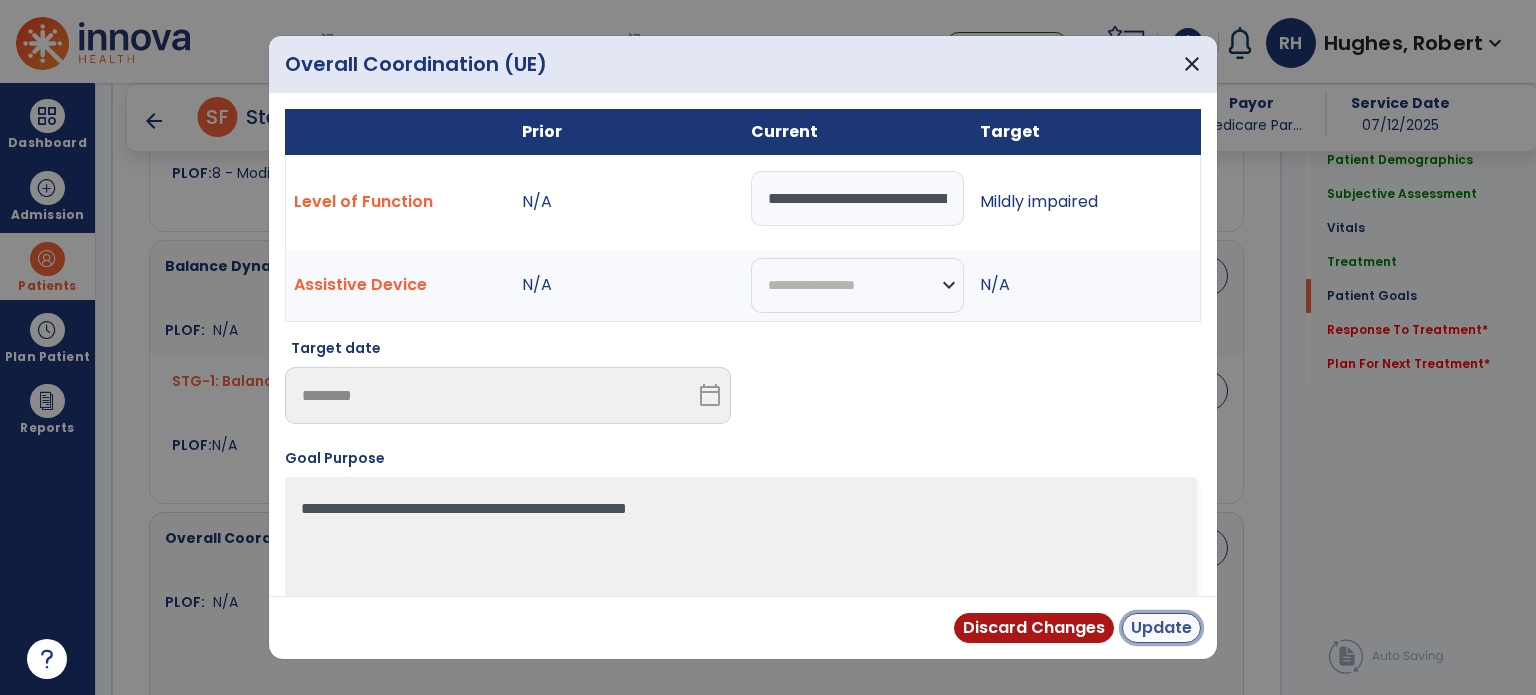 click on "Update" at bounding box center [1161, 628] 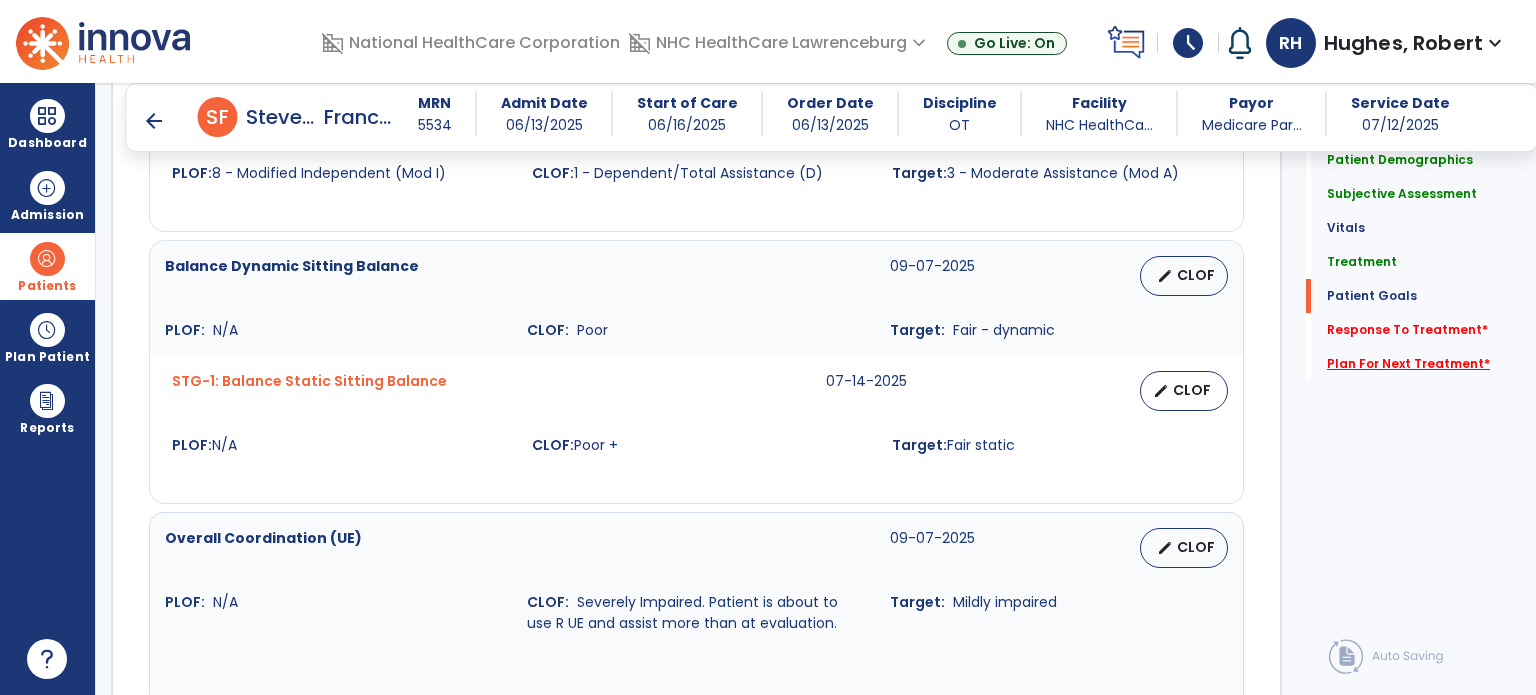 scroll, scrollTop: 1984, scrollLeft: 0, axis: vertical 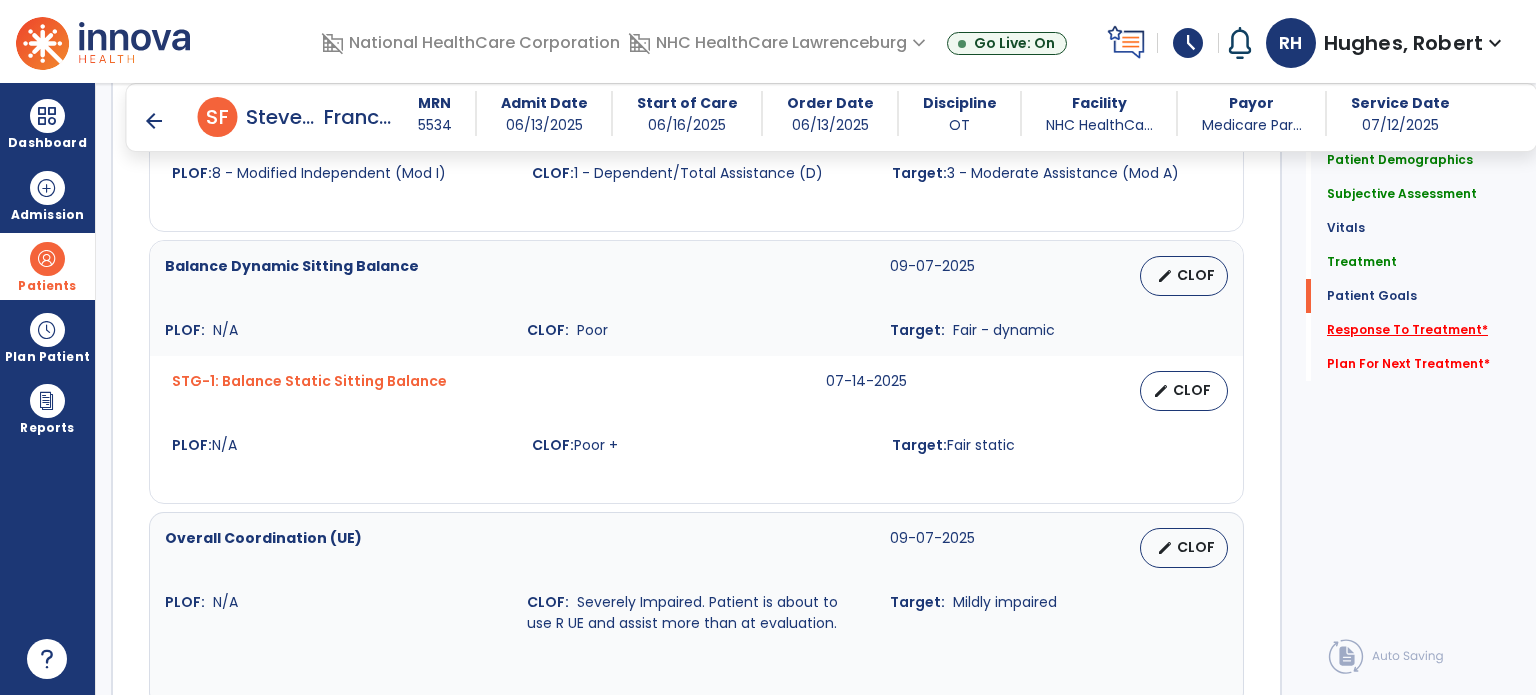 click on "Response To Treatment   *" 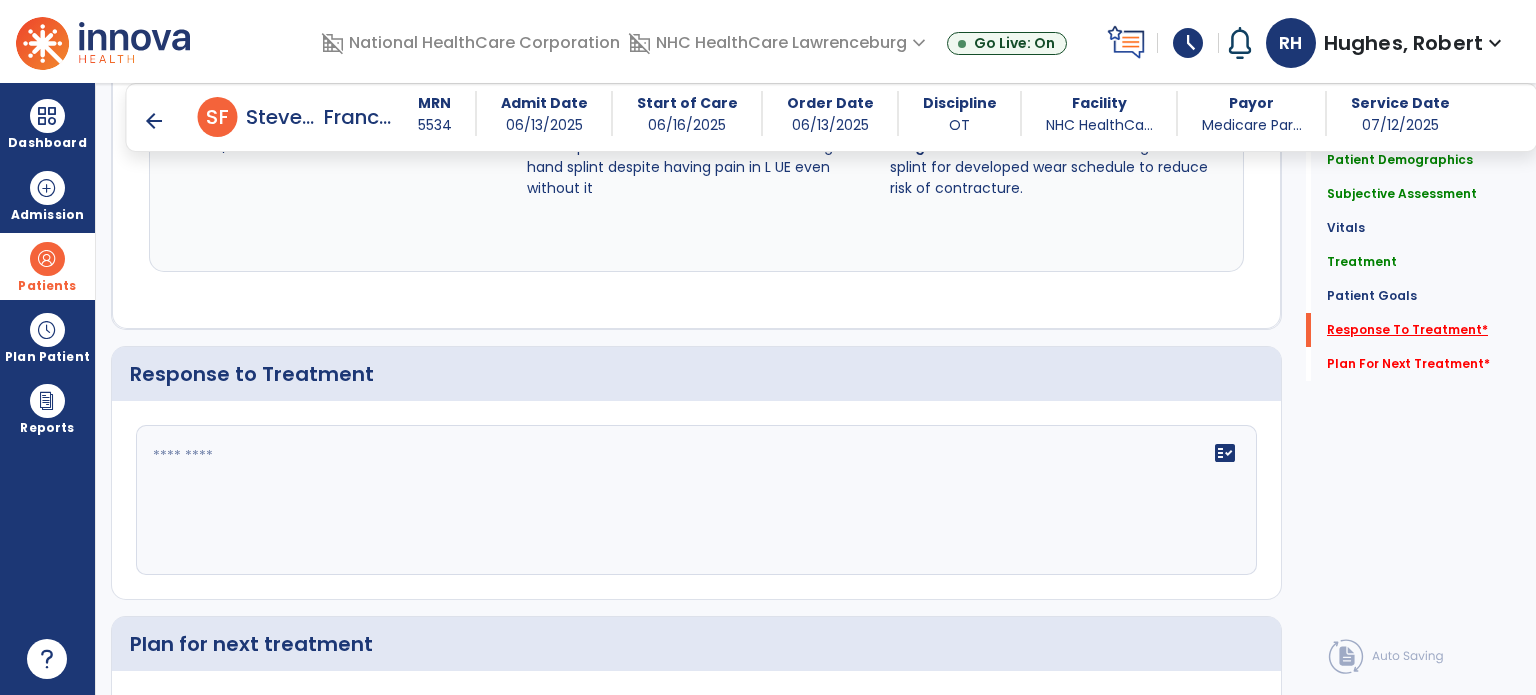 scroll, scrollTop: 2903, scrollLeft: 0, axis: vertical 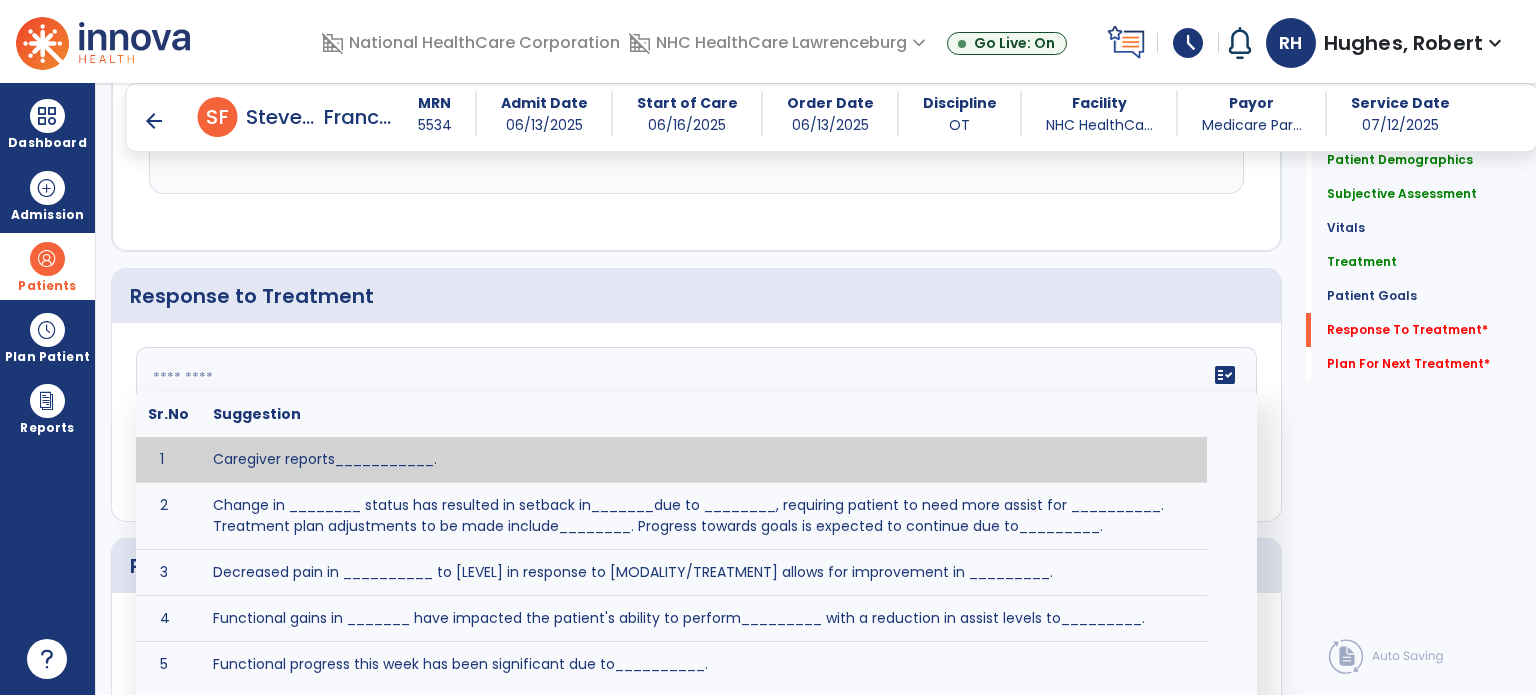 click on "fact_check  Sr.No Suggestion 1 Caregiver reports___________. 2 Change in ________ status has resulted in setback in_______due to ________, requiring patient to need more assist for __________.   Treatment plan adjustments to be made include________.  Progress towards goals is expected to continue due to_________. 3 Decreased pain in __________ to [LEVEL] in response to [MODALITY/TREATMENT] allows for improvement in _________. 4 Functional gains in _______ have impacted the patient's ability to perform_________ with a reduction in assist levels to_________. 5 Functional progress this week has been significant due to__________. 6 Gains in ________ have improved the patient's ability to perform ______with decreased levels of assist to___________. 7 Improvement in ________allows patient to tolerate higher levels of challenges in_________. 8 Pain in [AREA] has decreased to [LEVEL] in response to [TREATMENT/MODALITY], allowing fore ease in completing__________. 9 10 11 12 13 14 15 16 17 18 19 20 21" 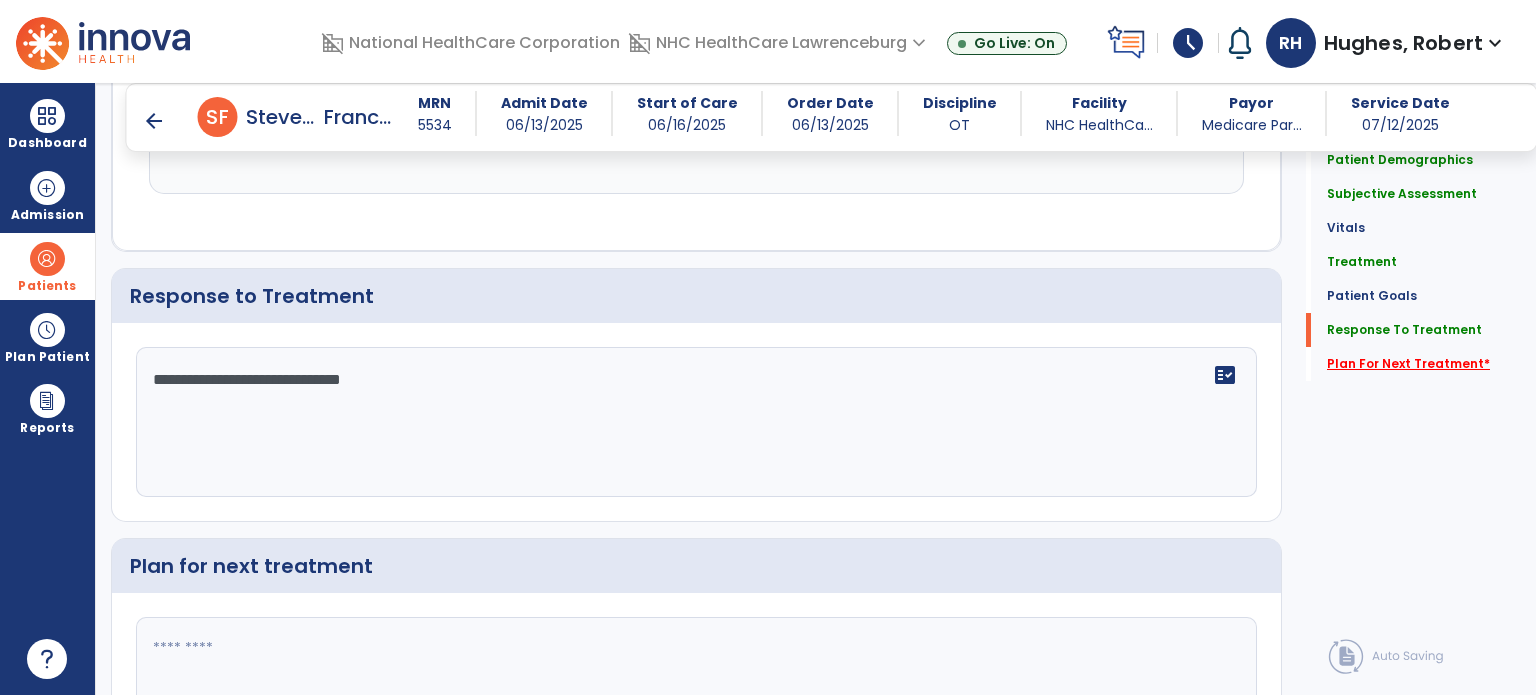 type on "**********" 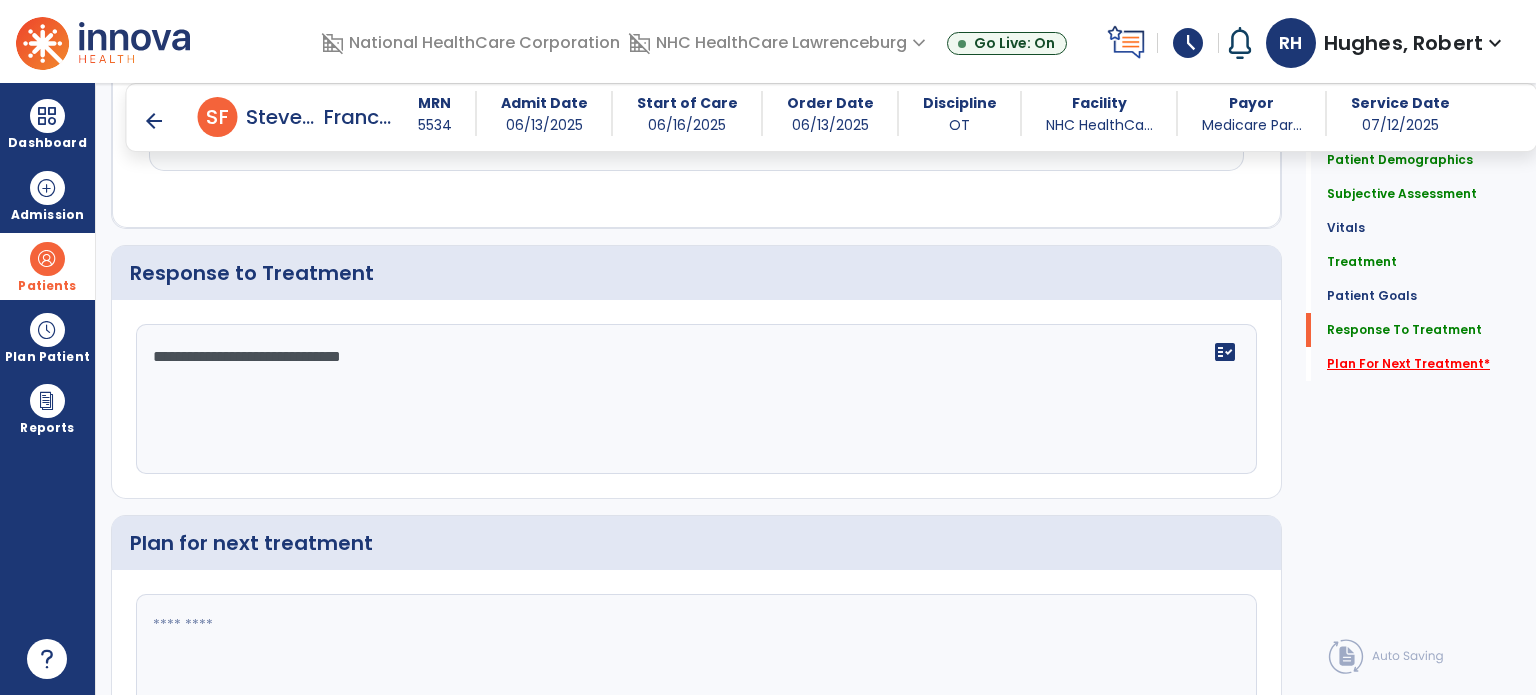 click on "Plan For Next Treatment   *" 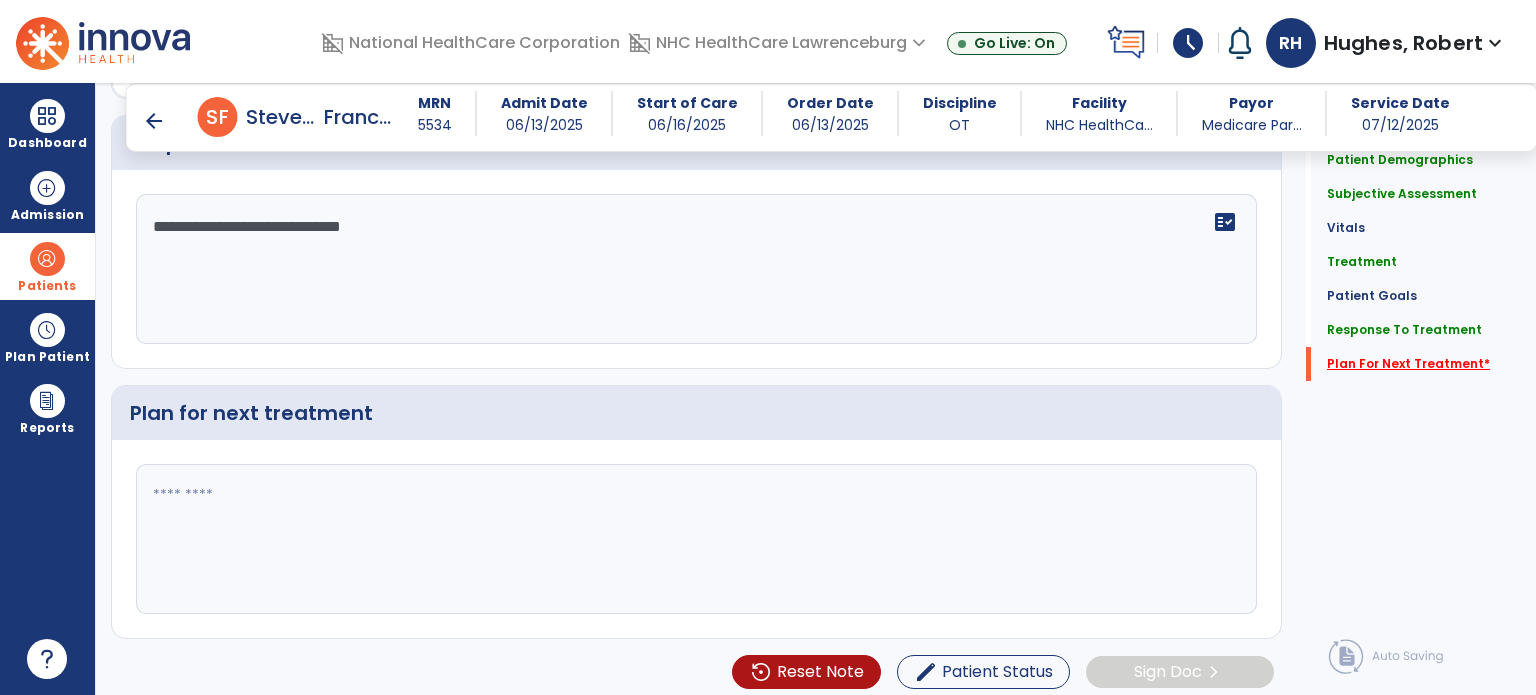 scroll, scrollTop: 3058, scrollLeft: 0, axis: vertical 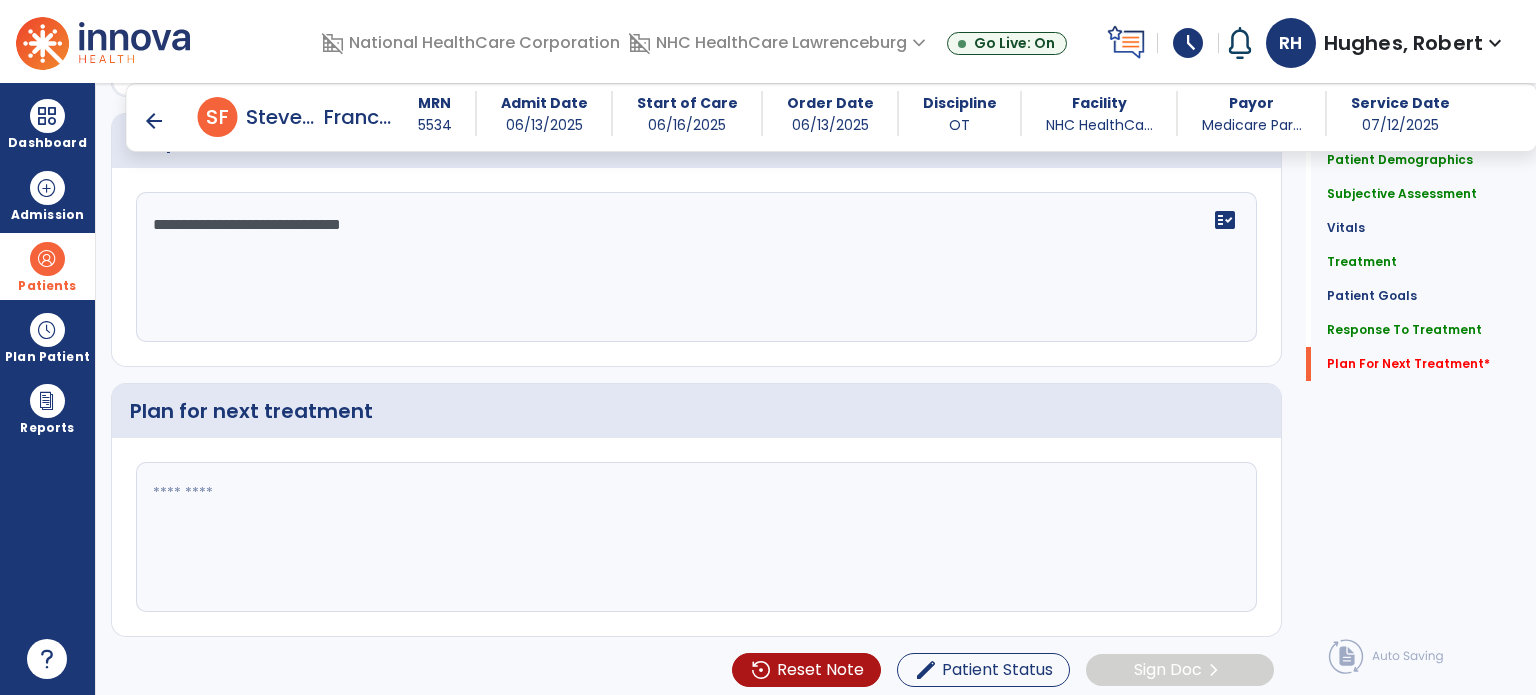 click 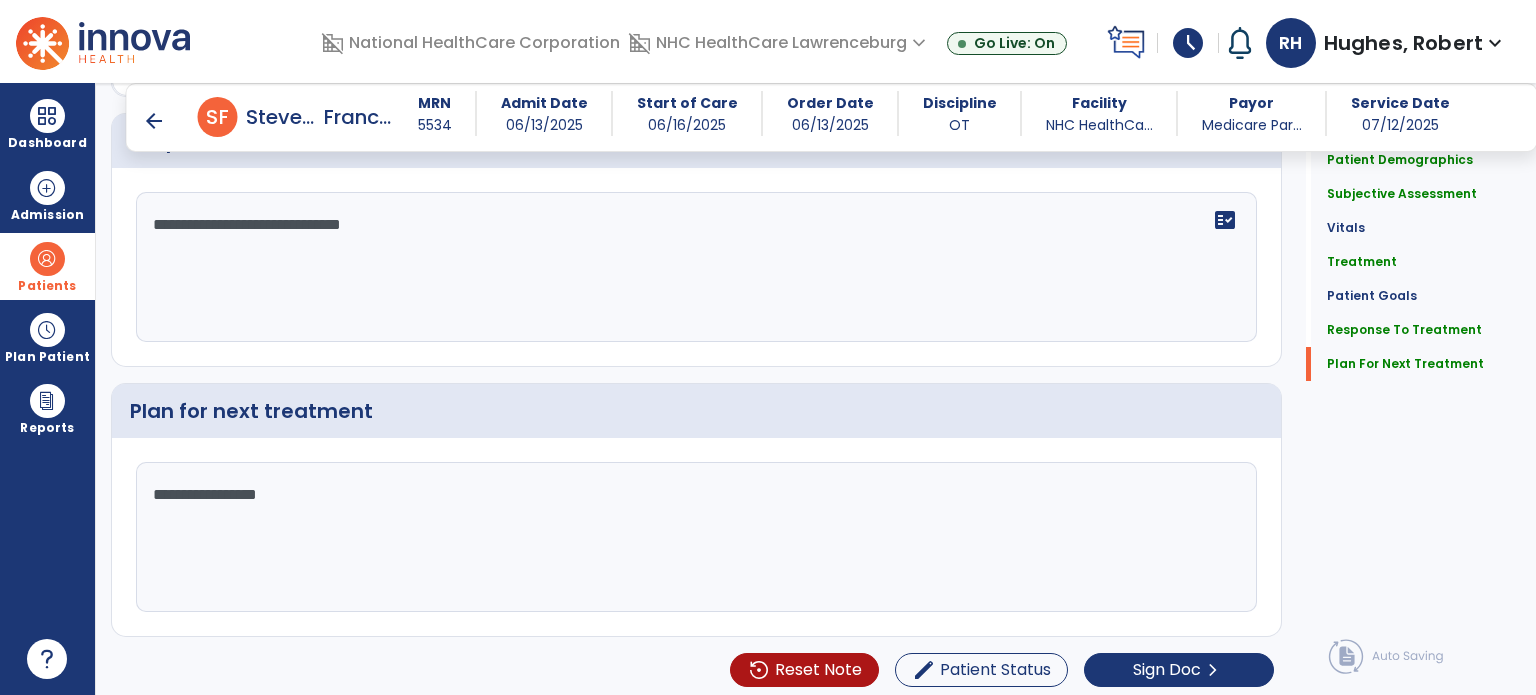 scroll, scrollTop: 3058, scrollLeft: 0, axis: vertical 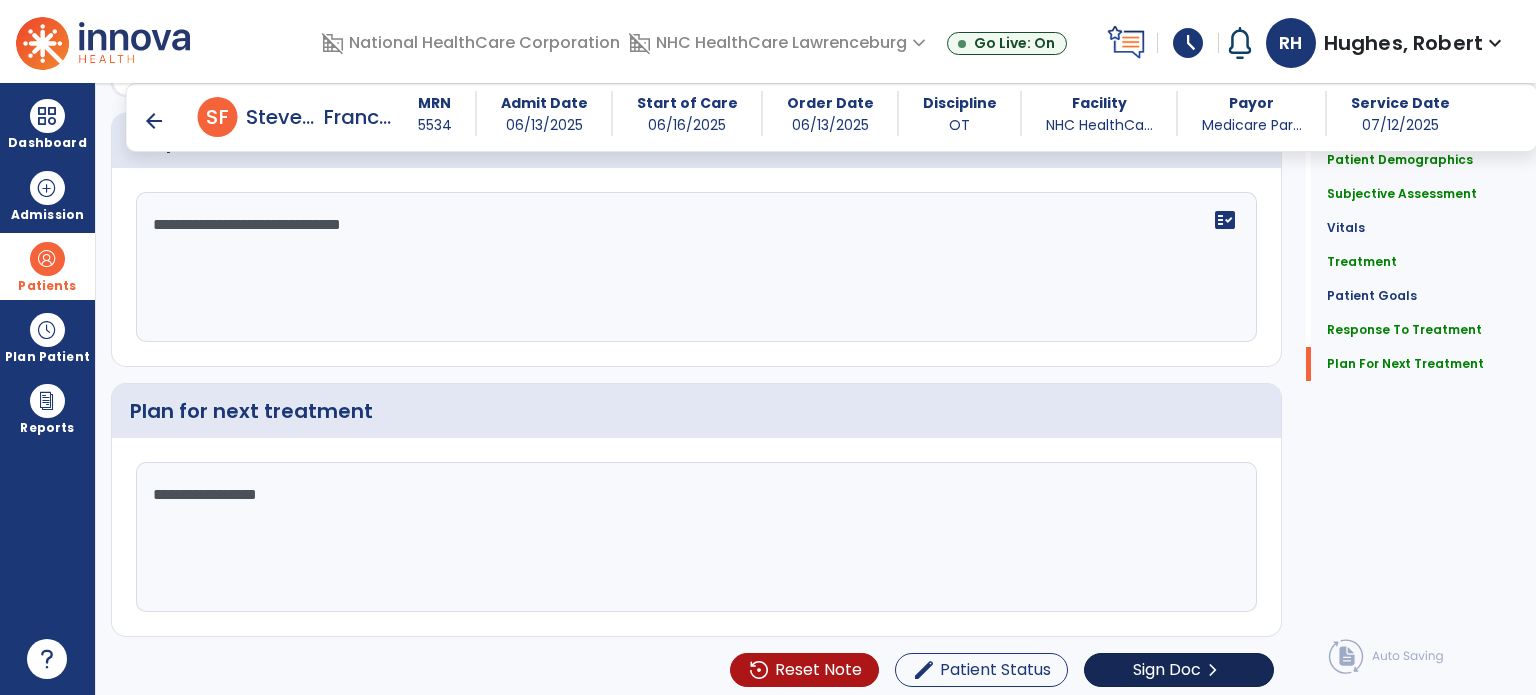 type on "**********" 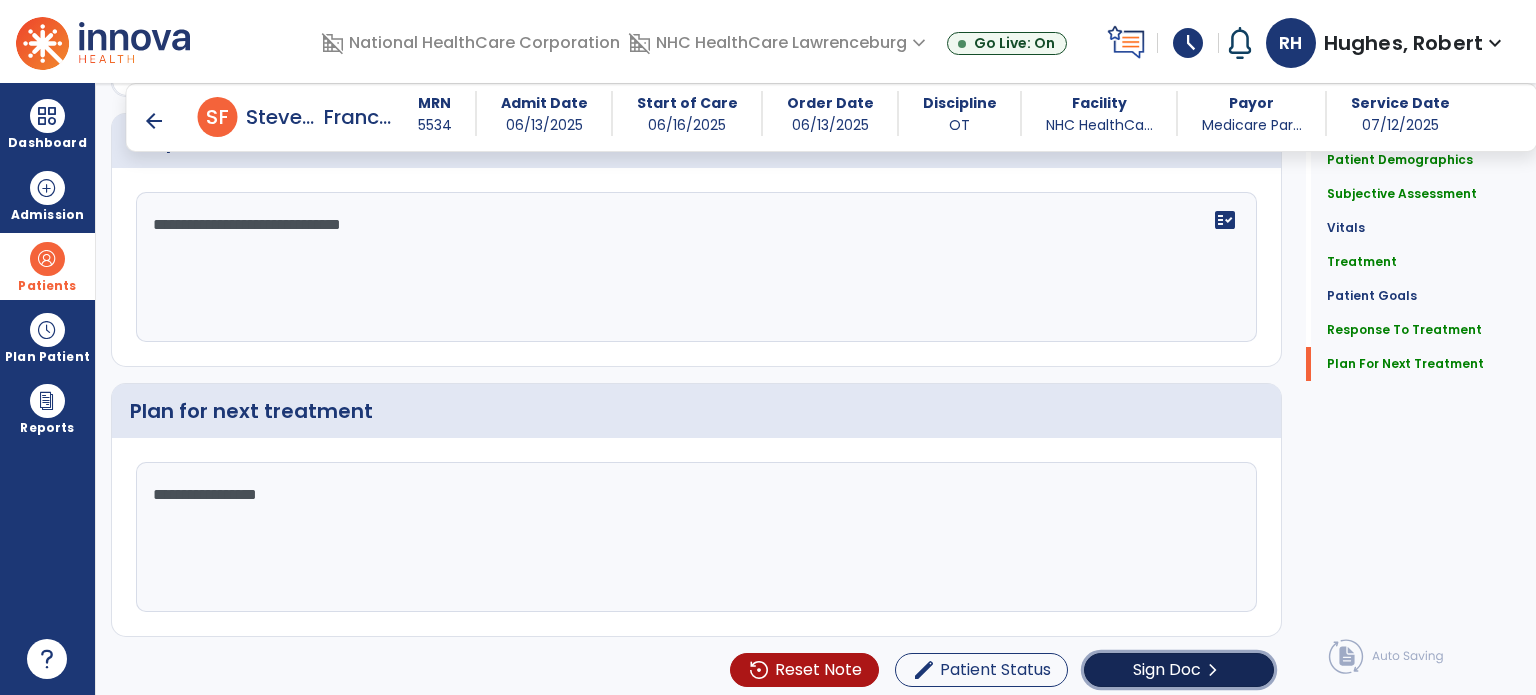 click on "chevron_right" 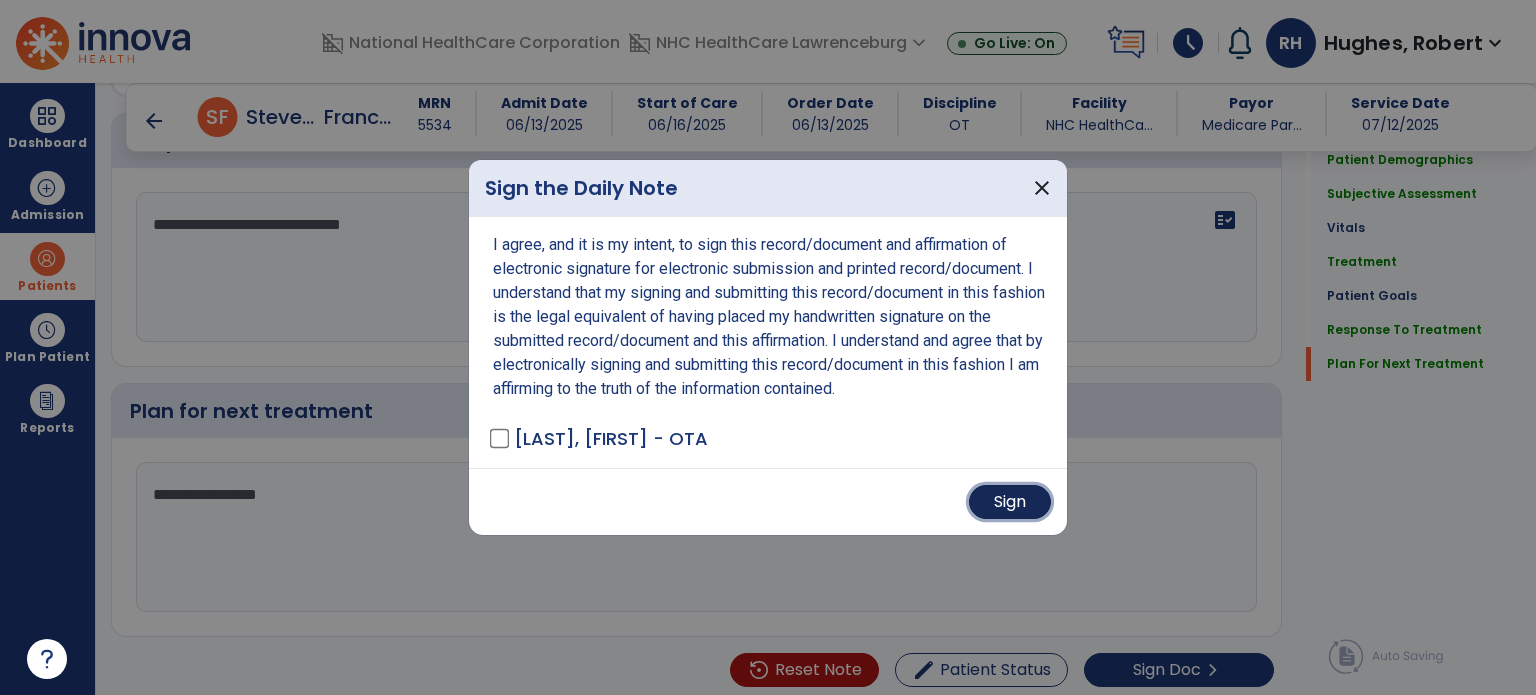 click on "Sign" at bounding box center (1010, 502) 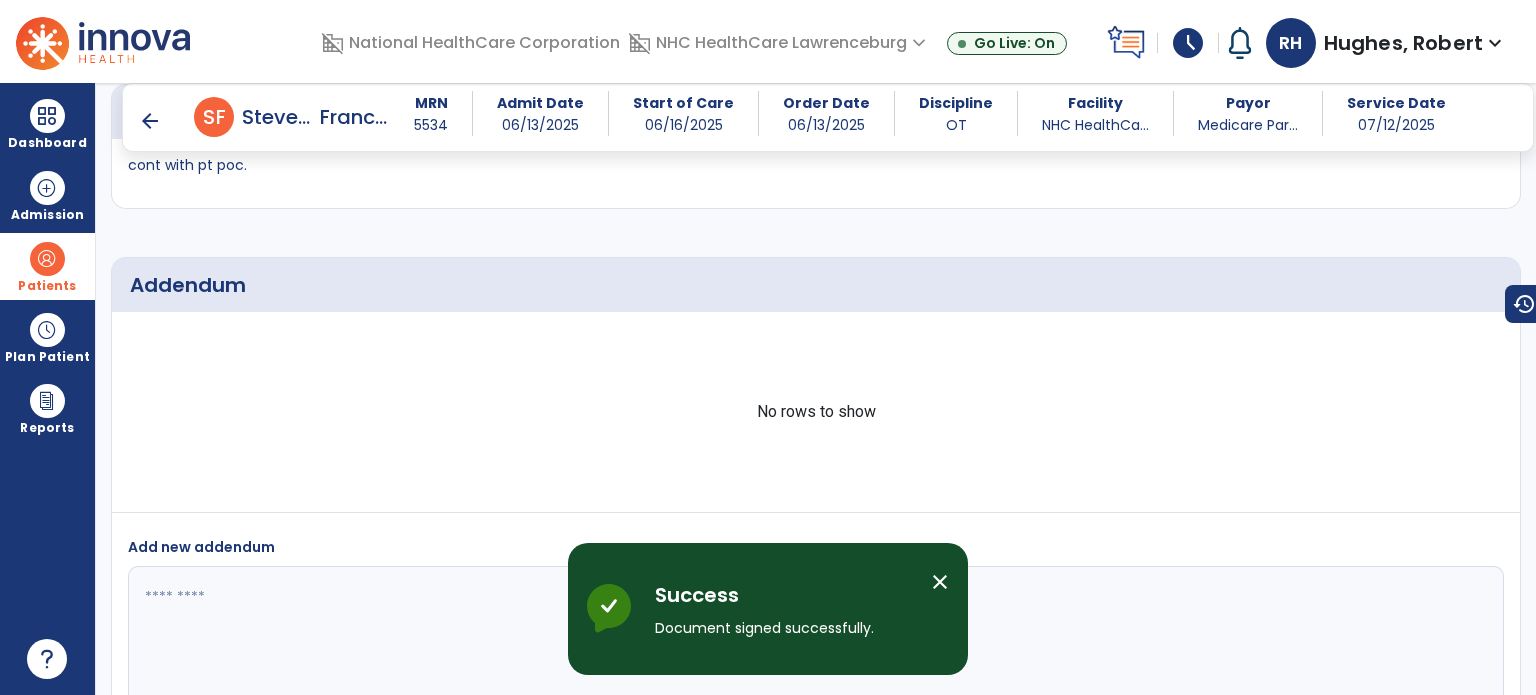 scroll, scrollTop: 4212, scrollLeft: 0, axis: vertical 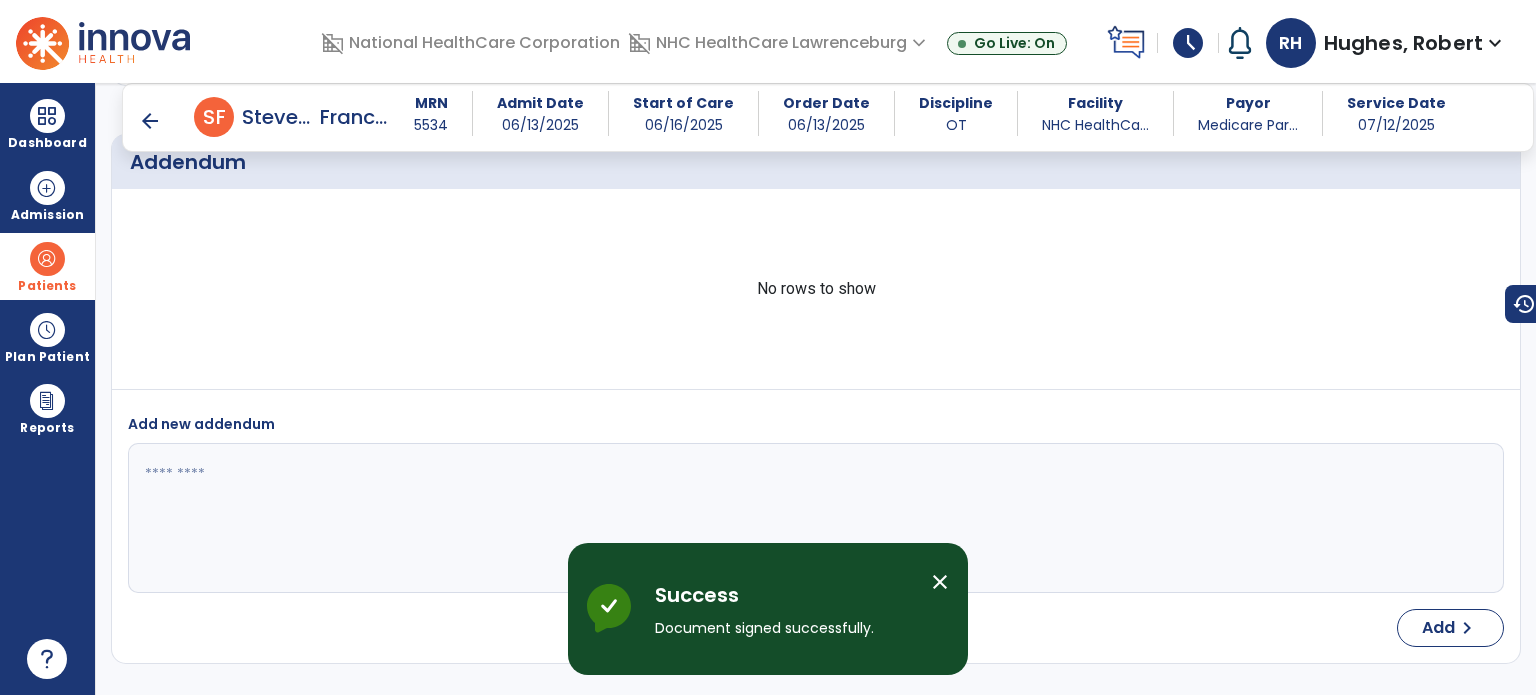 click on "arrow_back" at bounding box center [150, 121] 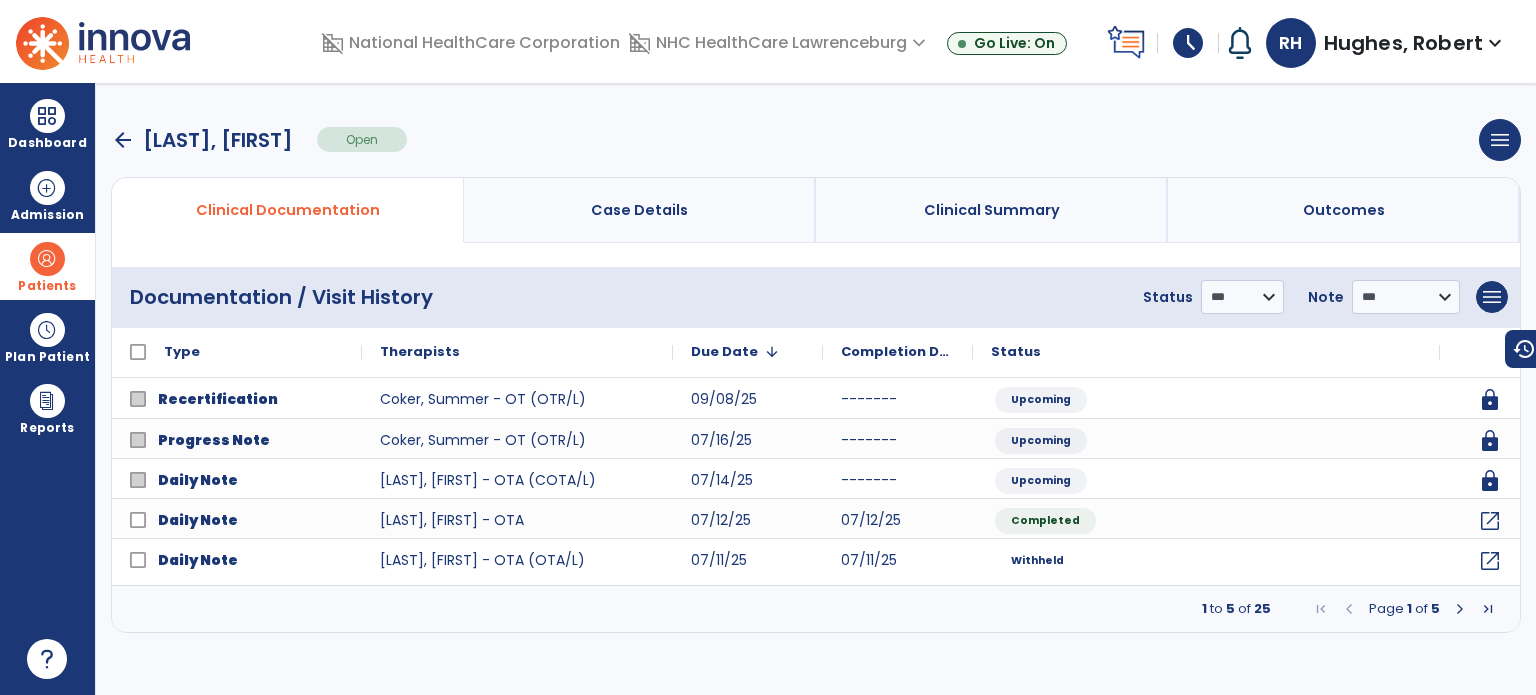 scroll, scrollTop: 0, scrollLeft: 0, axis: both 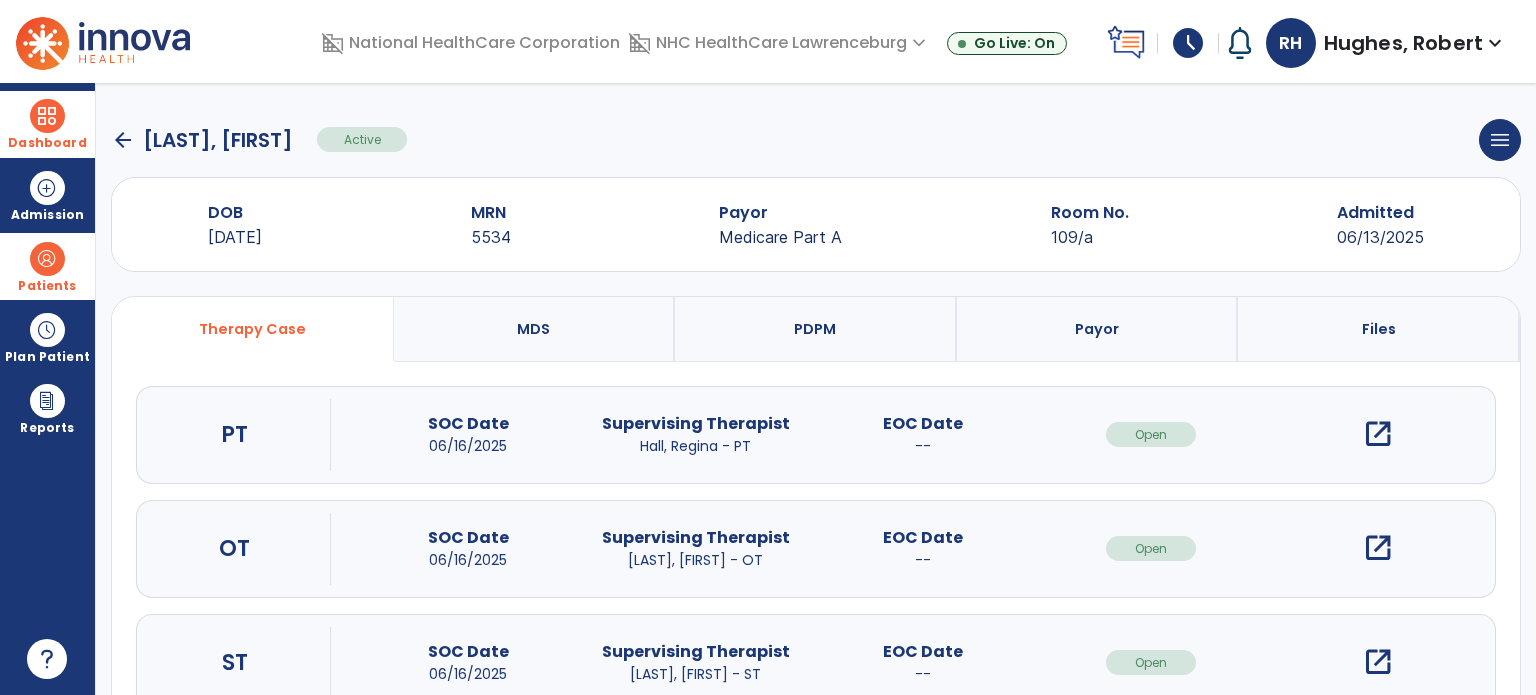 click at bounding box center [47, 116] 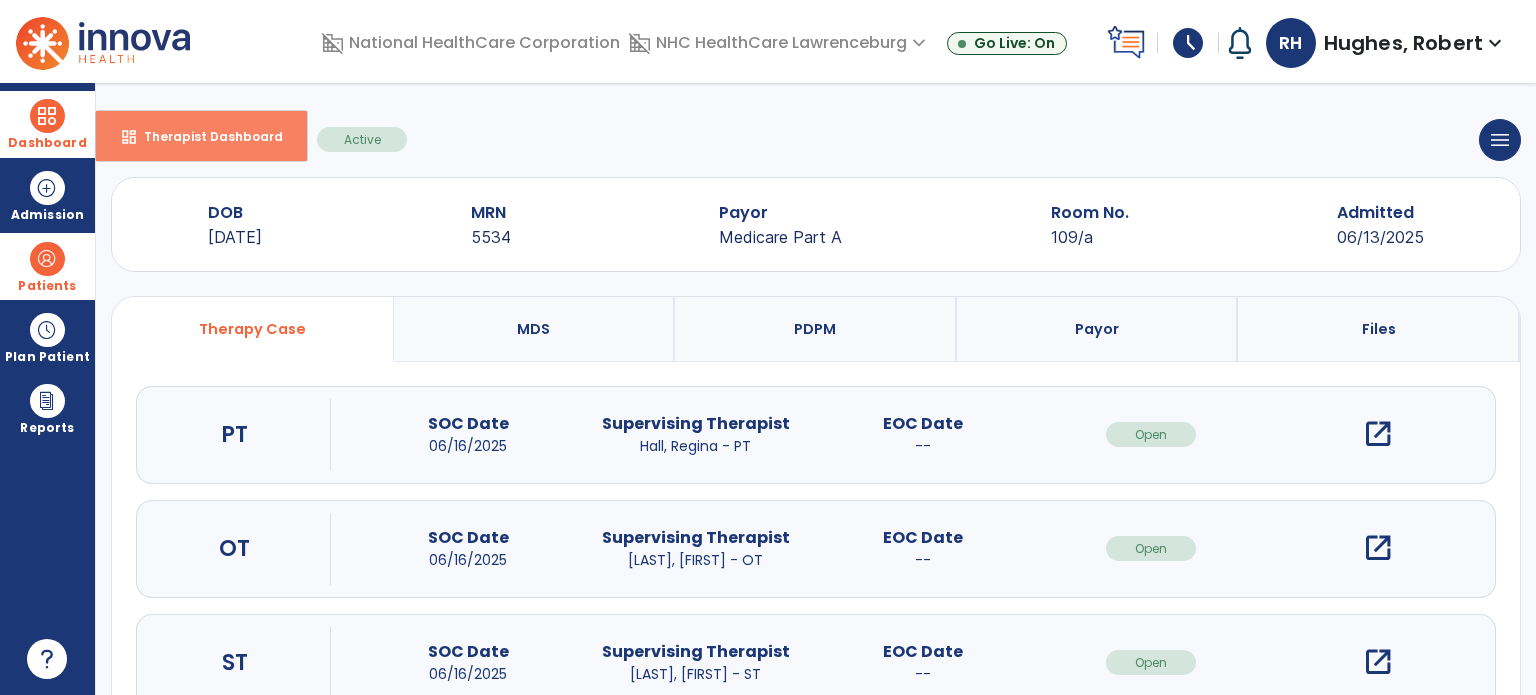 click on "Therapist Dashboard" at bounding box center (205, 136) 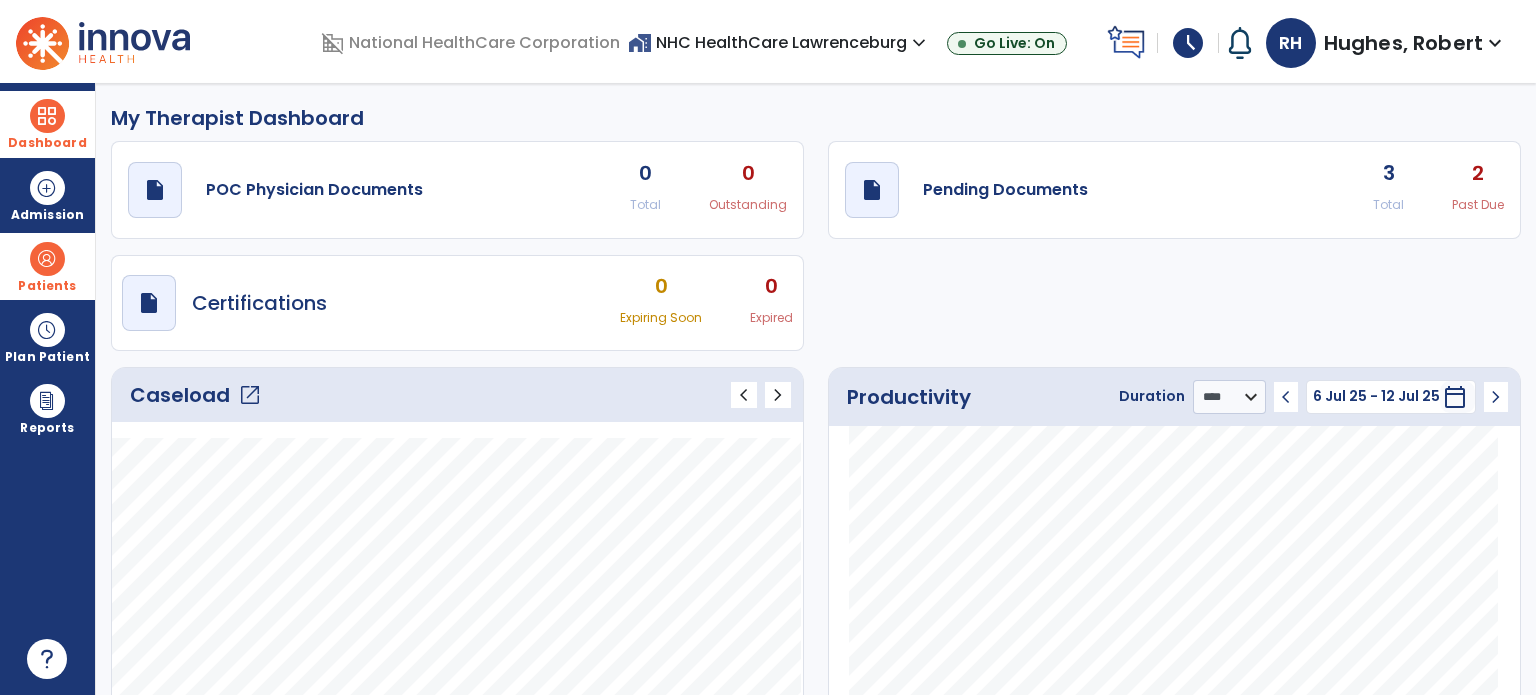 click on "open_in_new" 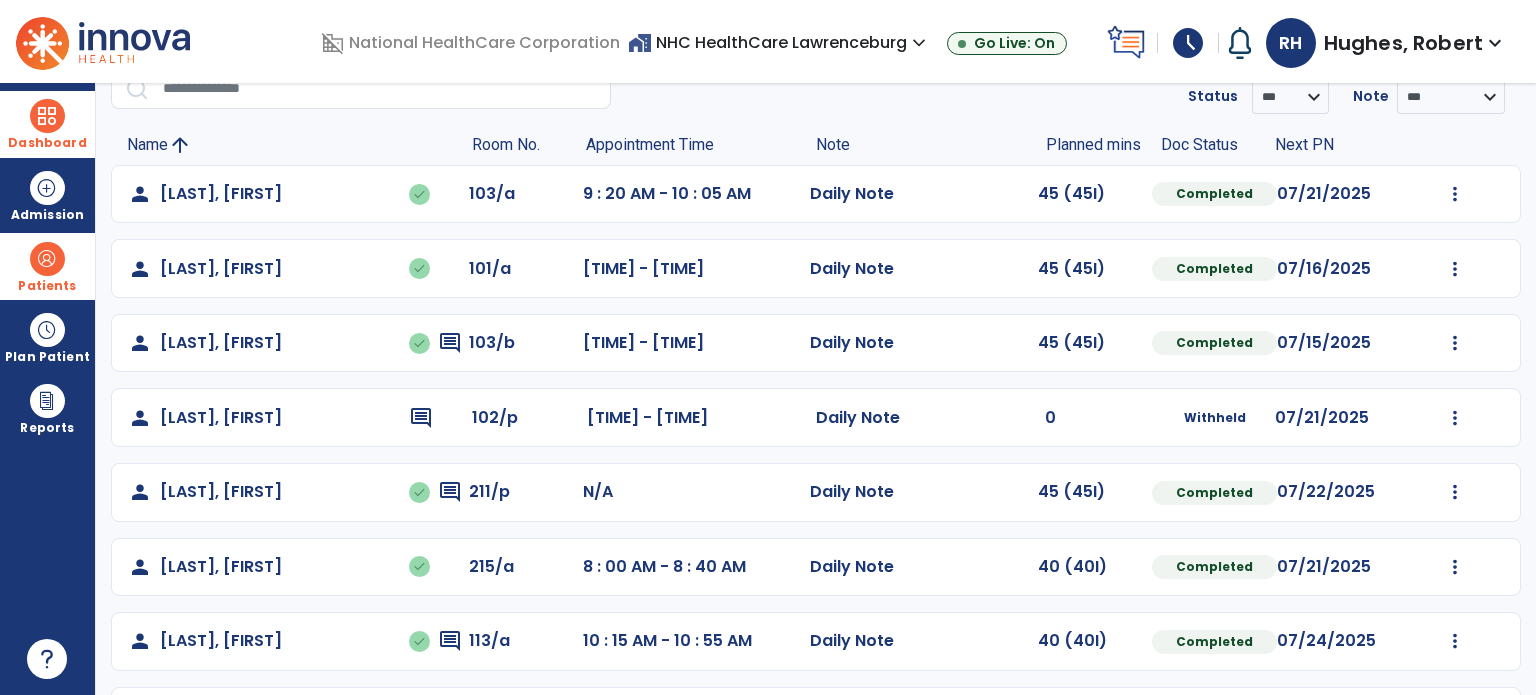 scroll, scrollTop: 244, scrollLeft: 0, axis: vertical 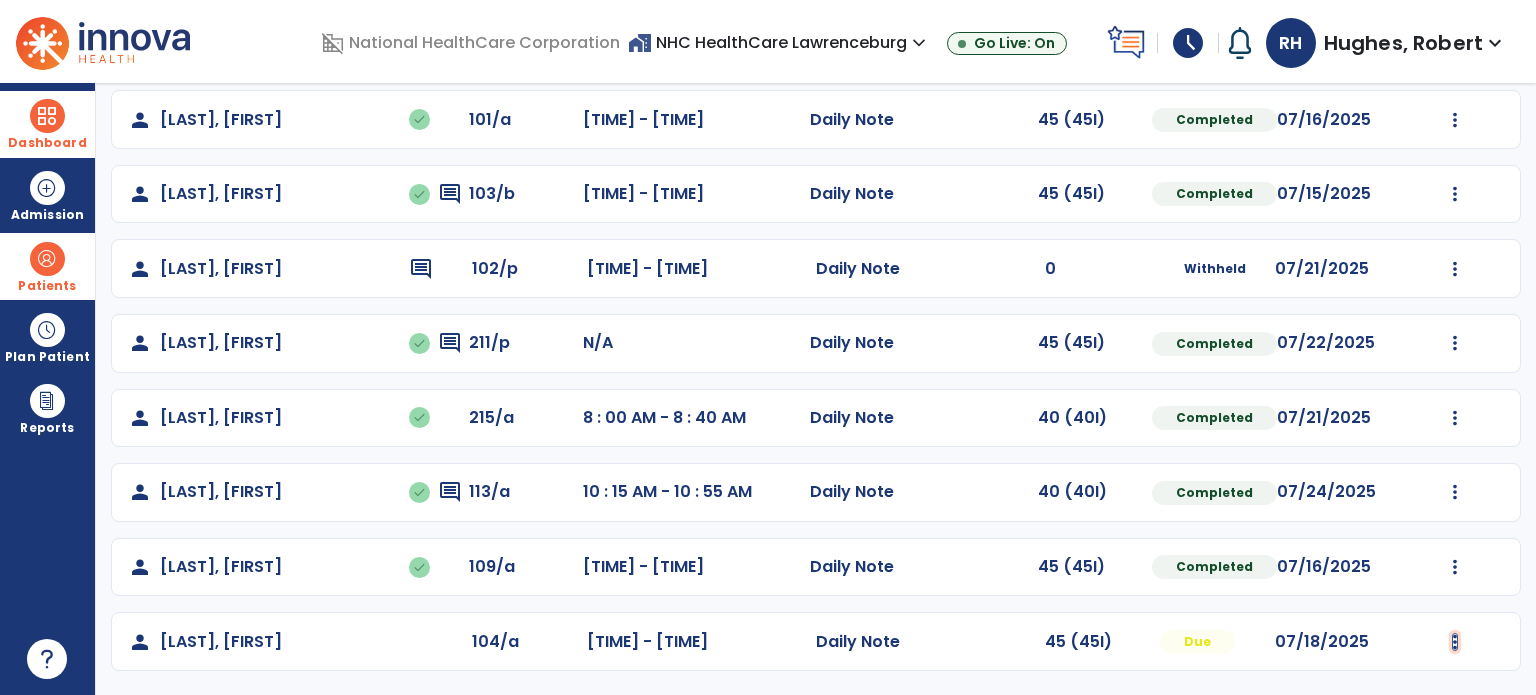 click at bounding box center (1455, 45) 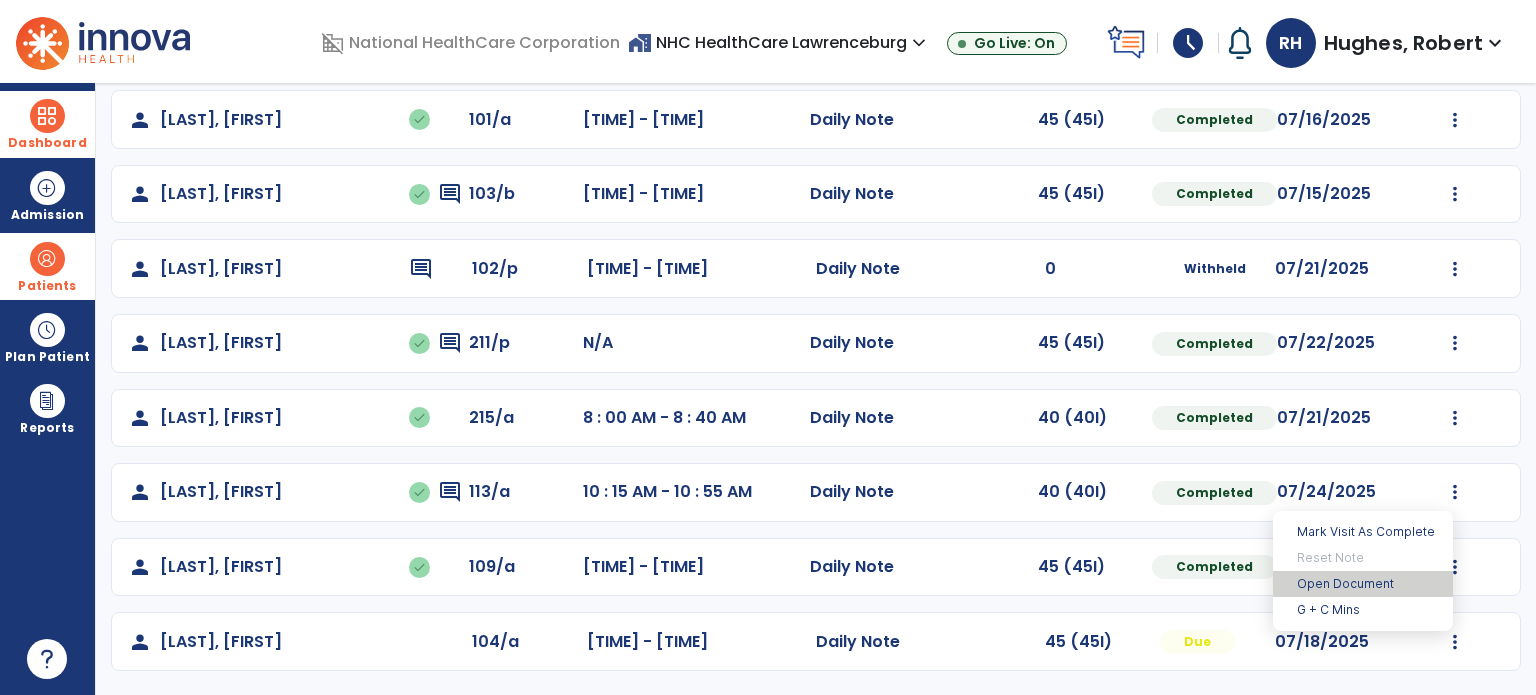 click on "Open Document" at bounding box center (1363, 584) 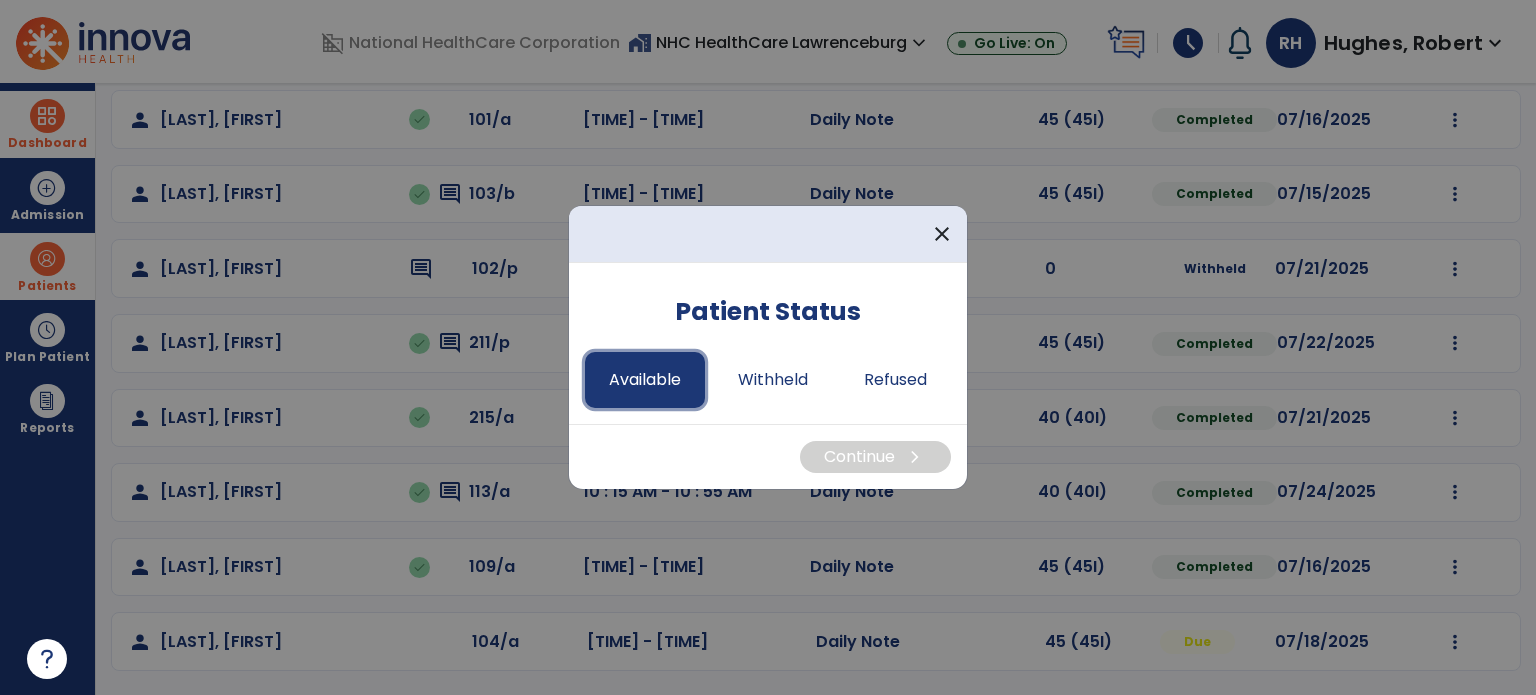 click on "Available" at bounding box center [645, 380] 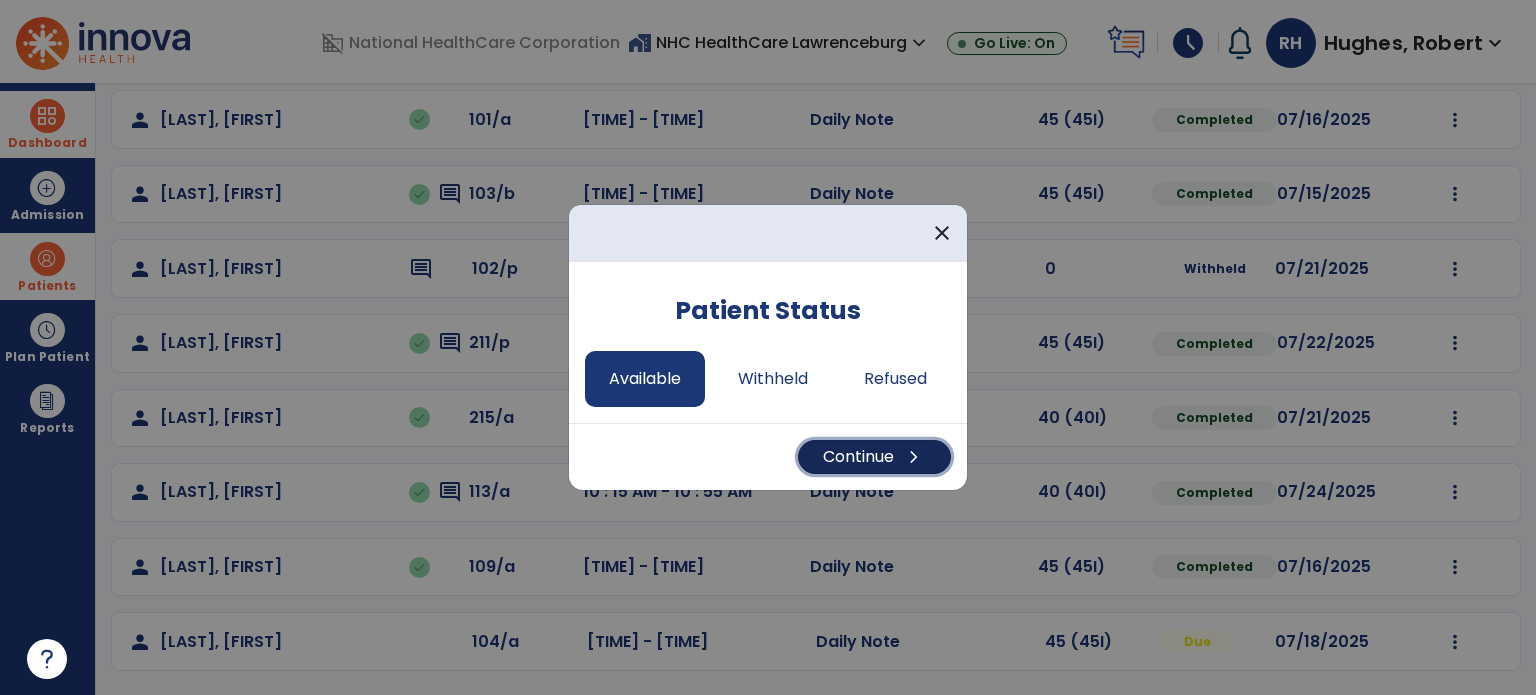 click on "Continue   chevron_right" at bounding box center (874, 457) 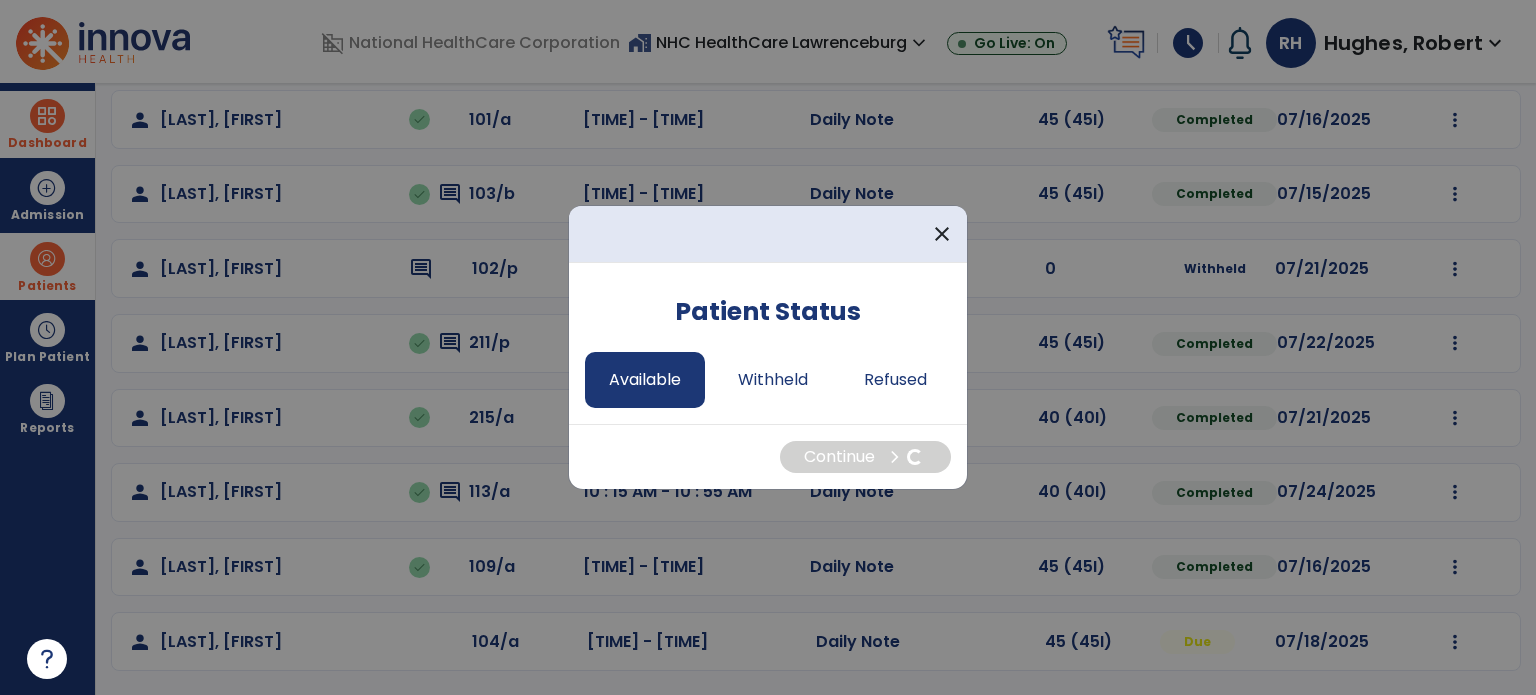 select on "*" 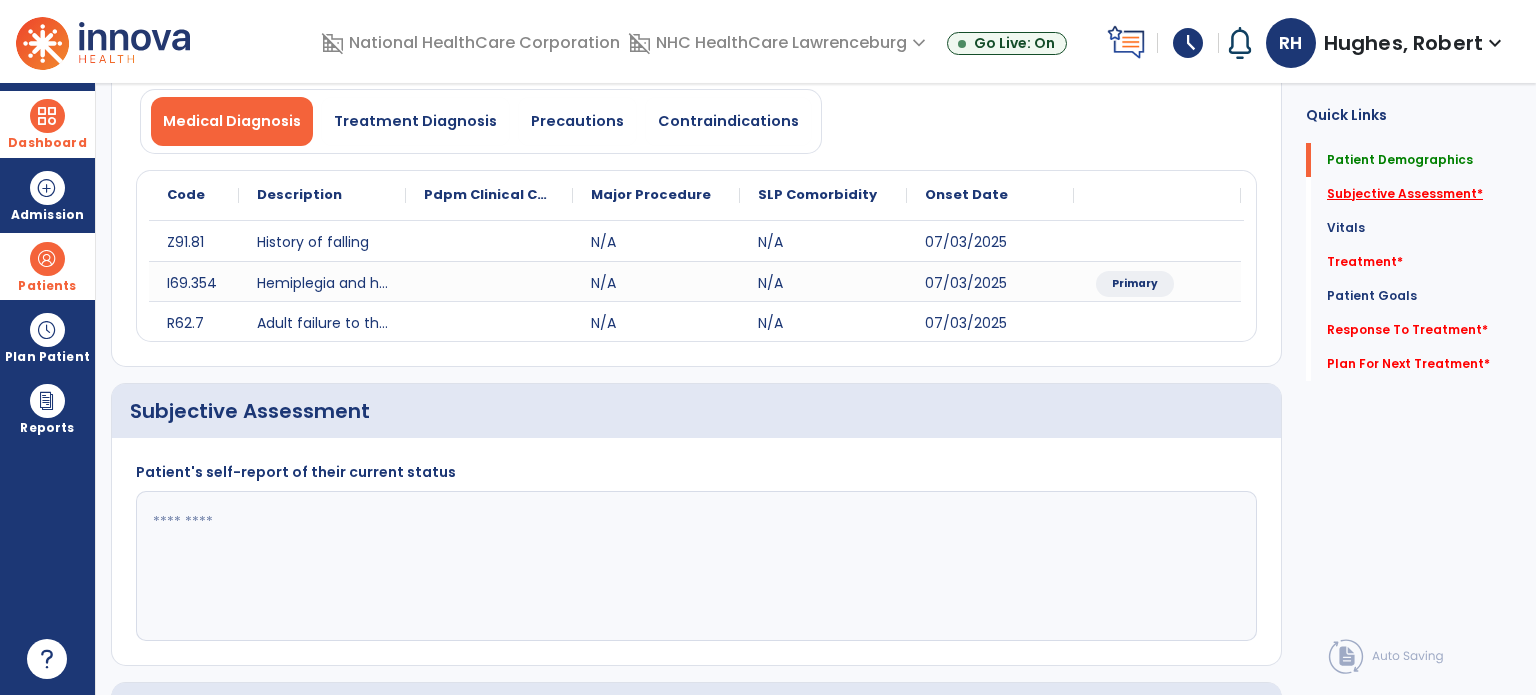 click on "Subjective Assessment   *" 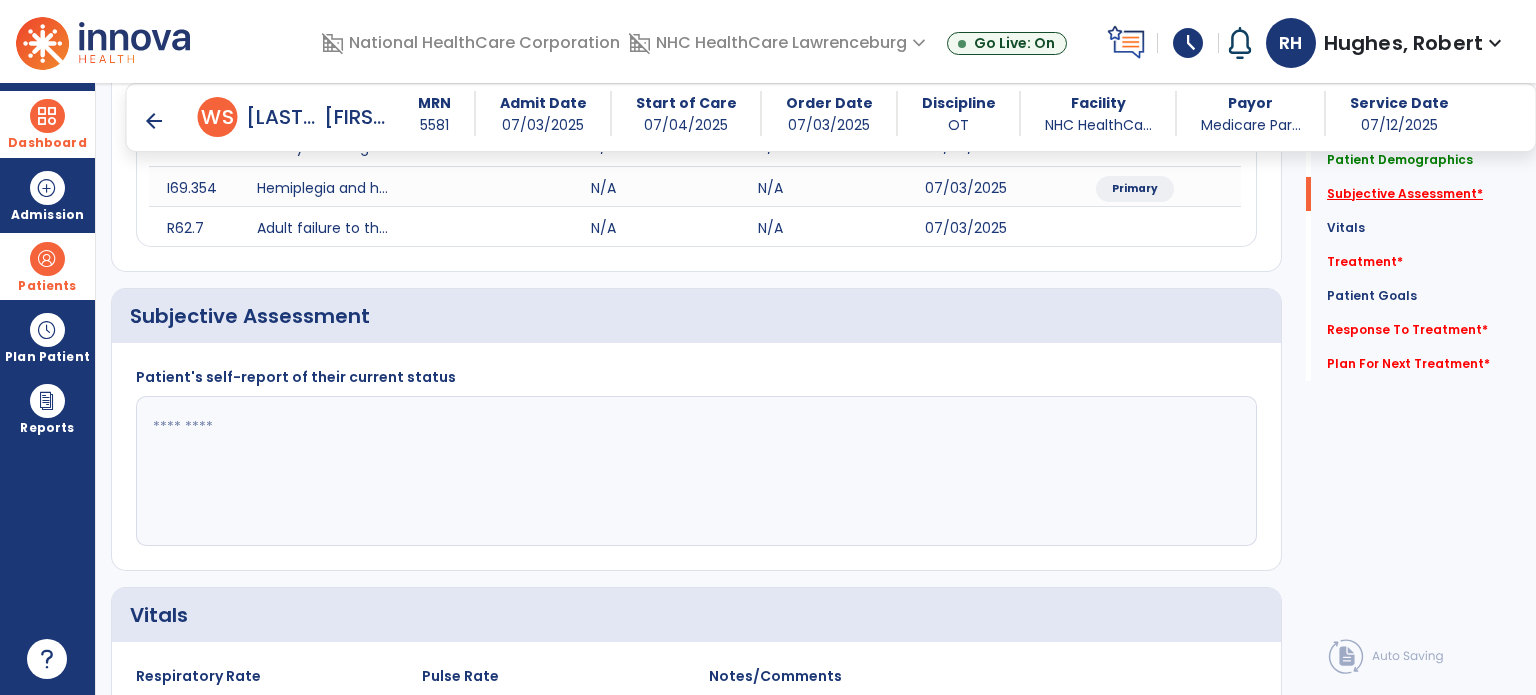 scroll, scrollTop: 378, scrollLeft: 0, axis: vertical 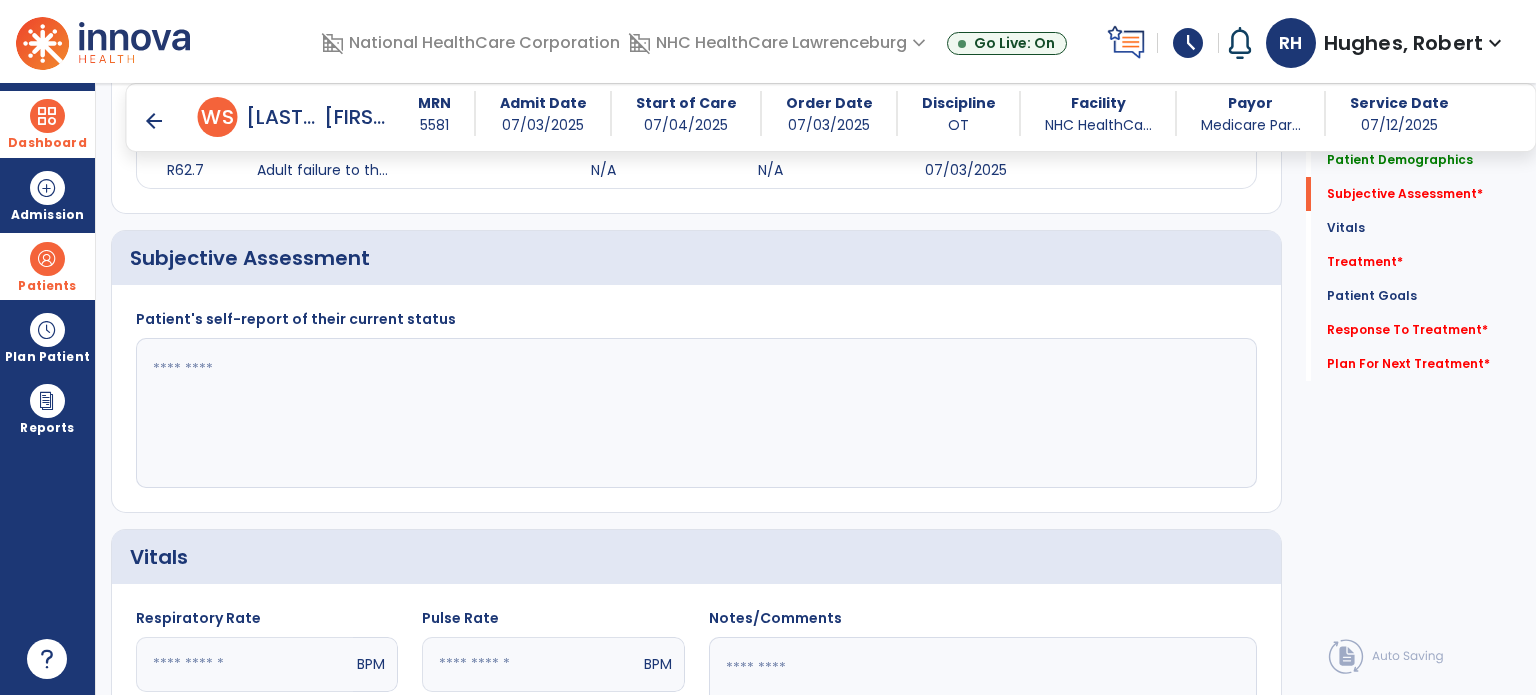 click 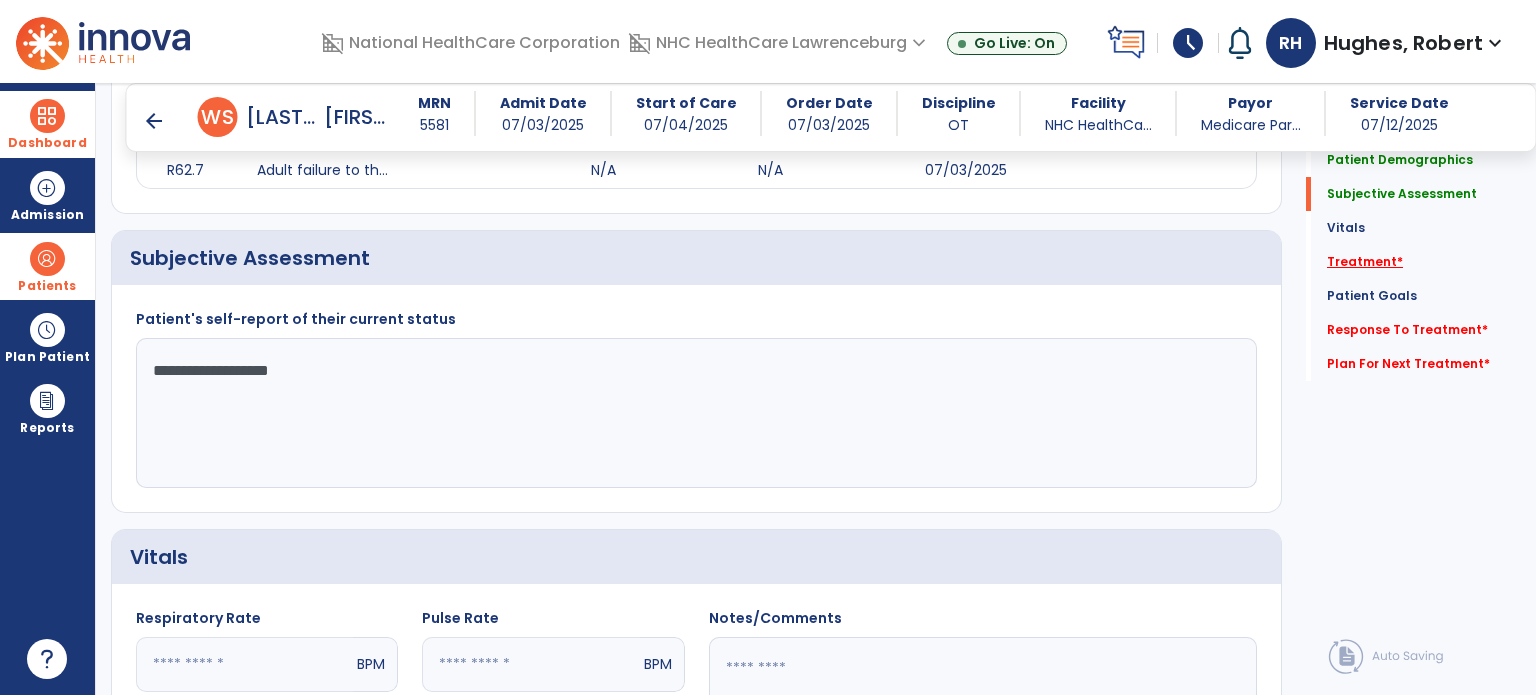 type on "**********" 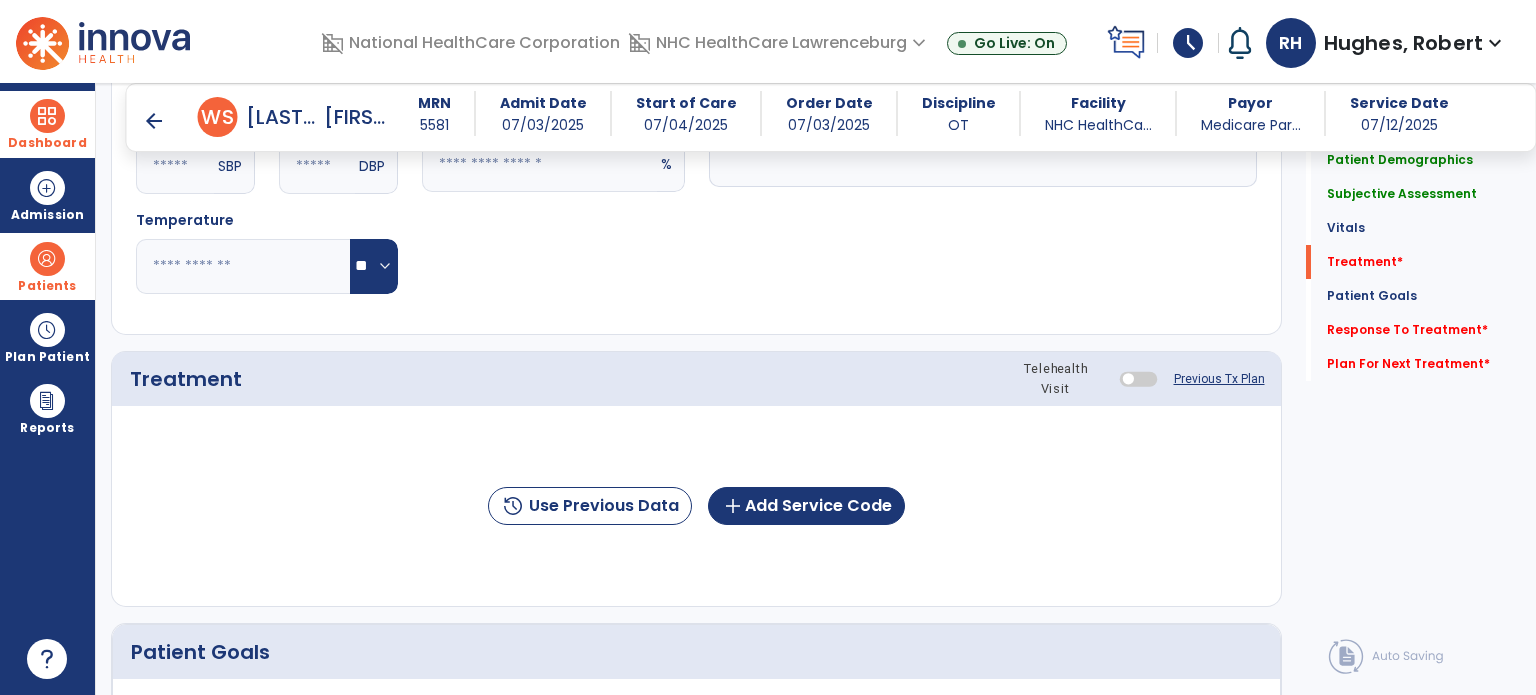 scroll, scrollTop: 1067, scrollLeft: 0, axis: vertical 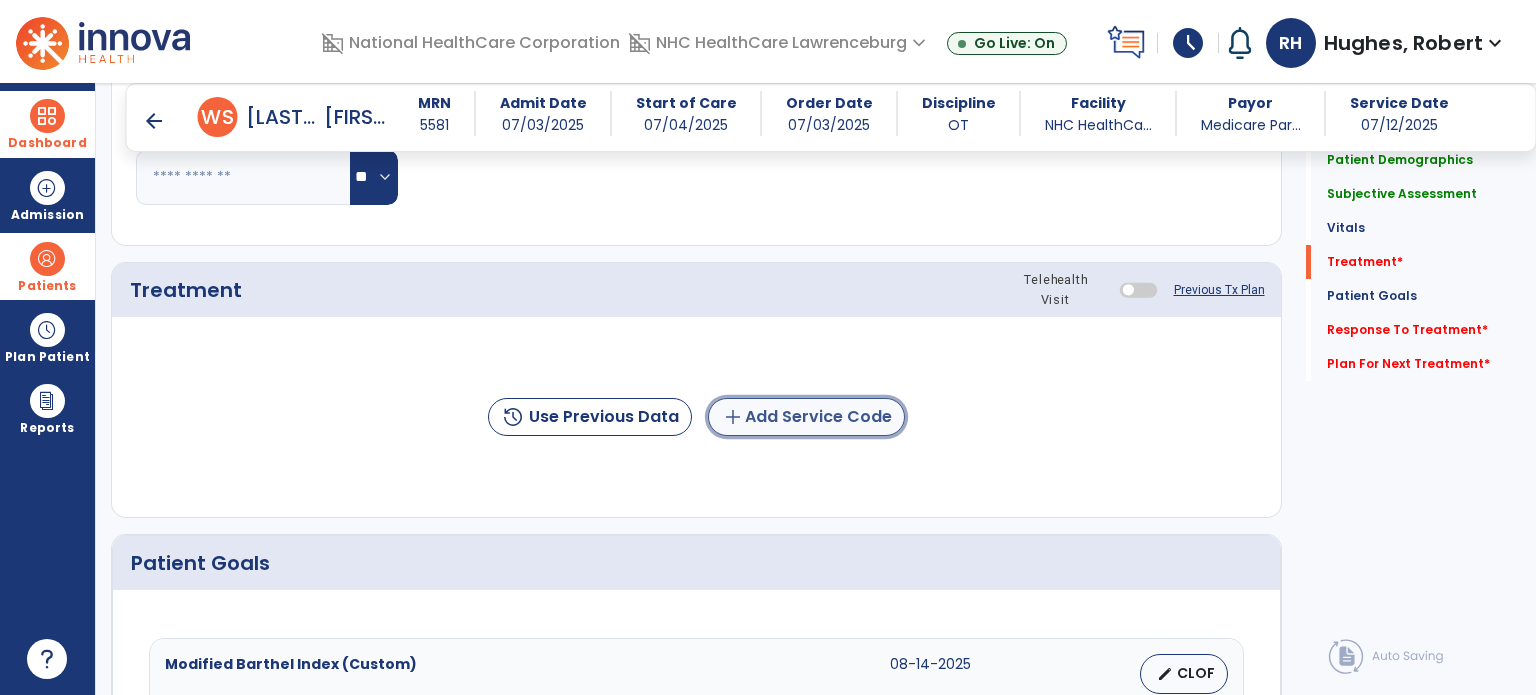 click on "add  Add Service Code" 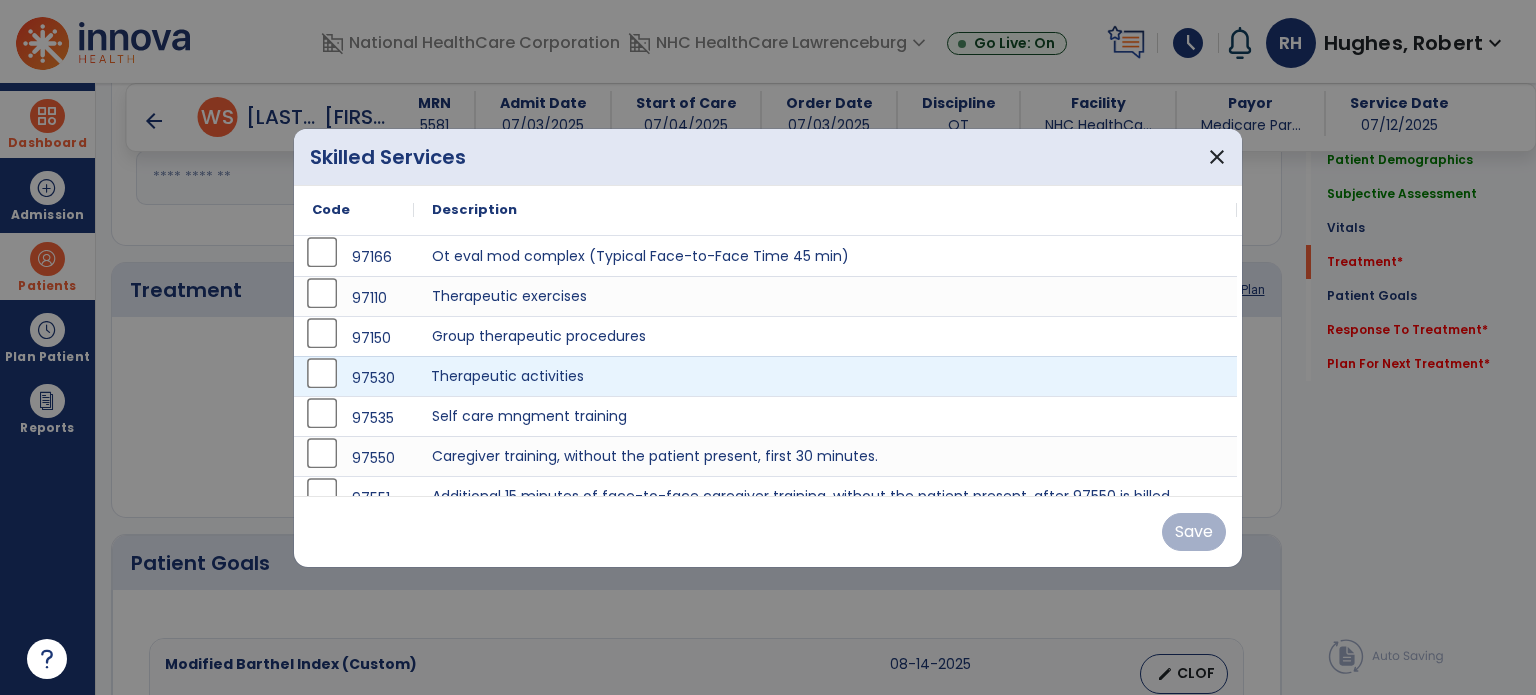 click on "Therapeutic activities" at bounding box center [825, 376] 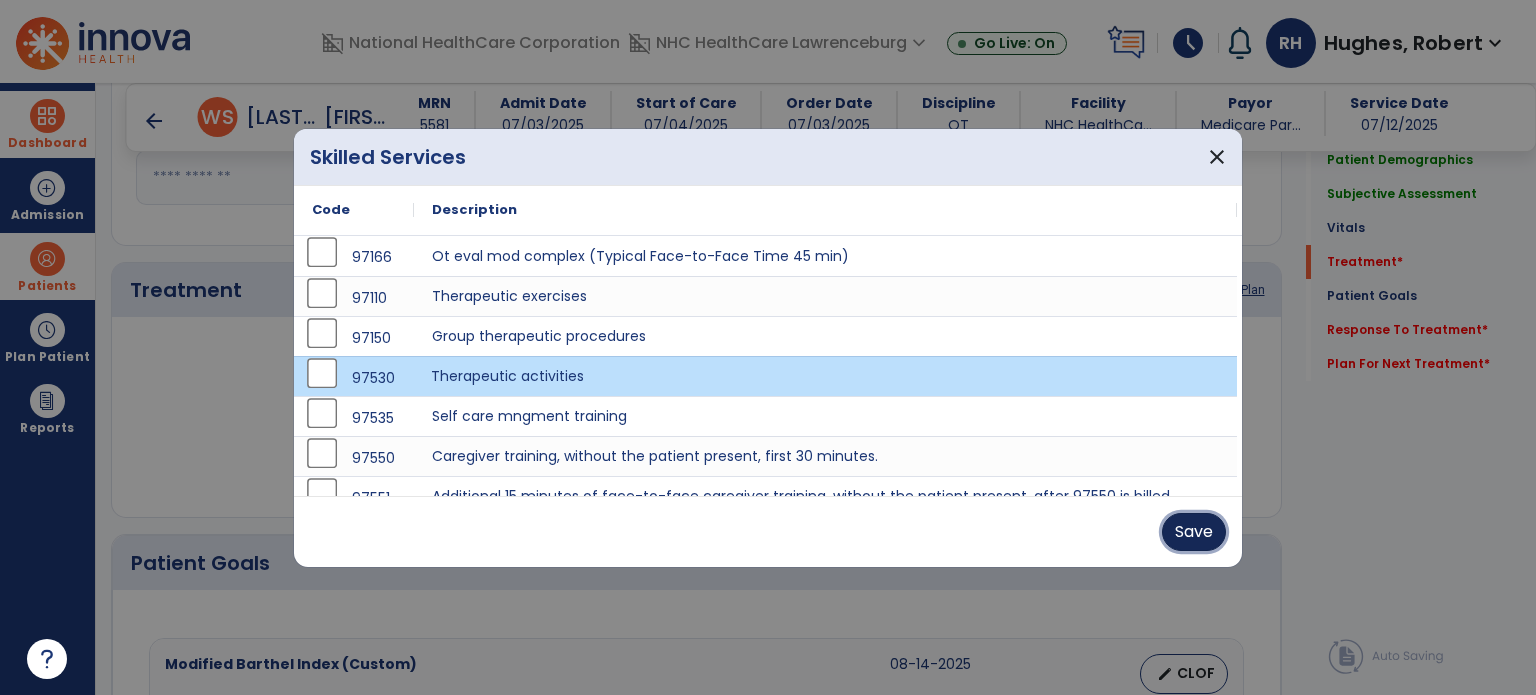 click on "Save" at bounding box center [1194, 532] 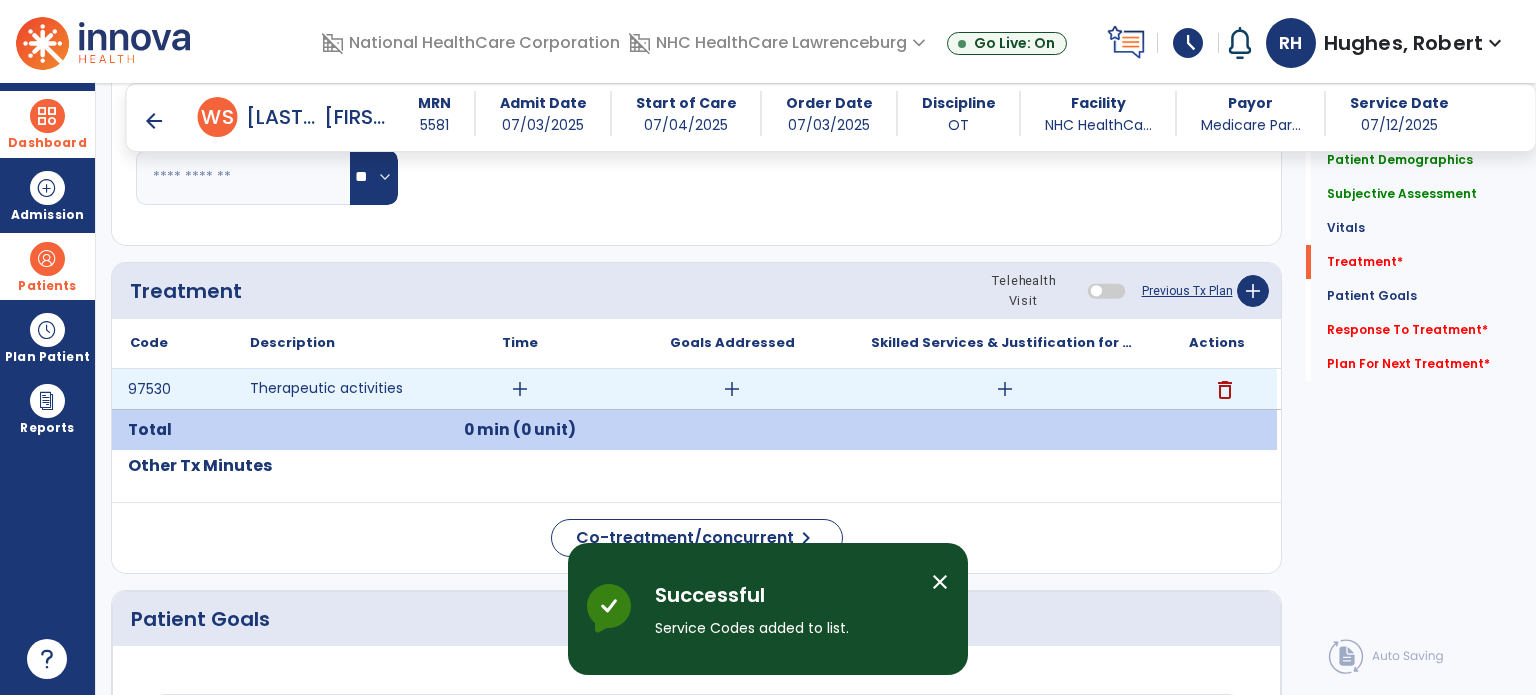 click on "add" at bounding box center (520, 389) 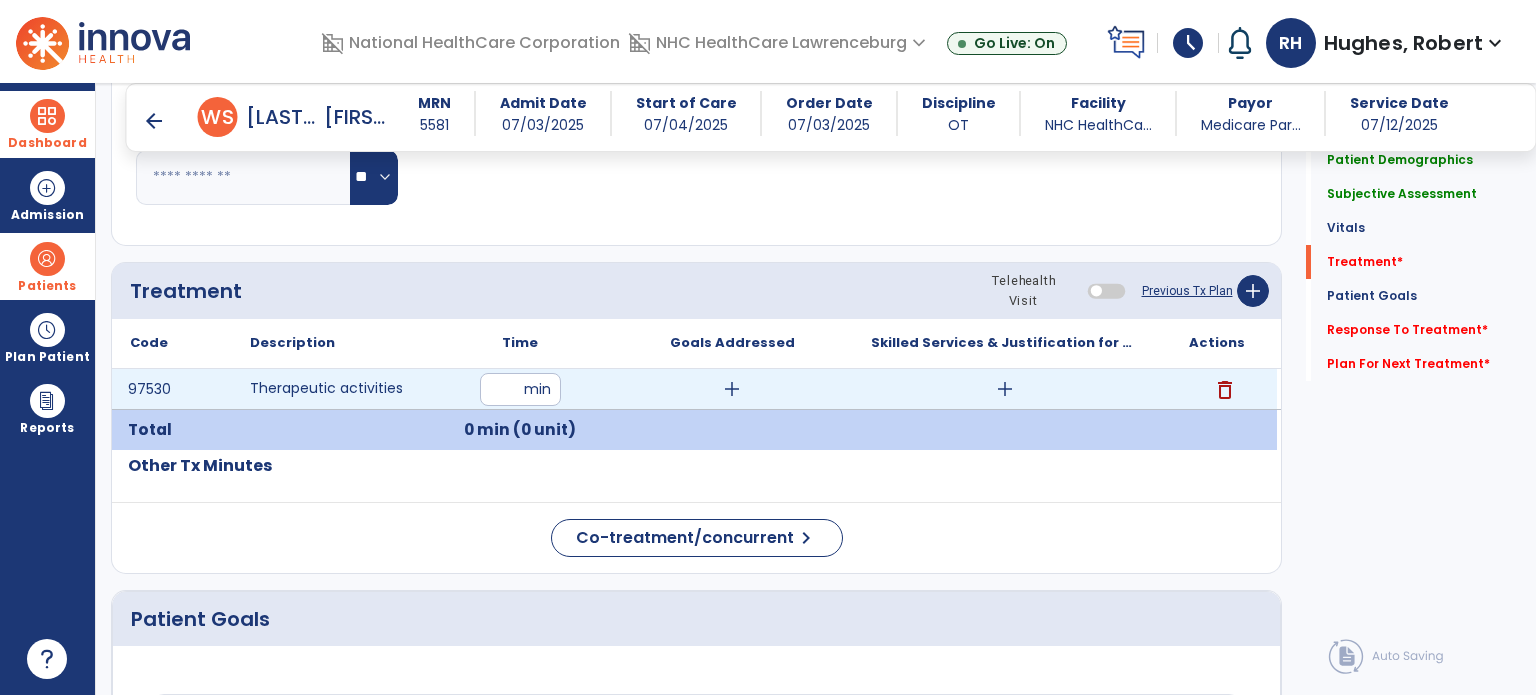 type on "**" 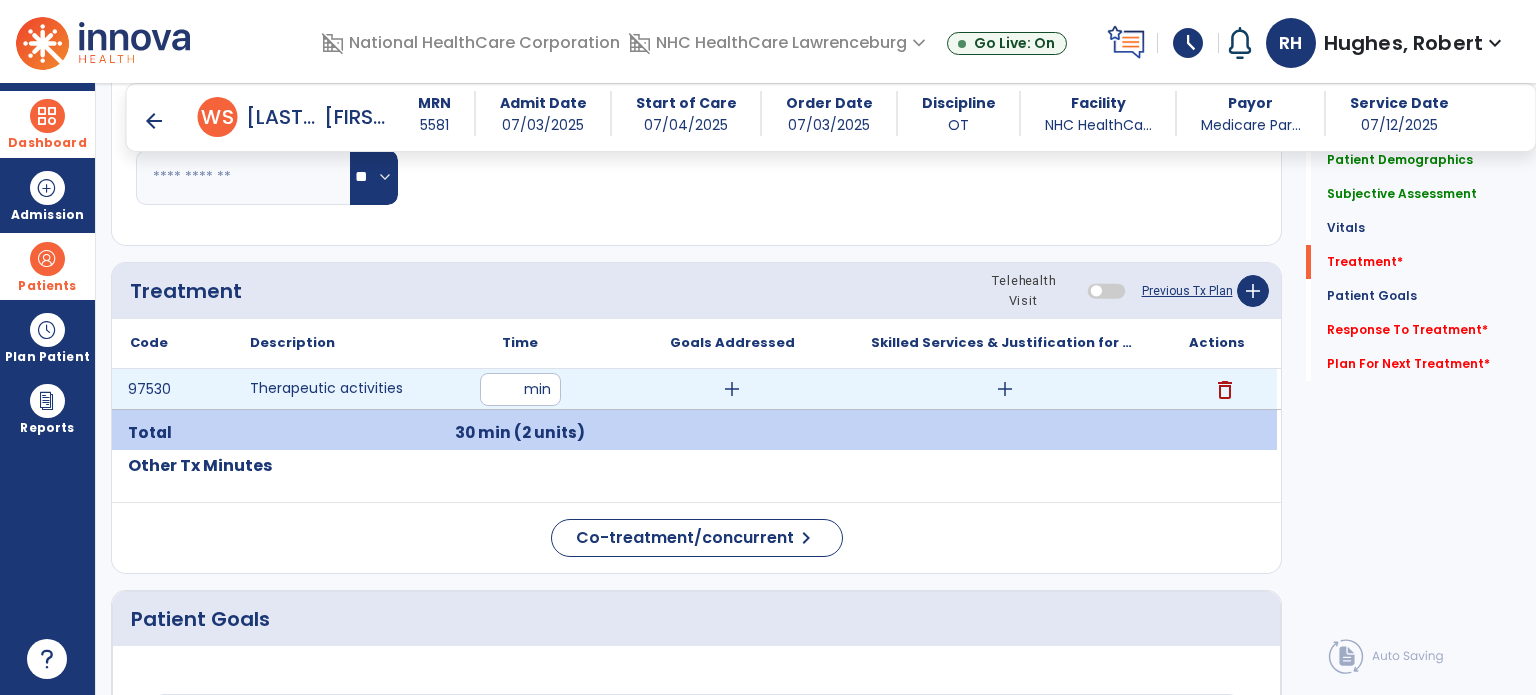 click on "add" at bounding box center [1005, 389] 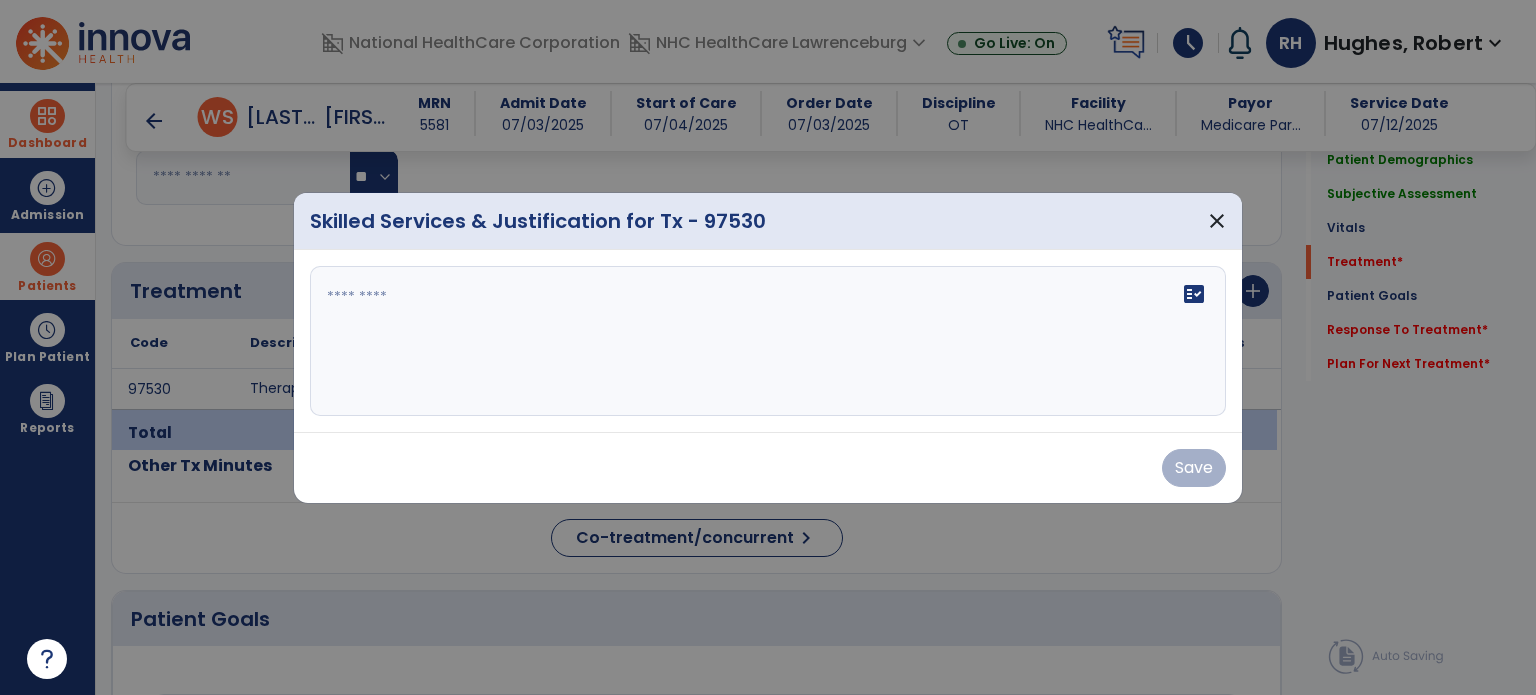 click on "fact_check" at bounding box center (768, 341) 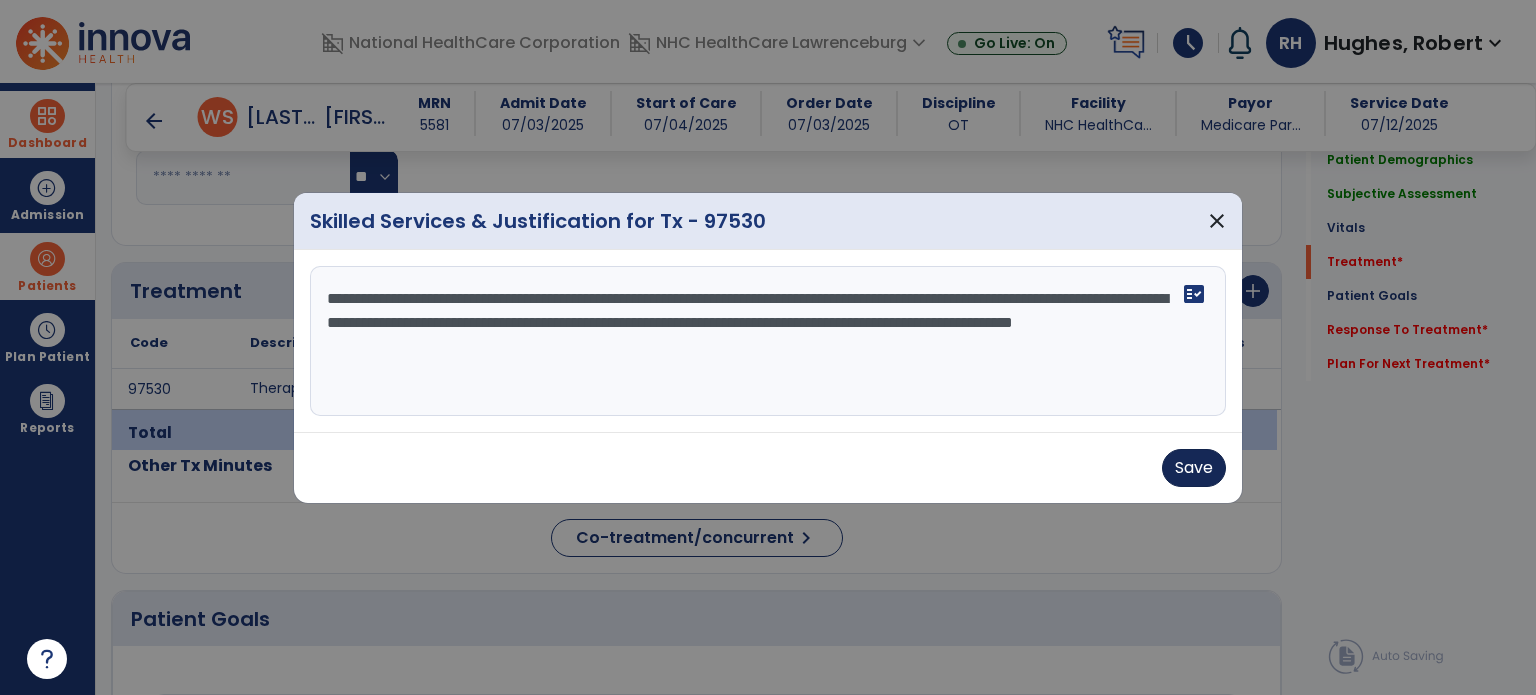 type on "**********" 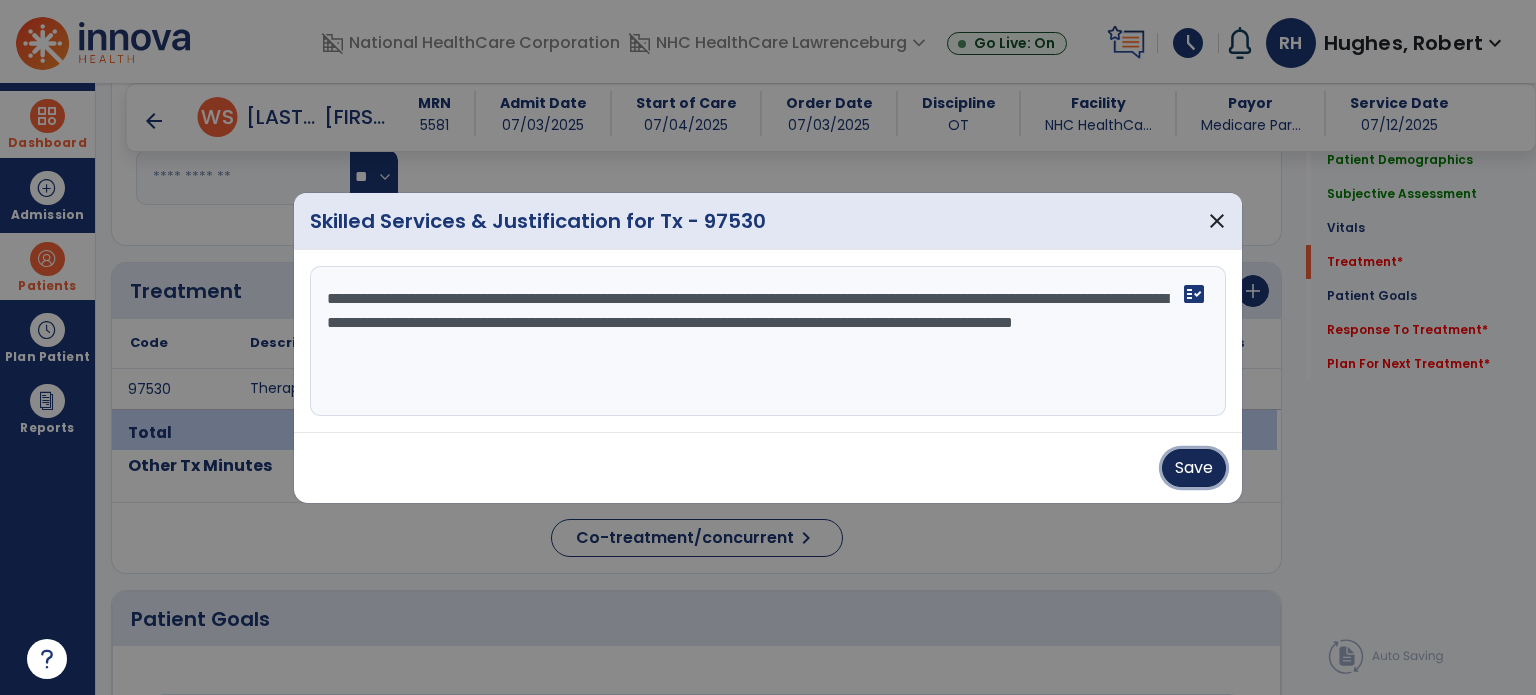 click on "Save" at bounding box center [1194, 468] 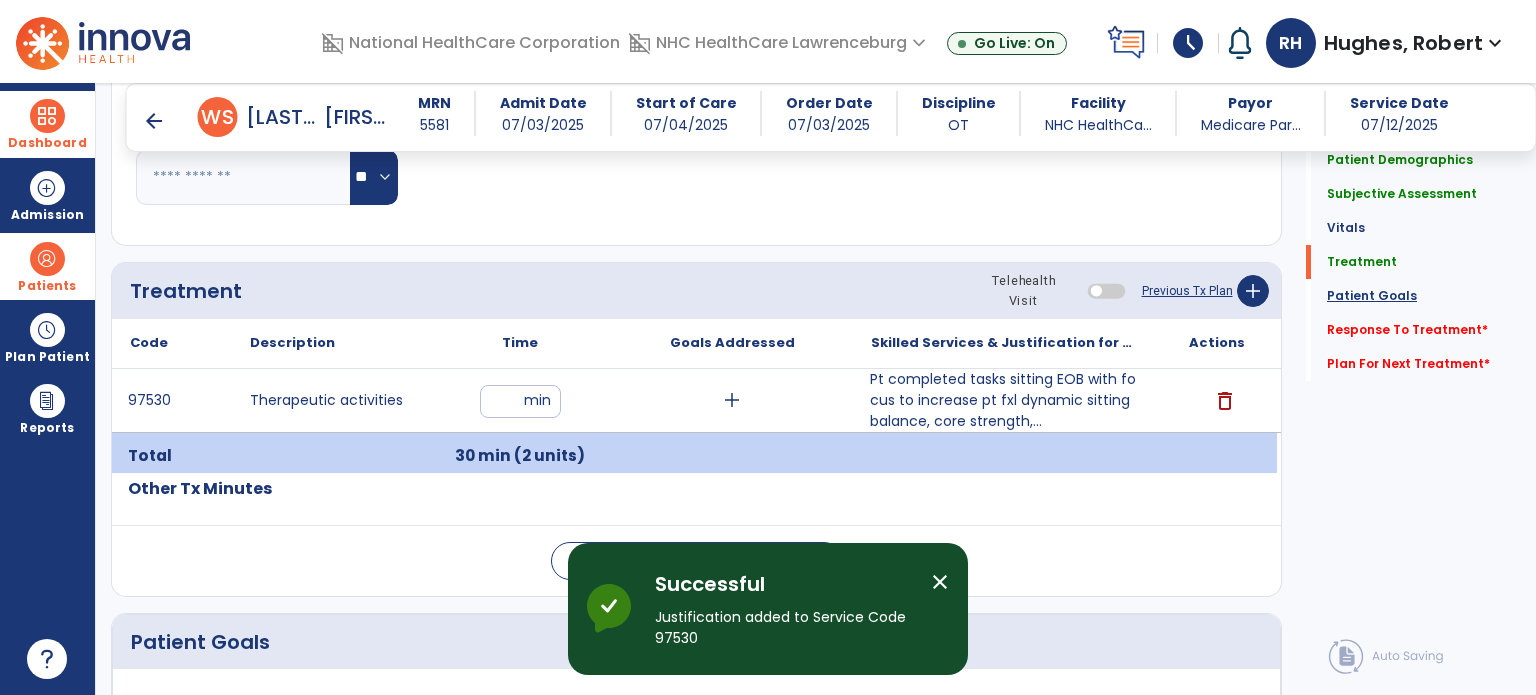 click on "Patient Goals" 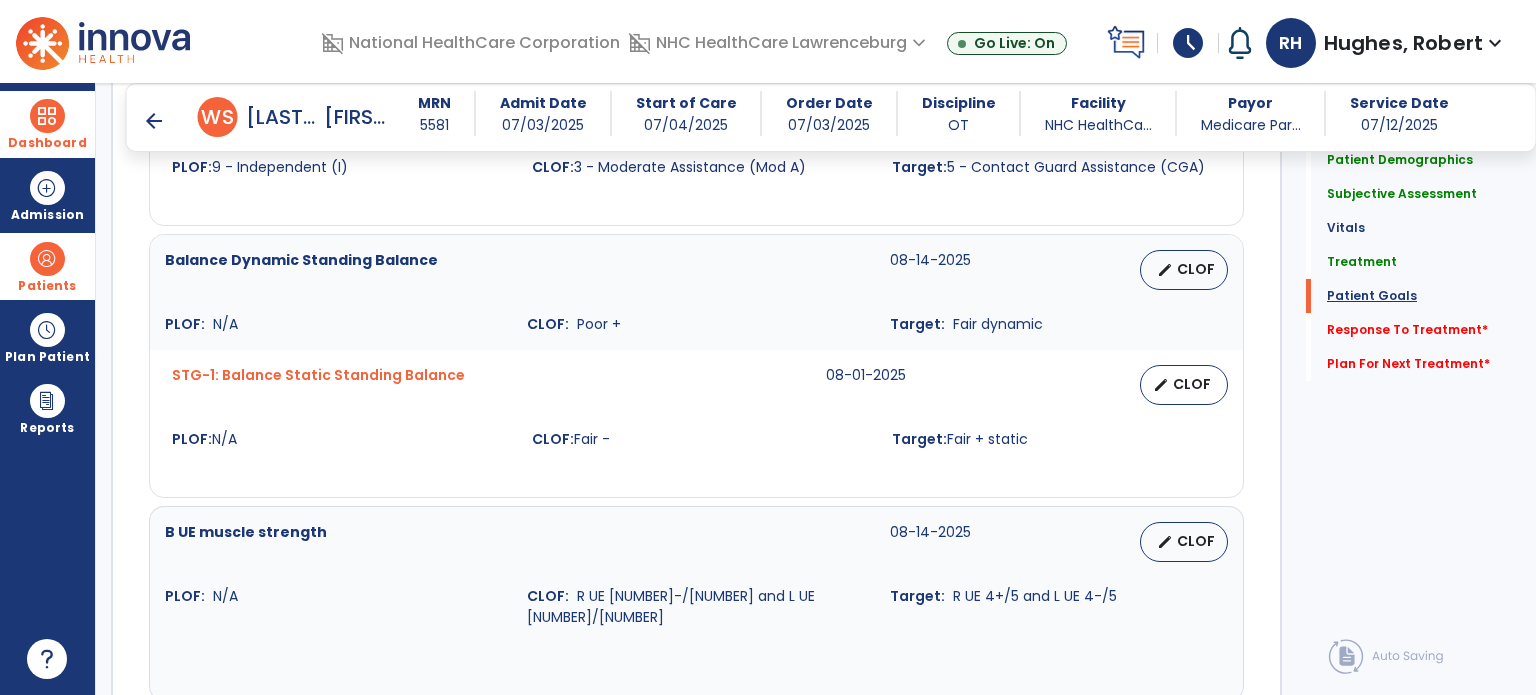 scroll, scrollTop: 2072, scrollLeft: 0, axis: vertical 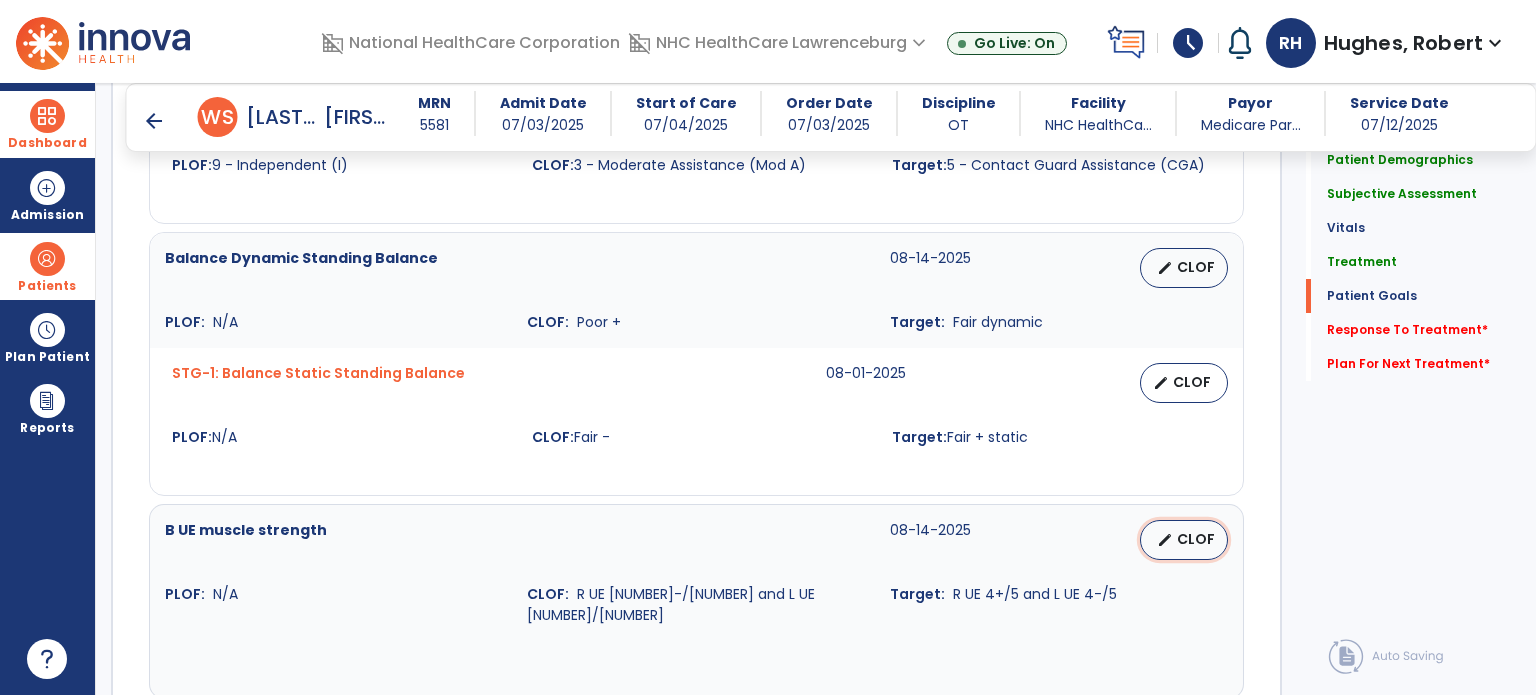 click on "CLOF" at bounding box center (1196, 539) 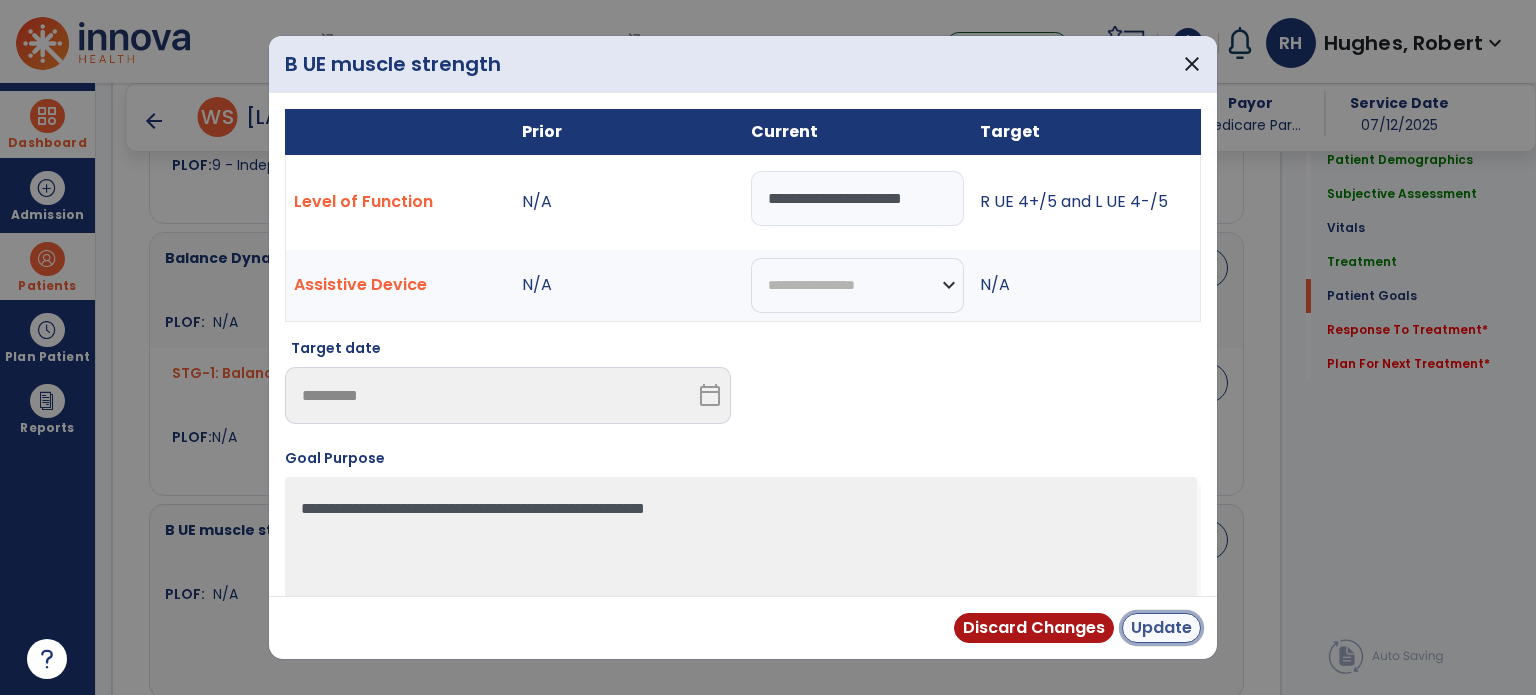 click on "Update" at bounding box center (1161, 628) 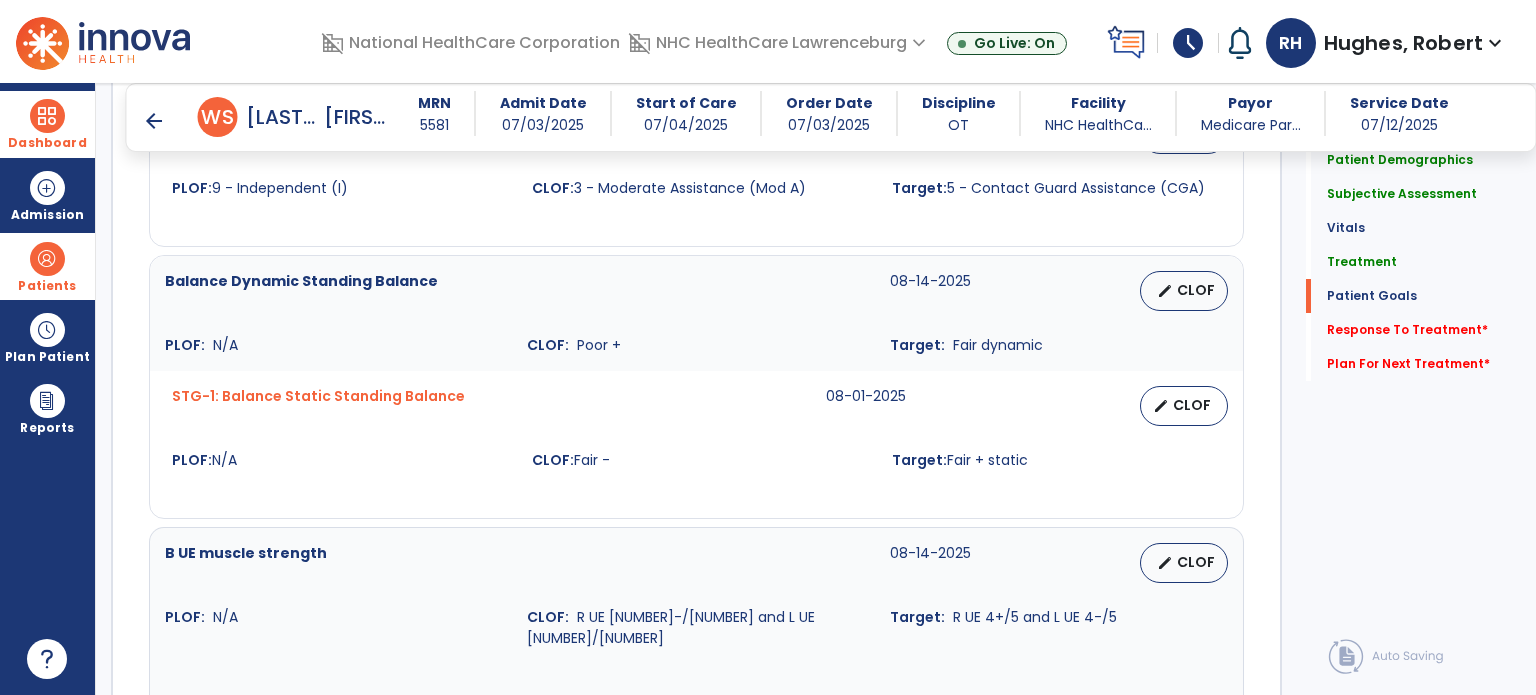 scroll, scrollTop: 2072, scrollLeft: 0, axis: vertical 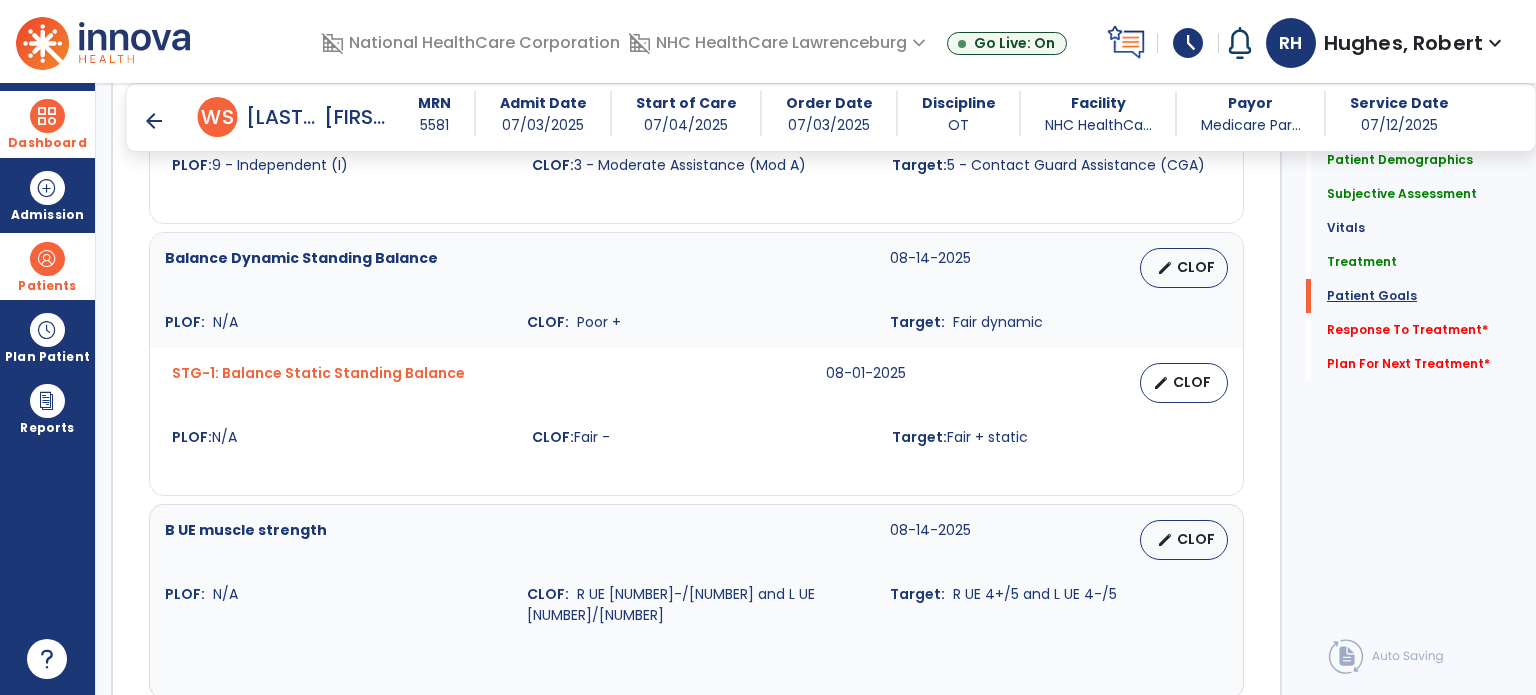 click on "Patient Goals" 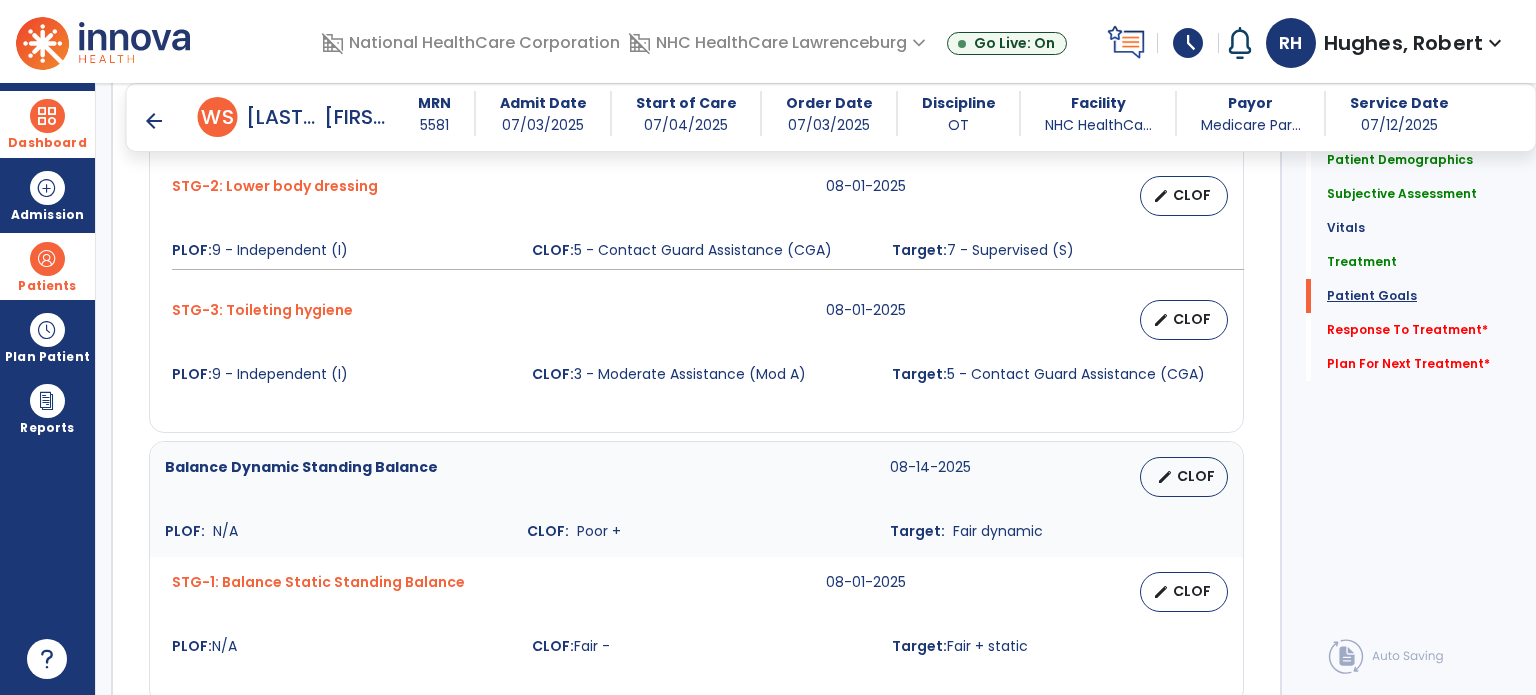 scroll, scrollTop: 1852, scrollLeft: 0, axis: vertical 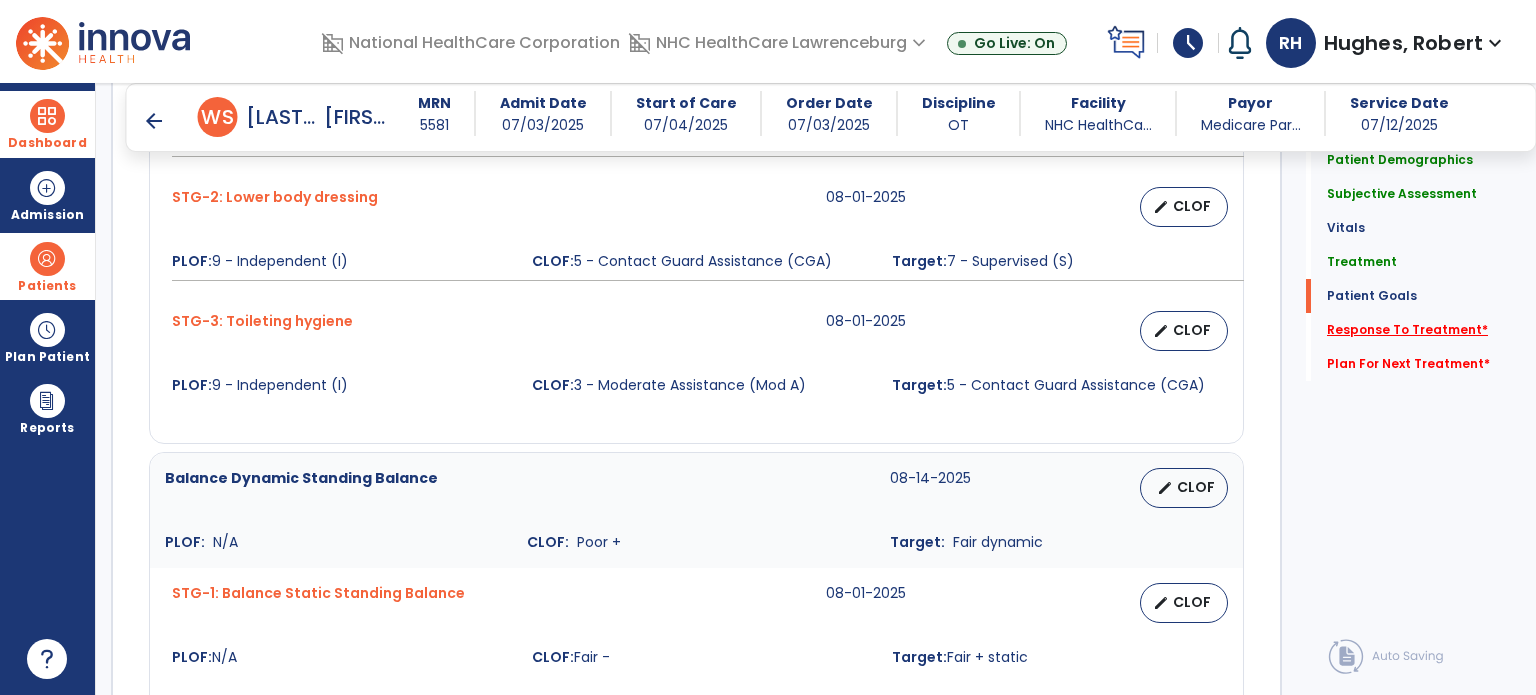 click on "Response To Treatment   *" 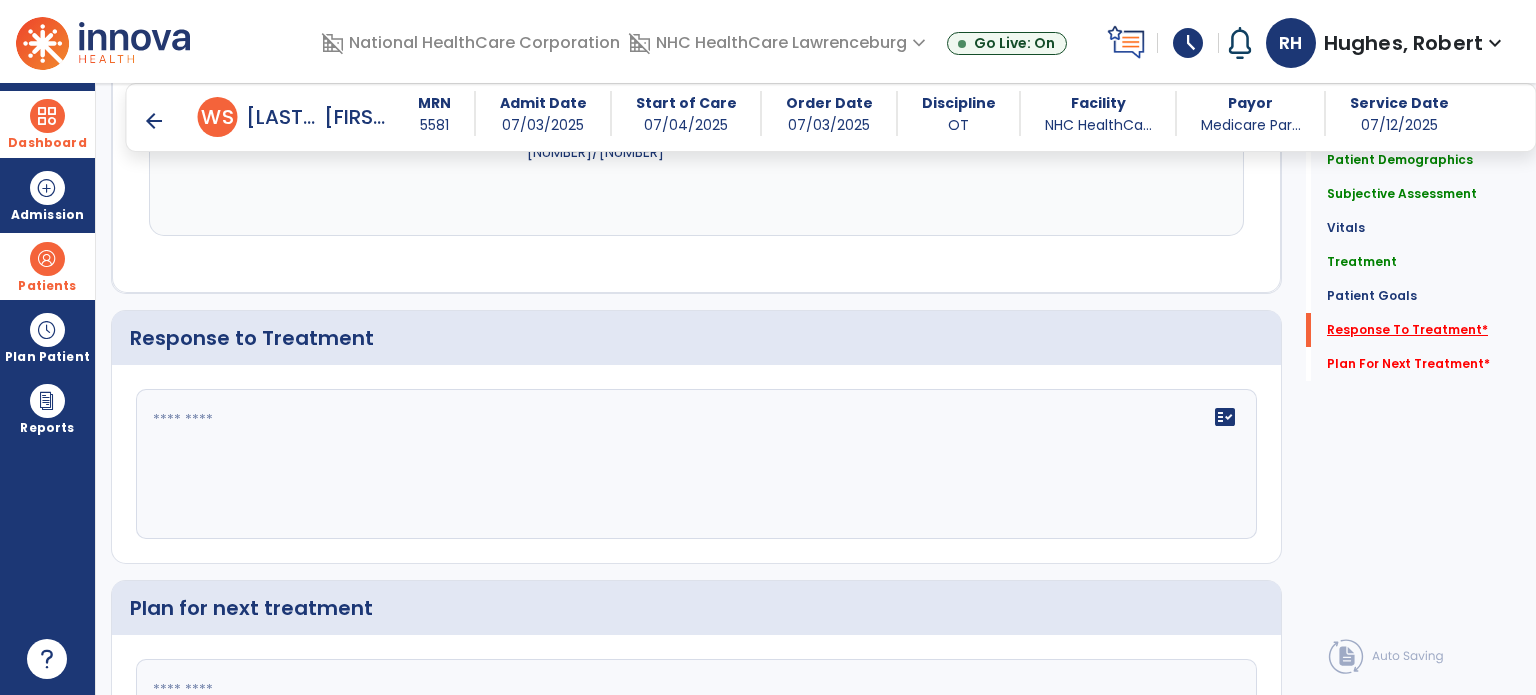 scroll, scrollTop: 2557, scrollLeft: 0, axis: vertical 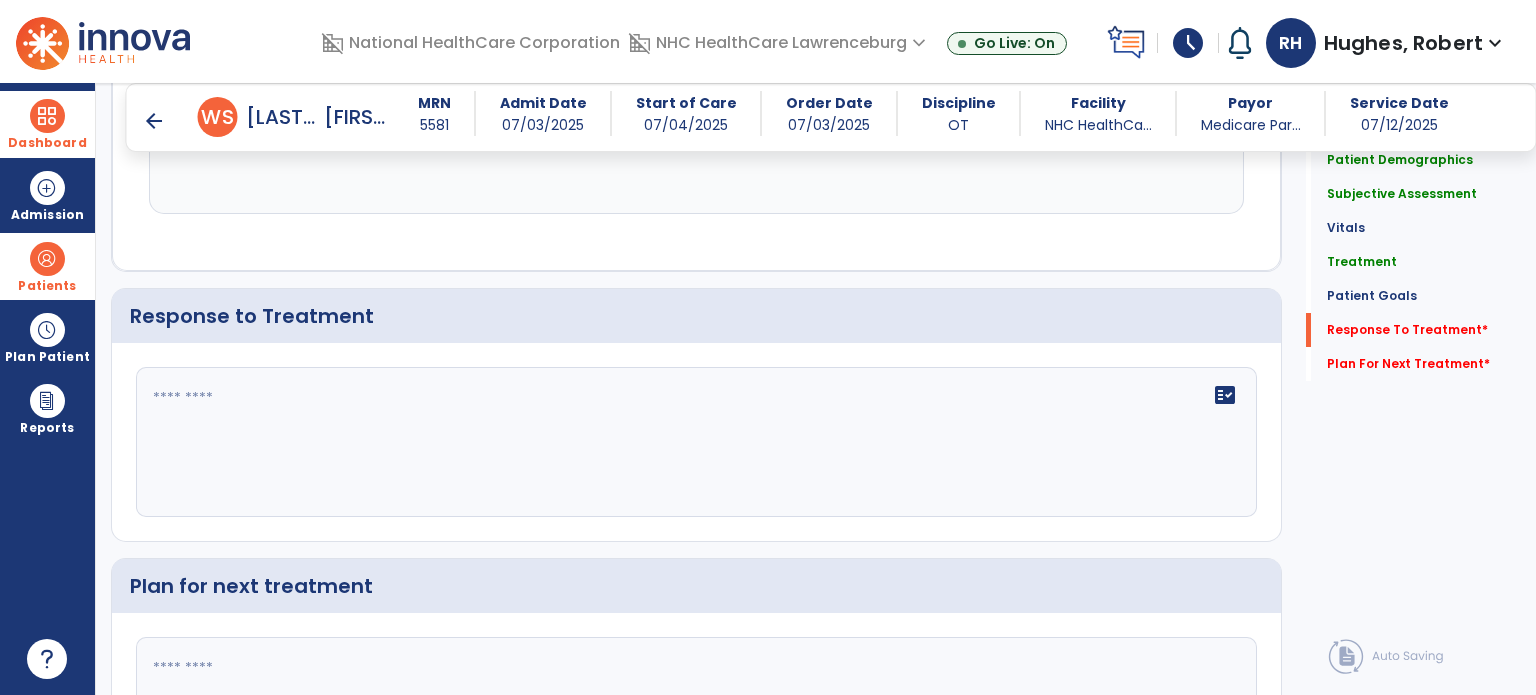 click on "fact_check" 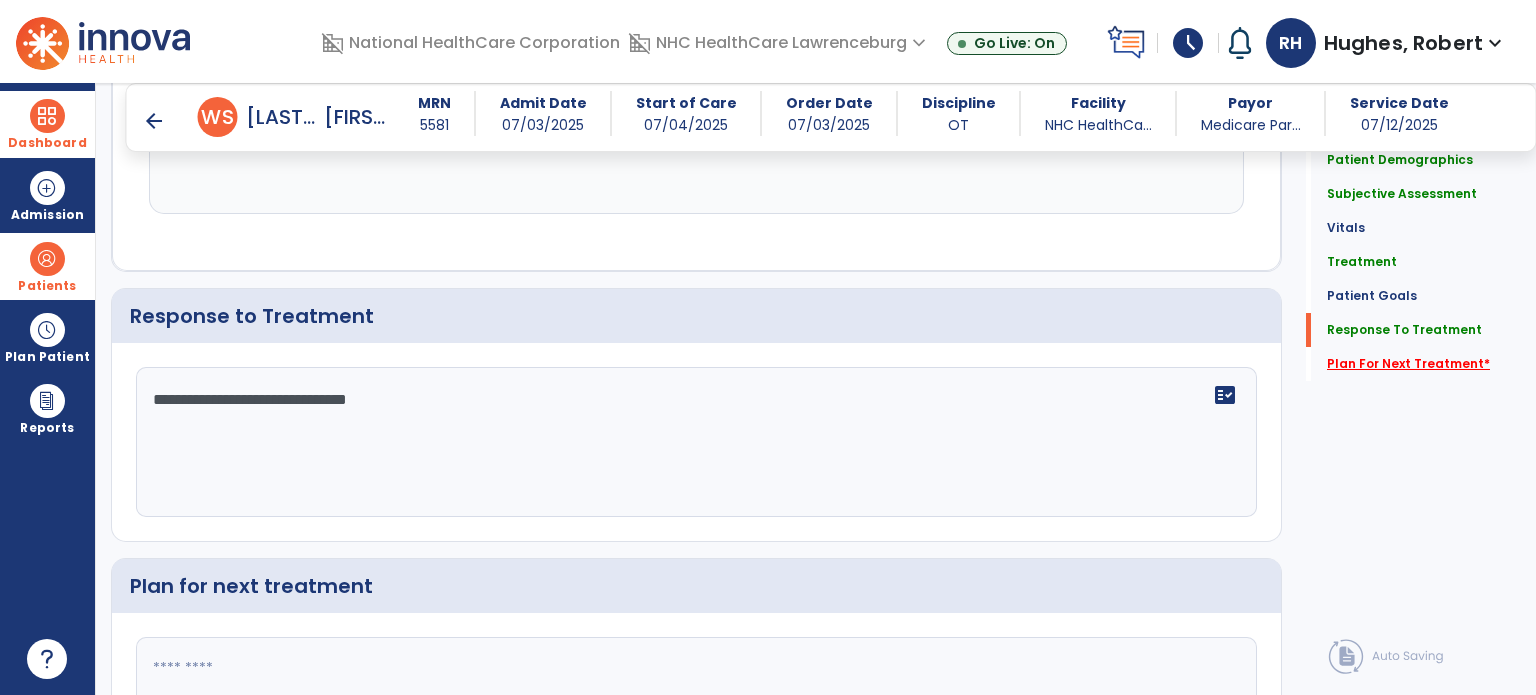 type on "**********" 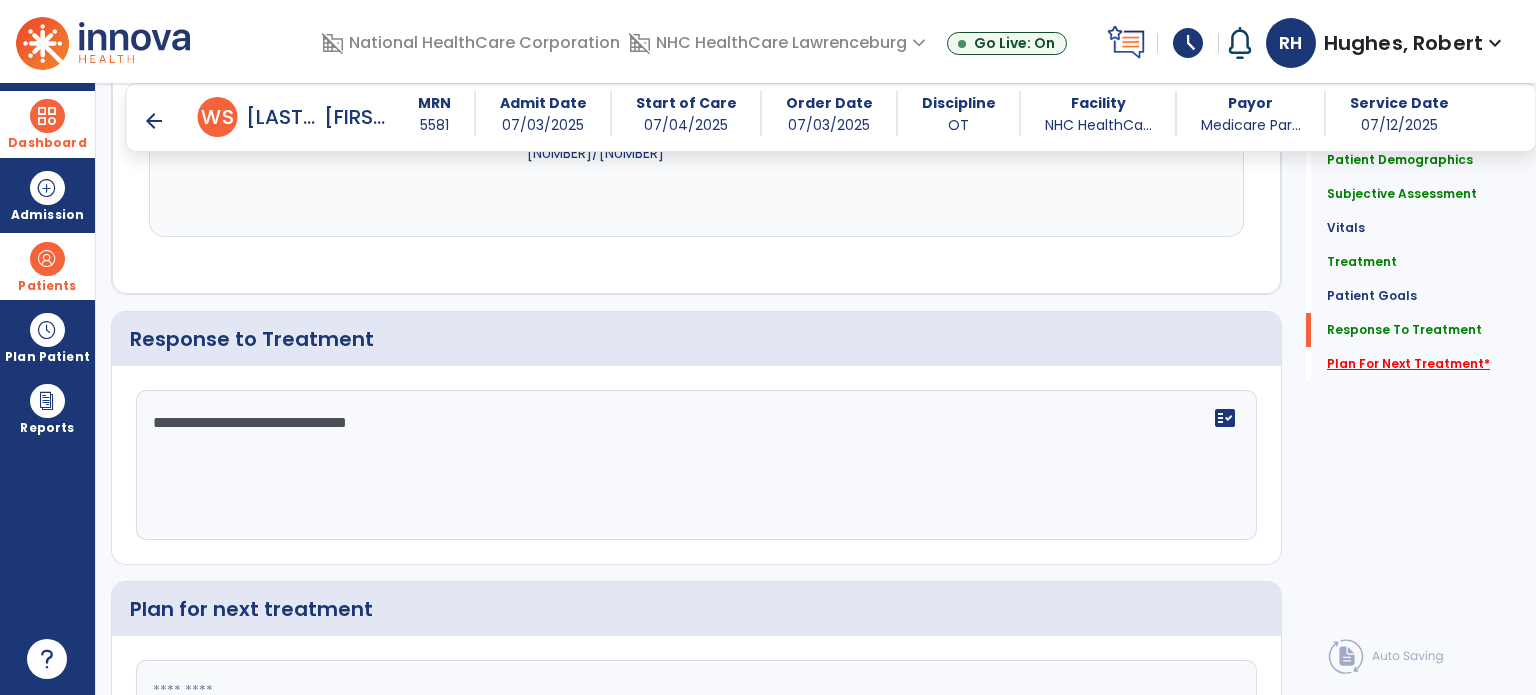 click on "Plan For Next Treatment   *" 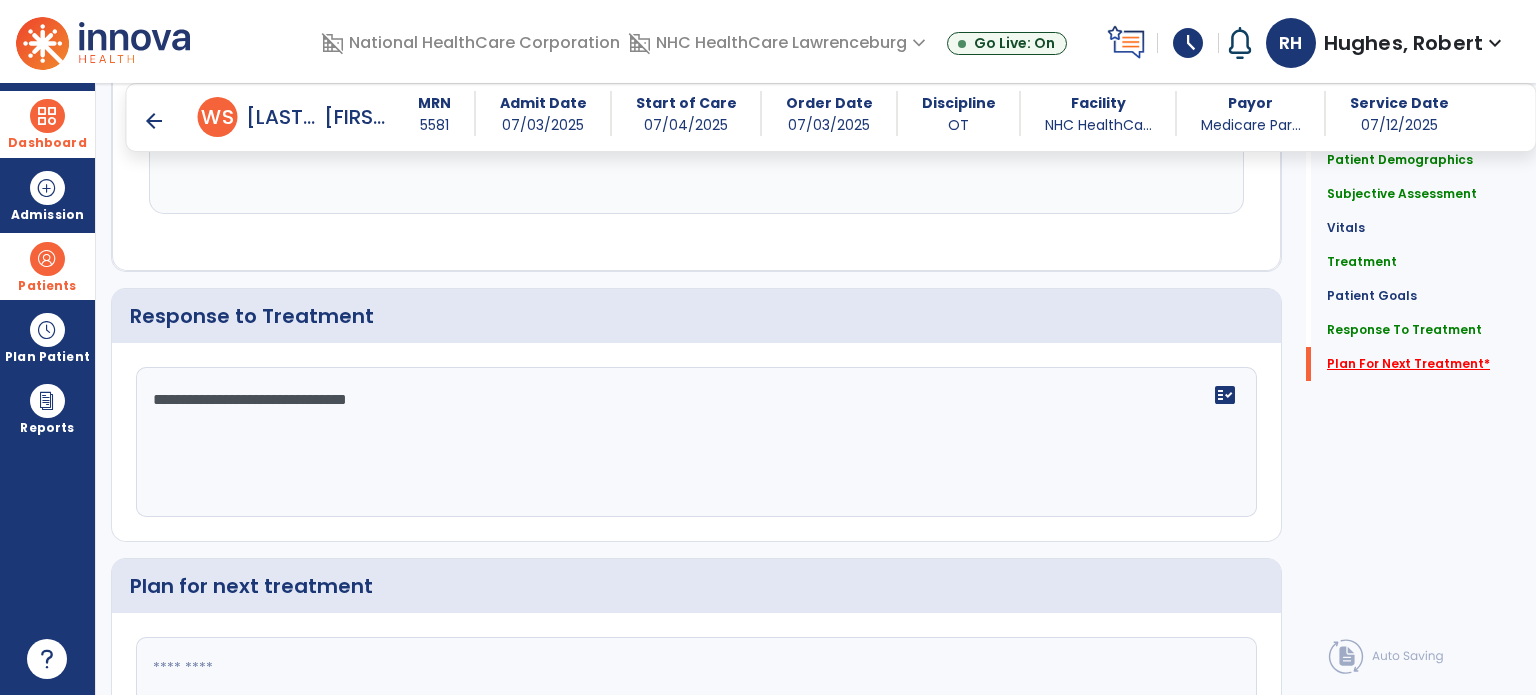 scroll, scrollTop: 2712, scrollLeft: 0, axis: vertical 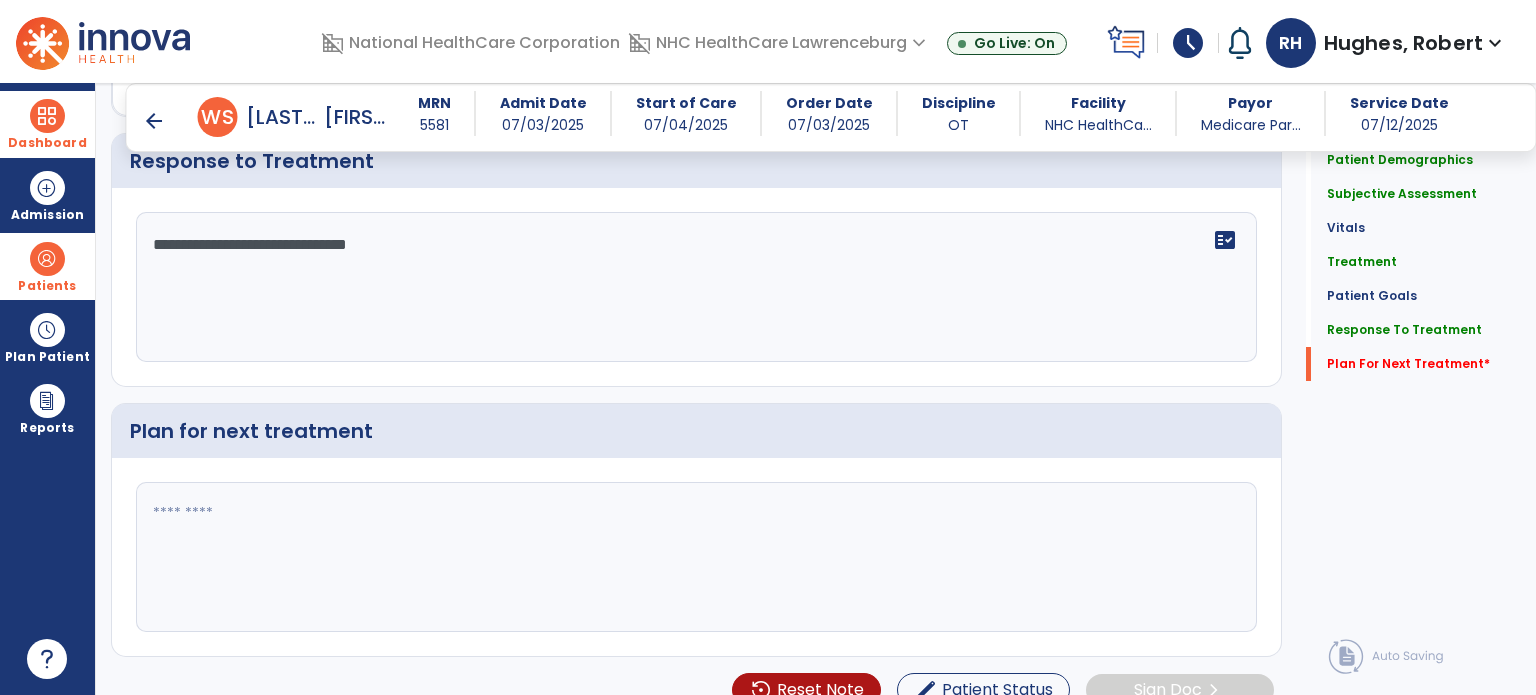 click 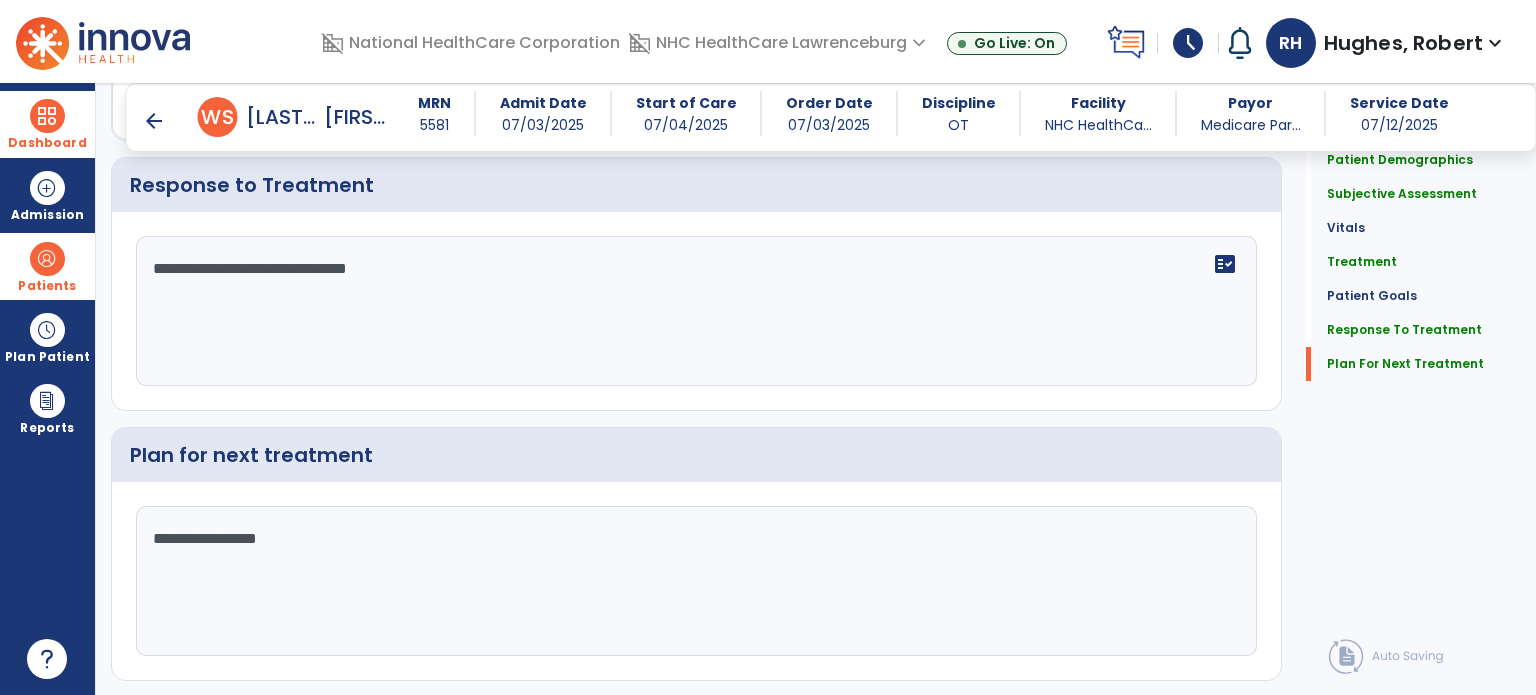 scroll, scrollTop: 2712, scrollLeft: 0, axis: vertical 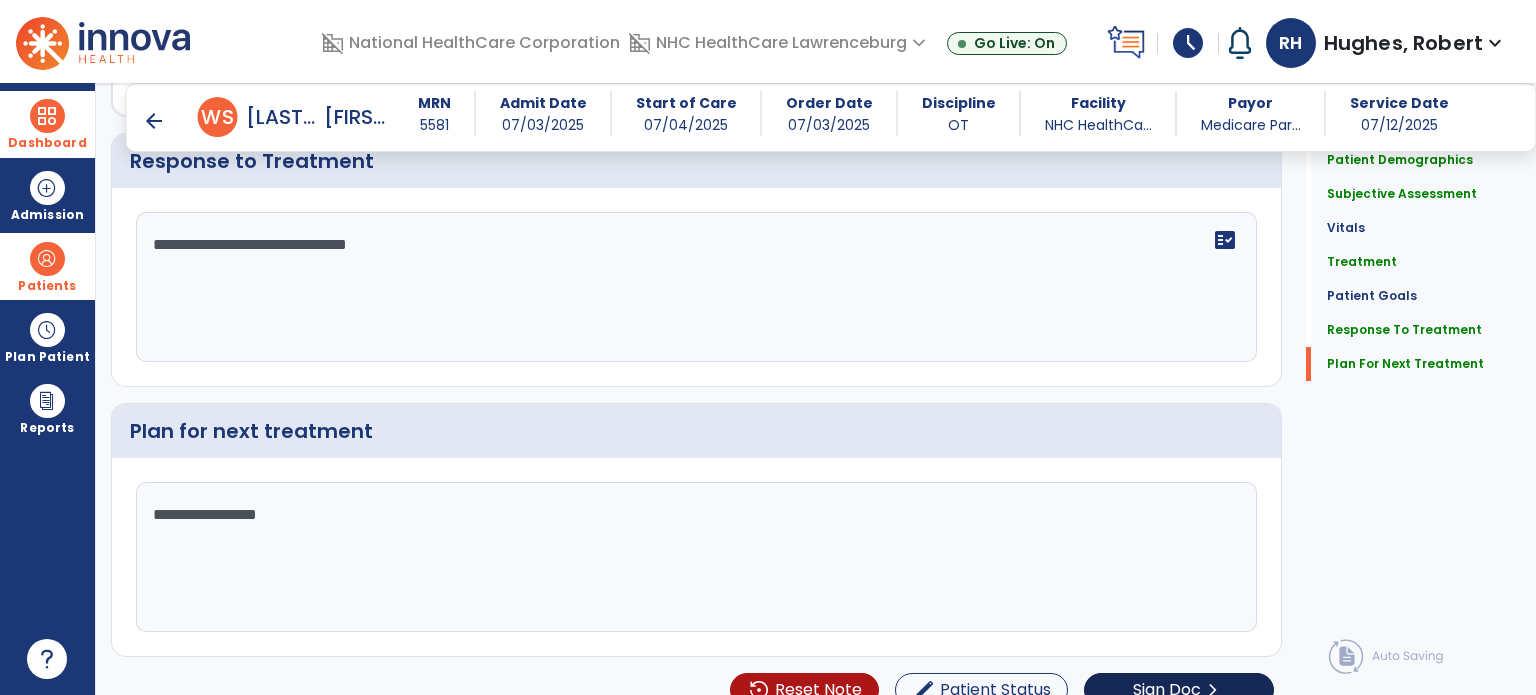 type on "**********" 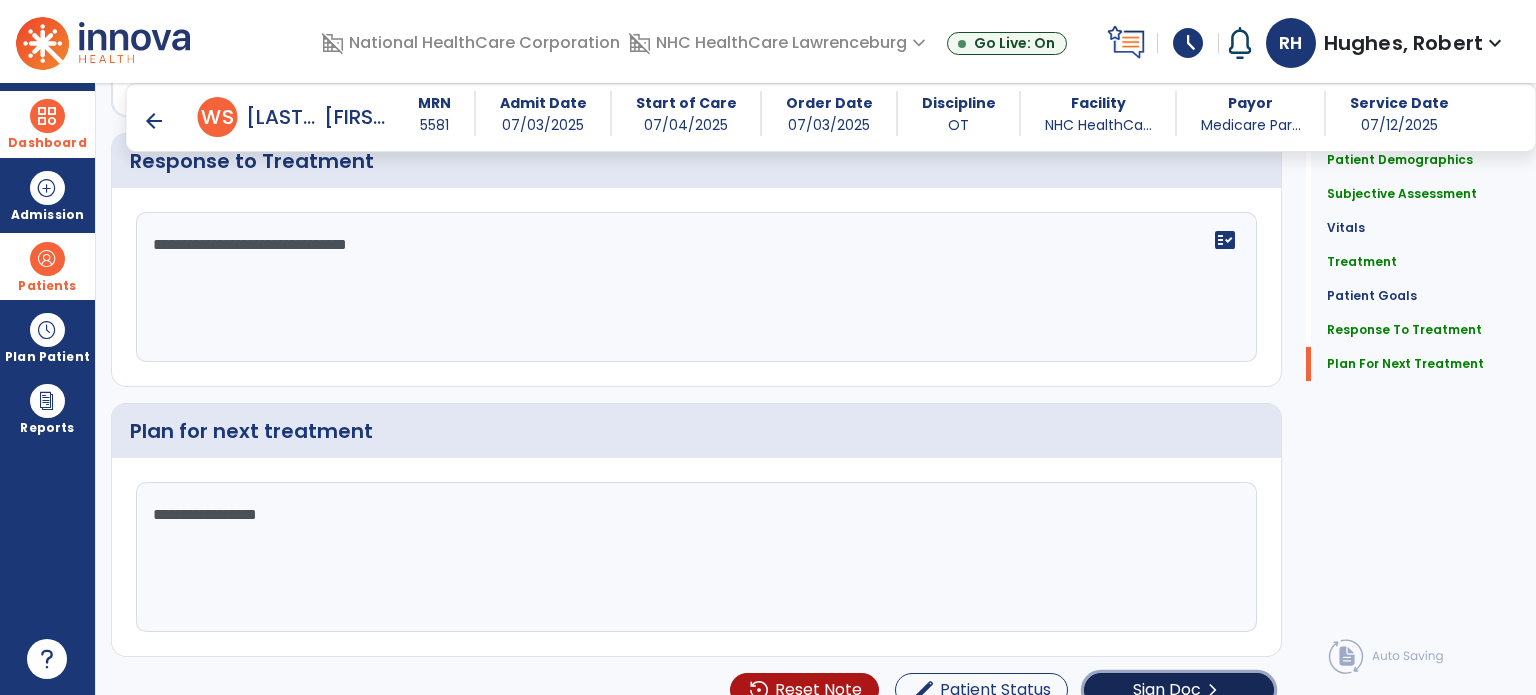 click on "chevron_right" 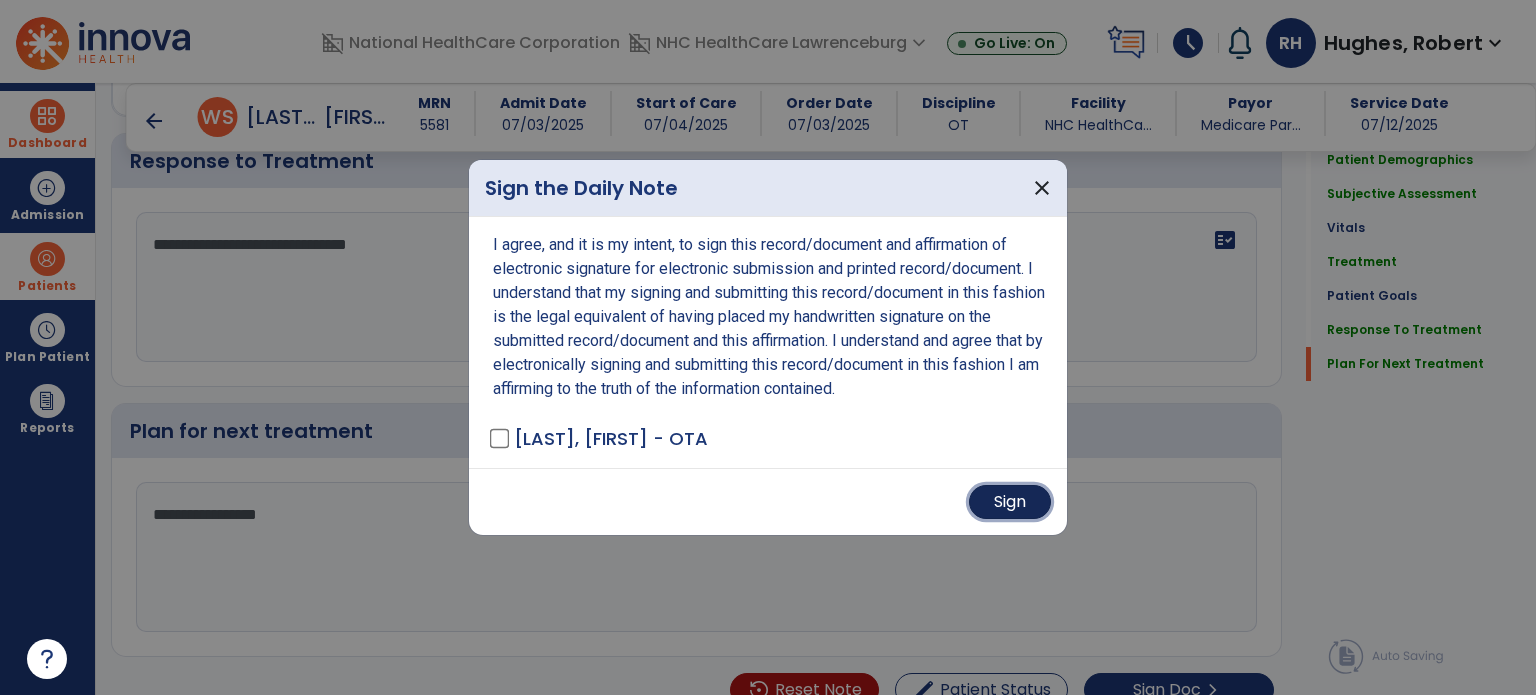 click on "Sign" at bounding box center [1010, 502] 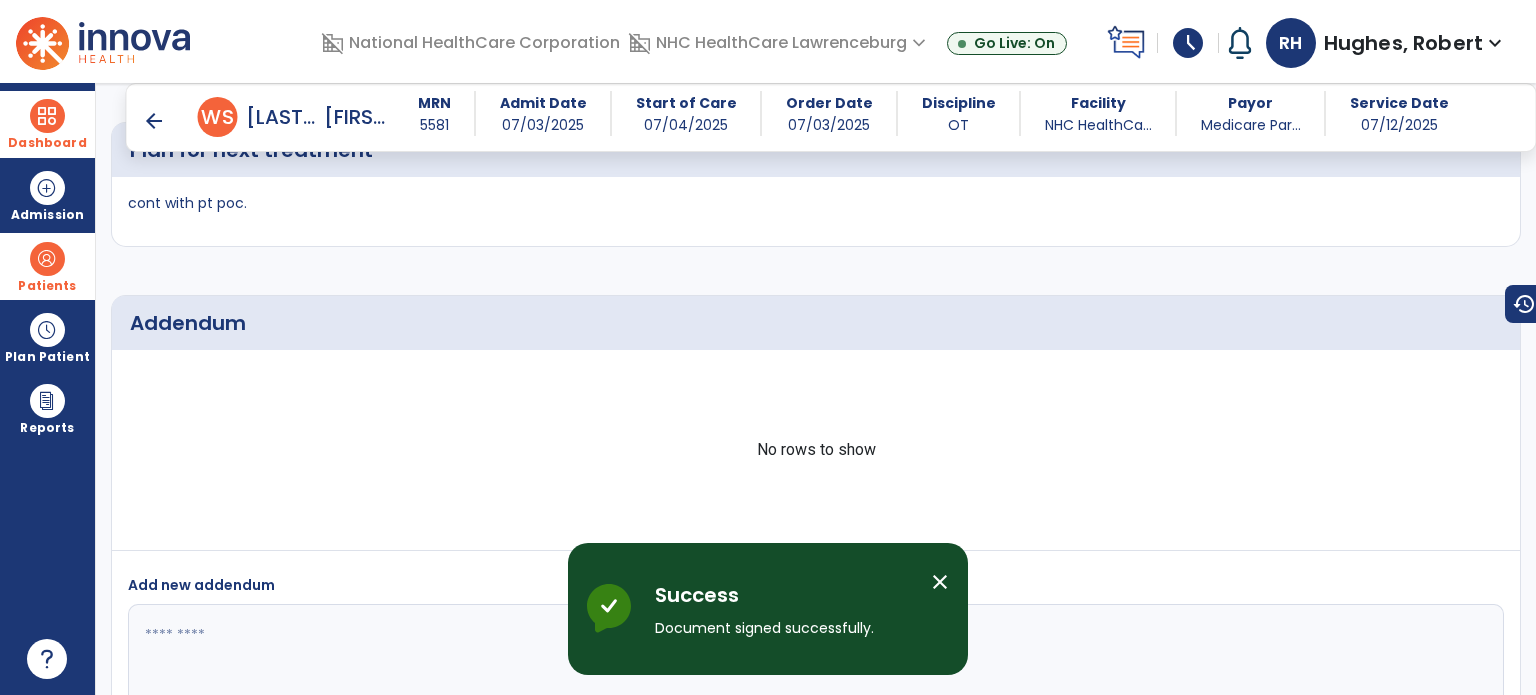 scroll, scrollTop: 3790, scrollLeft: 0, axis: vertical 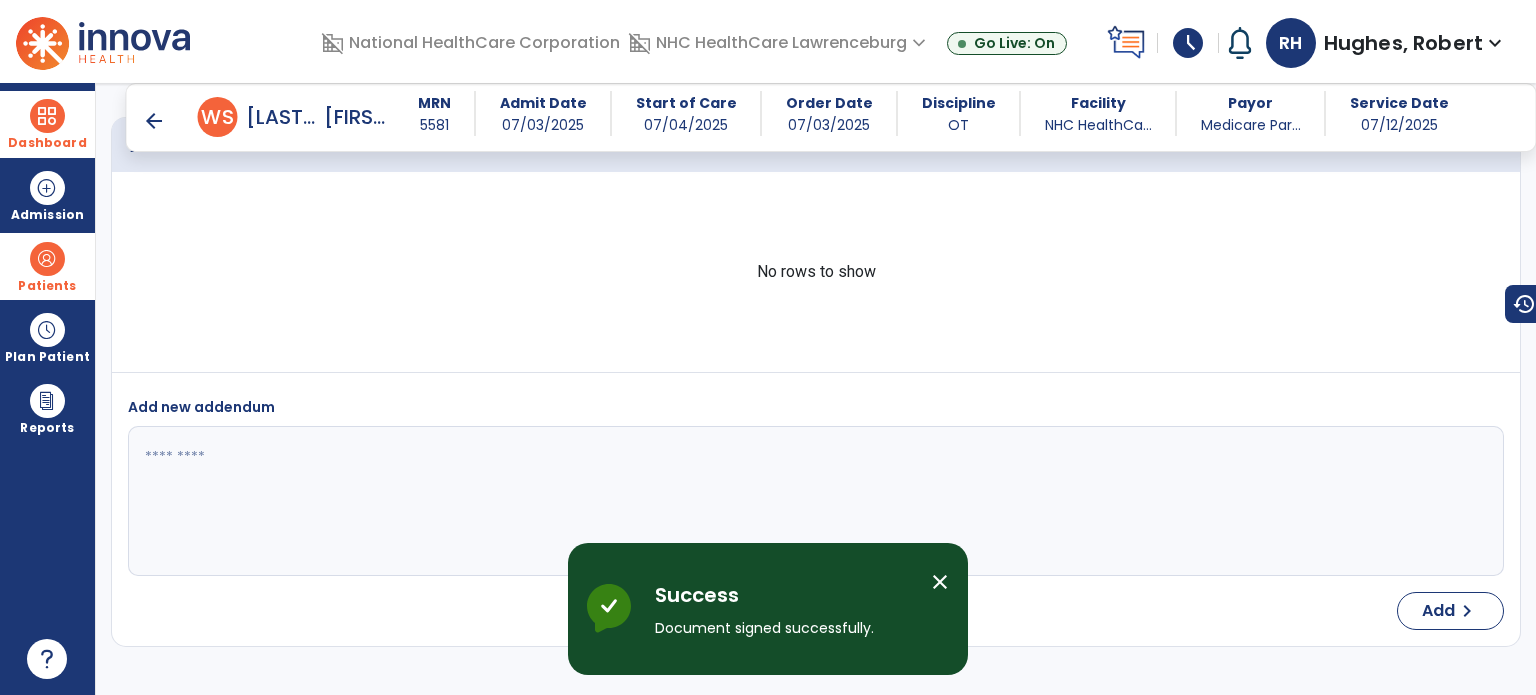click on "arrow_back" at bounding box center [154, 121] 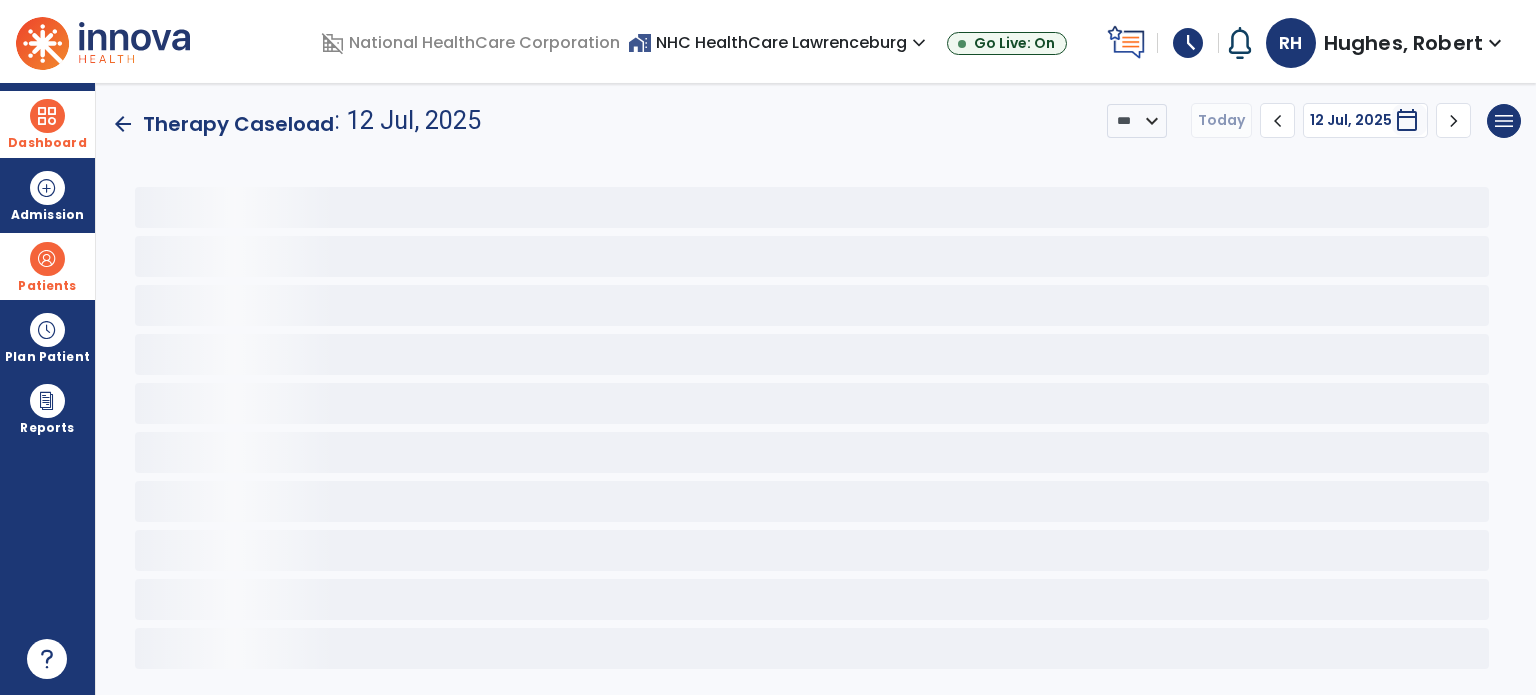 scroll, scrollTop: 0, scrollLeft: 0, axis: both 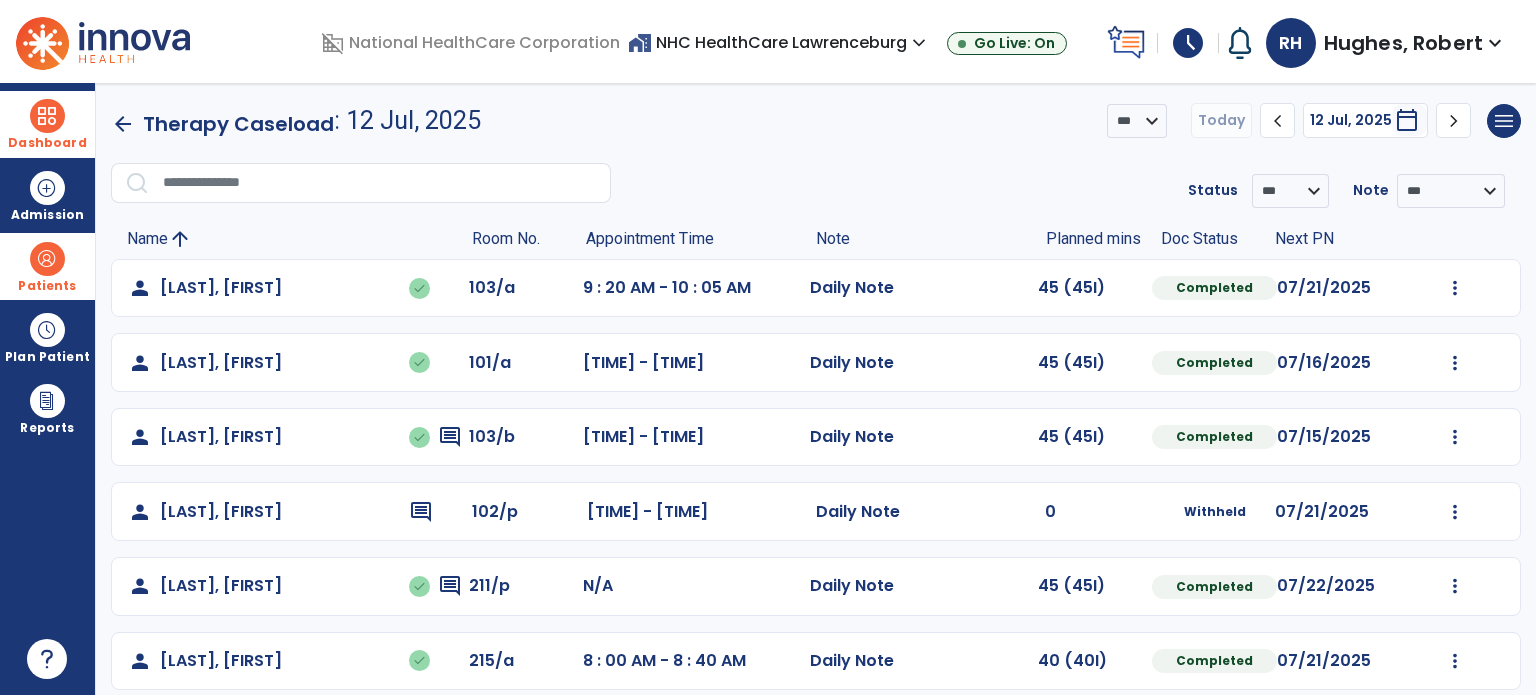 click at bounding box center (47, 116) 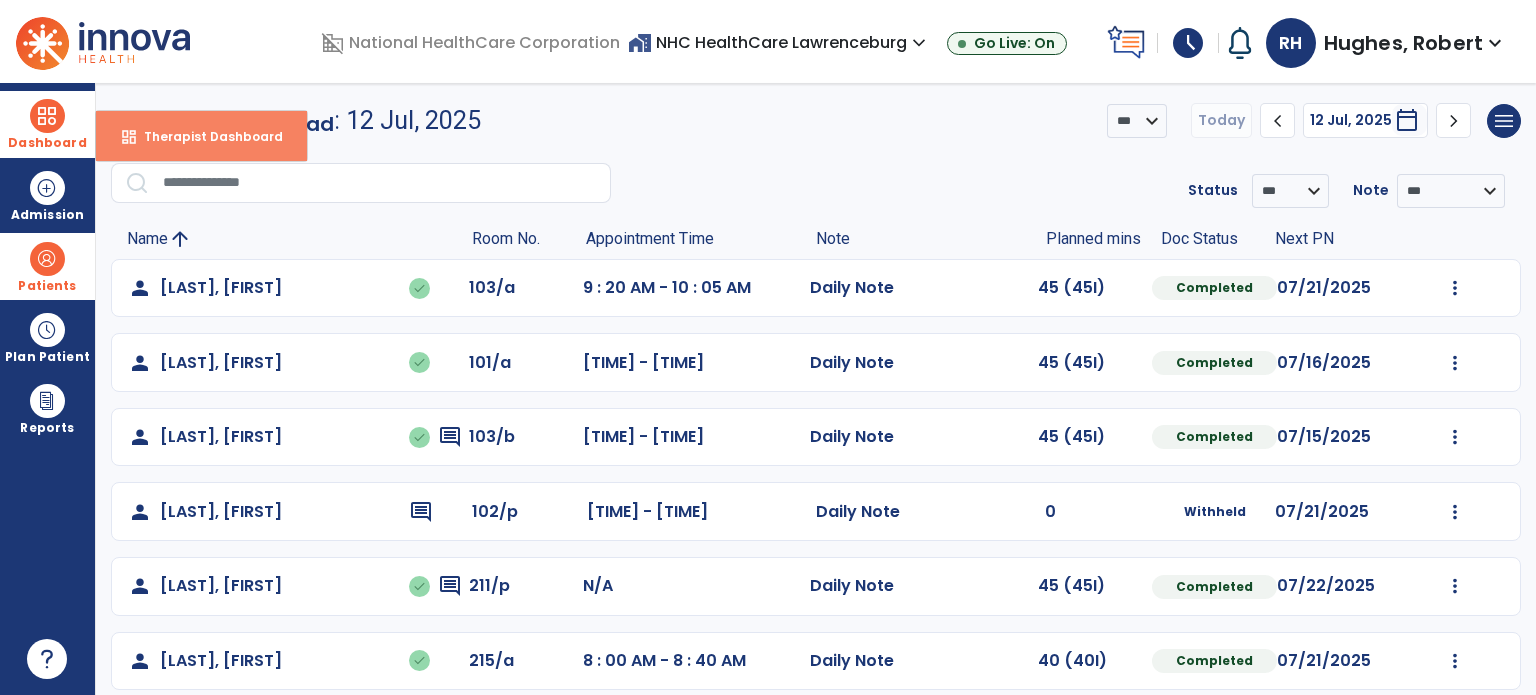 click on "Therapist Dashboard" at bounding box center (205, 136) 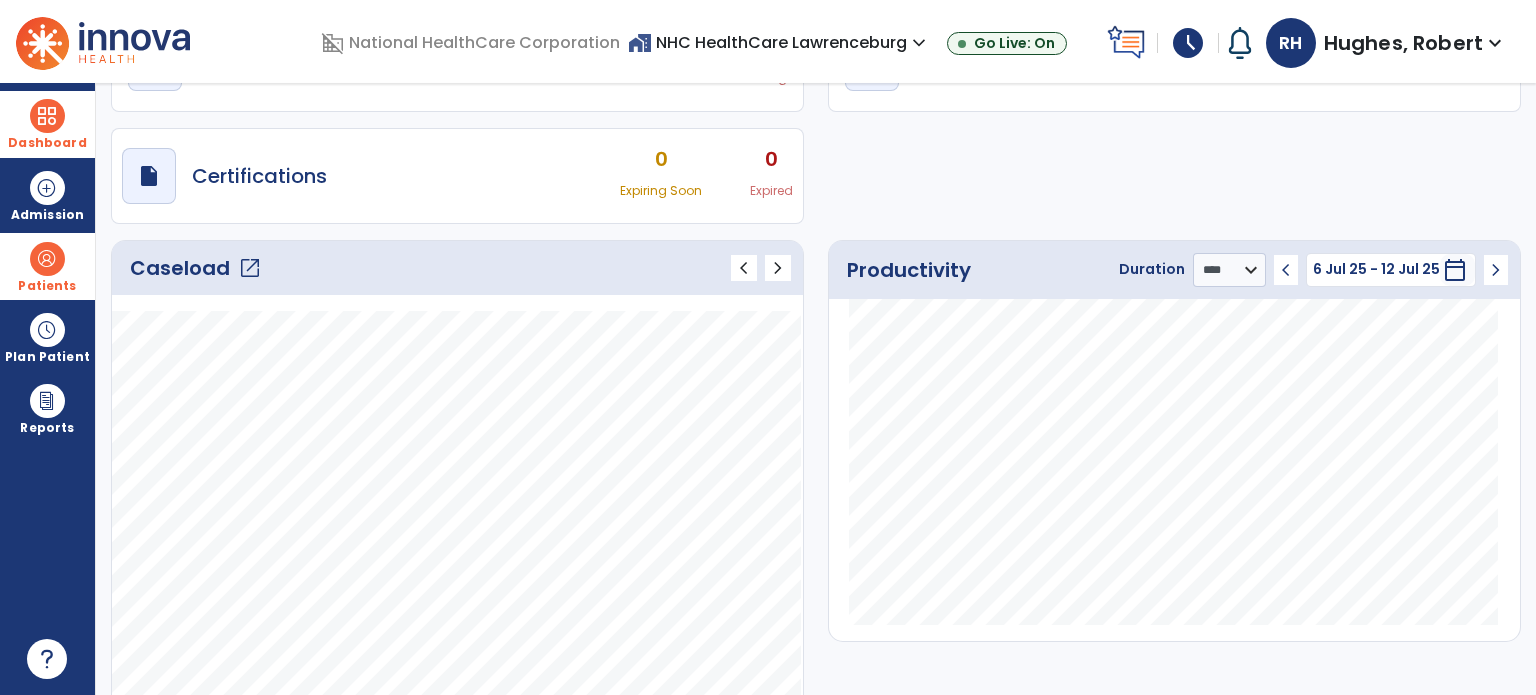 scroll, scrollTop: 130, scrollLeft: 0, axis: vertical 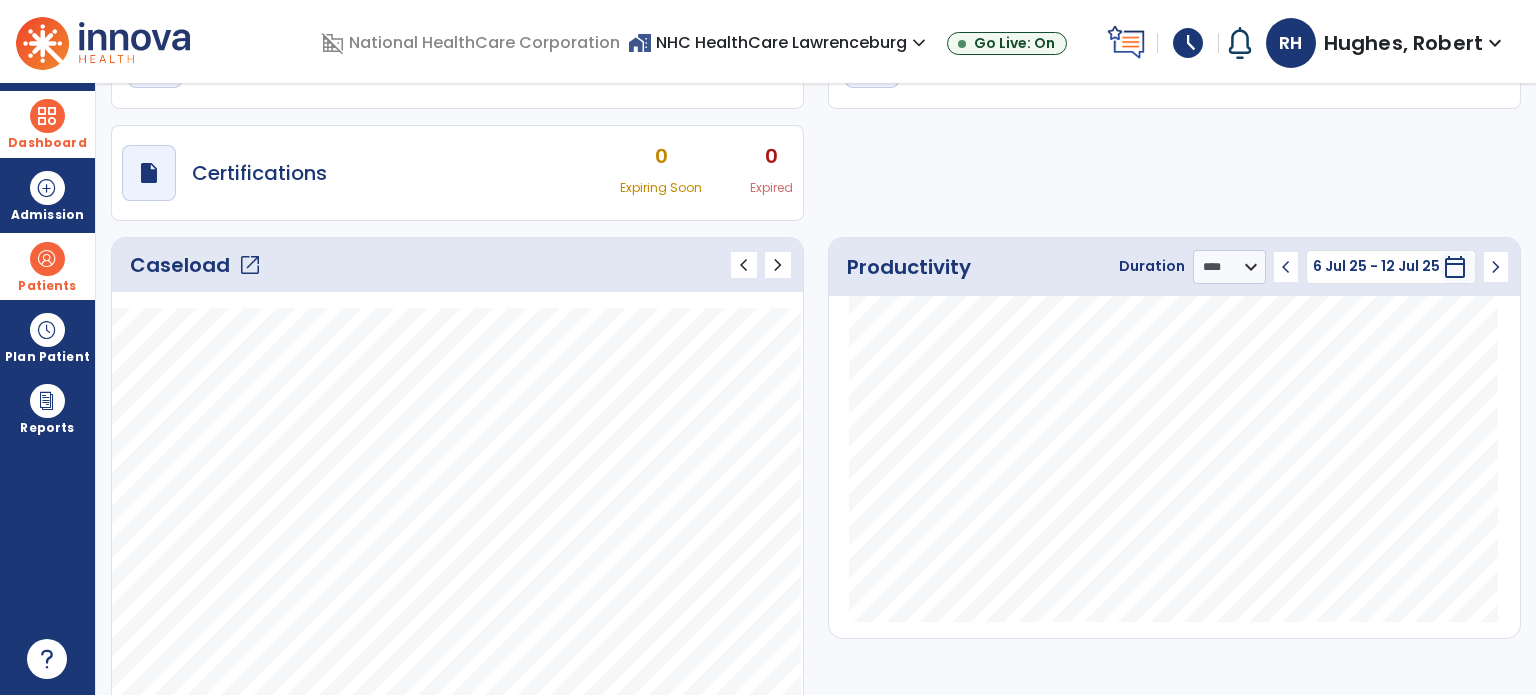 click on "expand_more" at bounding box center (919, 43) 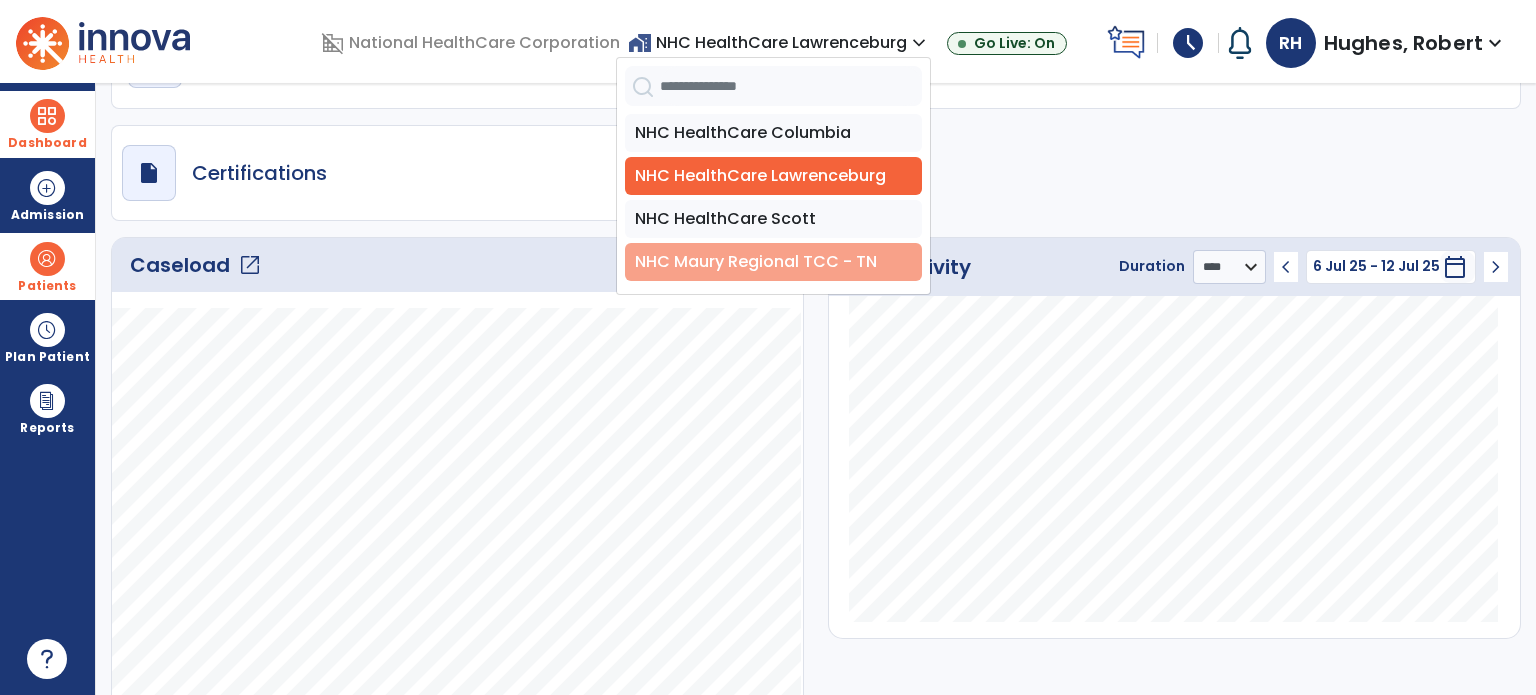 click on "NHC Maury Regional TCC - TN" at bounding box center [773, 262] 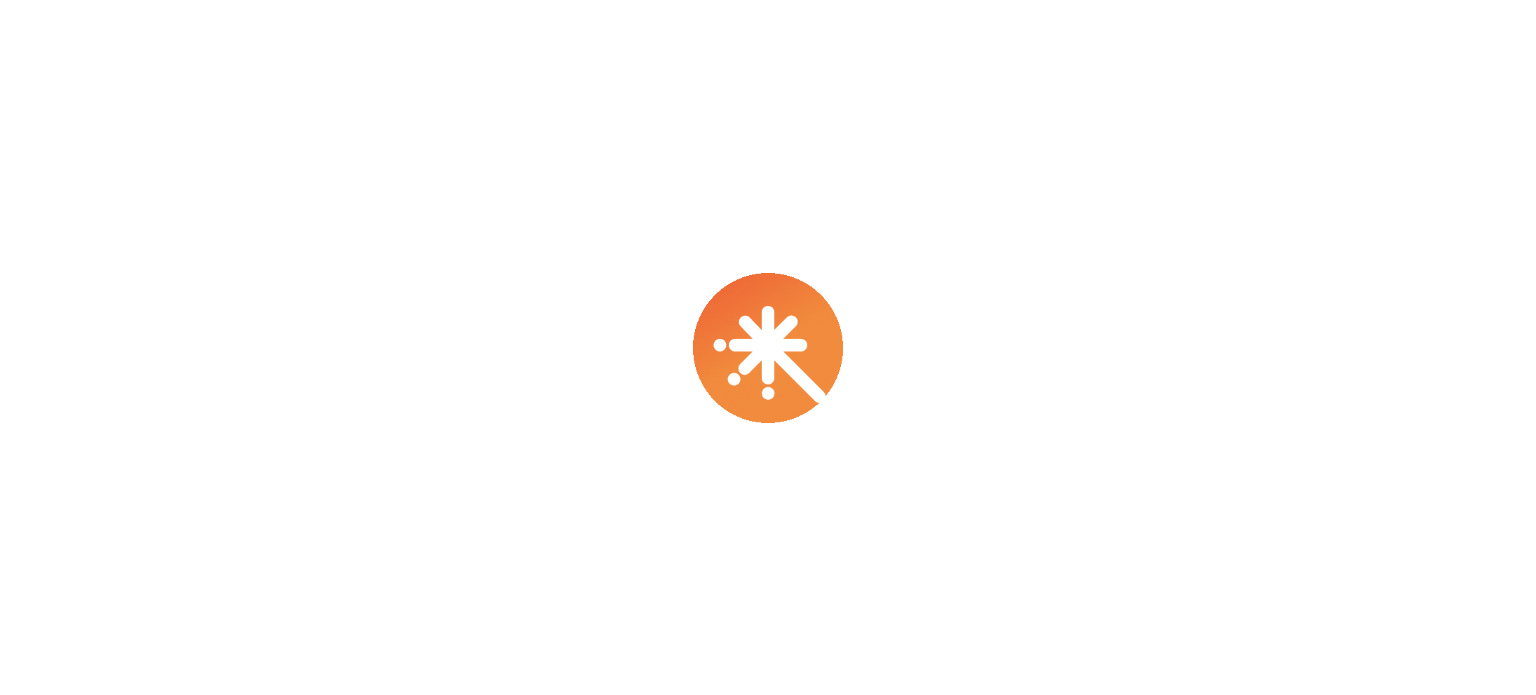 scroll, scrollTop: 0, scrollLeft: 0, axis: both 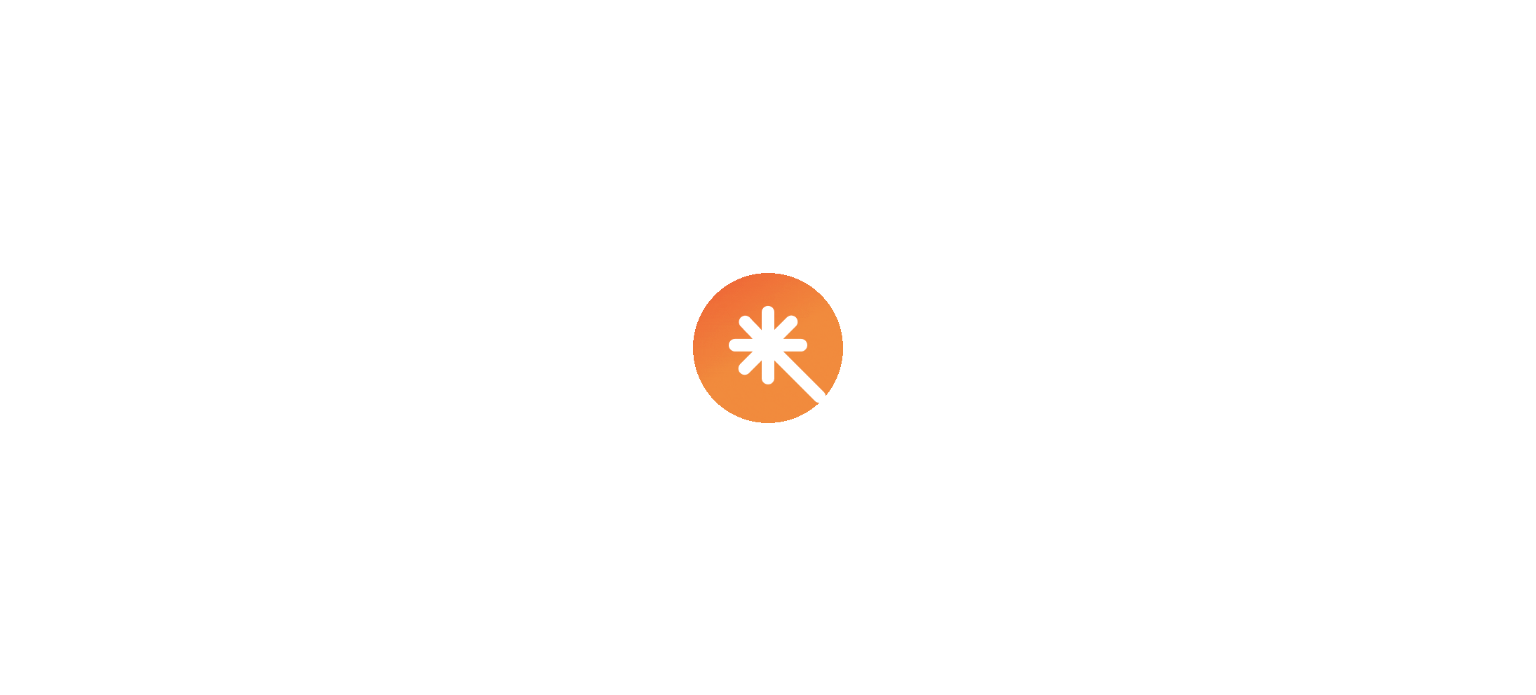 select on "****" 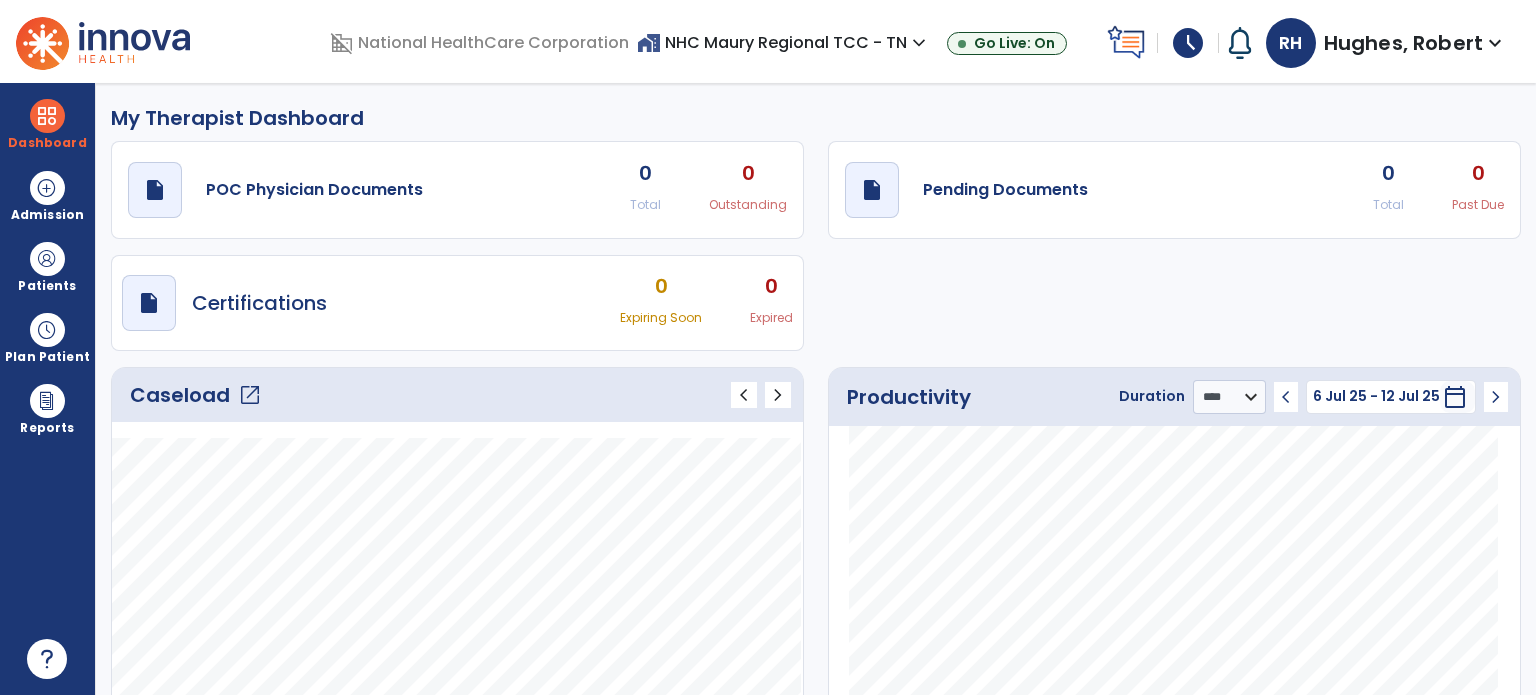 click on "open_in_new" 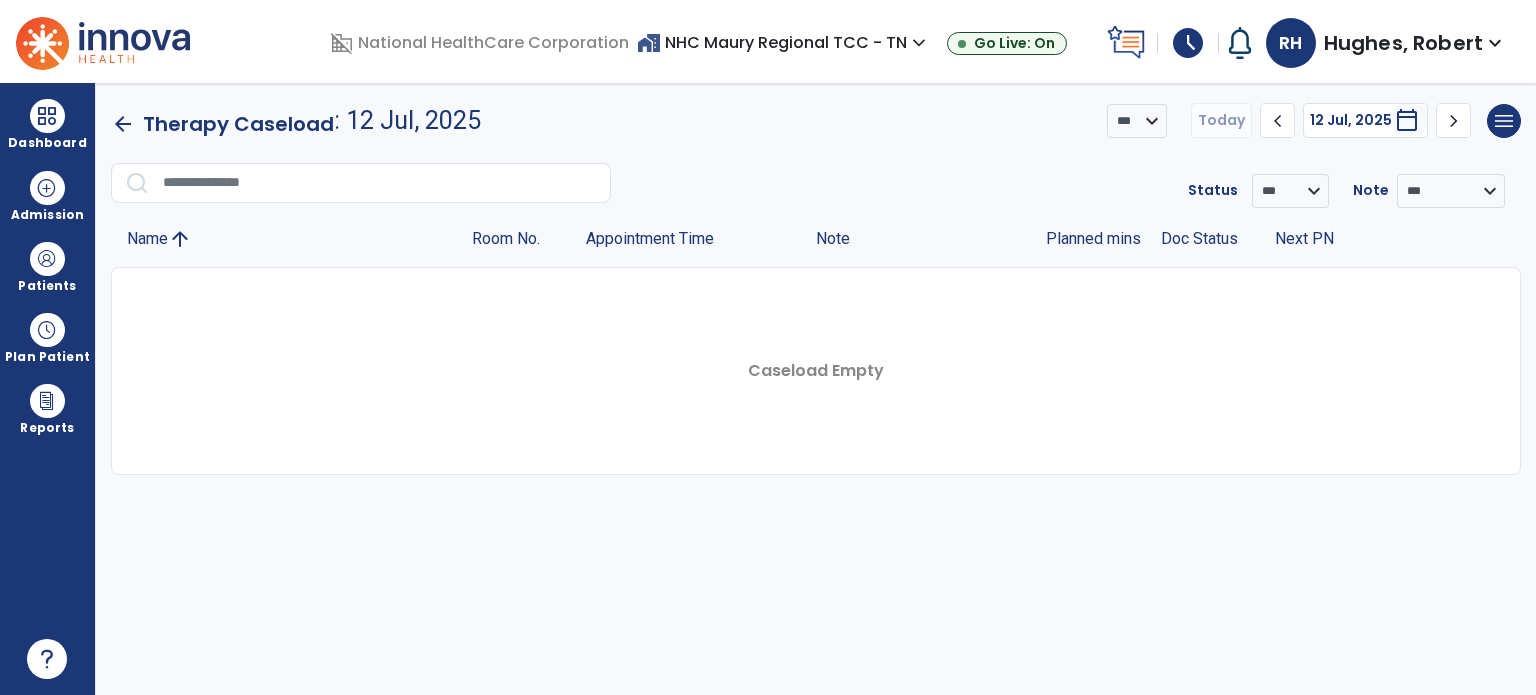 click on "chevron_right" 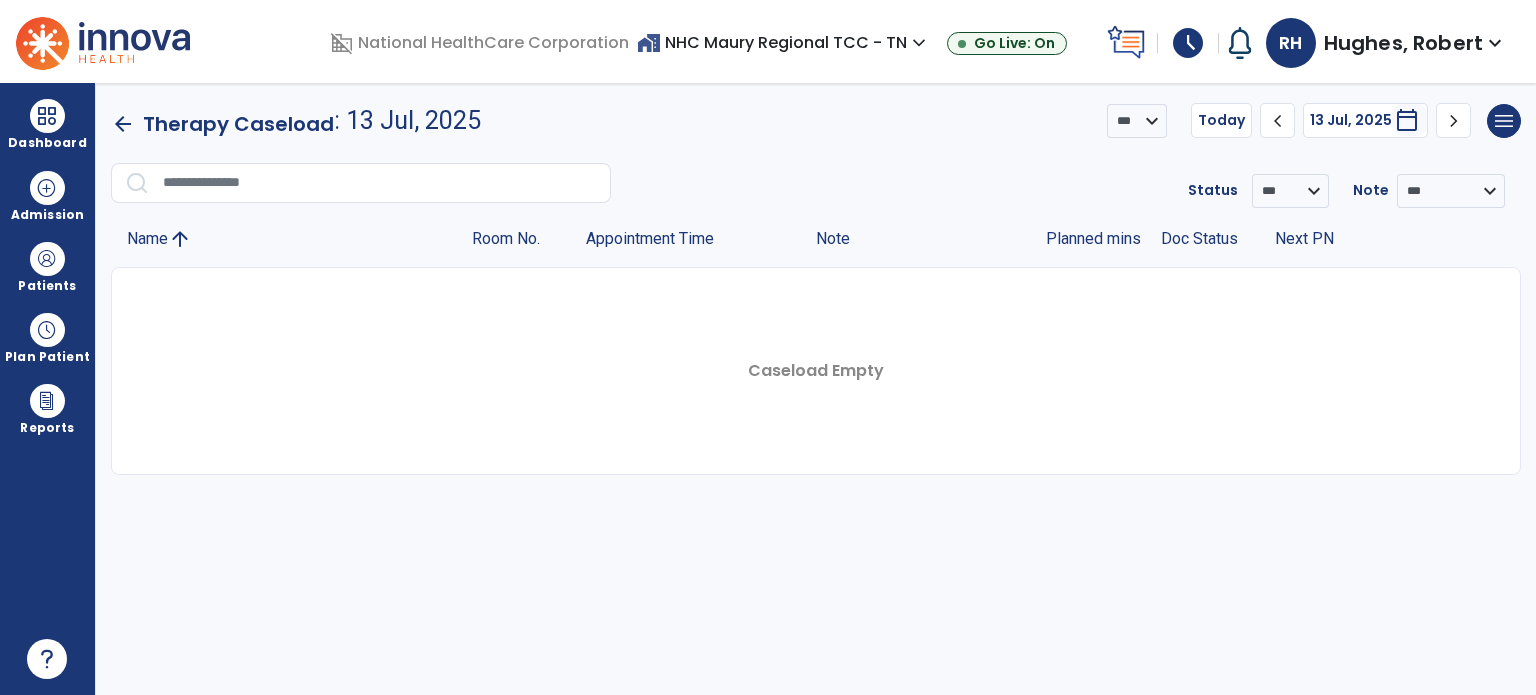 click on "chevron_left" 